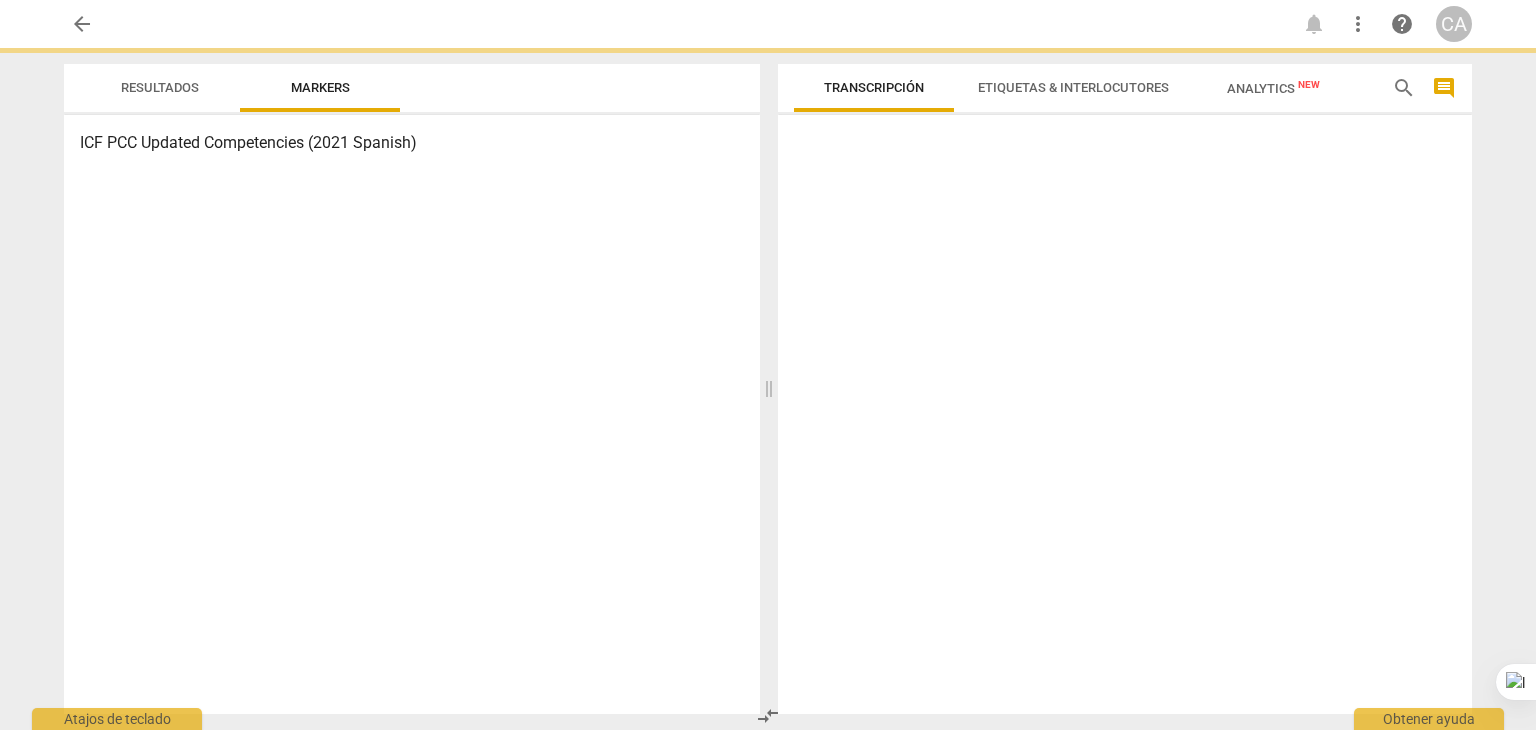 scroll, scrollTop: 0, scrollLeft: 0, axis: both 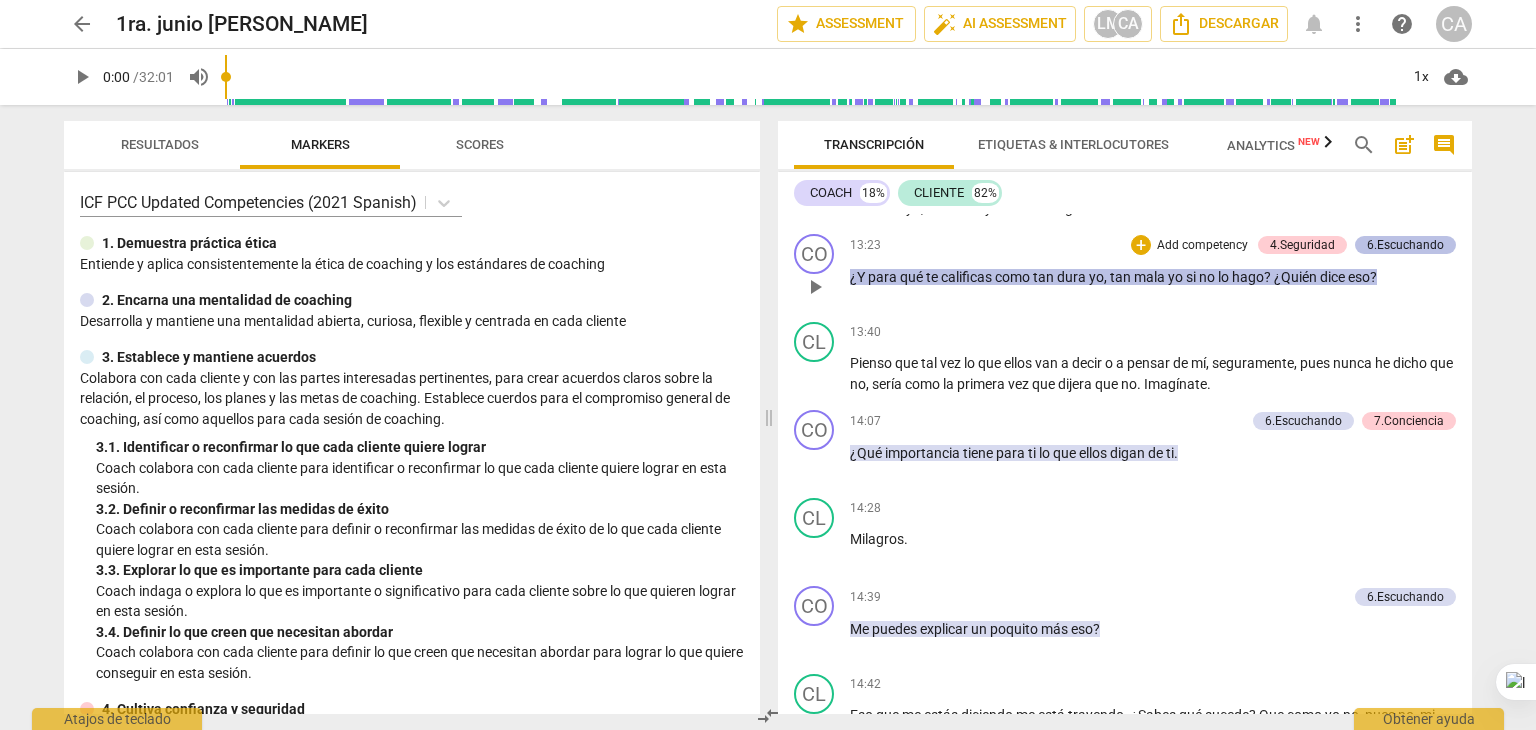 click on "6.Escuchando" at bounding box center (1405, 245) 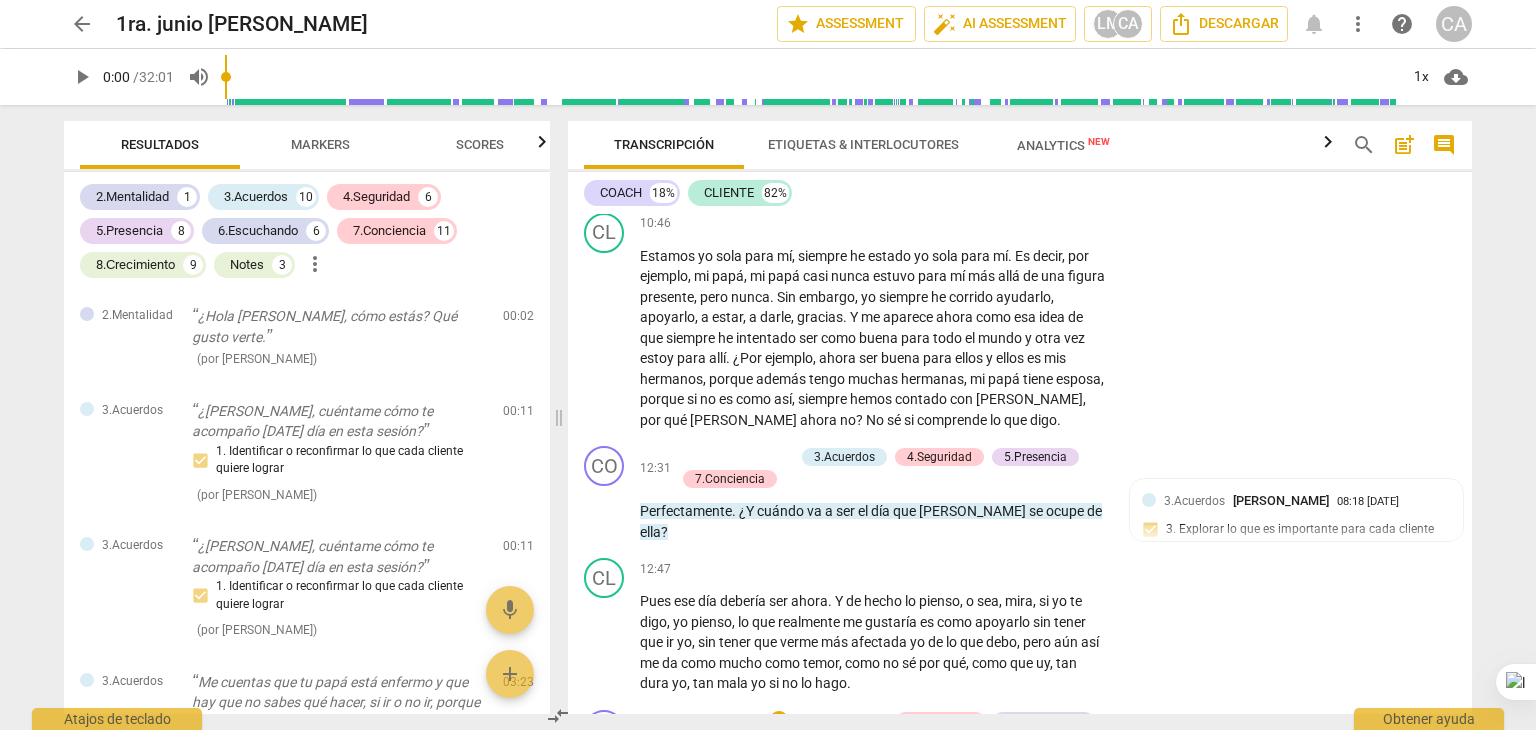 scroll, scrollTop: 2963, scrollLeft: 0, axis: vertical 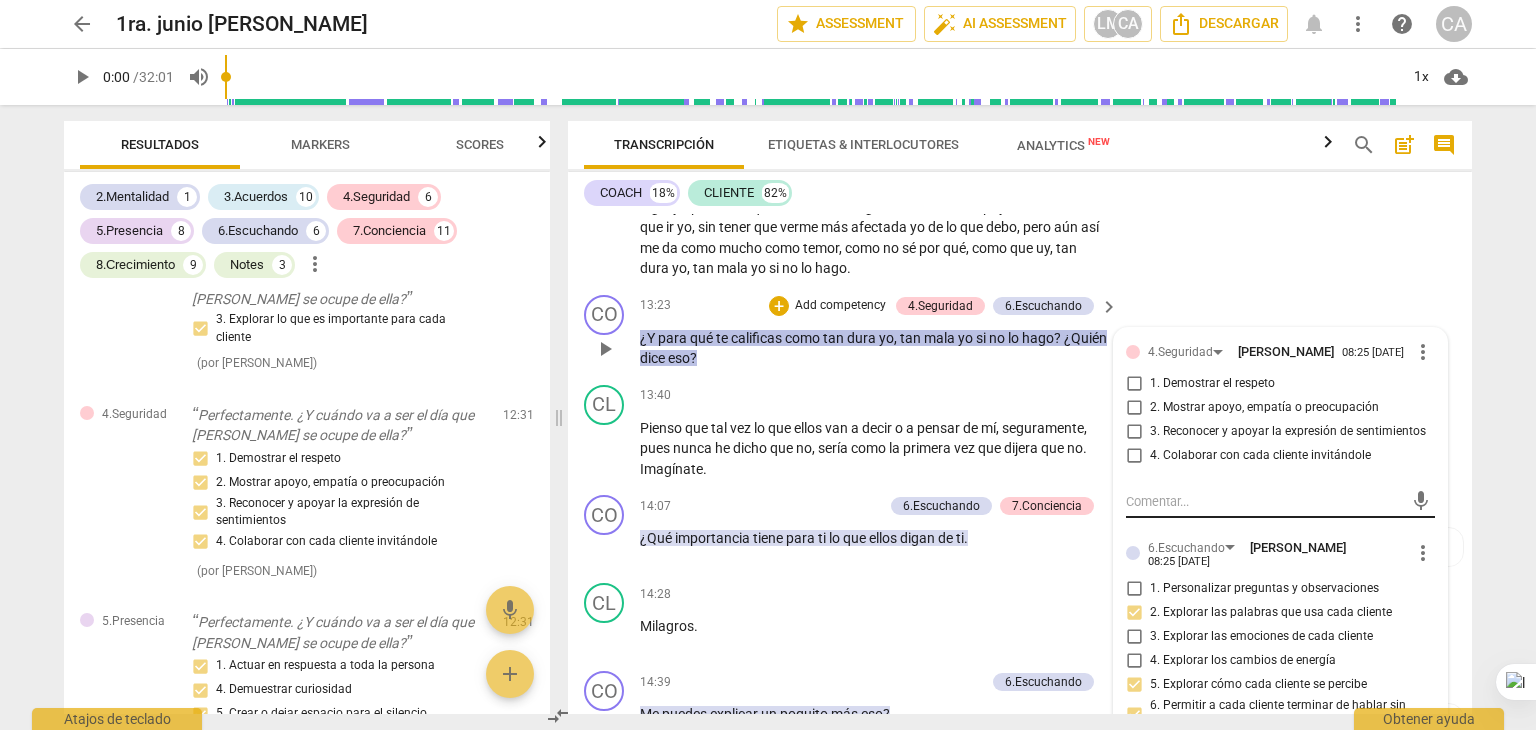 click on "mic" at bounding box center [1280, 502] 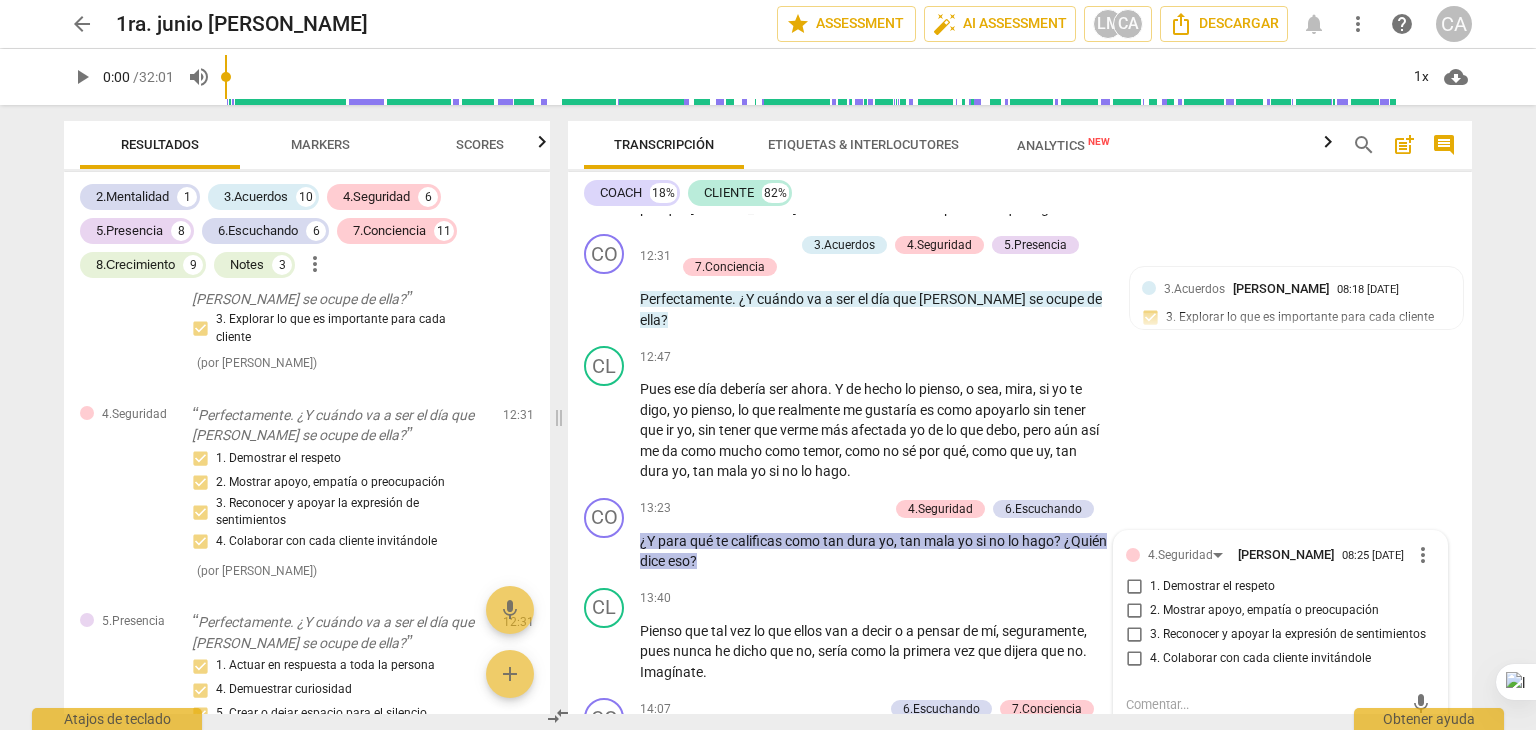 scroll, scrollTop: 2763, scrollLeft: 0, axis: vertical 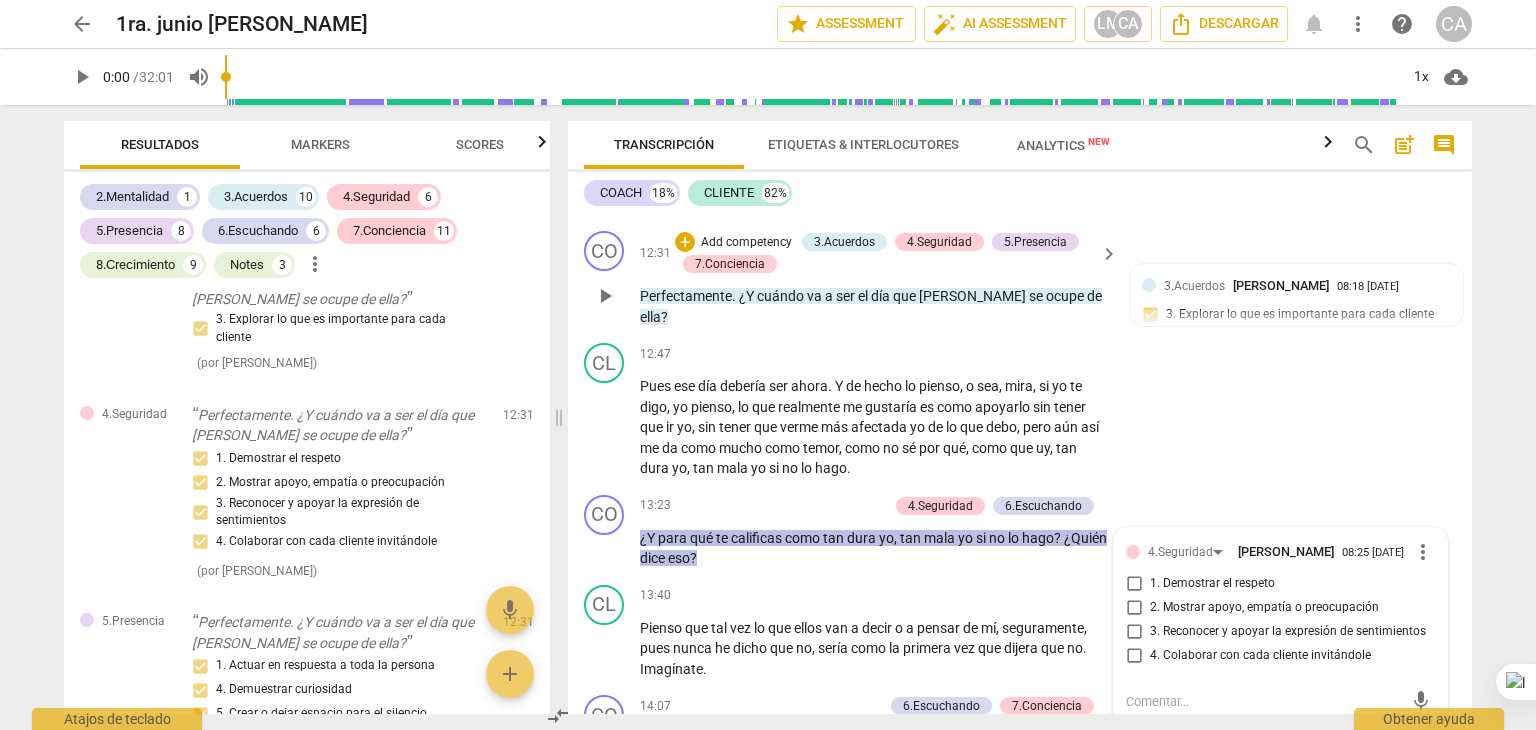 click on "Add competency" at bounding box center [746, 243] 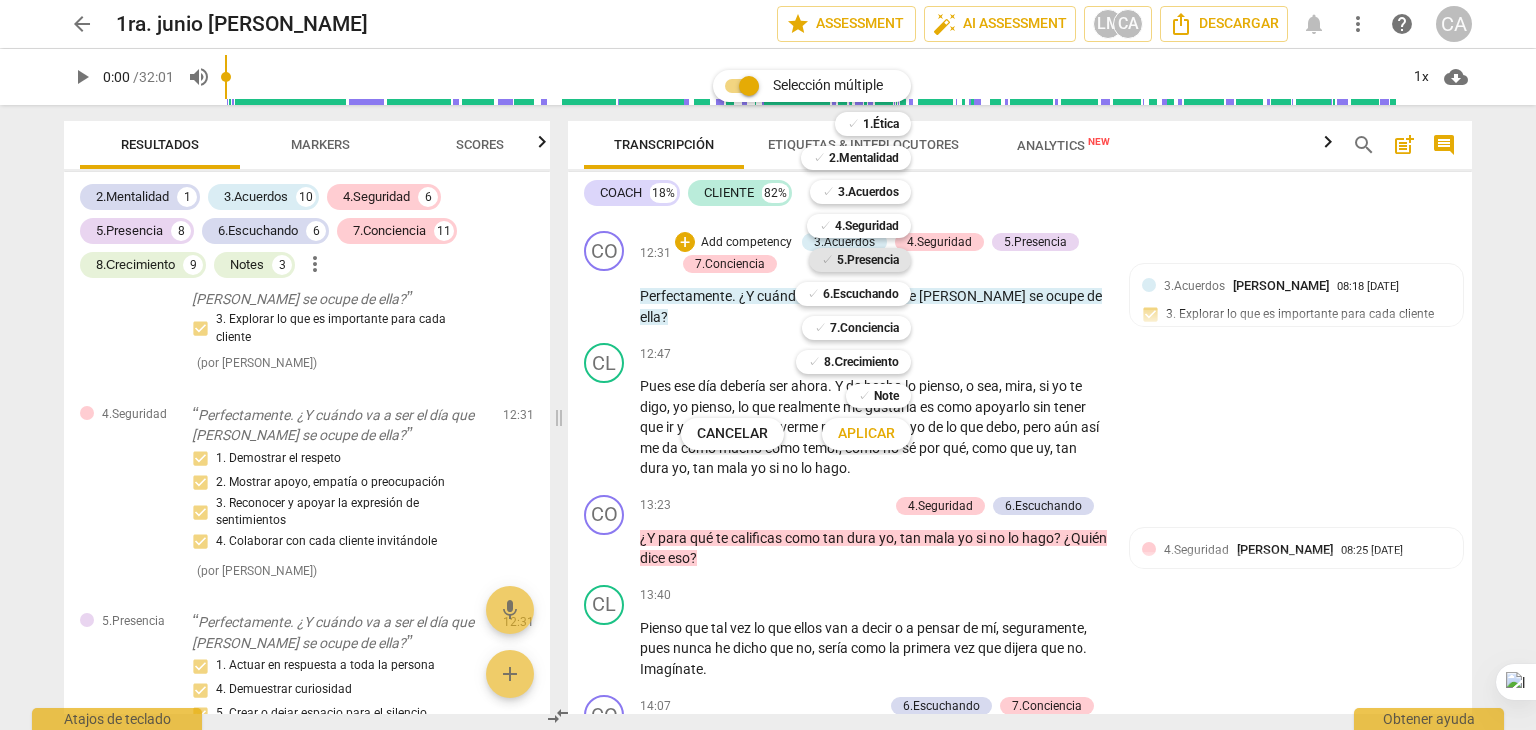 click on "5.Presencia" at bounding box center [868, 260] 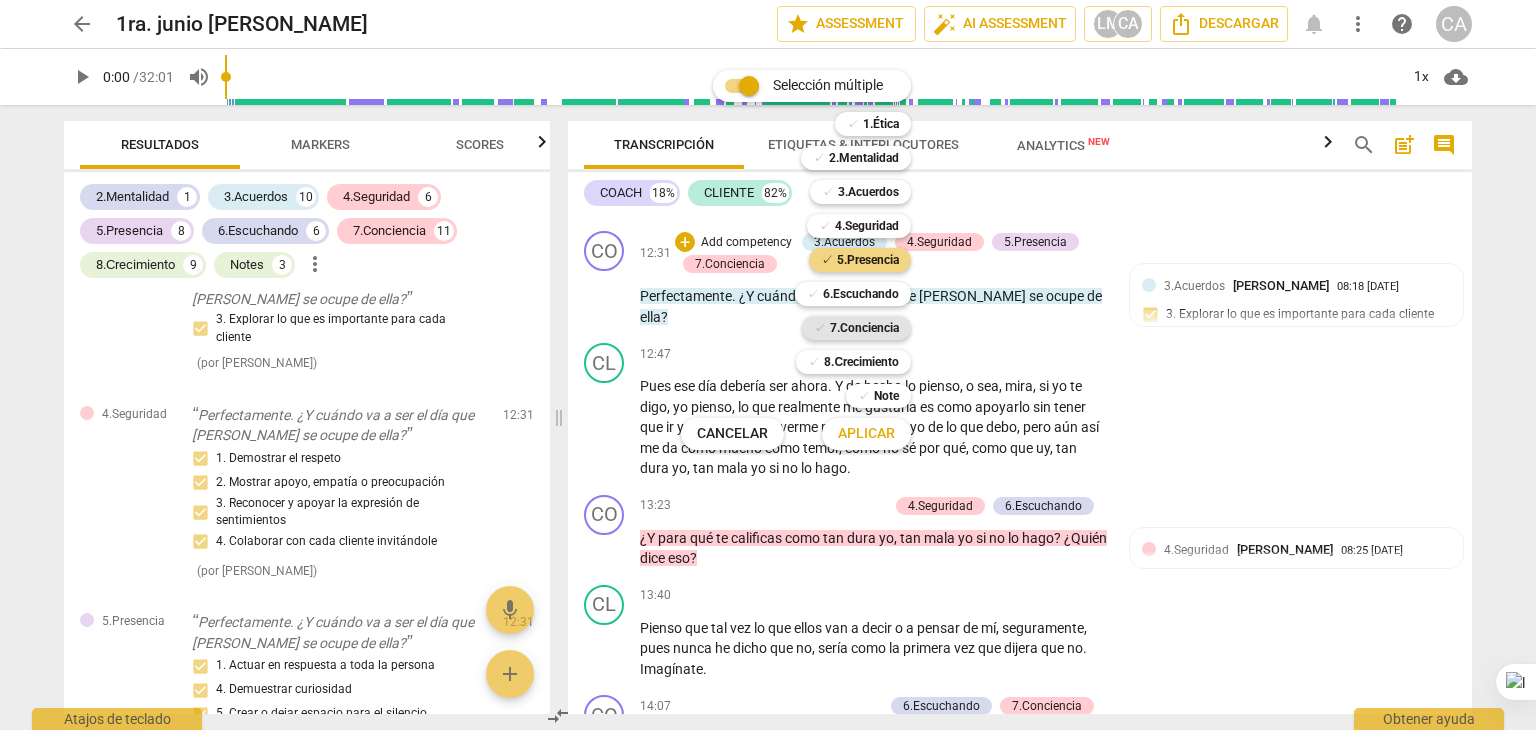 click on "7.Conciencia" at bounding box center [864, 328] 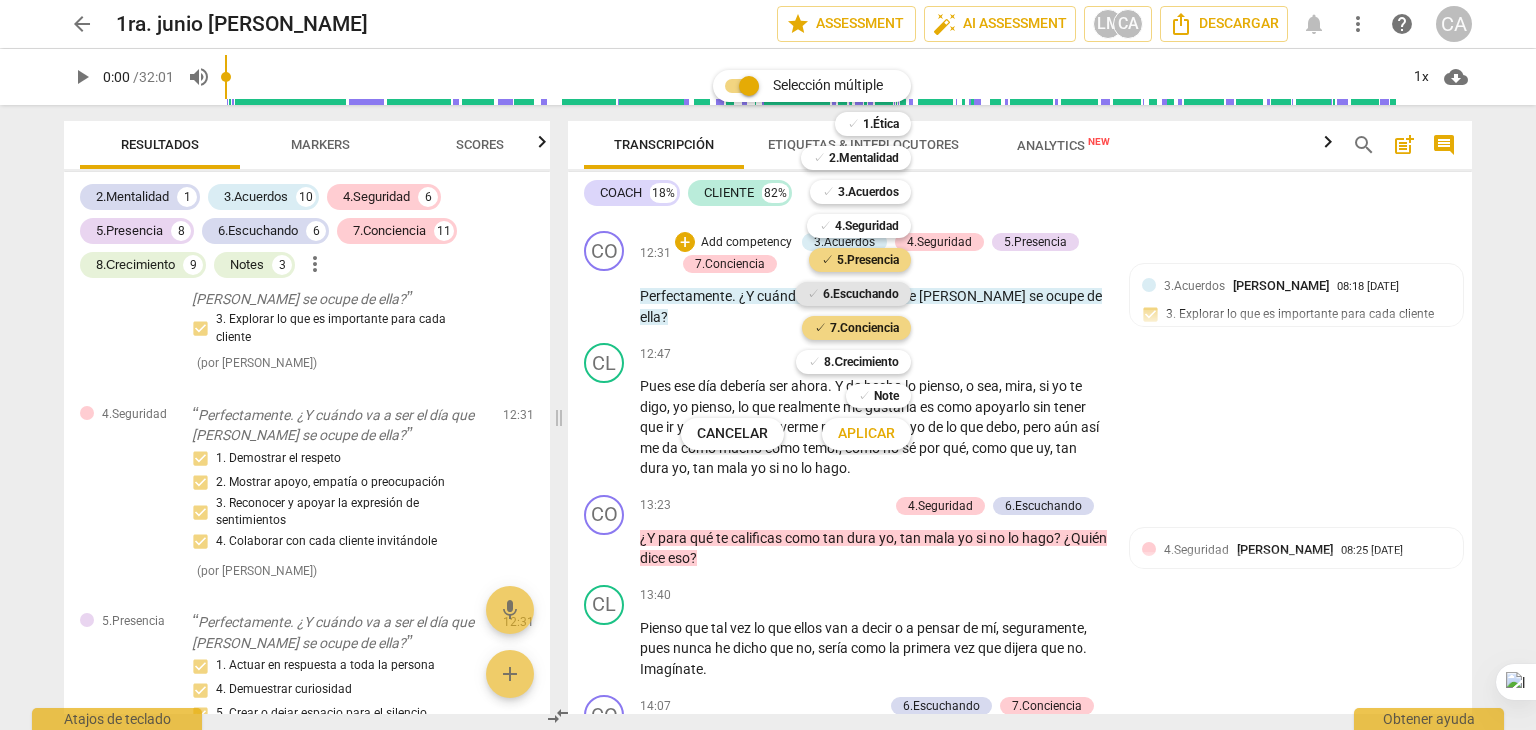click on "6.Escuchando" at bounding box center [861, 294] 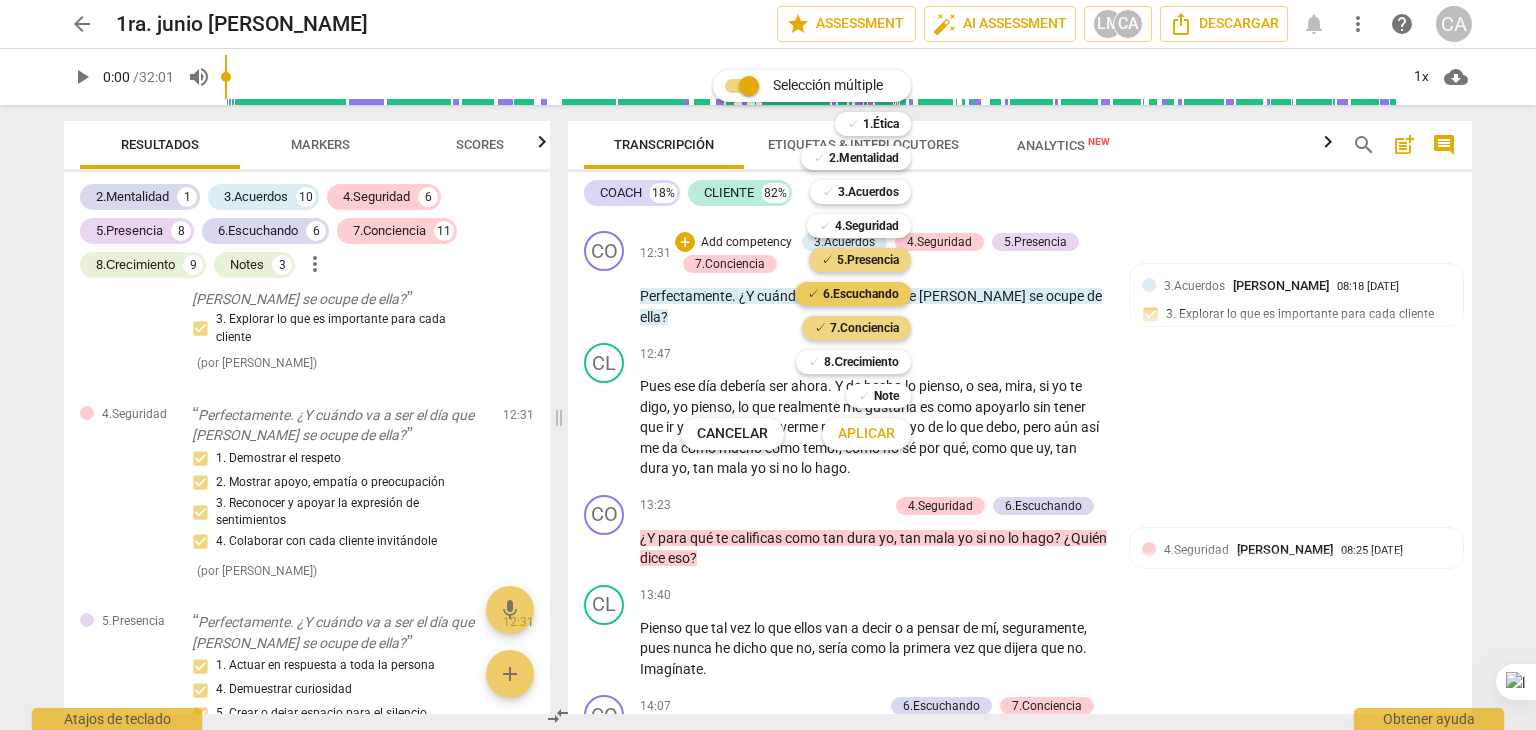 click on "6.Escuchando" at bounding box center (861, 294) 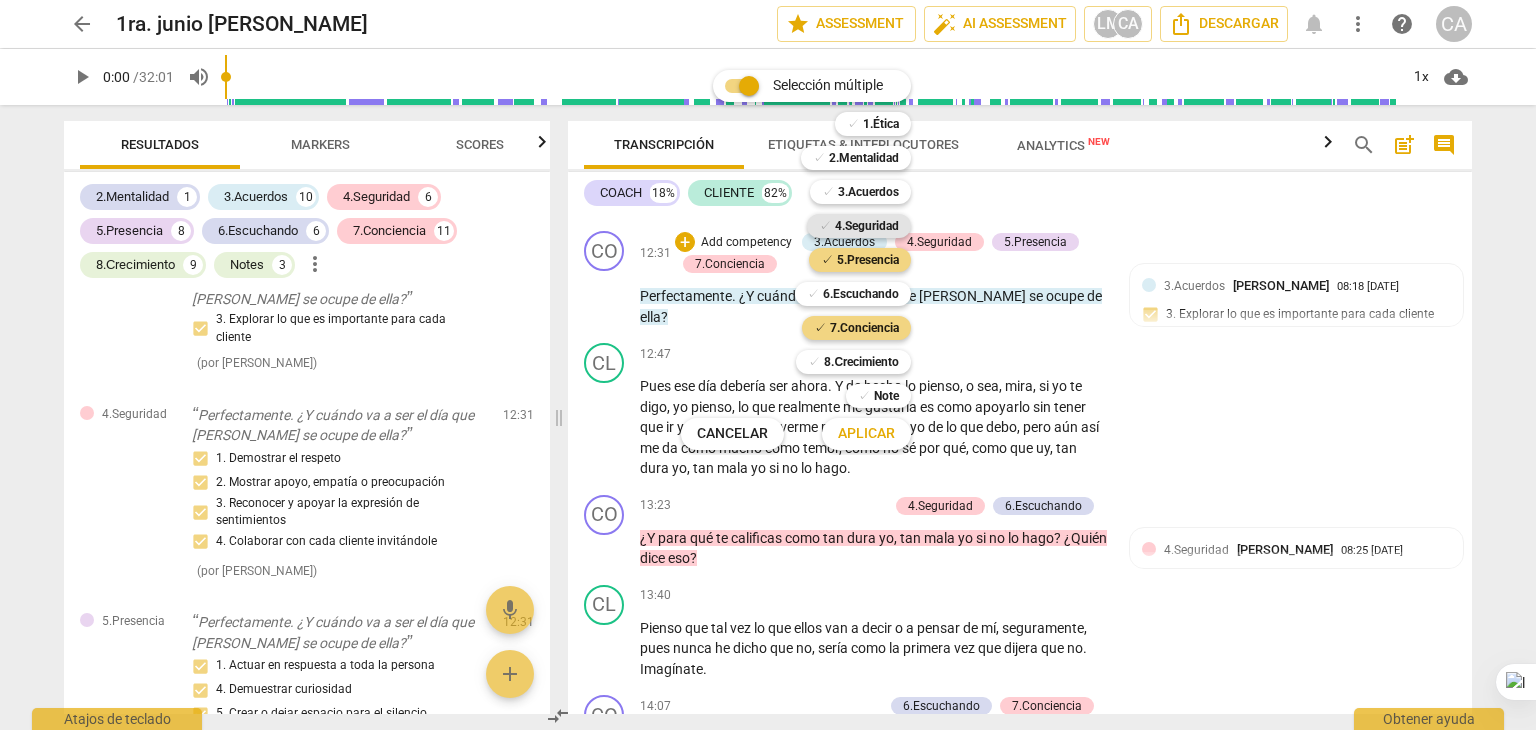 click on "4.Seguridad" at bounding box center [867, 226] 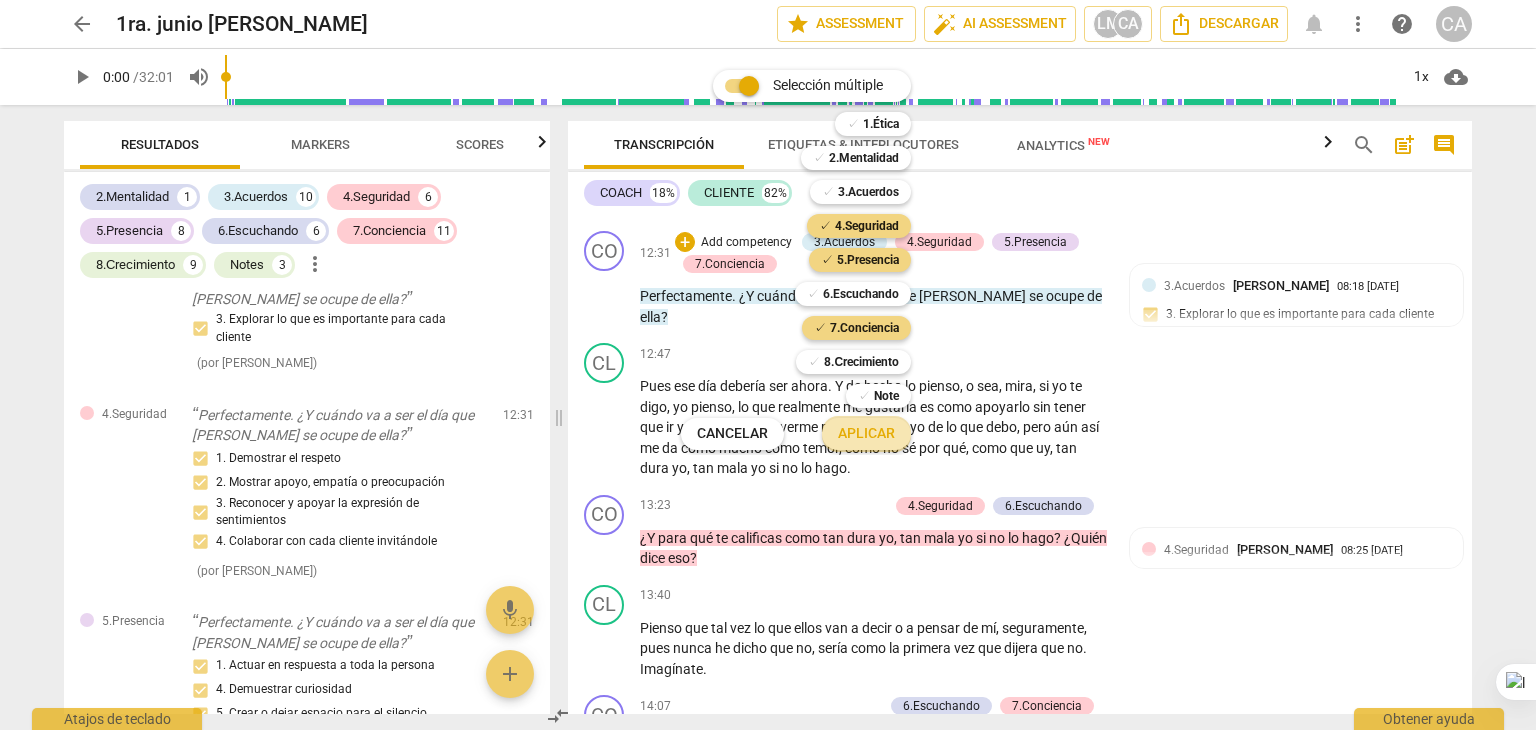 click on "Aplicar" at bounding box center [866, 434] 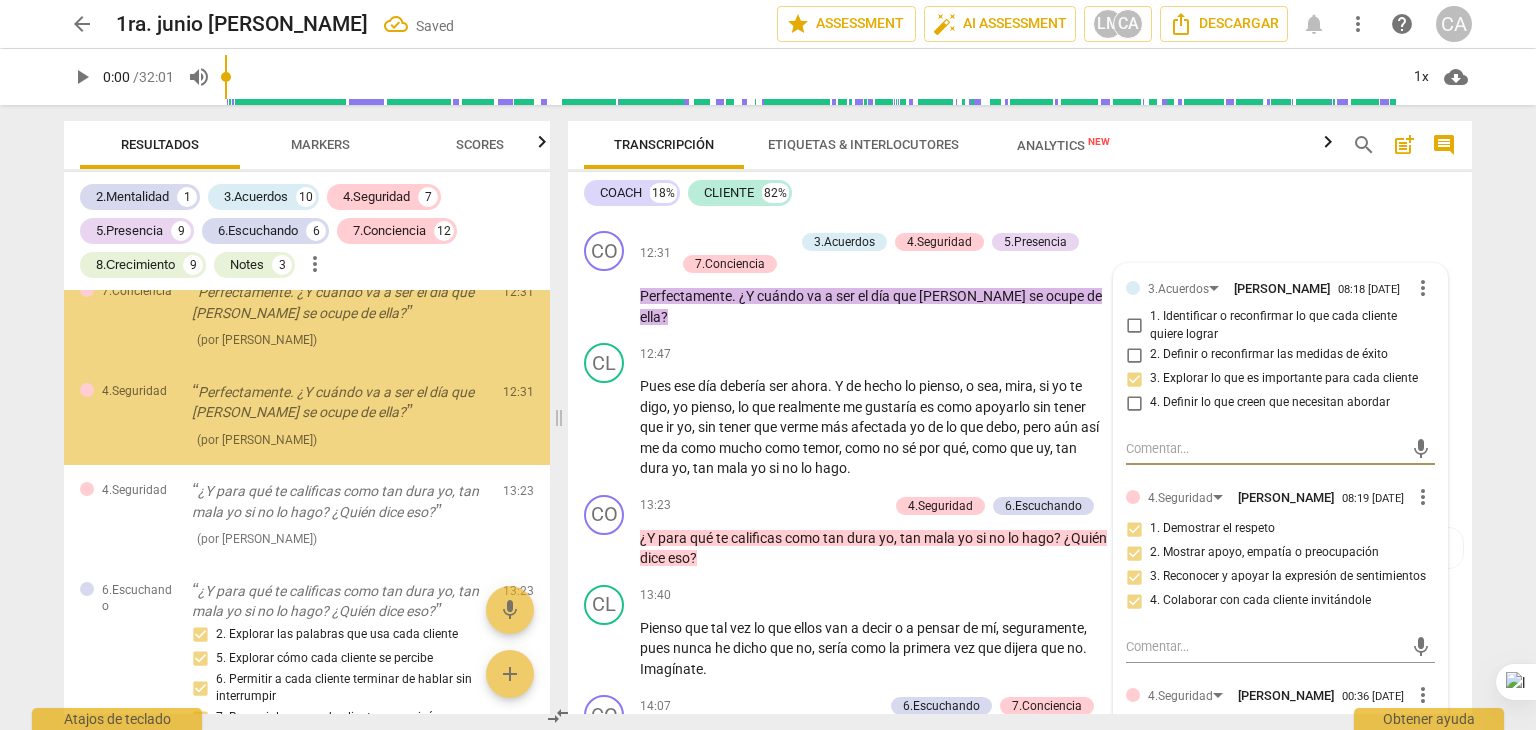 scroll, scrollTop: 4063, scrollLeft: 0, axis: vertical 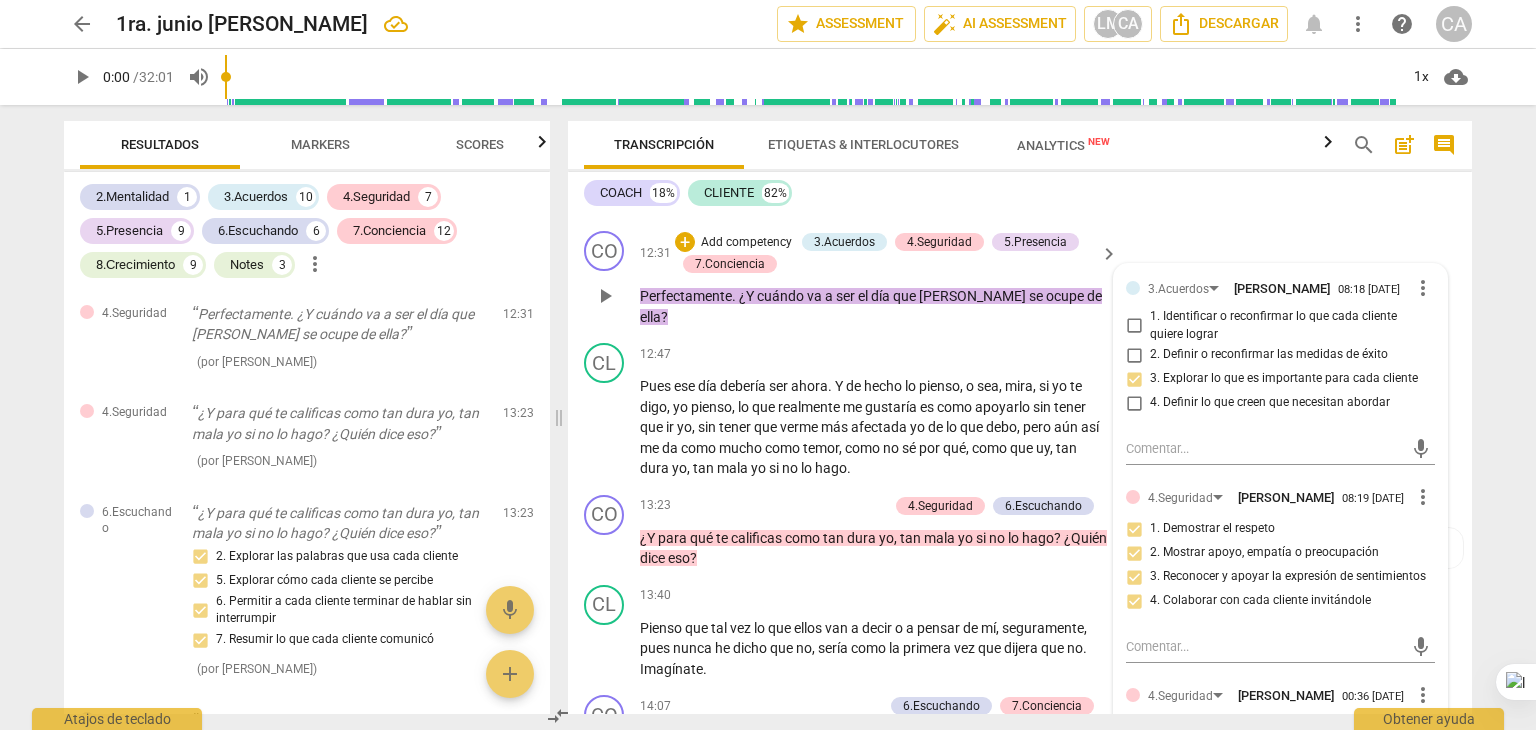 click on "4. Definir lo que creen que necesitan abordar" at bounding box center [1270, 403] 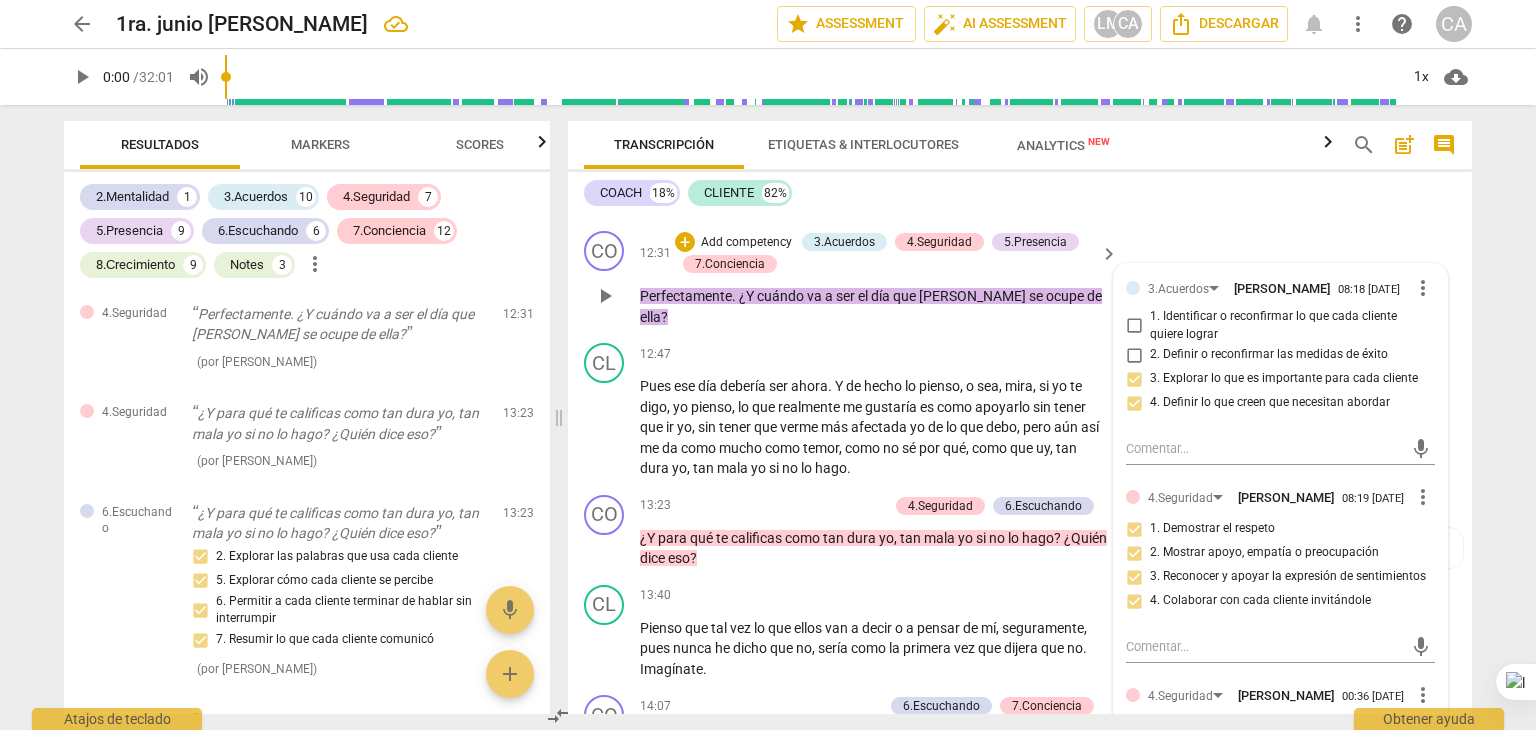 click on "4. Definir lo que creen que necesitan abordar" at bounding box center [1270, 403] 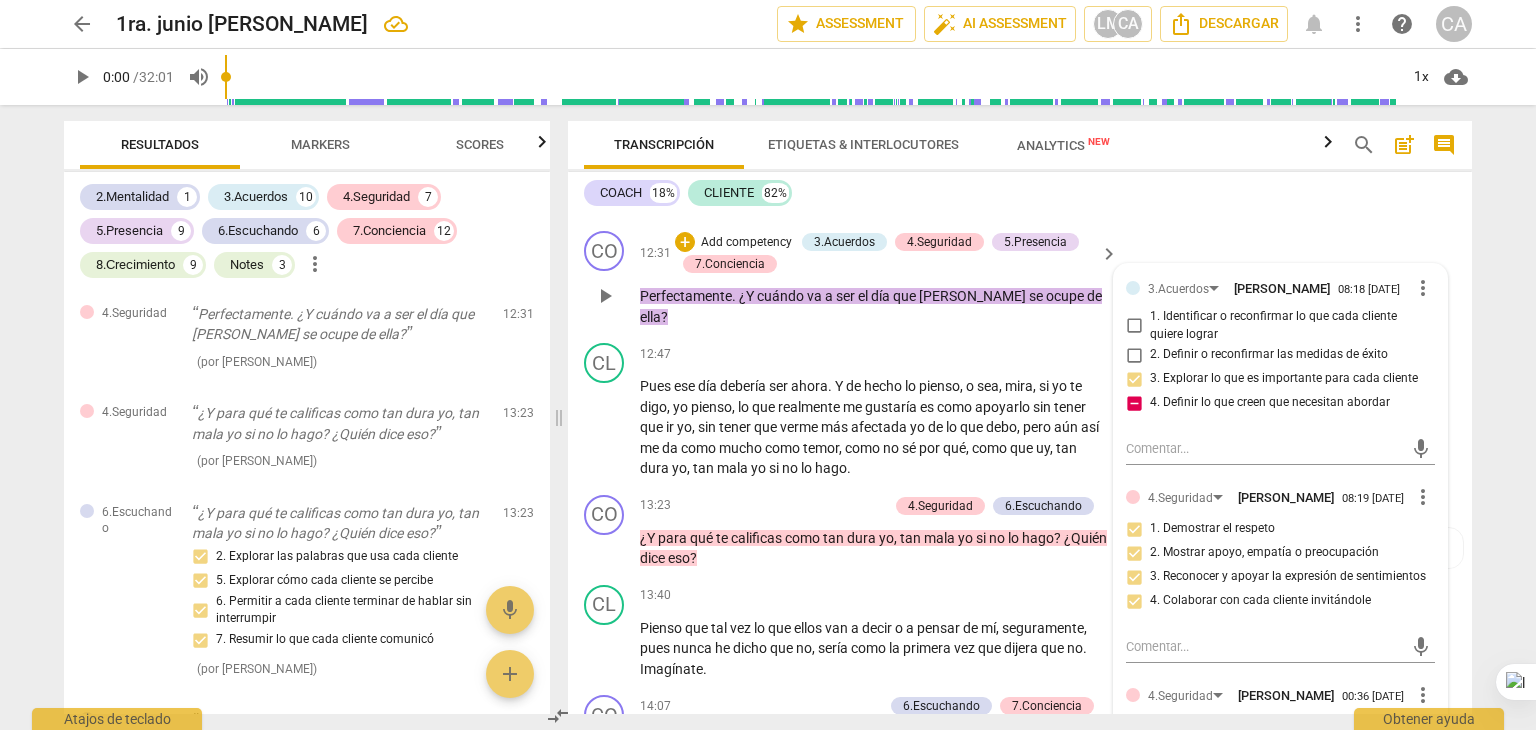 click on "4. Definir lo que creen que necesitan abordar" at bounding box center (1270, 403) 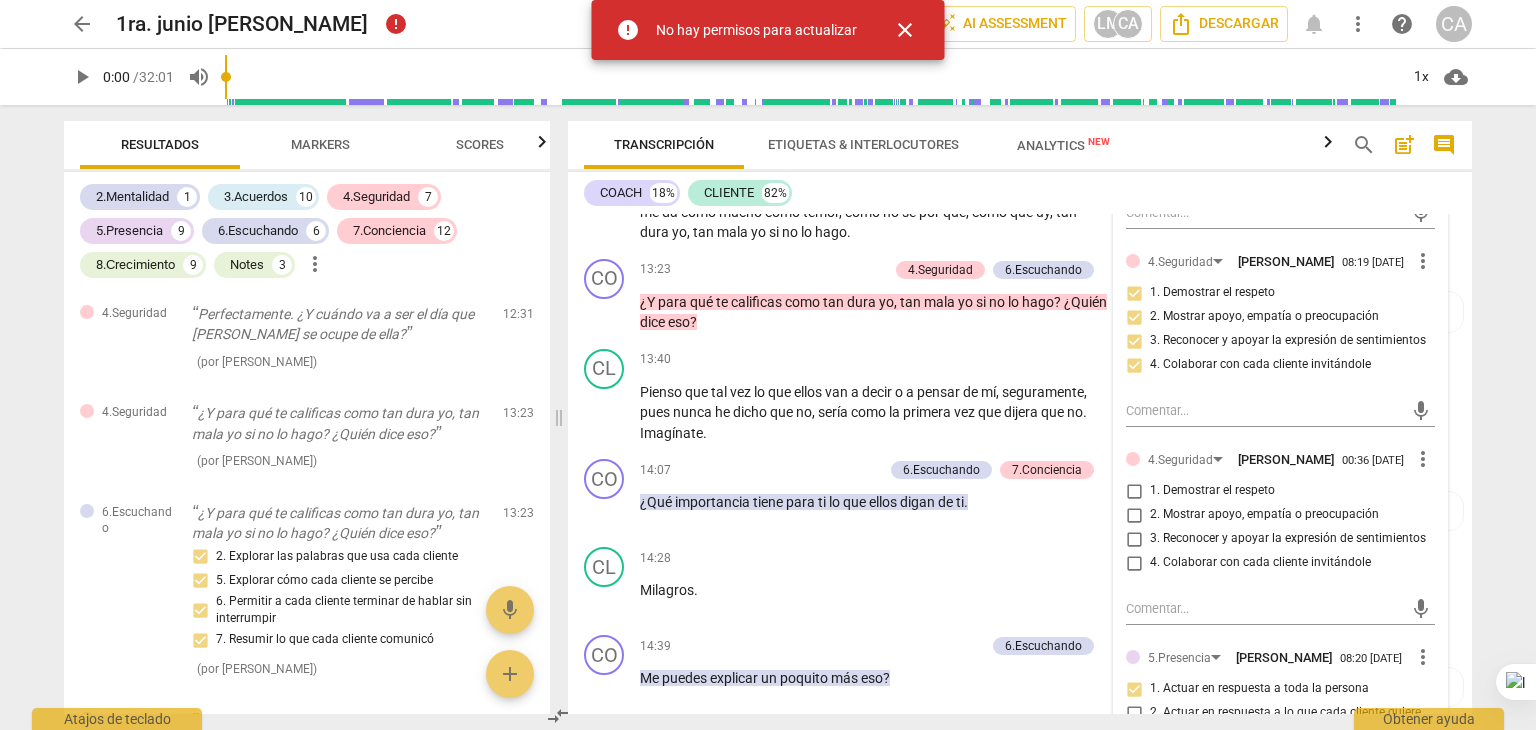 scroll, scrollTop: 3003, scrollLeft: 0, axis: vertical 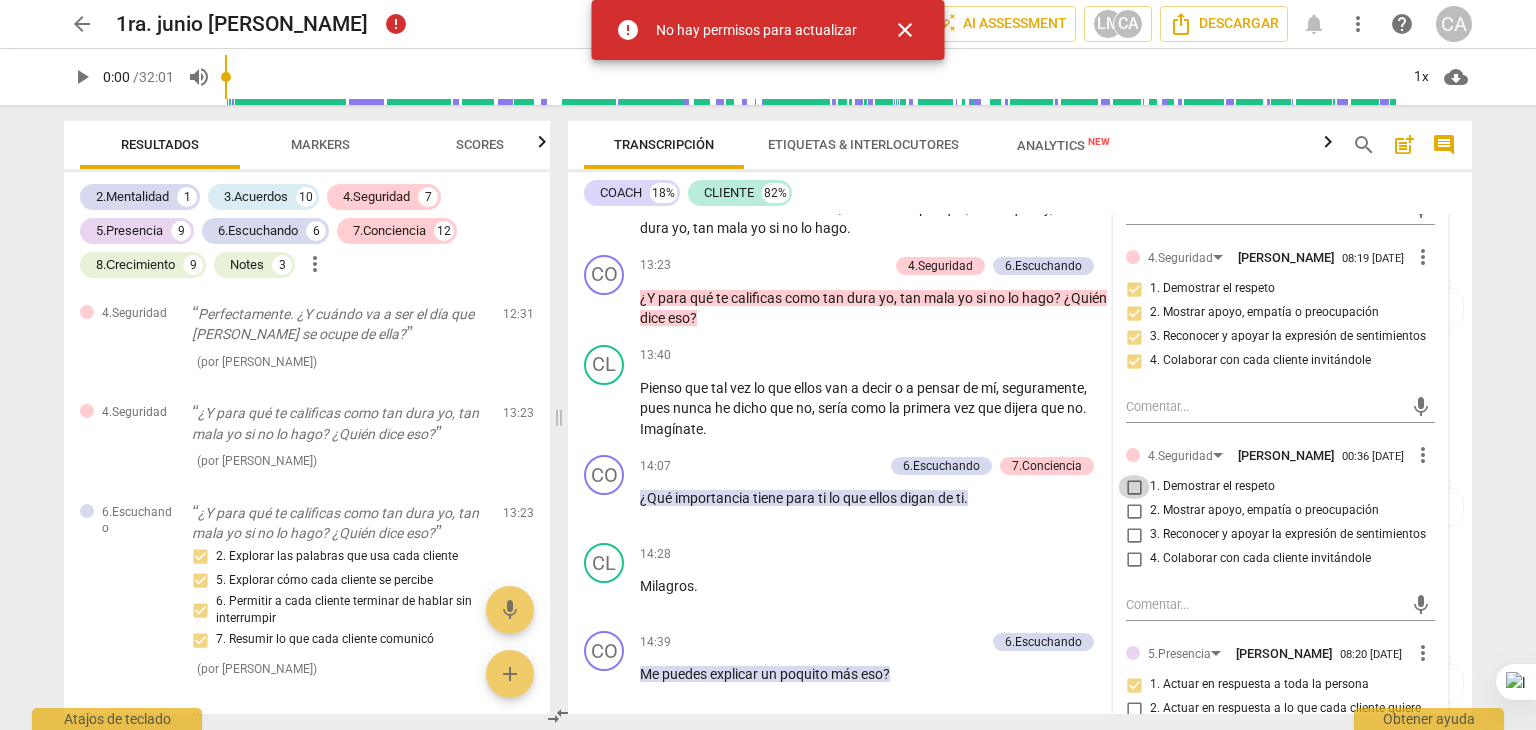 click on "1. Demostrar el respeto" at bounding box center (1134, 487) 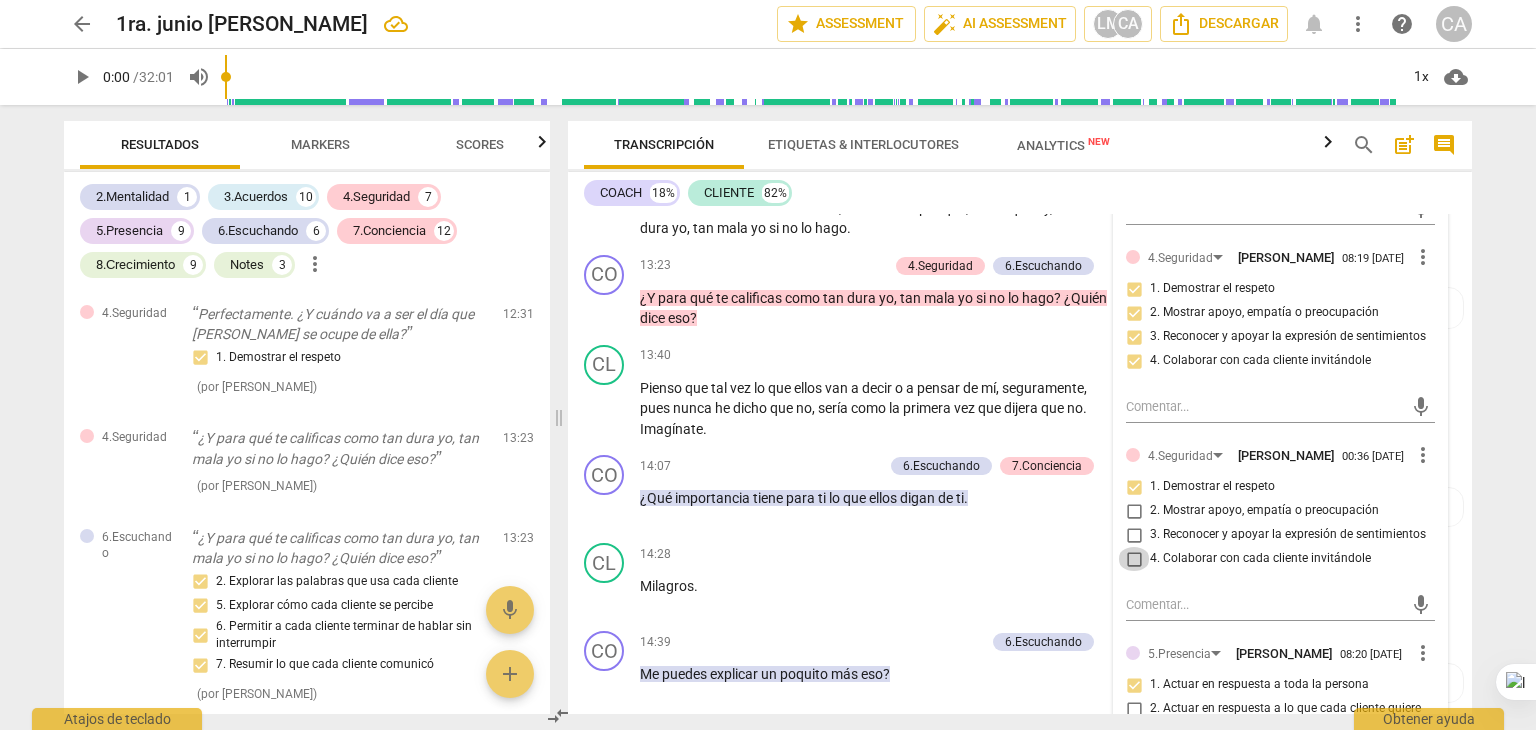 click on "4. Colaborar con cada cliente invitándole" at bounding box center [1134, 559] 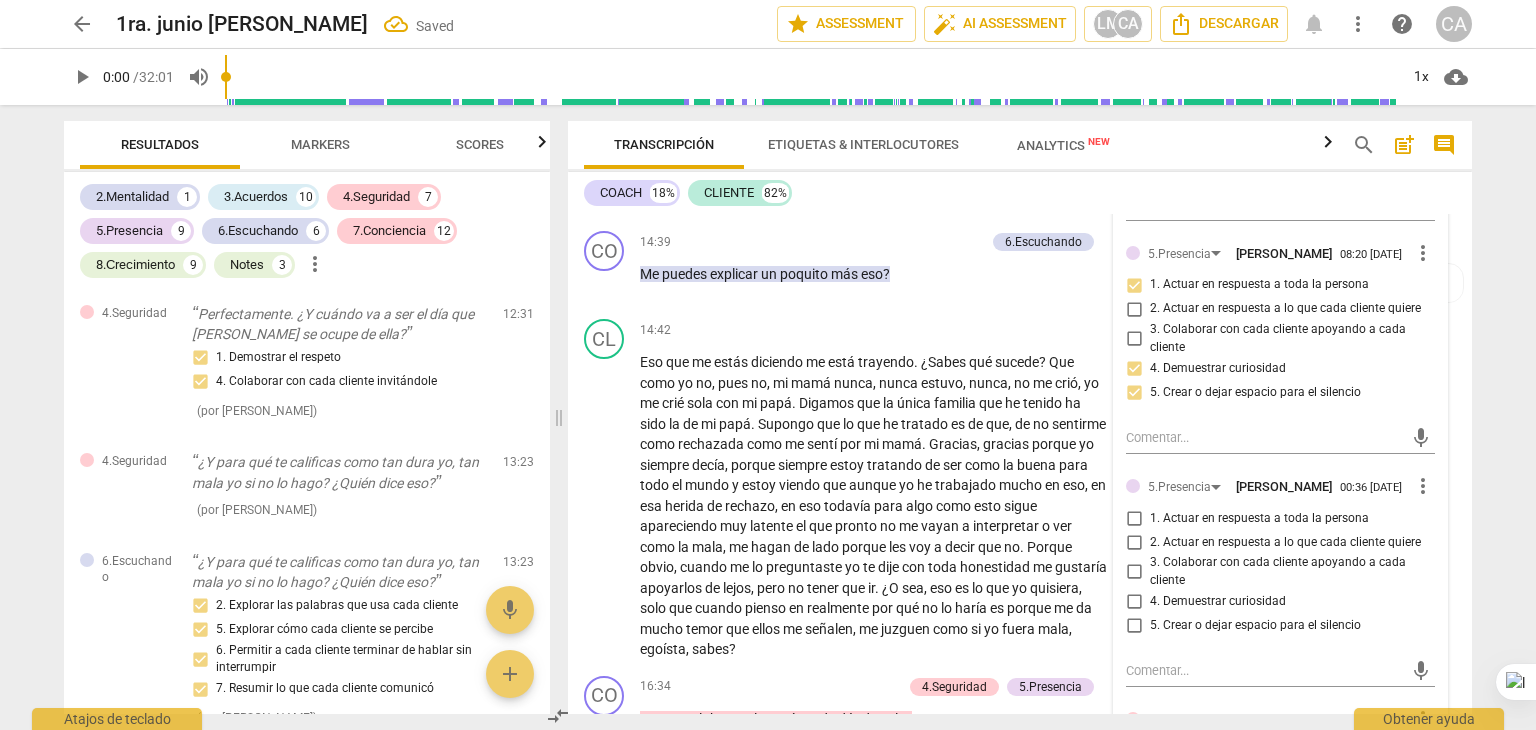 scroll, scrollTop: 3443, scrollLeft: 0, axis: vertical 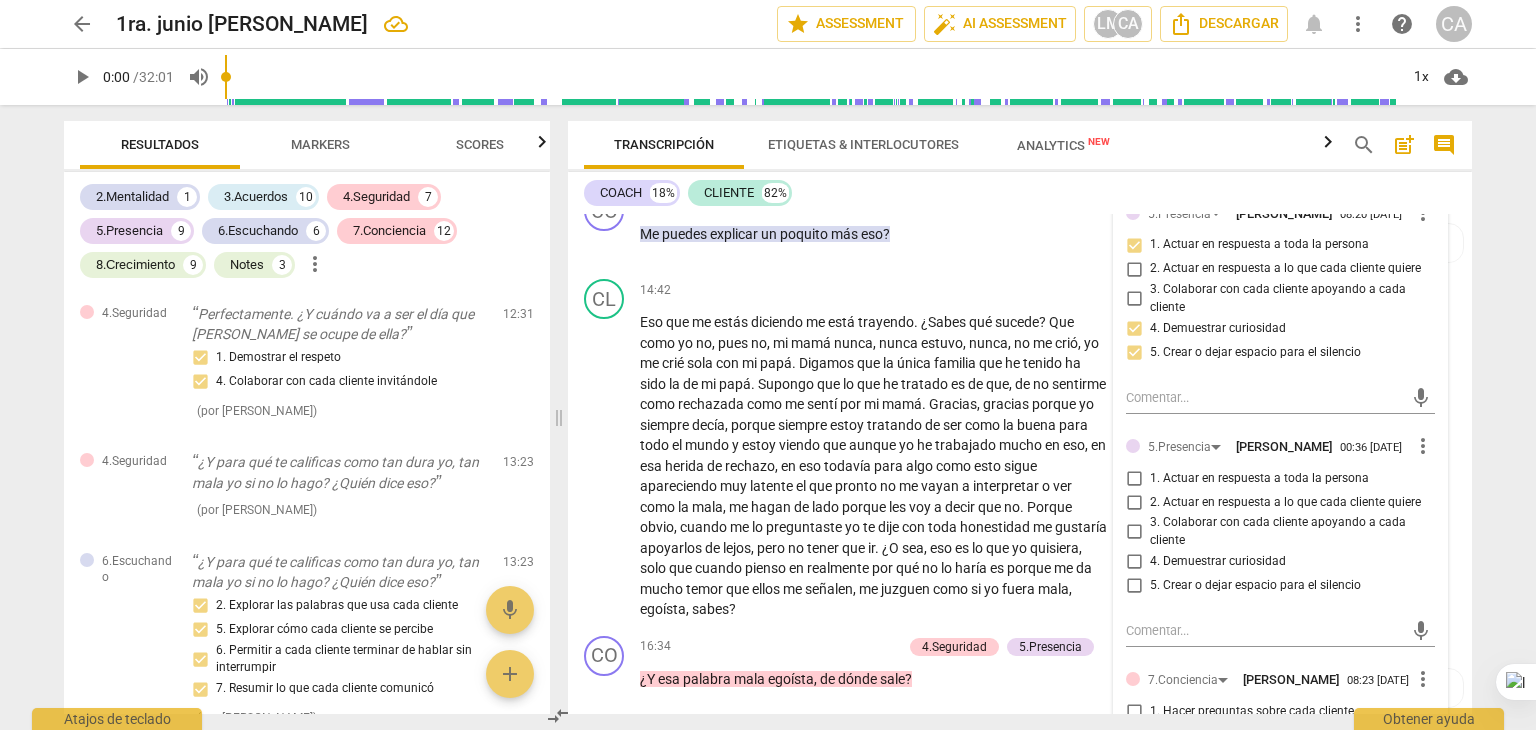 click on "3. Colaborar con cada cliente apoyando a cada cliente" at bounding box center (1134, 532) 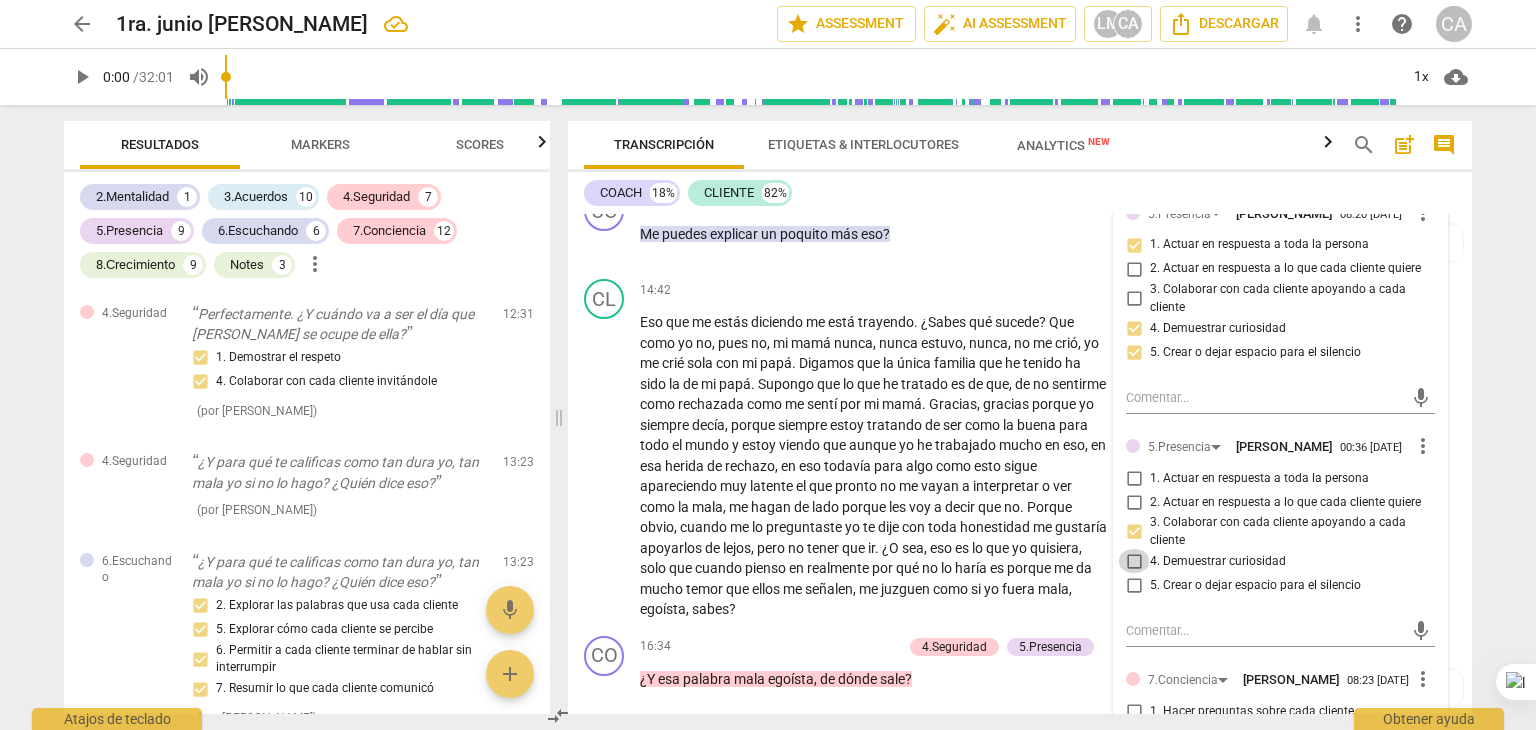 click on "4. Demuestrar curiosidad" at bounding box center (1134, 561) 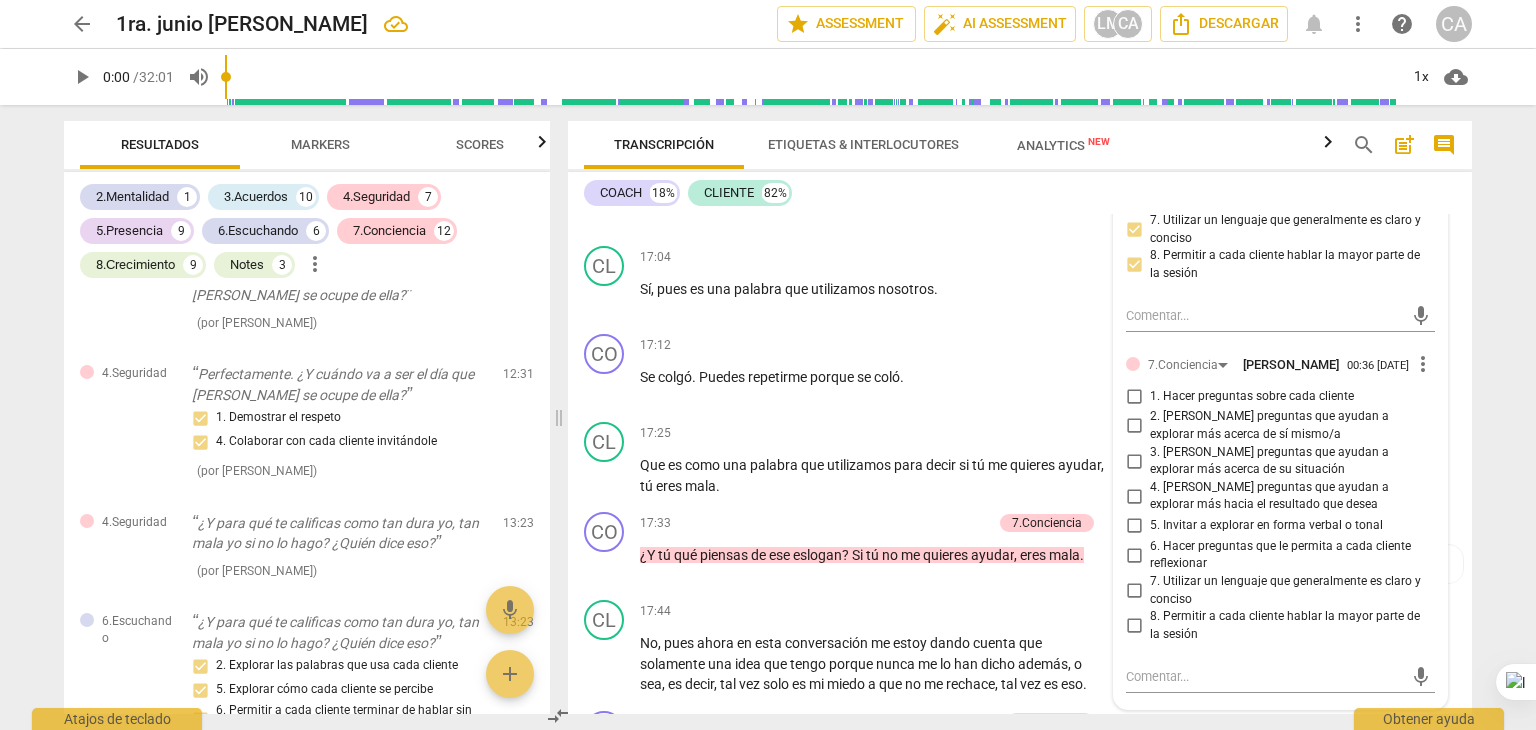 scroll, scrollTop: 4123, scrollLeft: 0, axis: vertical 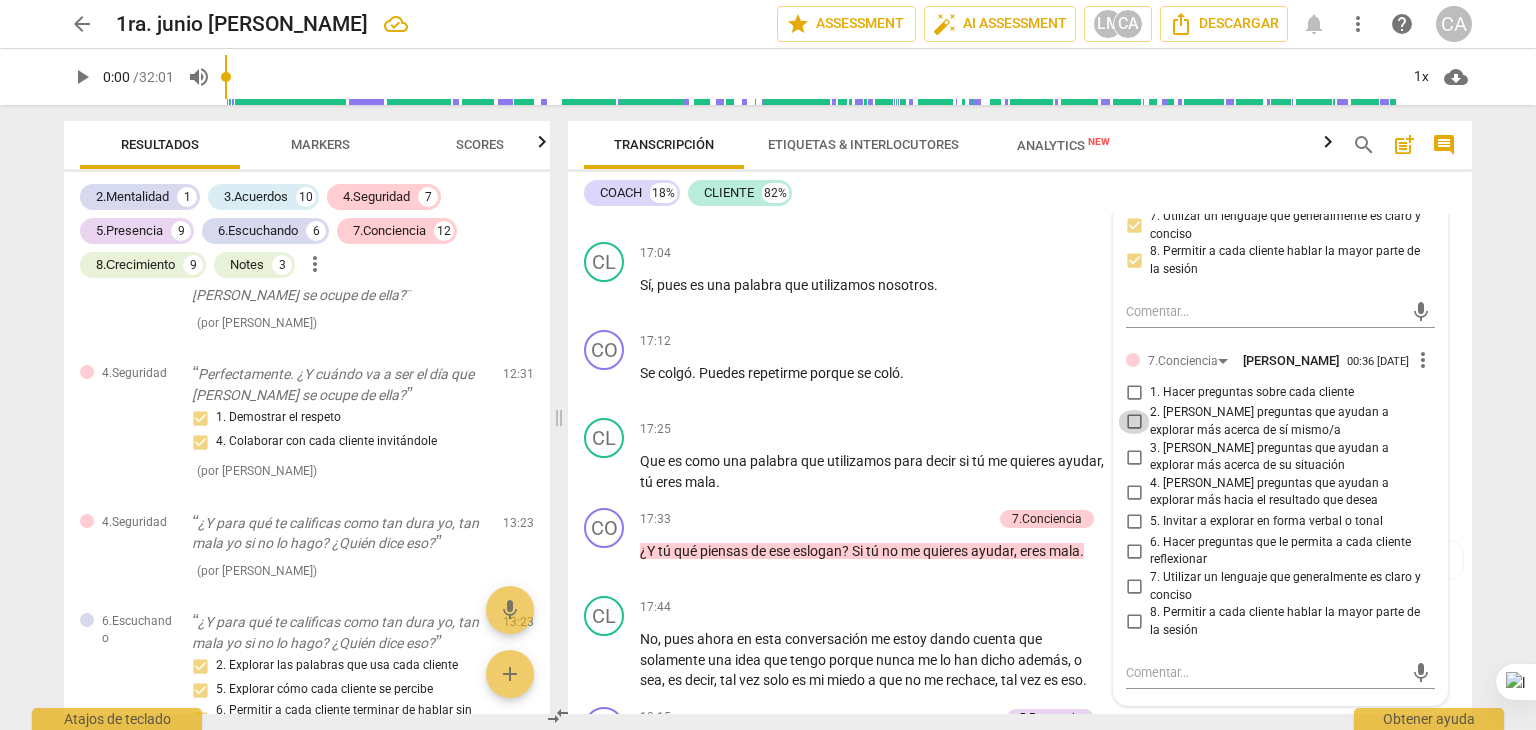 click on "2. [PERSON_NAME] preguntas que ayudan a explorar más acerca de sí mismo/a" at bounding box center (1134, 422) 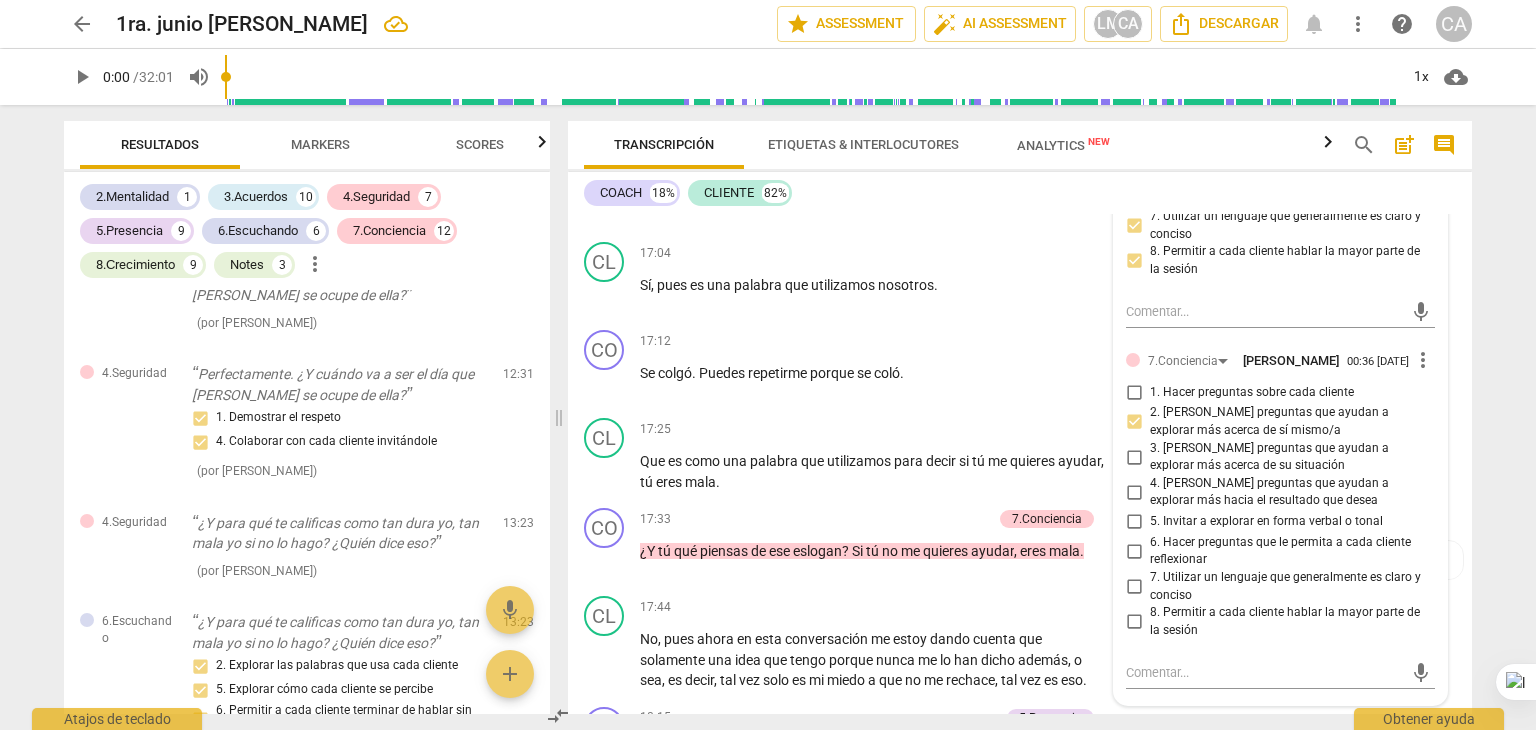 click on "1. Hacer preguntas sobre cada cliente" at bounding box center (1134, 392) 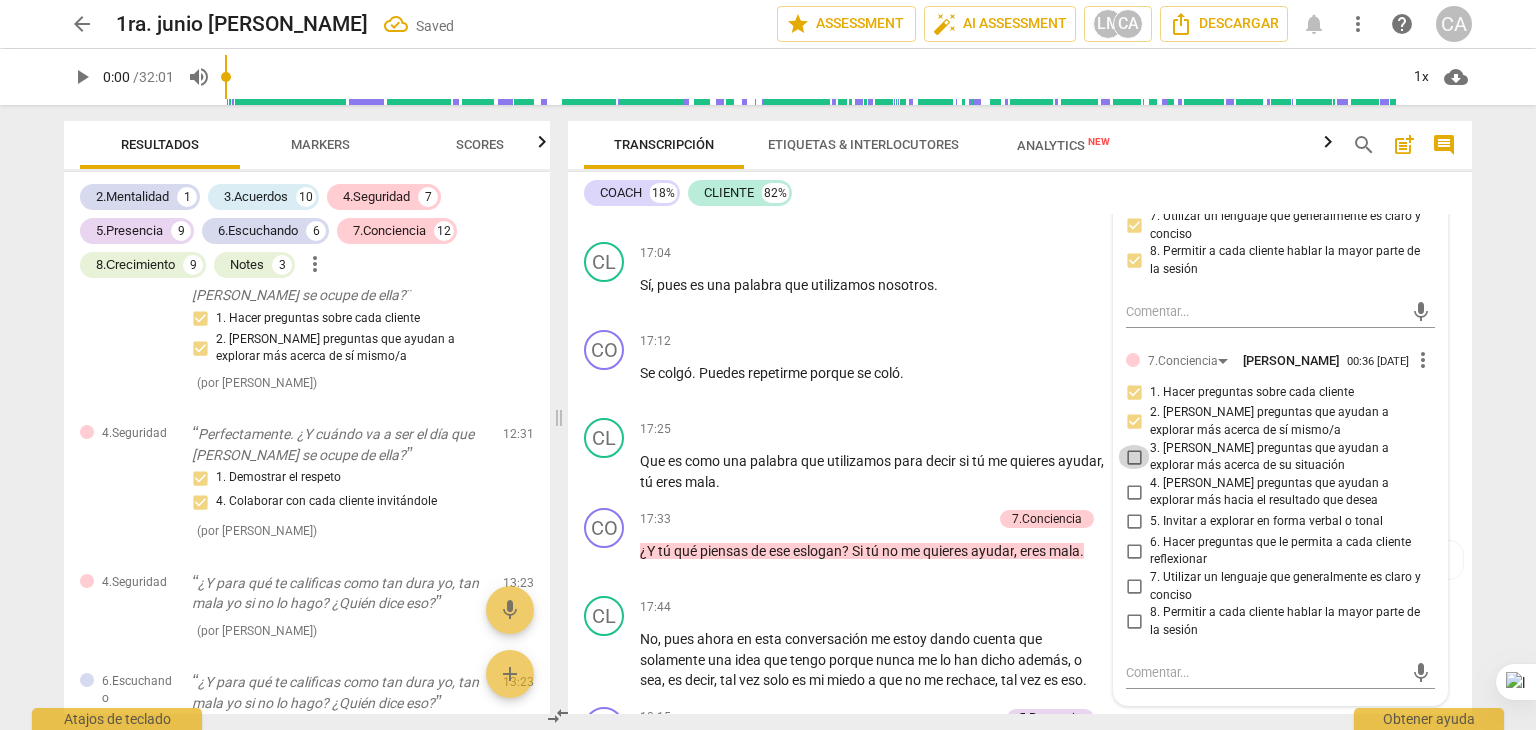 click on "3. [PERSON_NAME] preguntas que ayudan a explorar más acerca de su situación" at bounding box center (1134, 457) 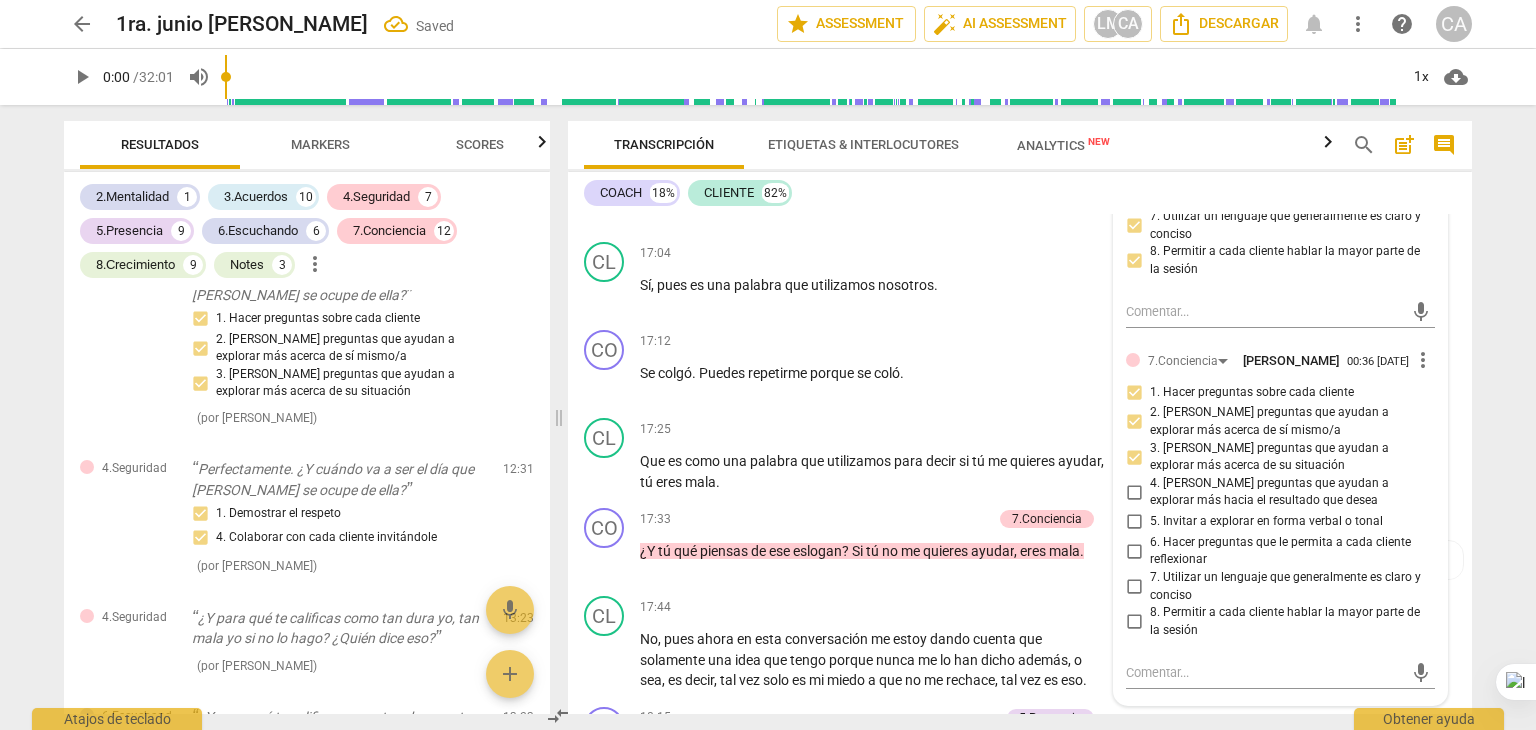 click on "6. Hacer preguntas que le permita a cada cliente reflexionar" at bounding box center (1134, 551) 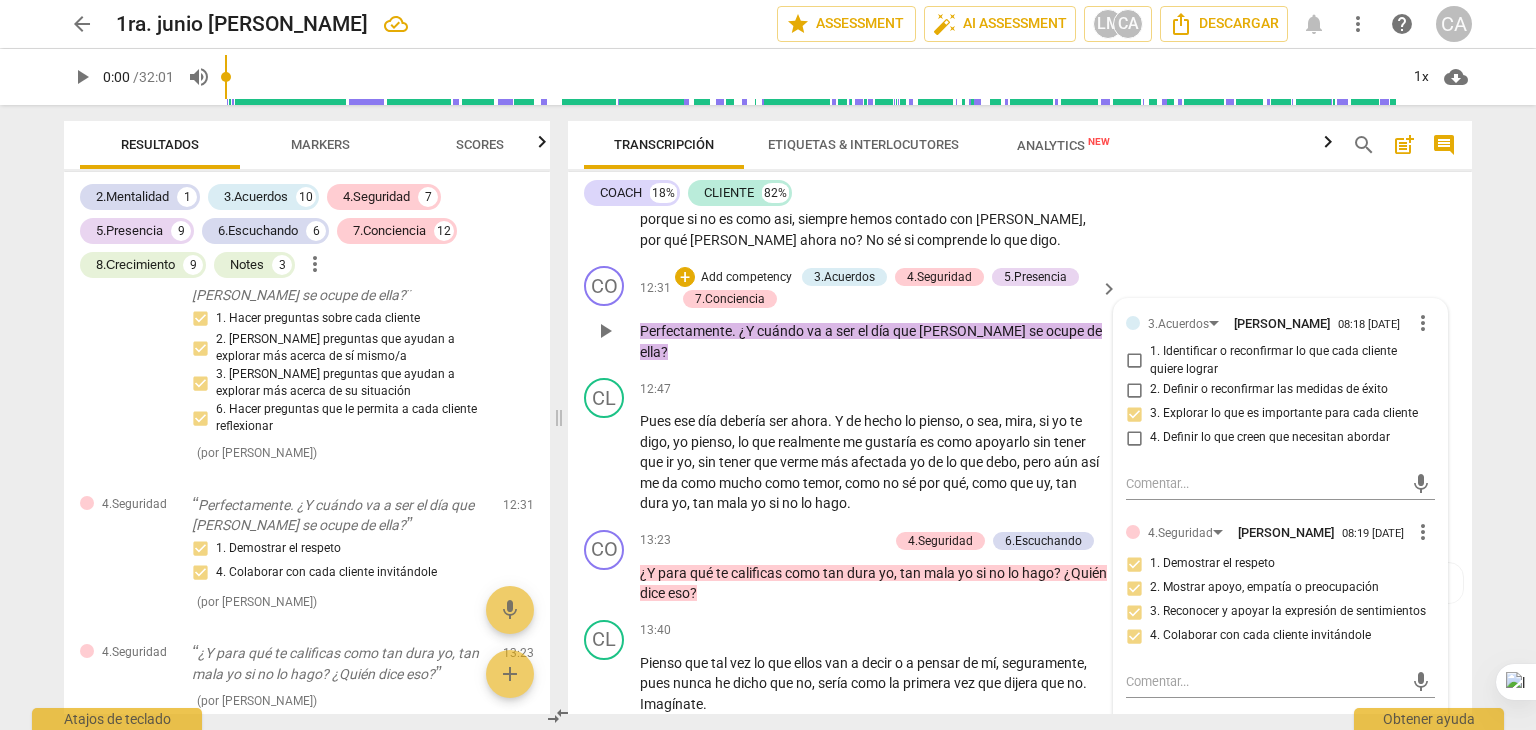 scroll, scrollTop: 2723, scrollLeft: 0, axis: vertical 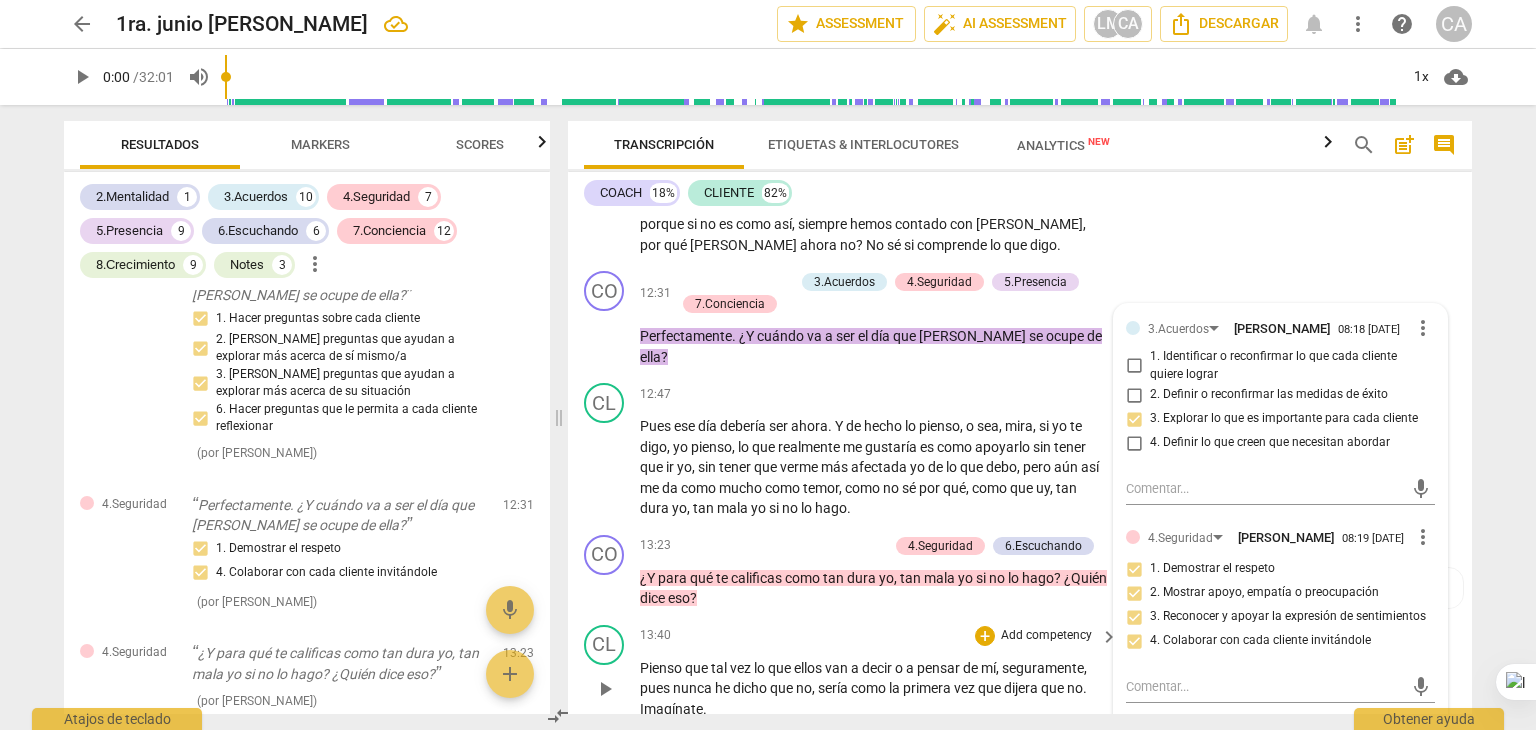 click on "13:40 + Add competency keyboard_arrow_right" at bounding box center (880, 636) 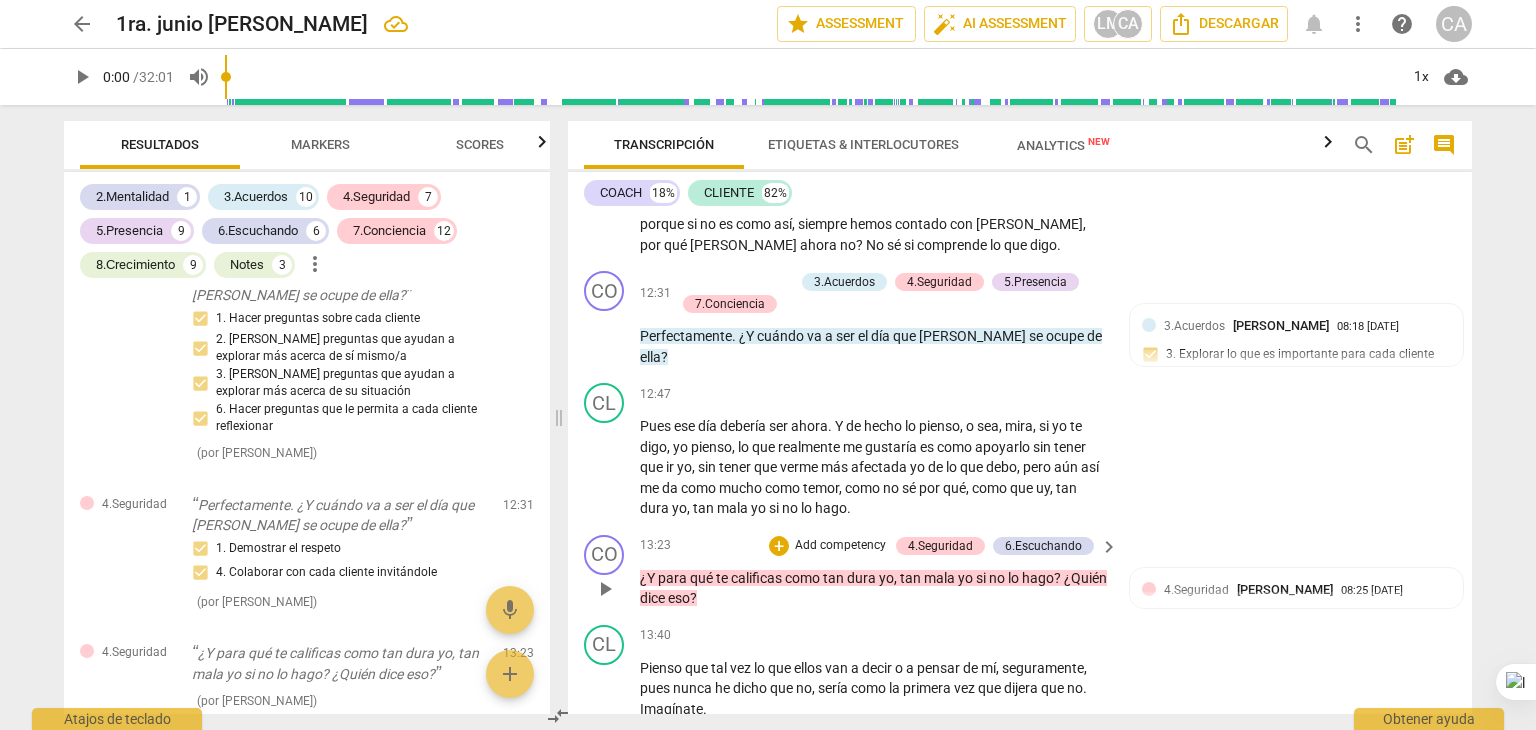 click on "Add competency" at bounding box center [840, 546] 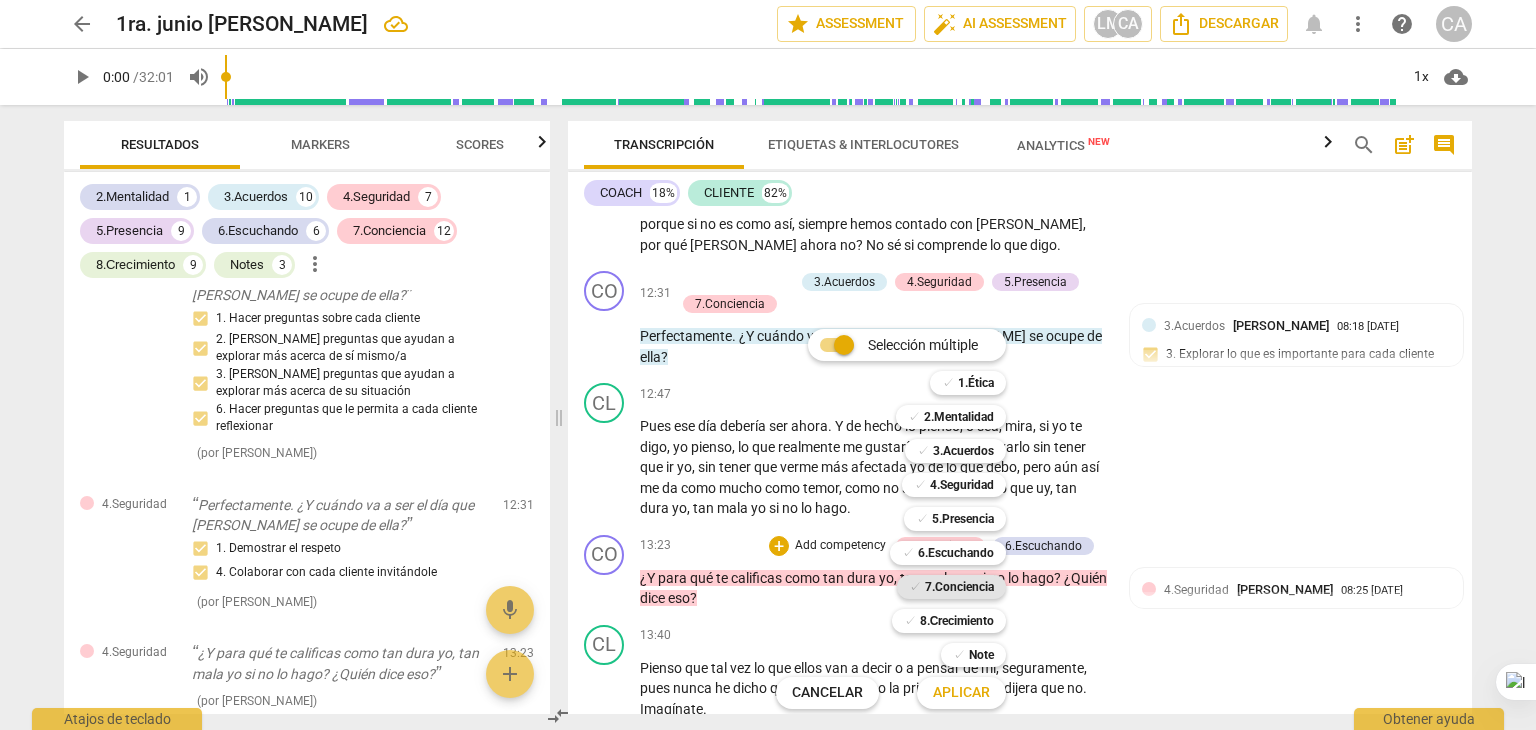 click on "7.Conciencia" at bounding box center (959, 587) 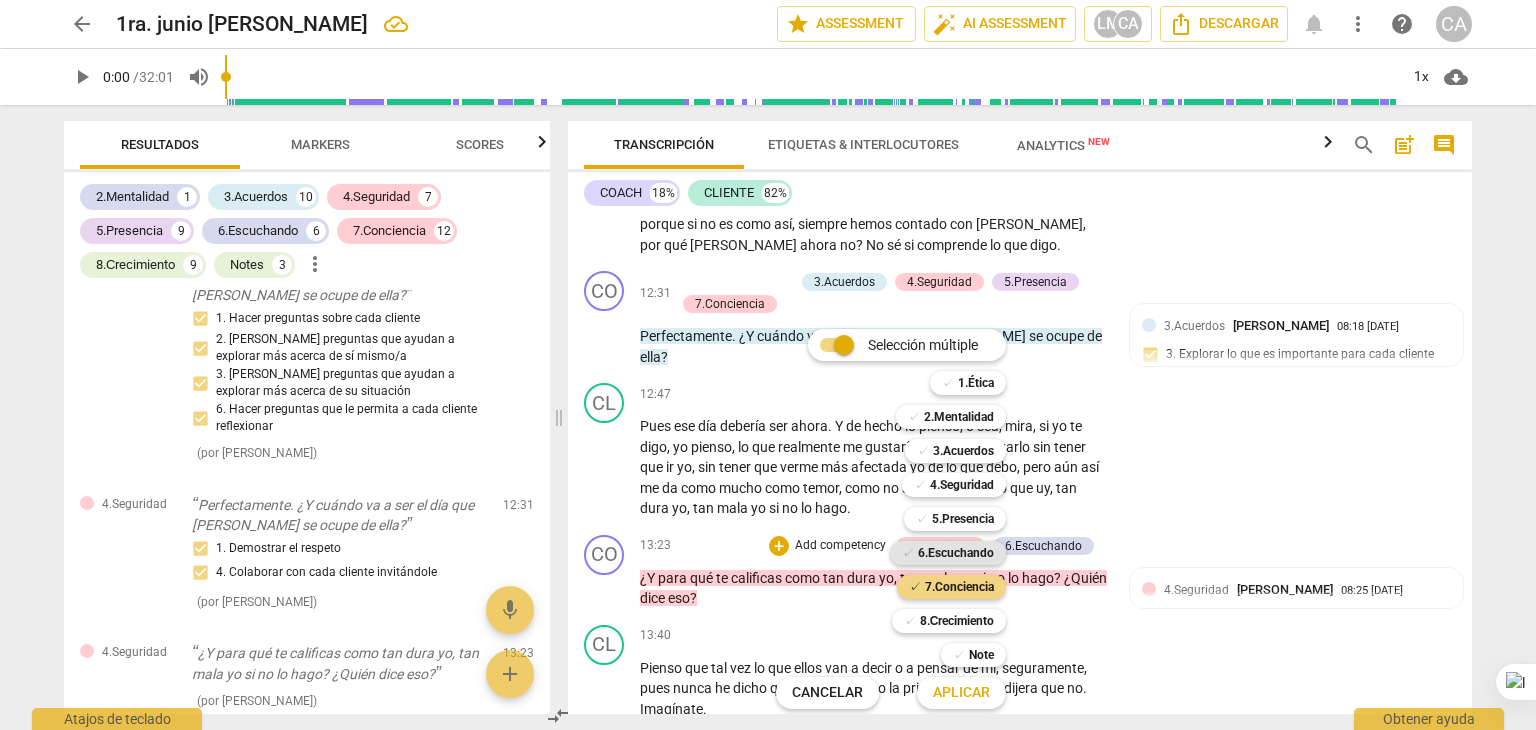 click on "6.Escuchando" at bounding box center [956, 553] 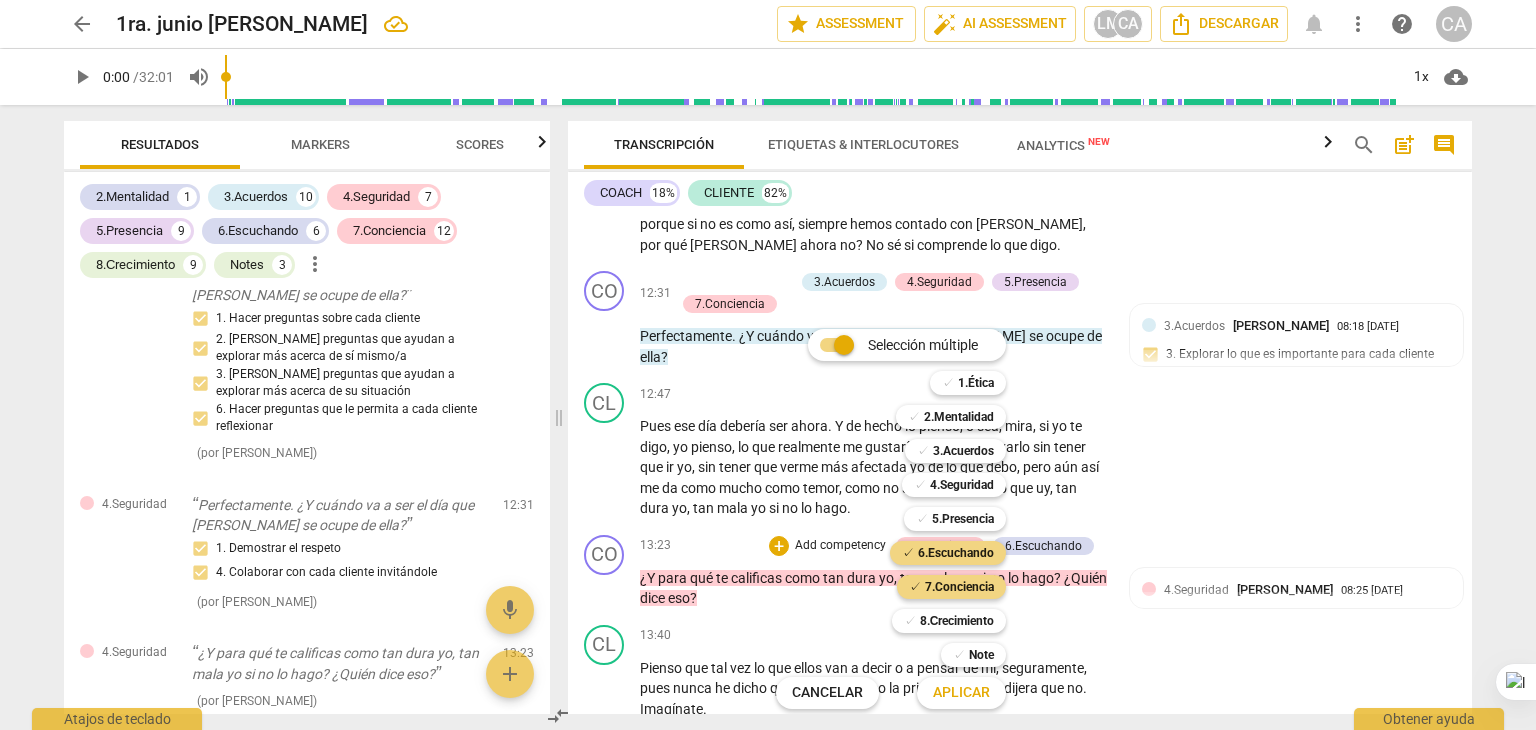 click on "Aplicar" at bounding box center [961, 693] 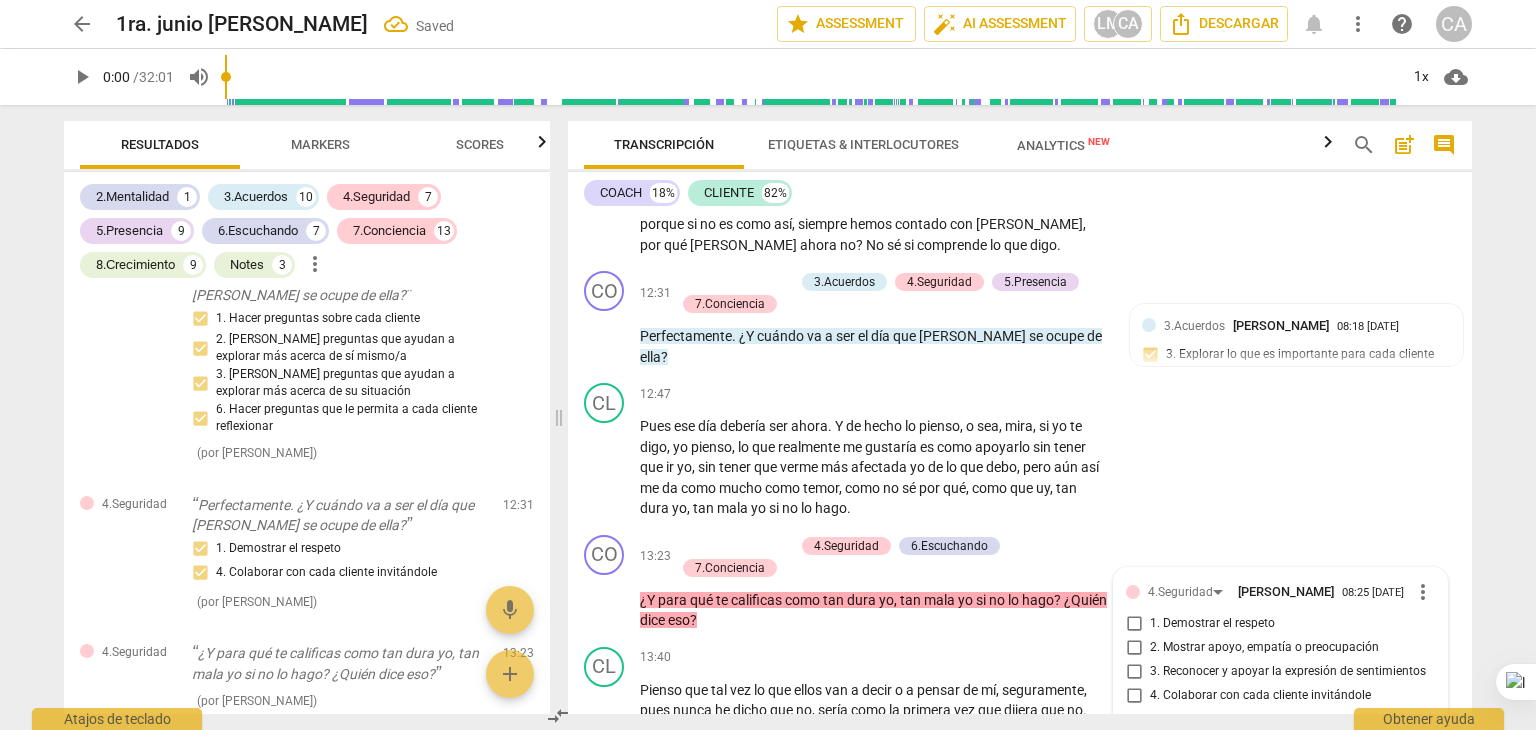 scroll, scrollTop: 3004, scrollLeft: 0, axis: vertical 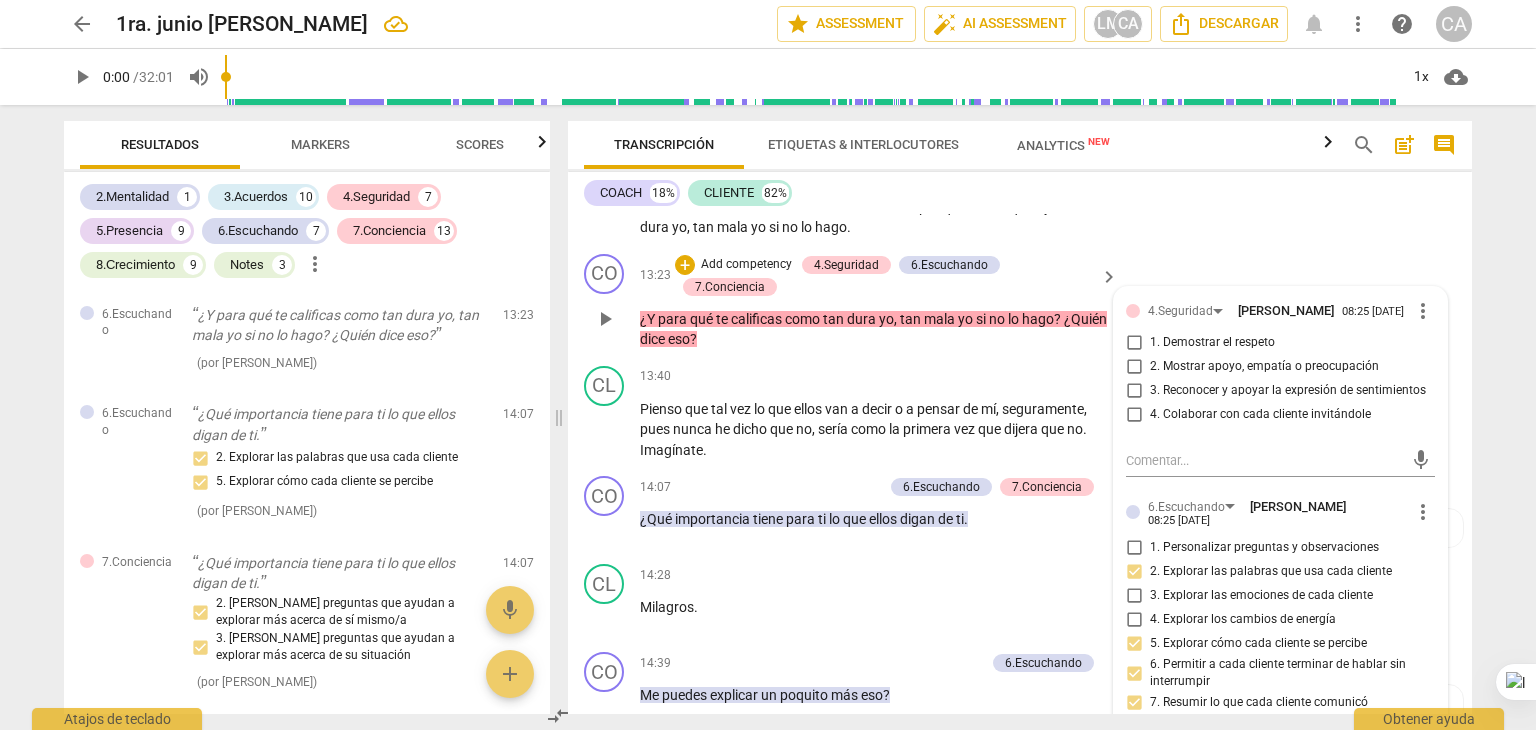 click on "mic" at bounding box center (1280, 459) 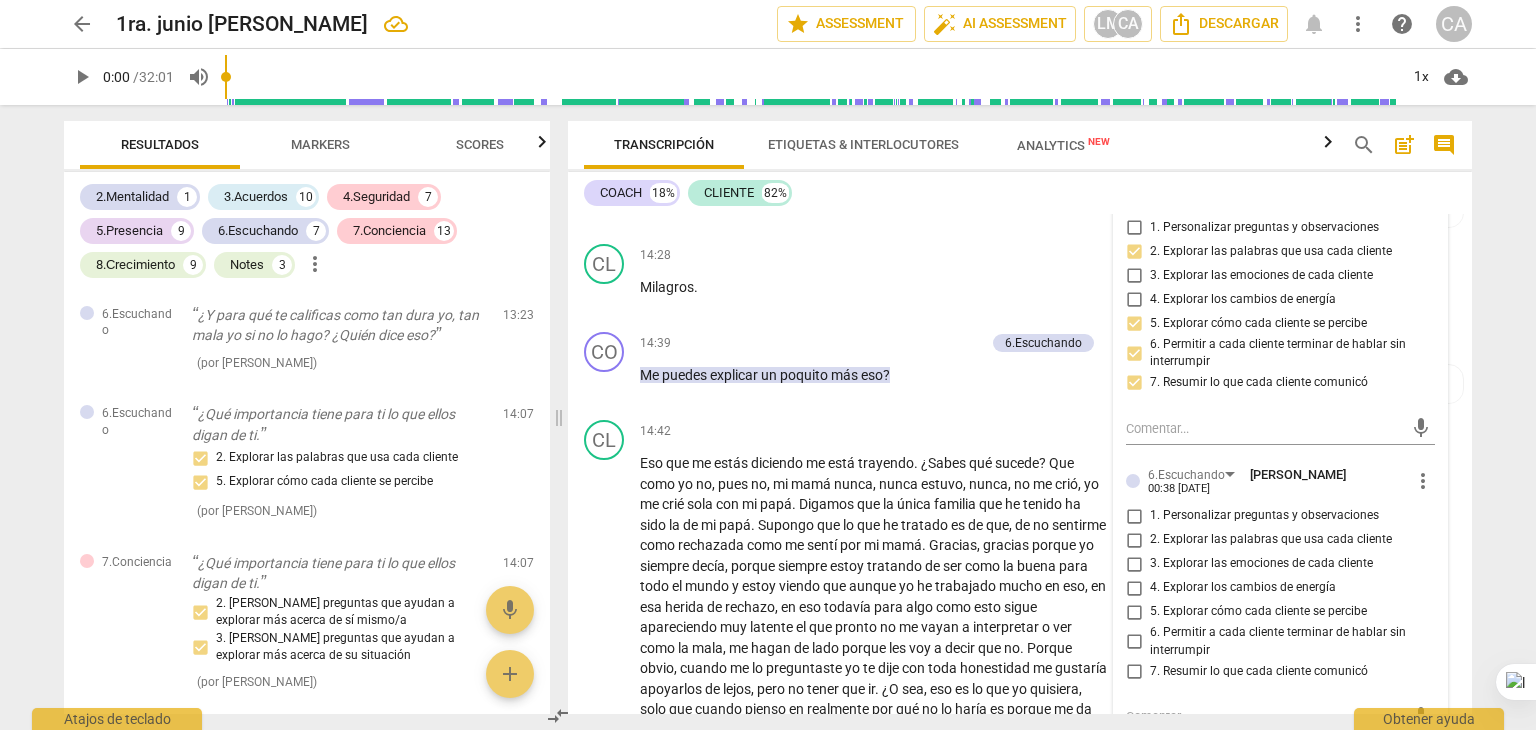 scroll, scrollTop: 3364, scrollLeft: 0, axis: vertical 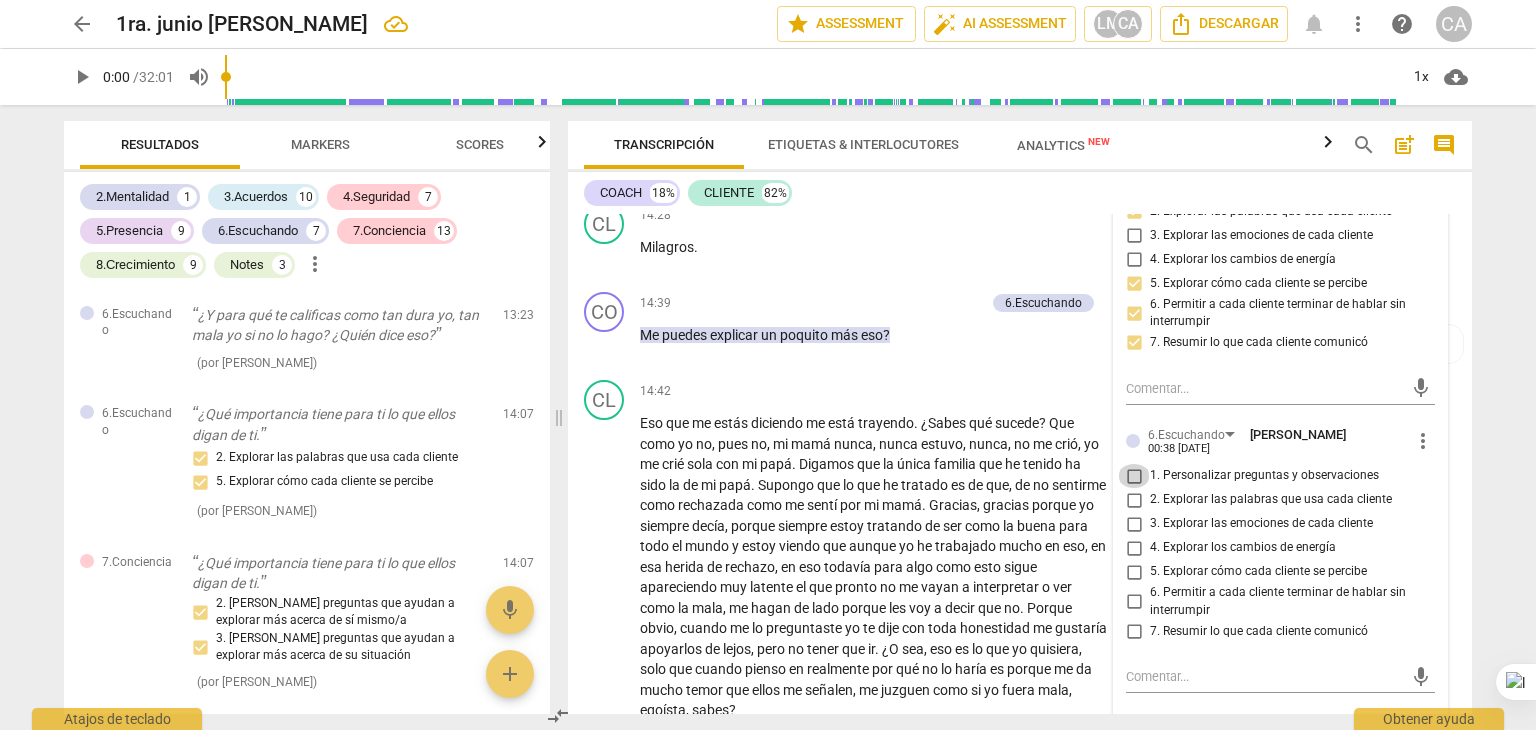 click on "1. Personalizar preguntas y observaciones" at bounding box center [1134, 476] 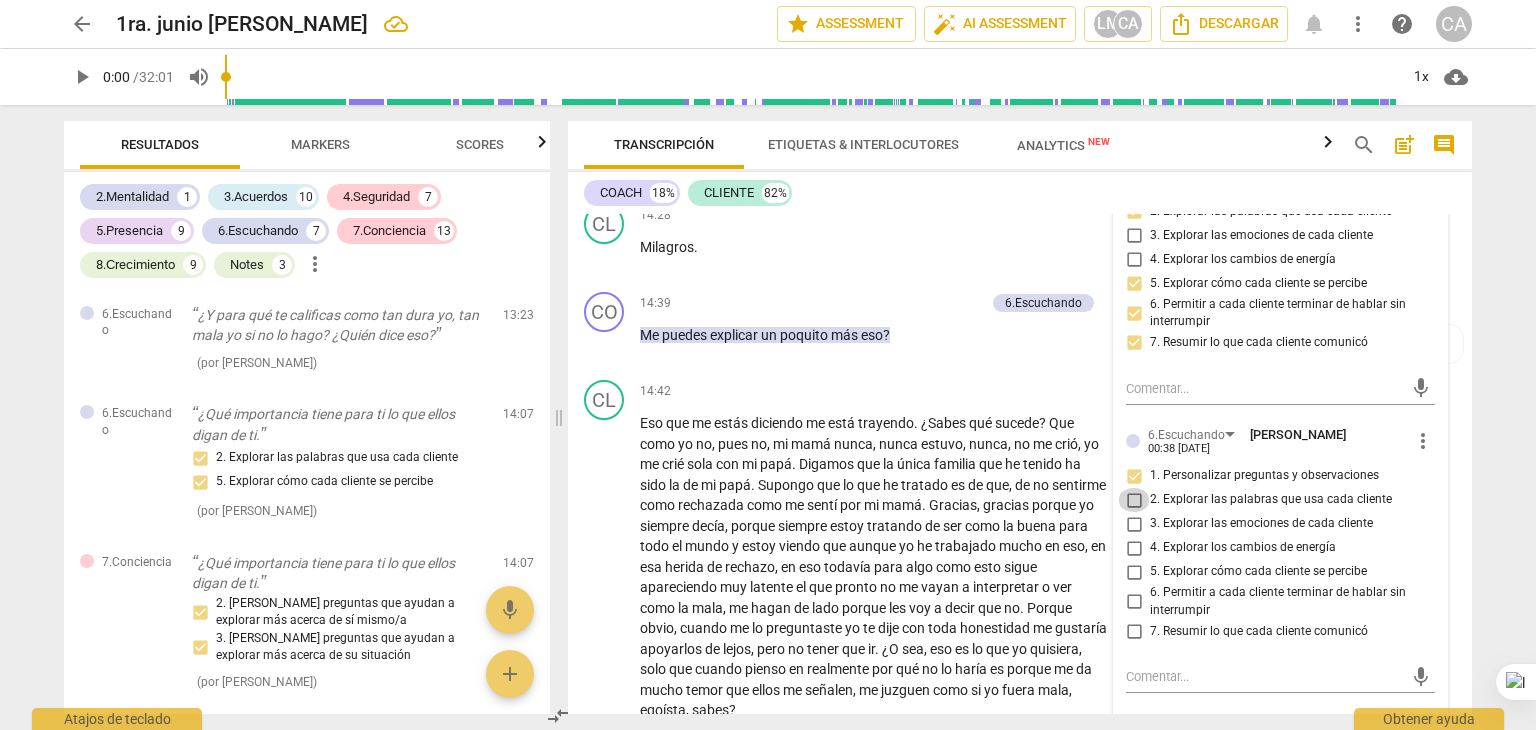click on "2. Explorar las palabras que usa cada cliente" at bounding box center (1134, 500) 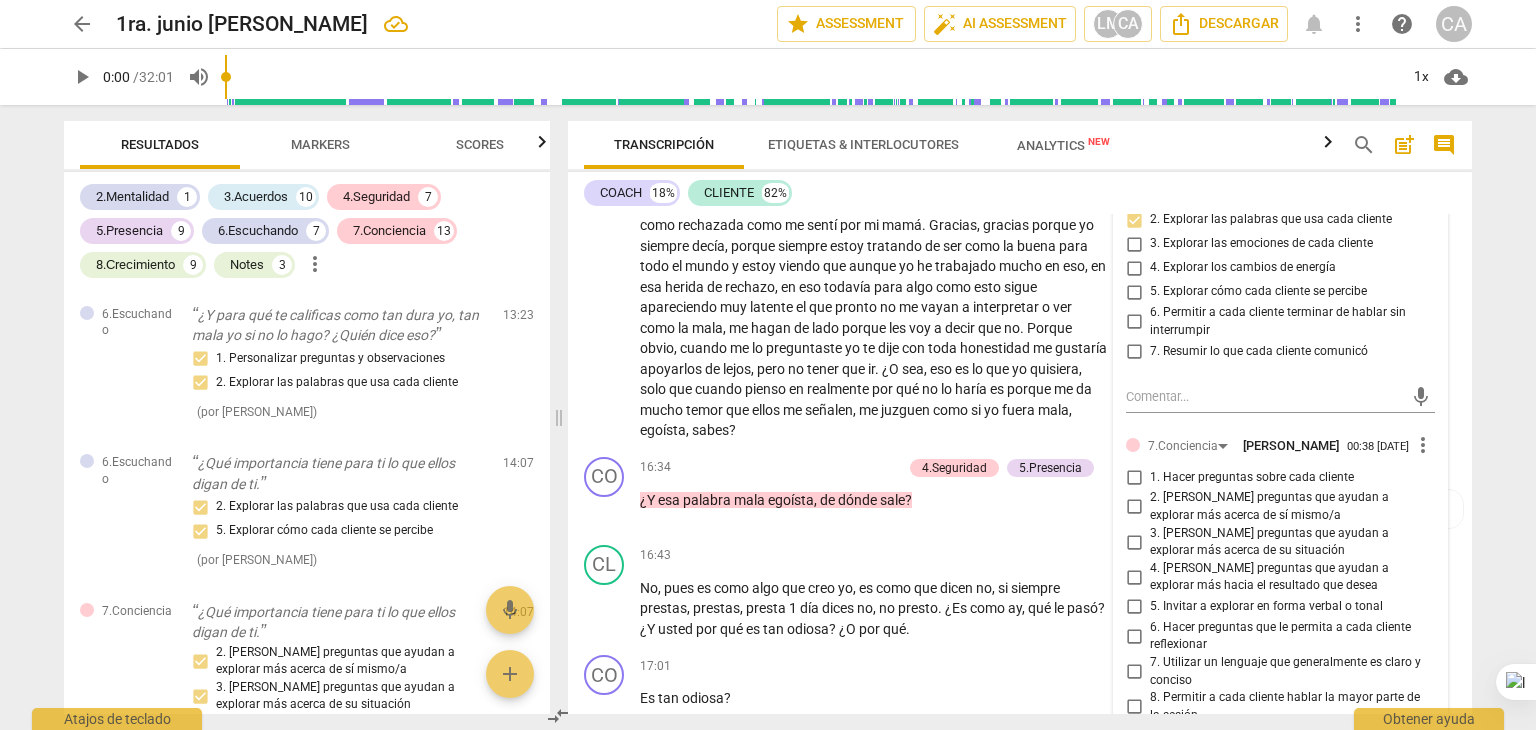 scroll, scrollTop: 3644, scrollLeft: 0, axis: vertical 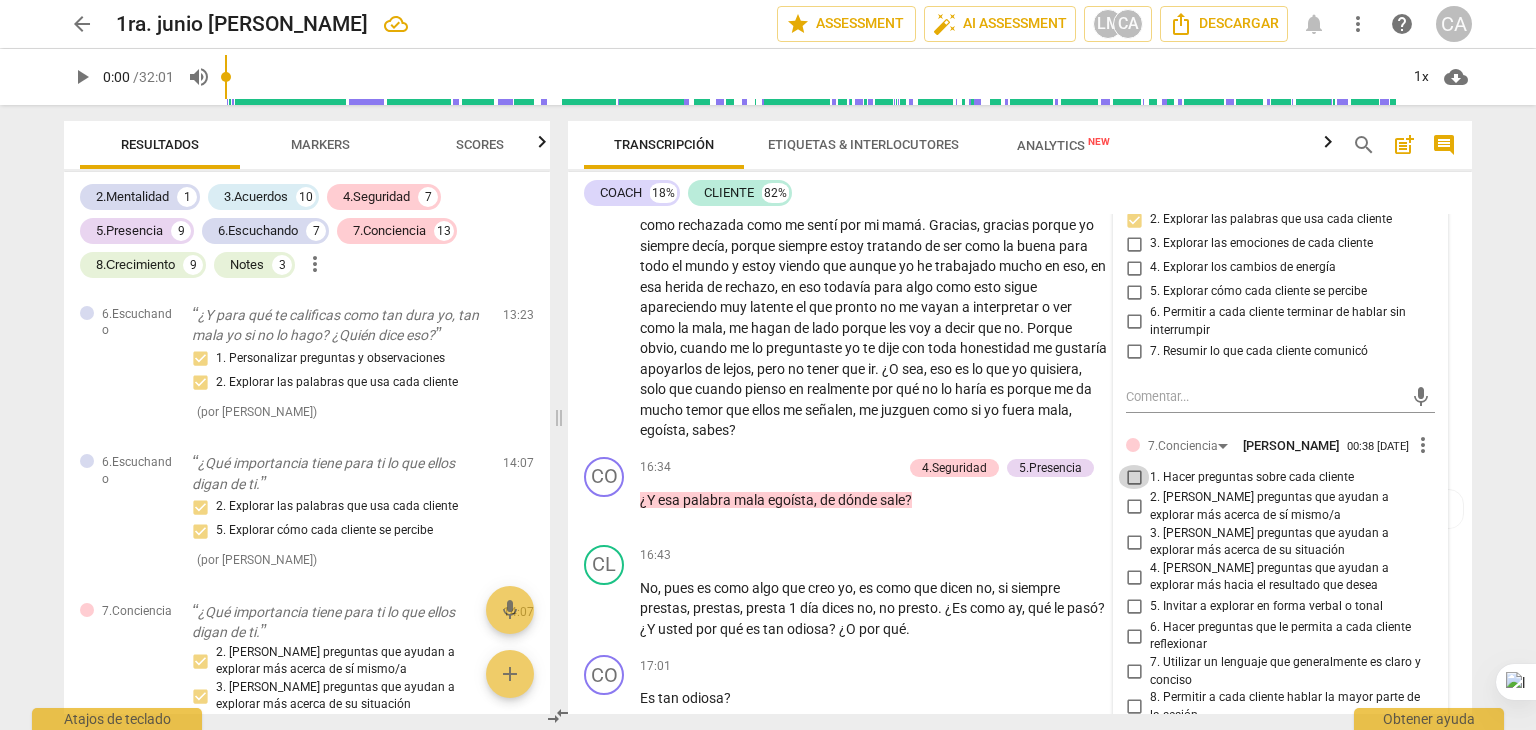 click on "1. Hacer preguntas sobre cada cliente" at bounding box center [1134, 477] 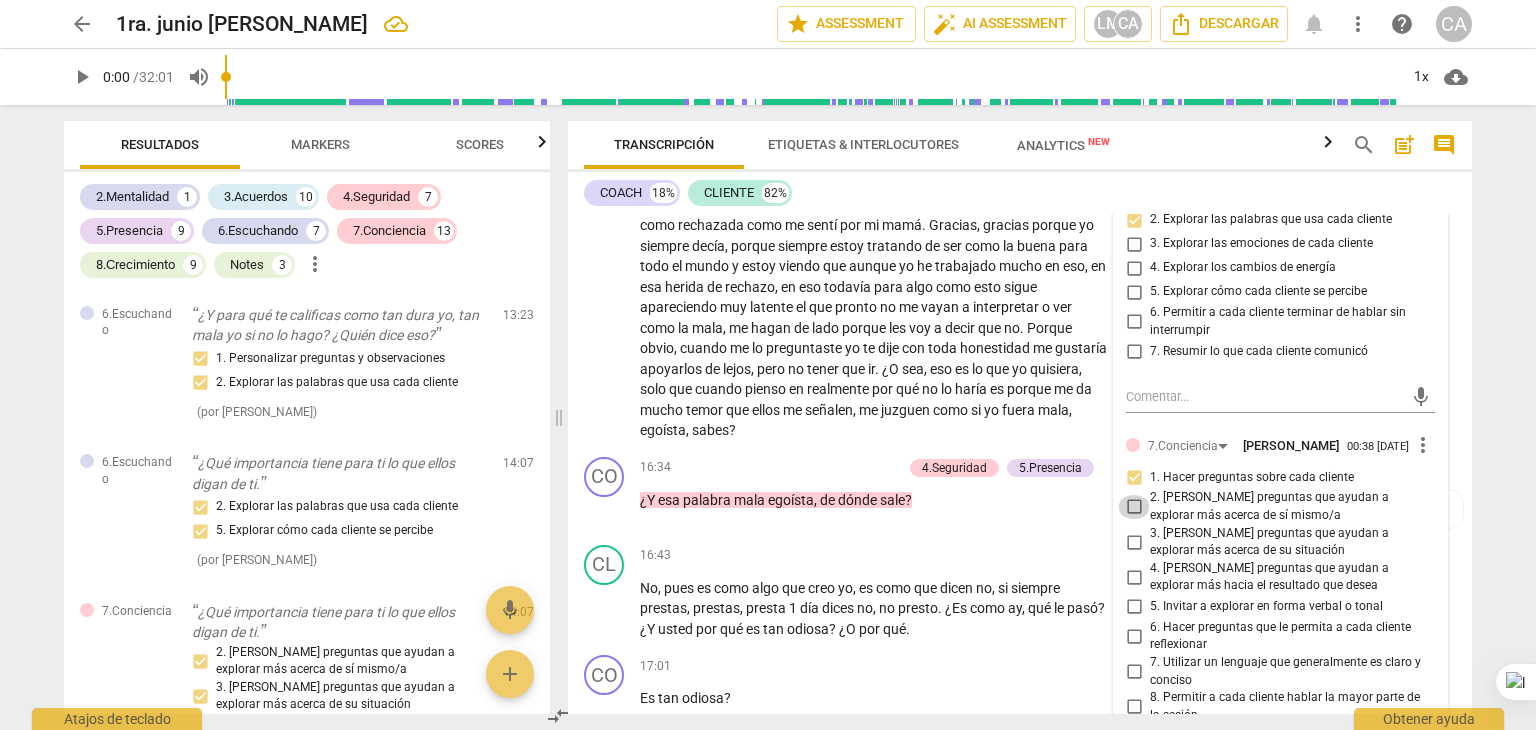 click on "2. [PERSON_NAME] preguntas que ayudan a explorar más acerca de sí mismo/a" at bounding box center [1134, 507] 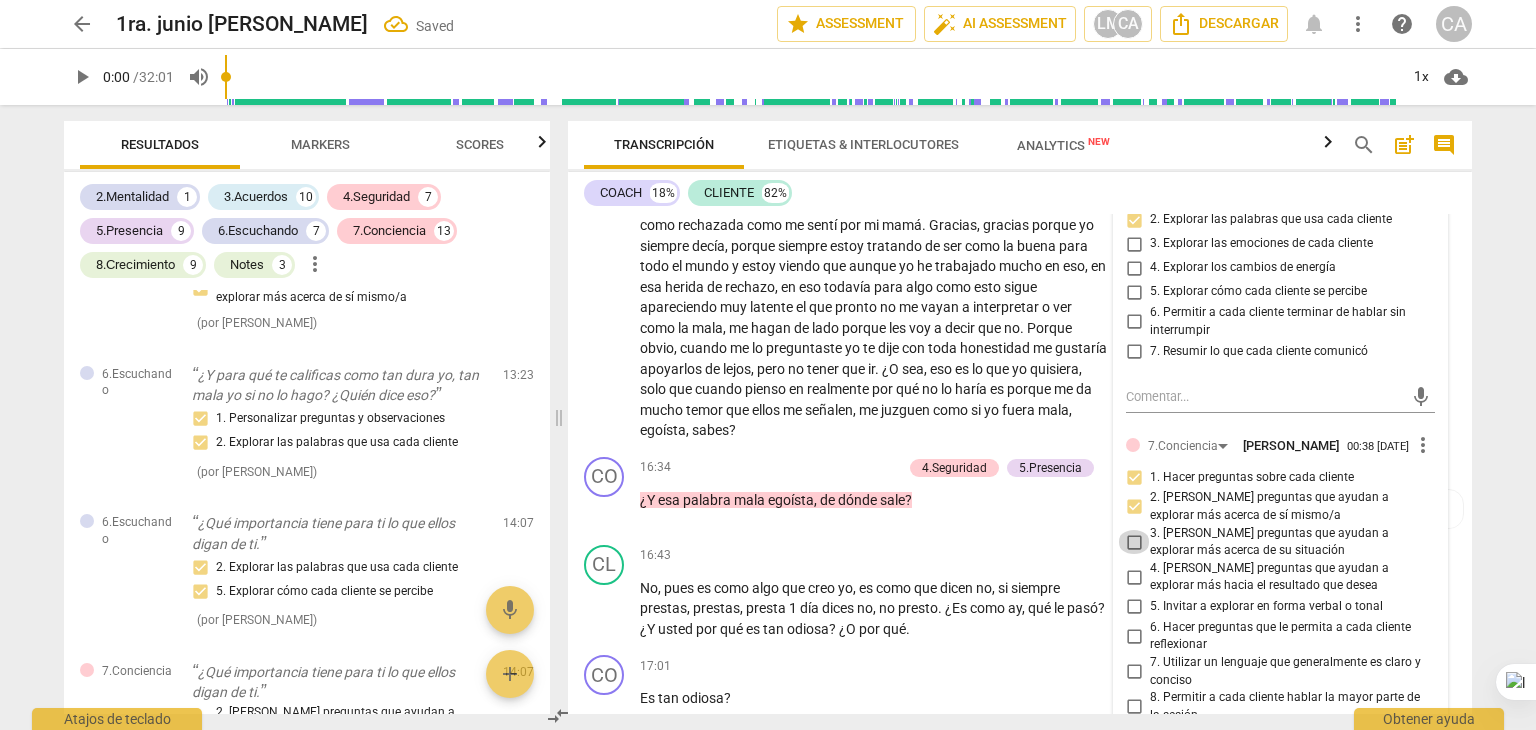 click on "3. [PERSON_NAME] preguntas que ayudan a explorar más acerca de su situación" at bounding box center [1134, 542] 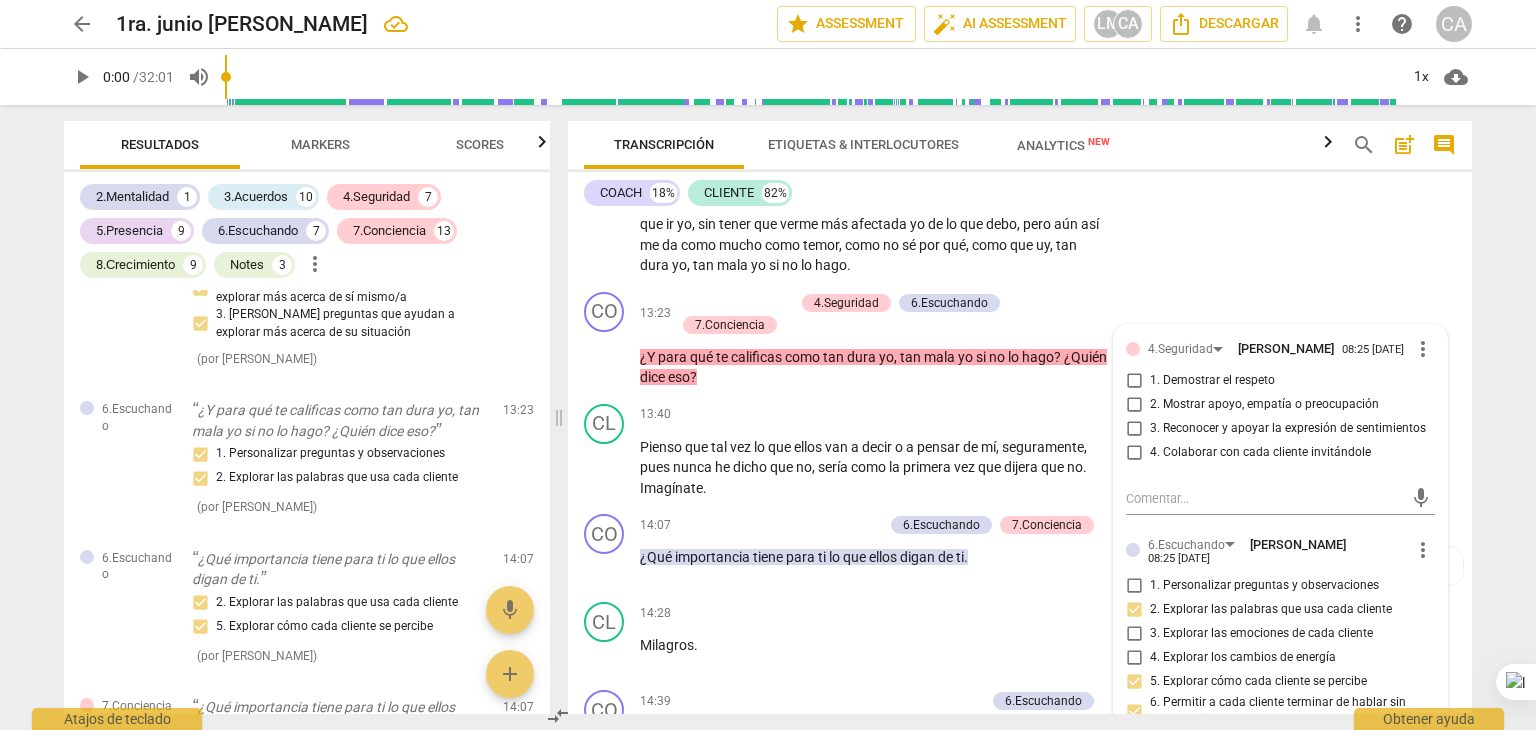 scroll, scrollTop: 2964, scrollLeft: 0, axis: vertical 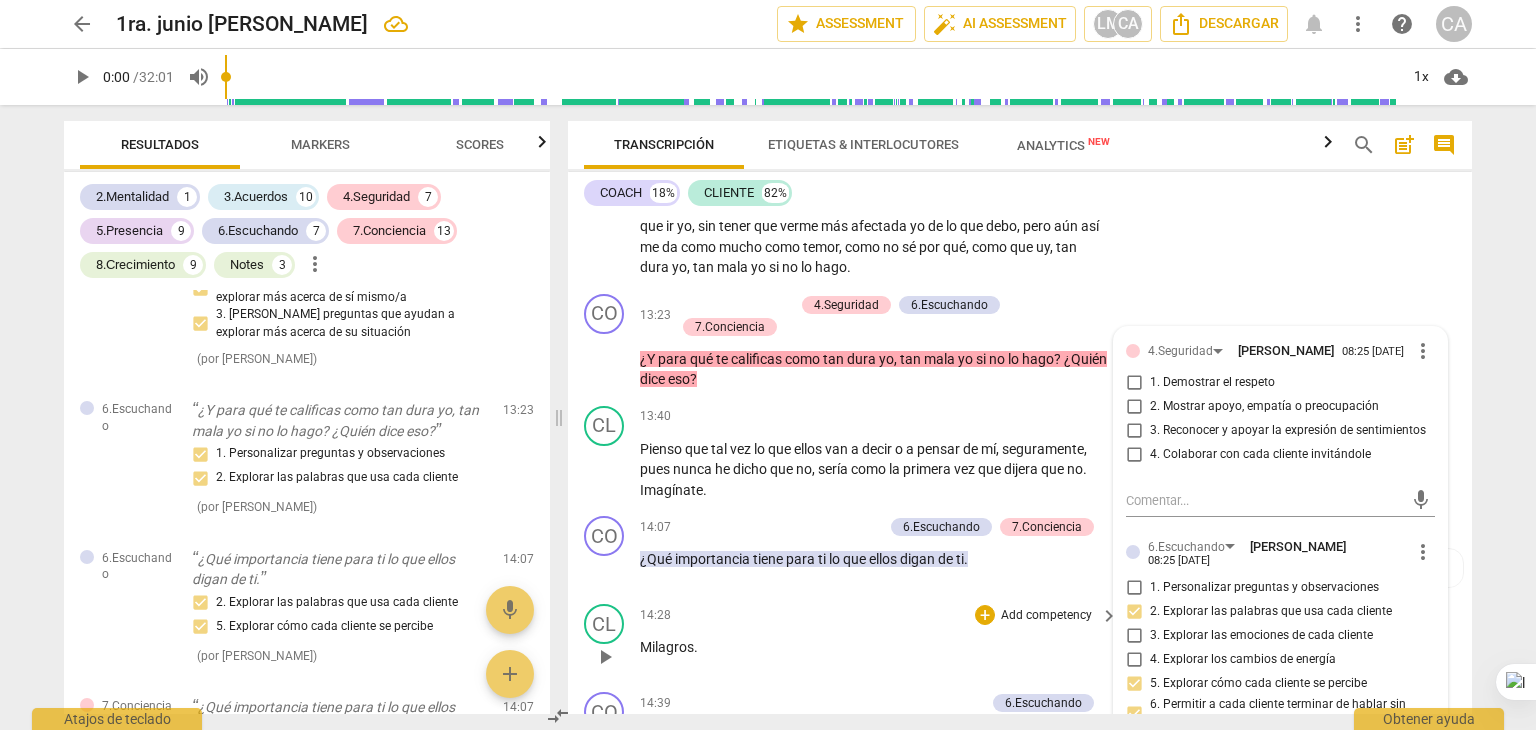 click on "CL play_arrow pause 14:28 + Add competency keyboard_arrow_right Milagros ." at bounding box center (1020, 640) 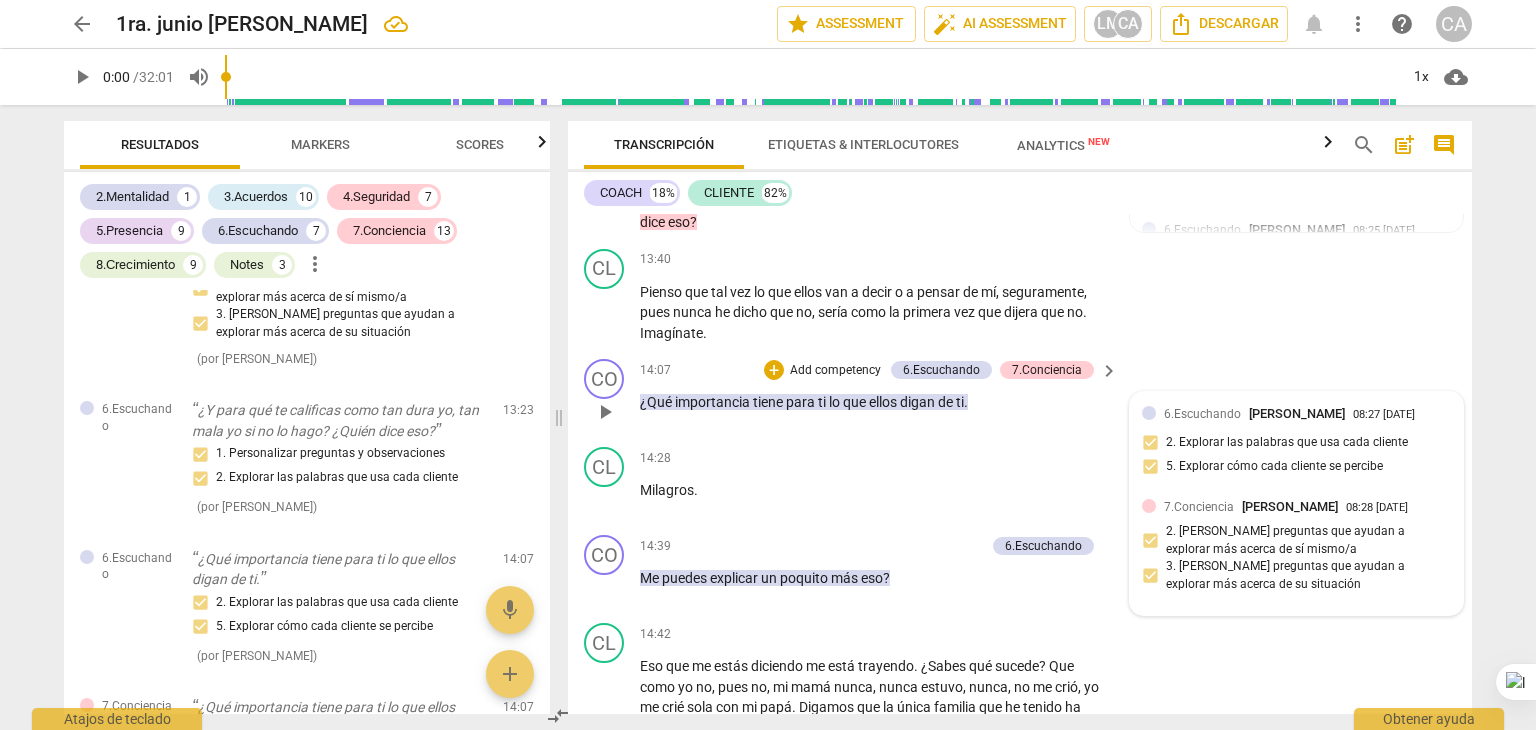 scroll, scrollTop: 3124, scrollLeft: 0, axis: vertical 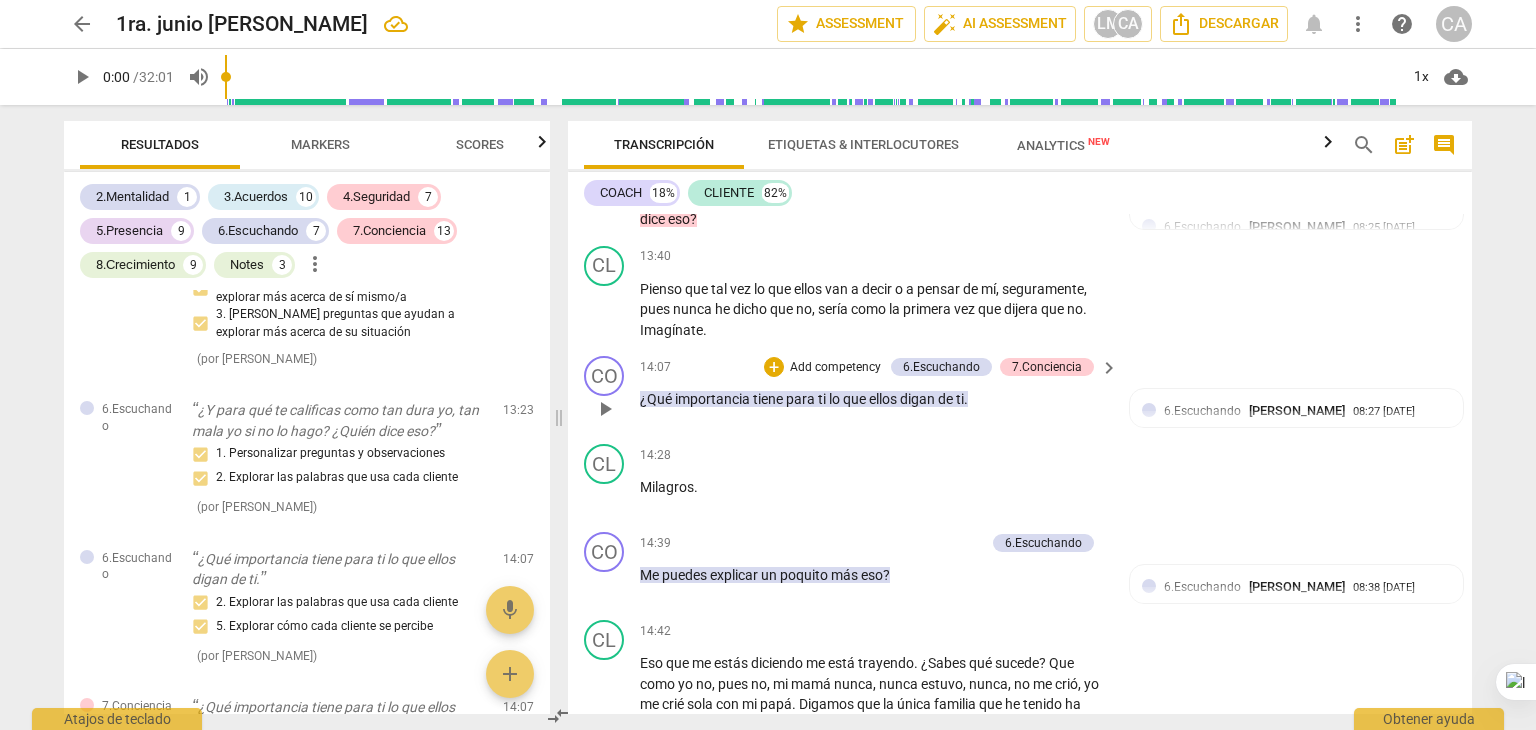 click on "Add competency" at bounding box center (835, 368) 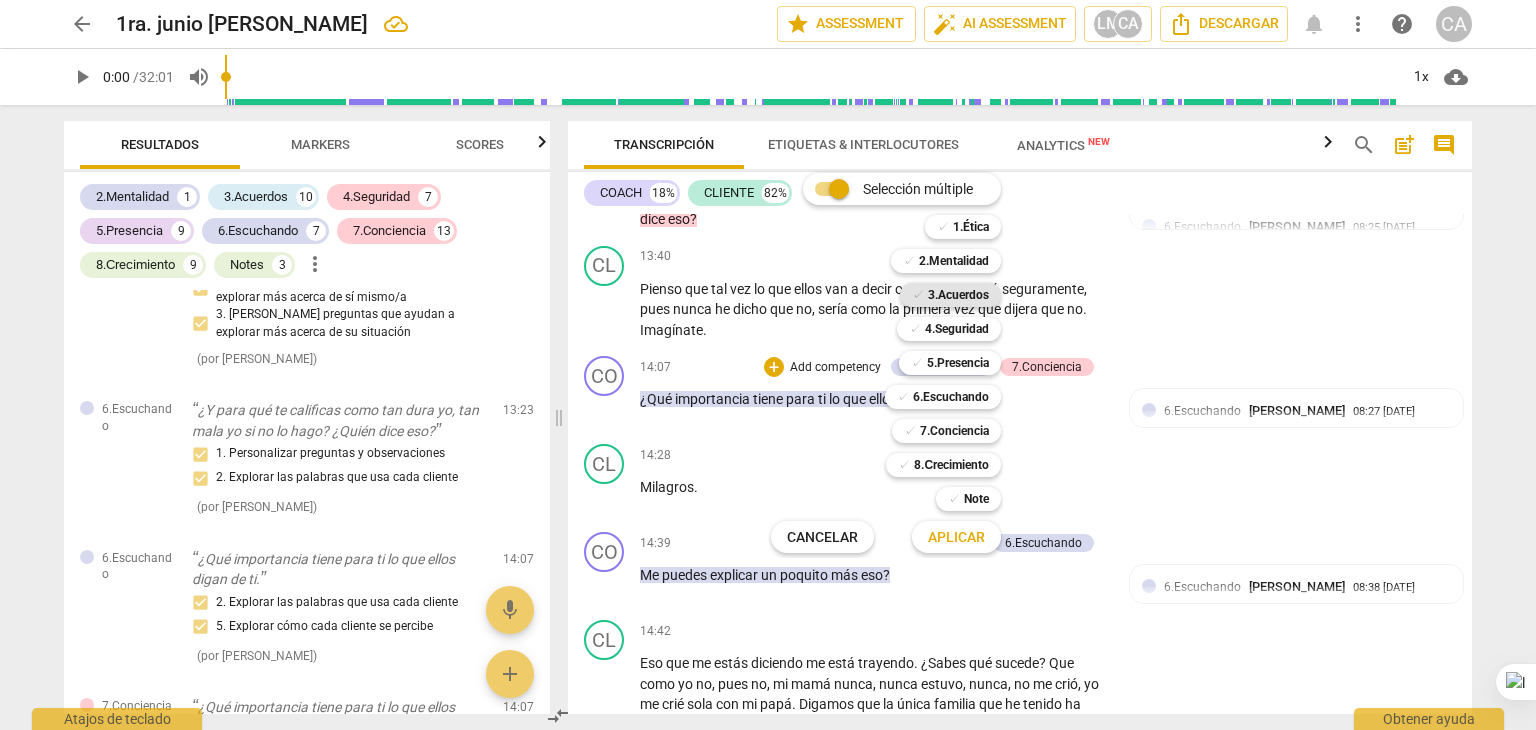 click on "3.Acuerdos" at bounding box center [958, 295] 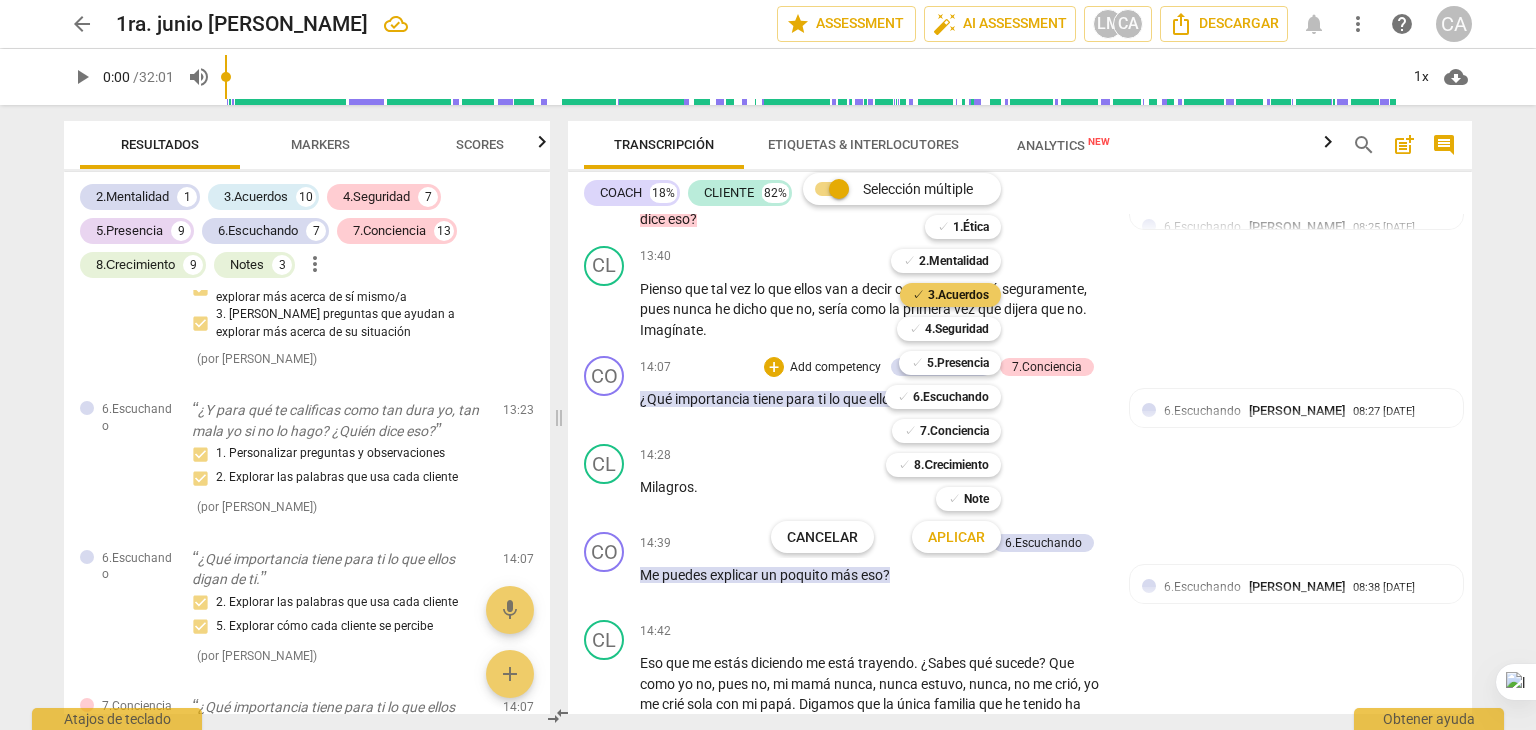 click on "3.Acuerdos" at bounding box center (958, 295) 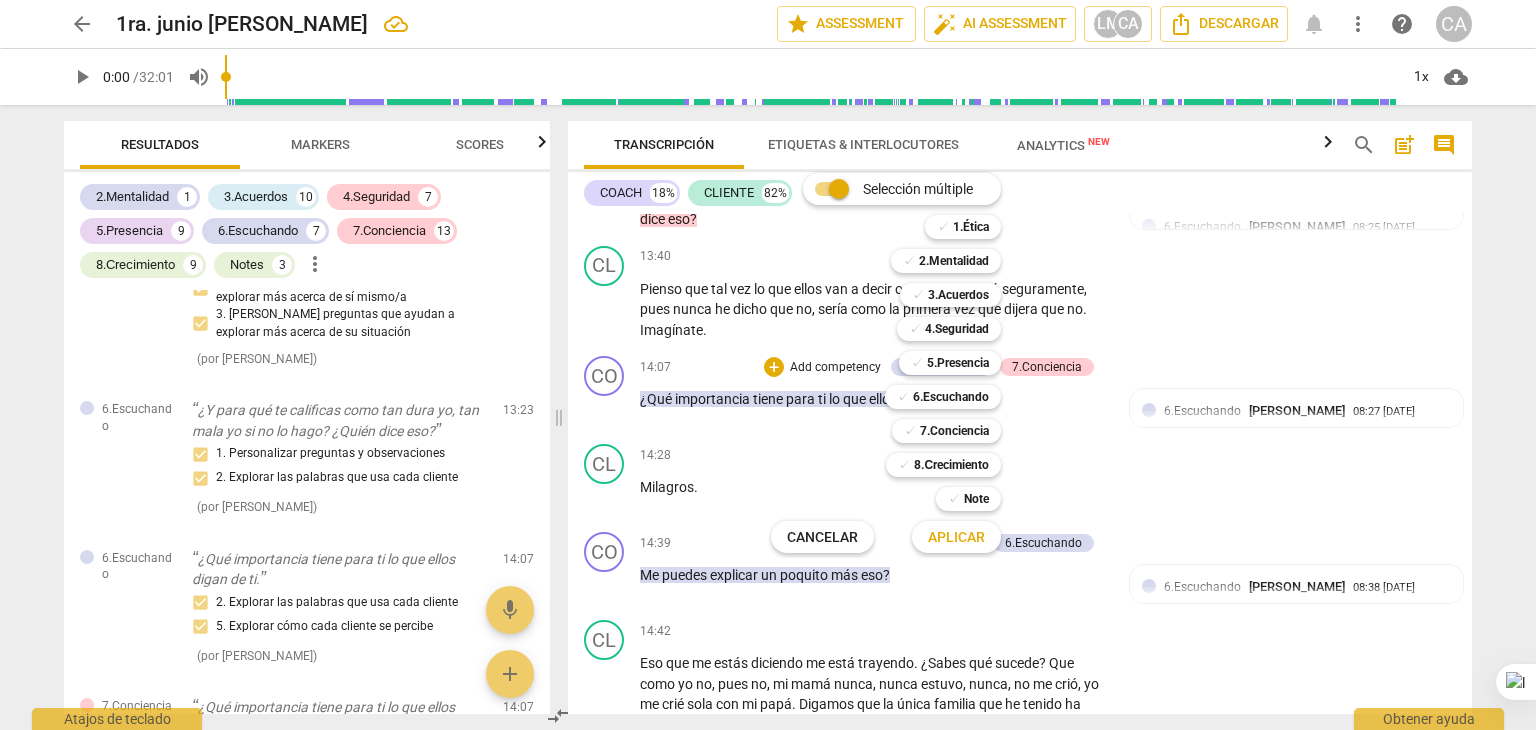 click at bounding box center (768, 365) 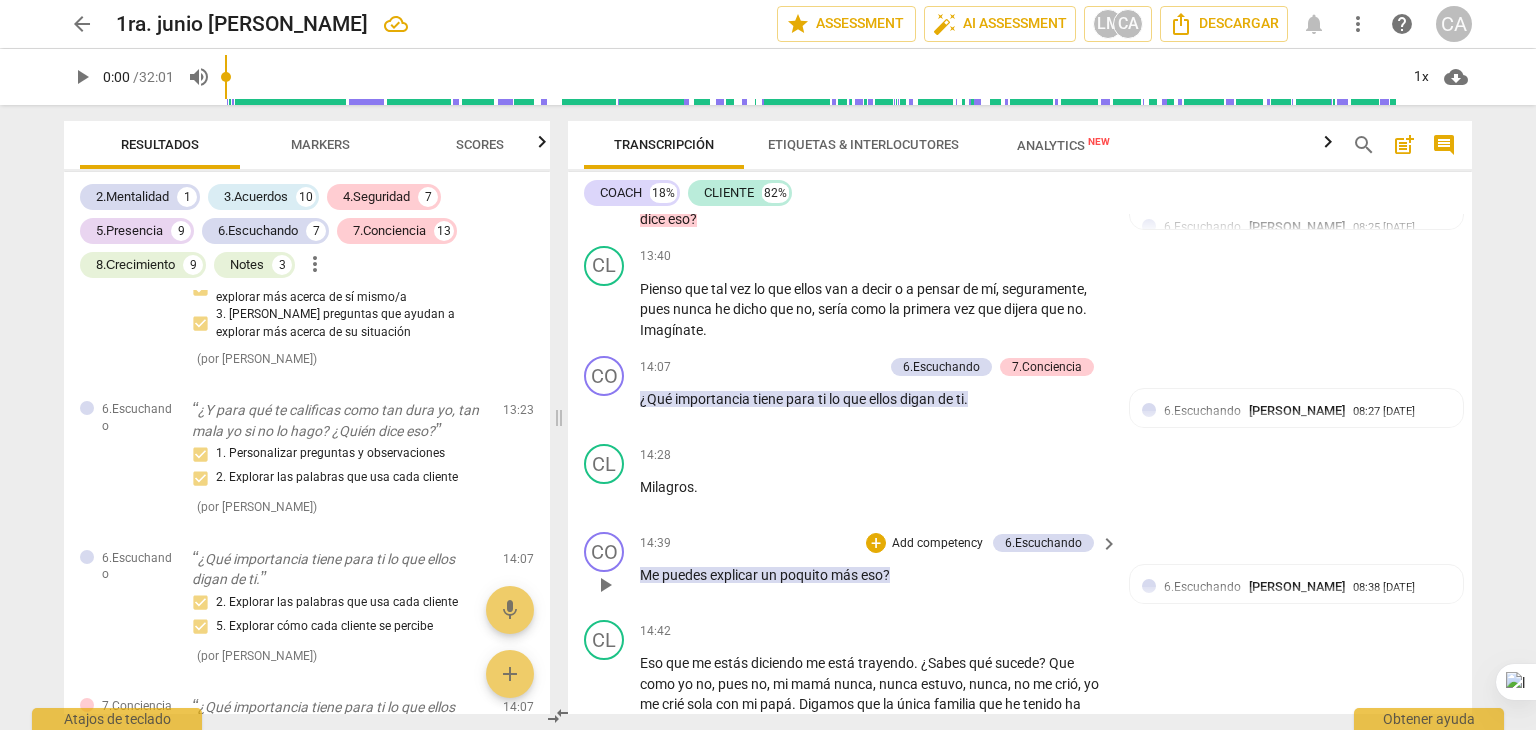 click on "CO play_arrow pause 14:39 + Add competency 6.Escuchando keyboard_arrow_right Me   puedes   explicar   un   poquito   más   eso ? 6.[PERSON_NAME] 08:38 [DATE] 3. Explorar las emociones de cada cliente 4. Explorar los cambios de energía  6. Permitir a cada cliente terminar de hablar sin interrumpir" at bounding box center [1020, 568] 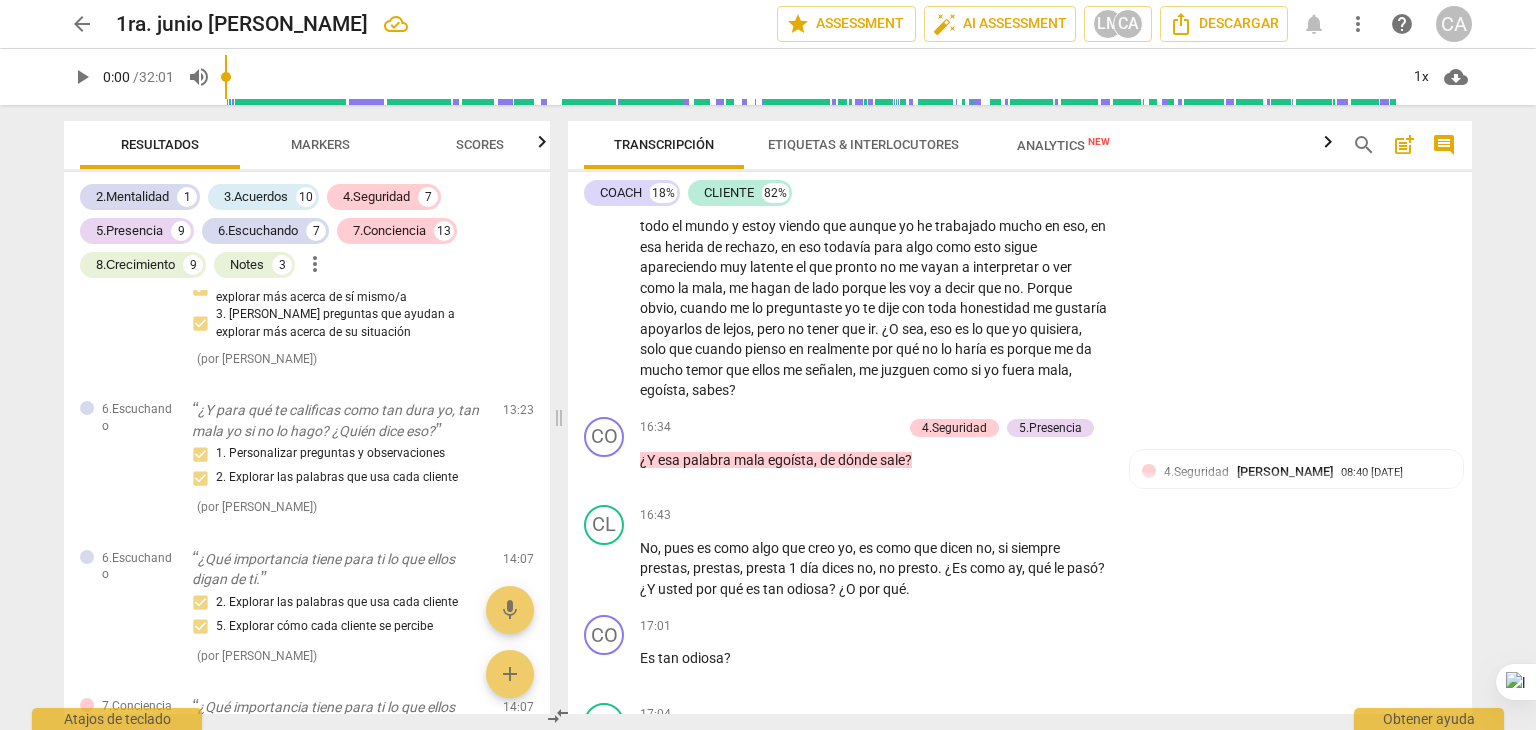 scroll, scrollTop: 3724, scrollLeft: 0, axis: vertical 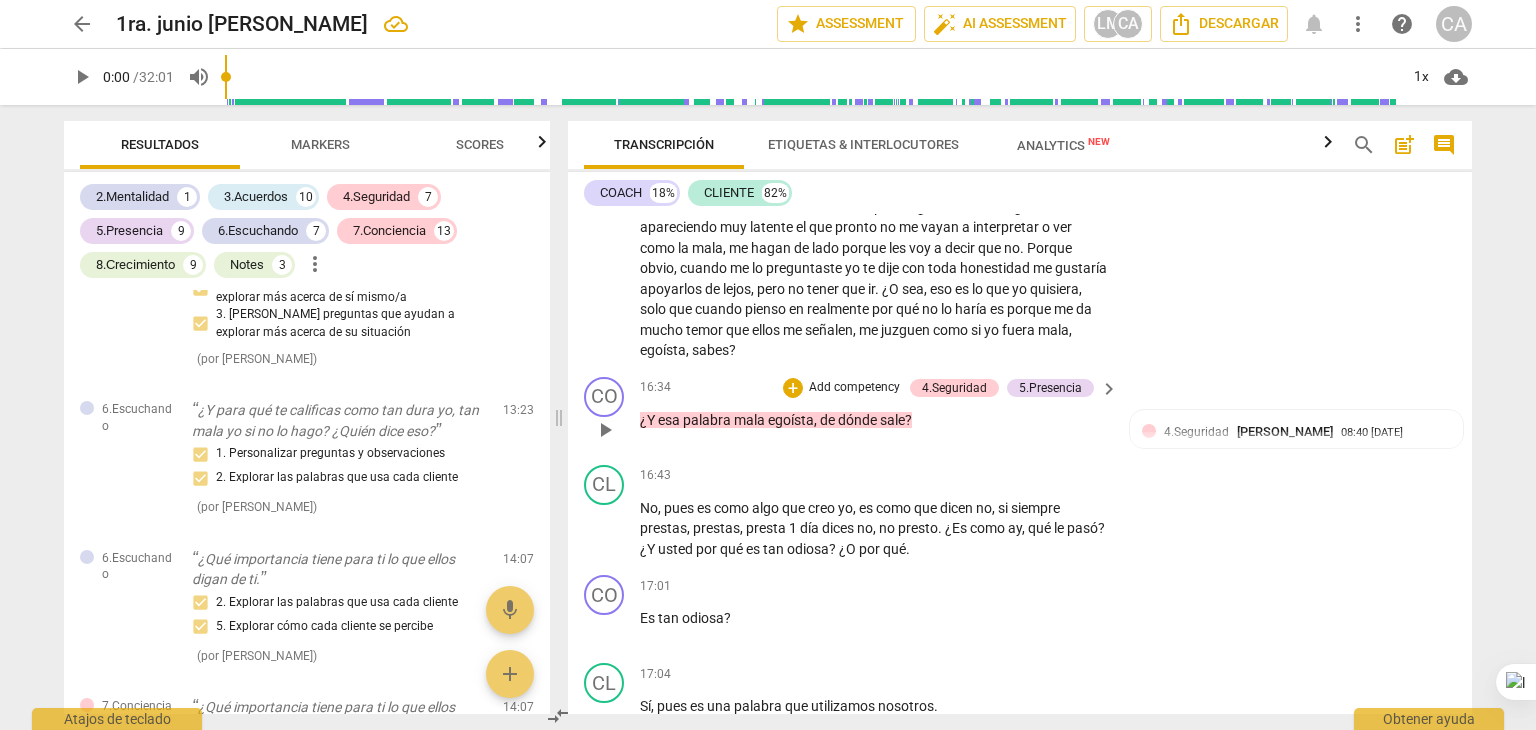 click on "Add competency" at bounding box center [854, 388] 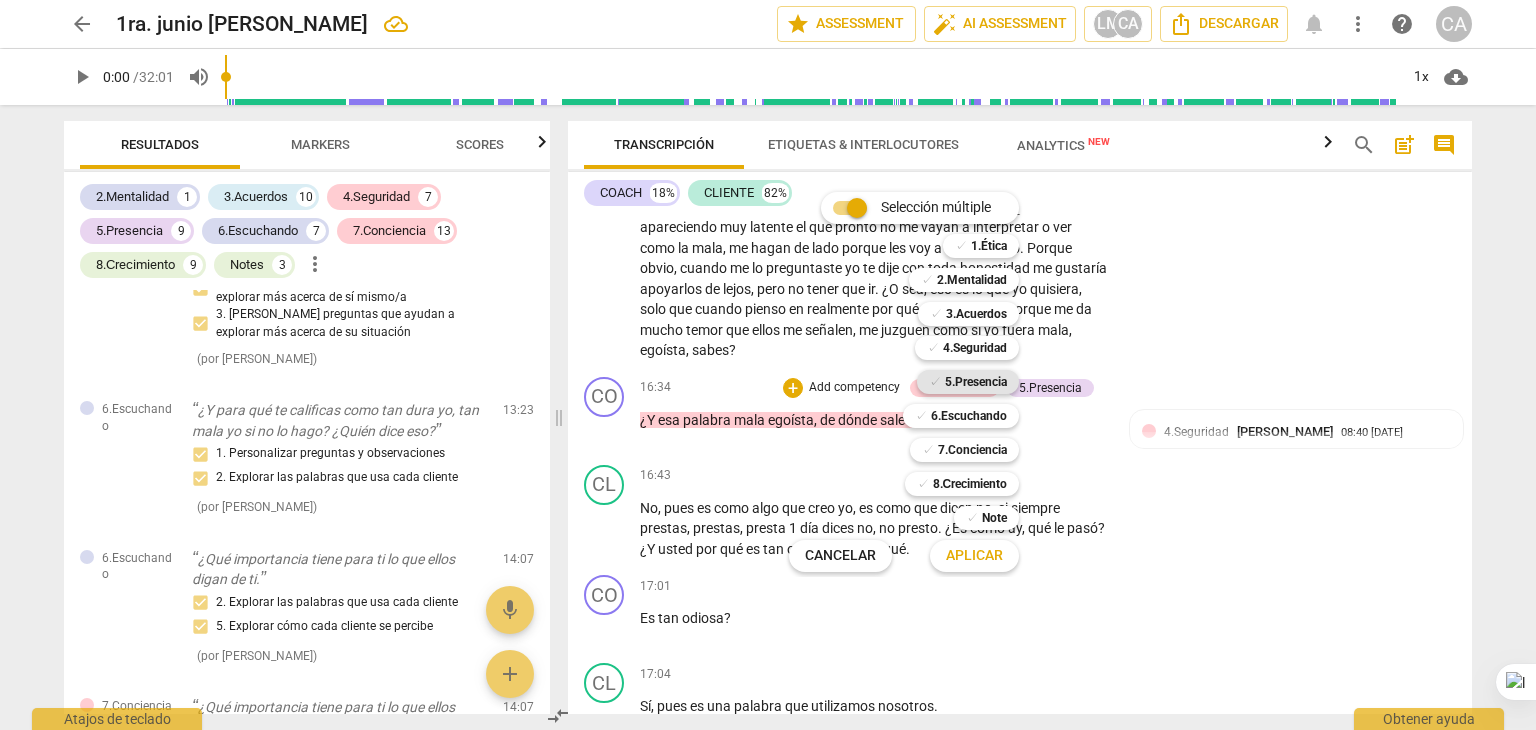 click on "5.Presencia" at bounding box center (976, 382) 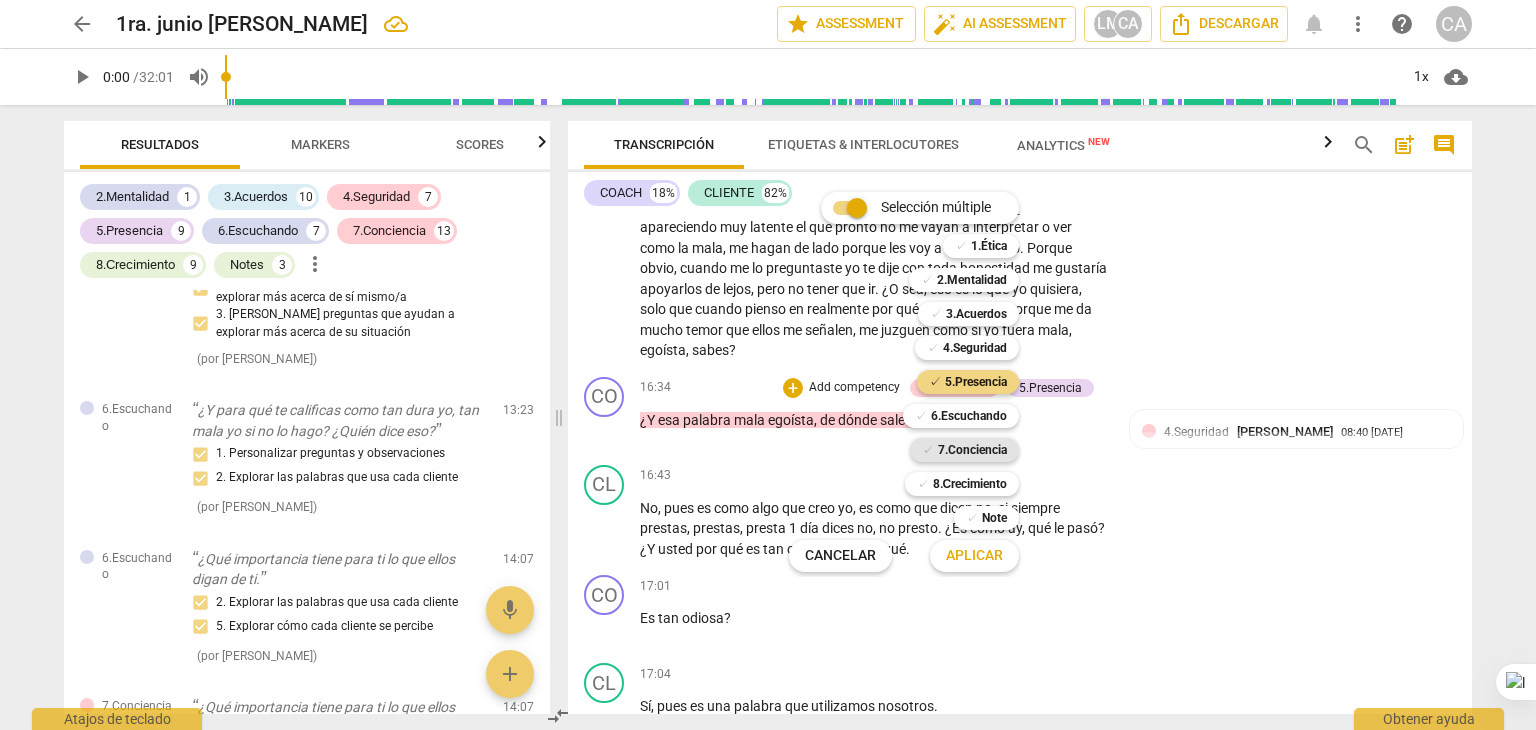 click on "7.Conciencia" at bounding box center (972, 450) 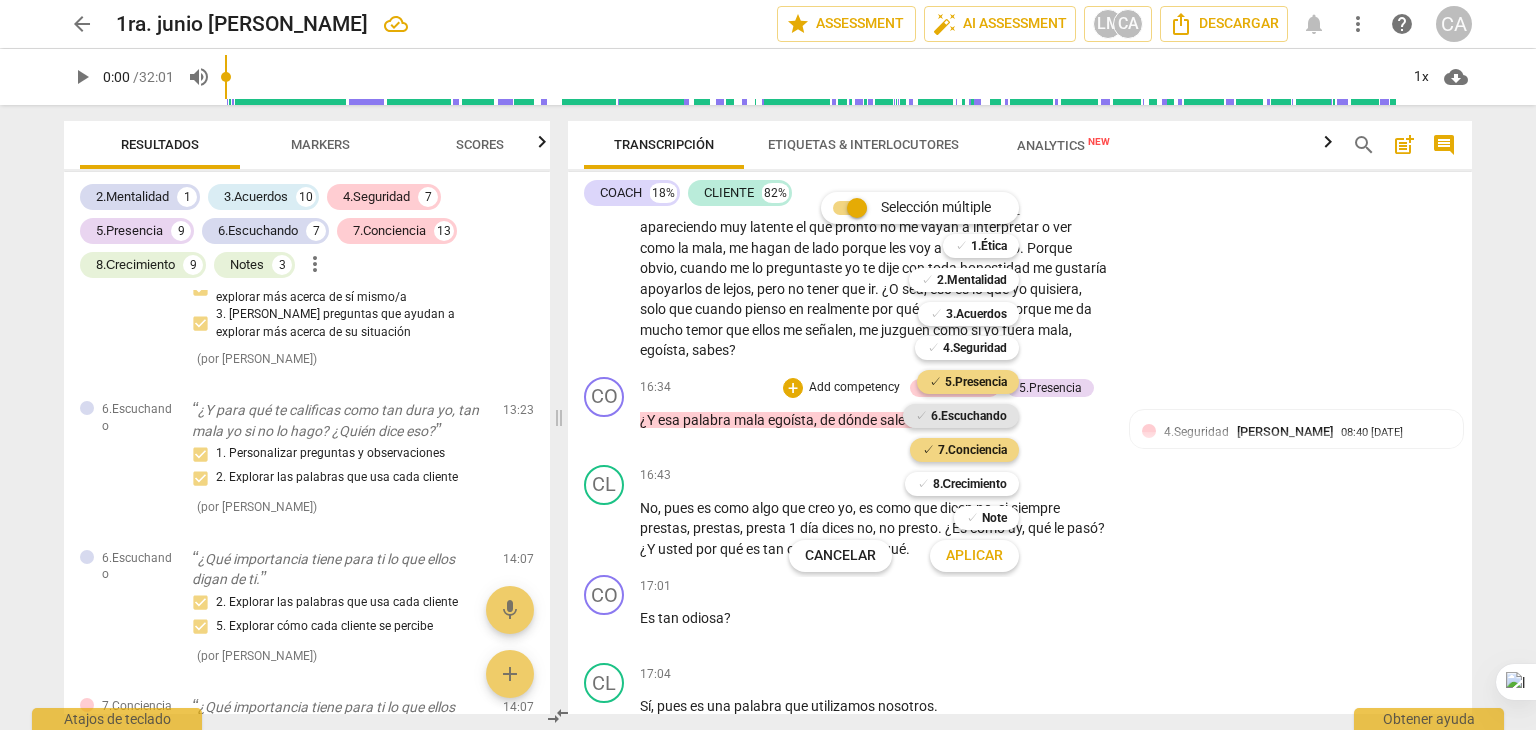 click on "6.Escuchando" at bounding box center (969, 416) 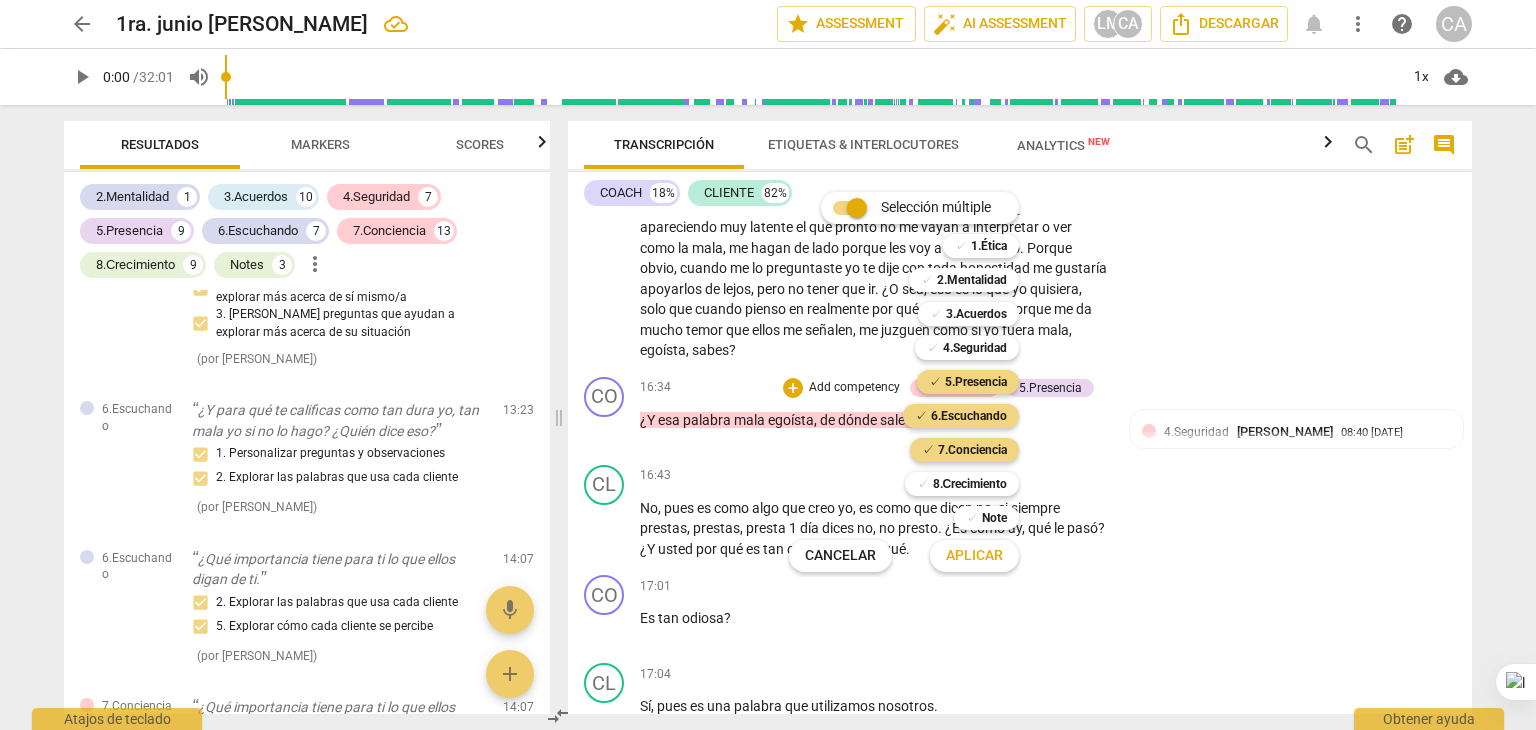 click on "Aplicar" at bounding box center (974, 556) 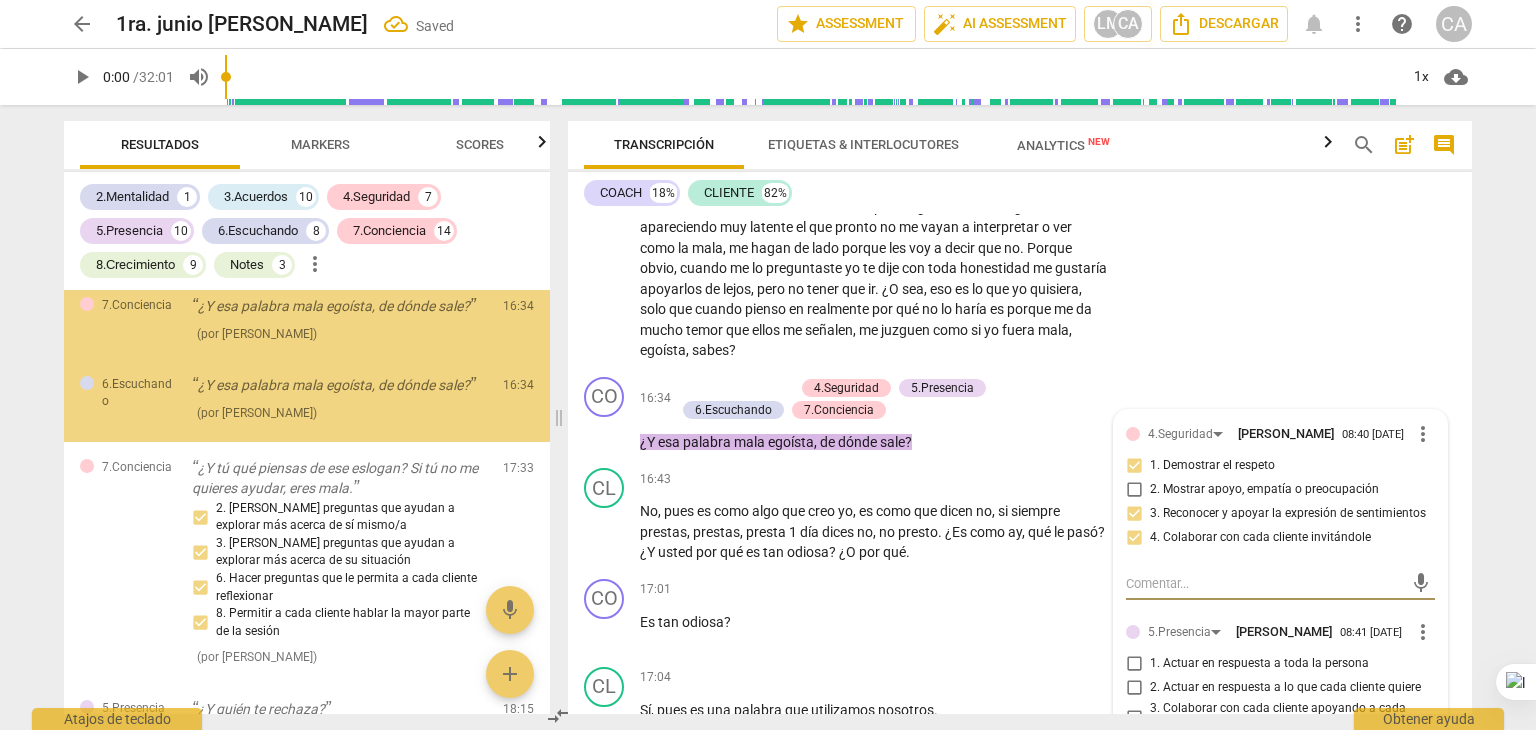 scroll, scrollTop: 5975, scrollLeft: 0, axis: vertical 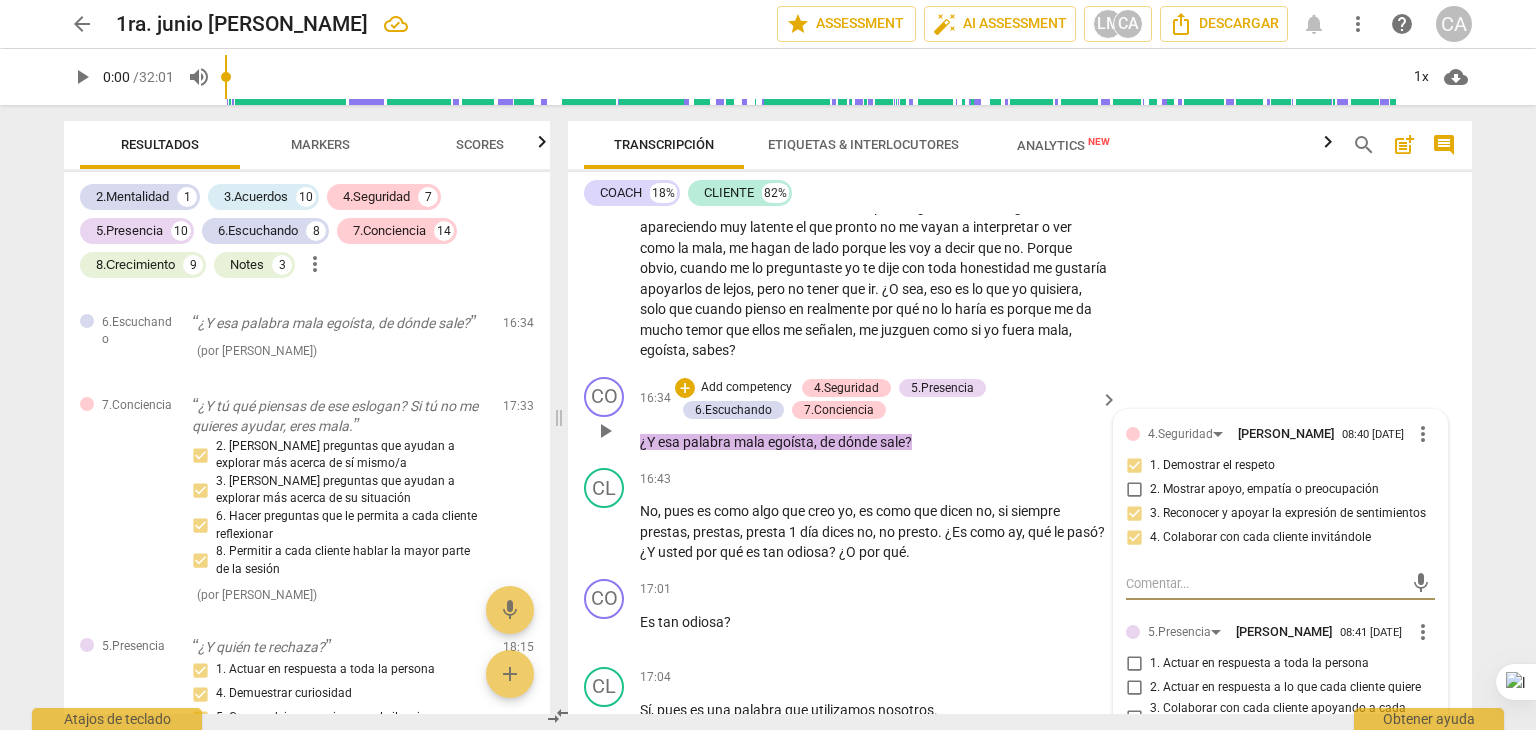 click at bounding box center (1264, 583) 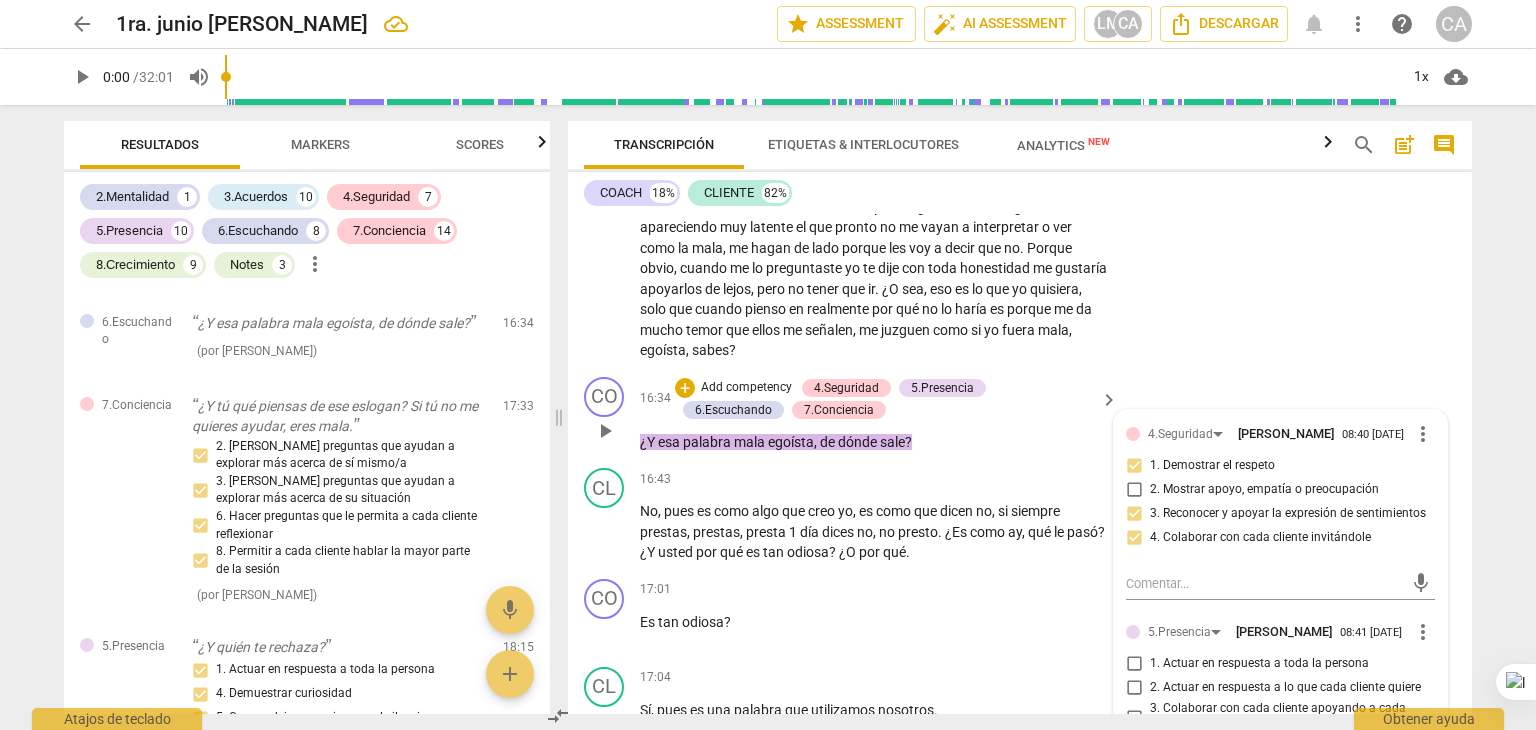 click on "4.Seguridad [PERSON_NAME] 08:40 [DATE] more_vert 1. Demostrar el respeto 2. Mostrar apoyo, empatía o preocupación 3. Reconocer y apoyar la expresión de sentimientos 4. Colaborar con cada cliente invitándole" at bounding box center (1280, 491) 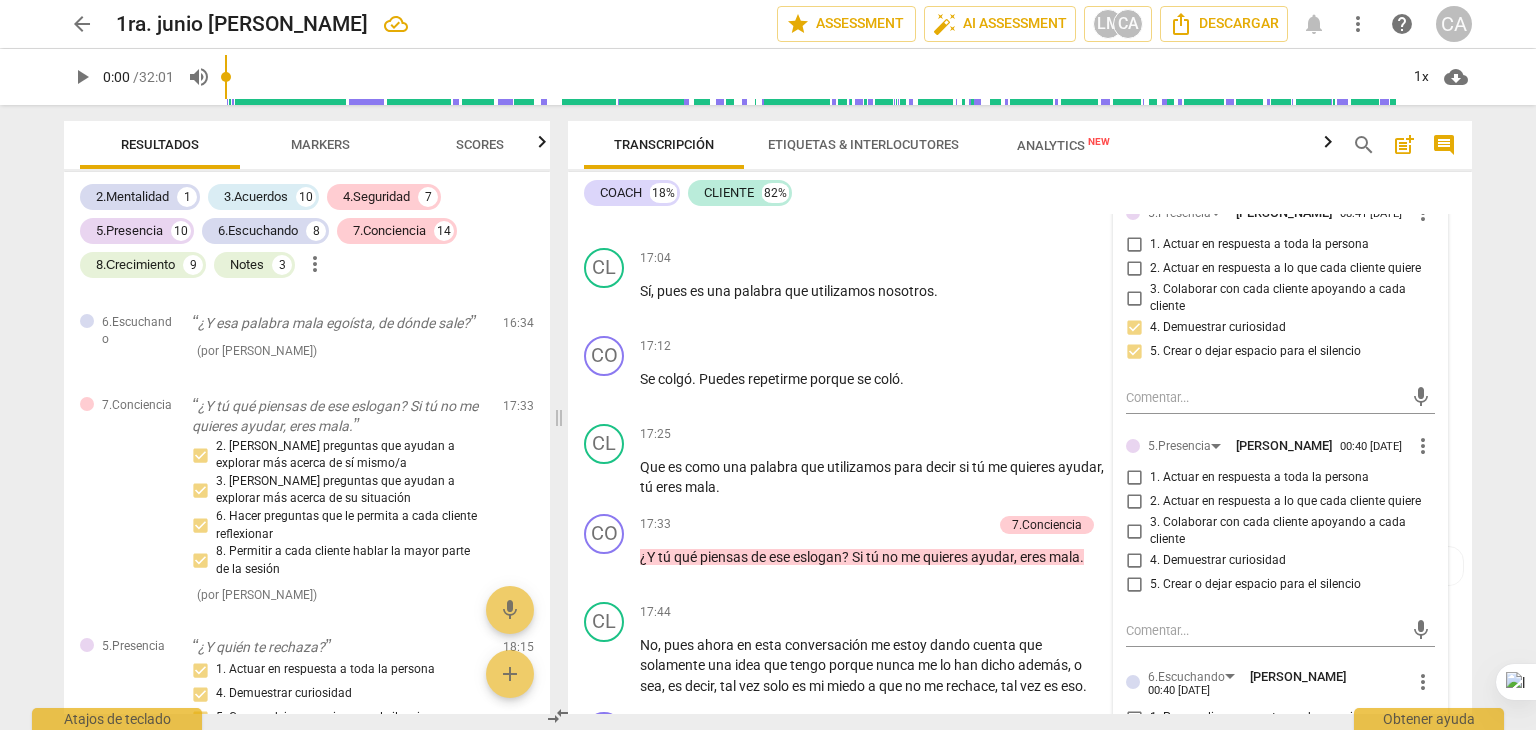 scroll, scrollTop: 4244, scrollLeft: 0, axis: vertical 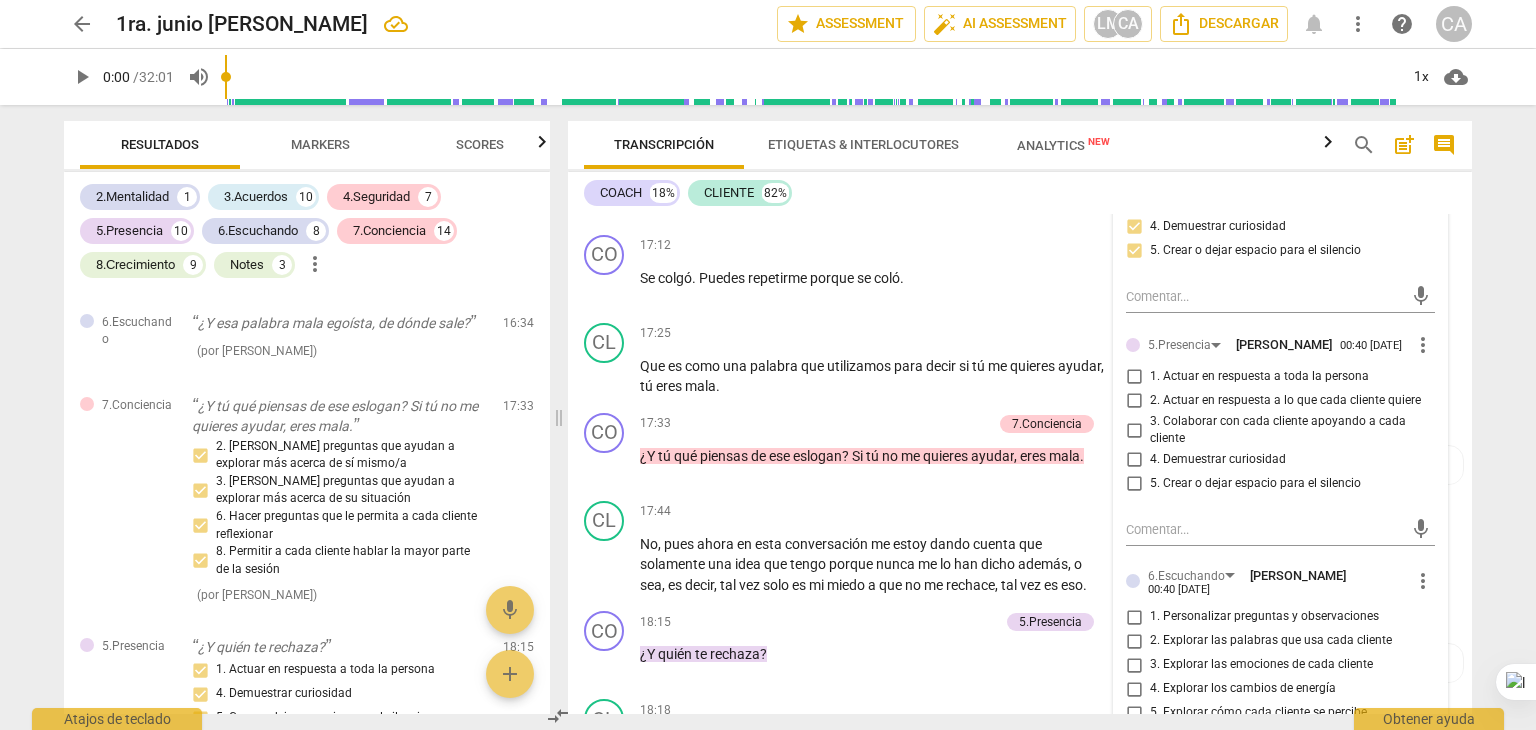 click on "4. Demuestrar curiosidad" at bounding box center [1218, 460] 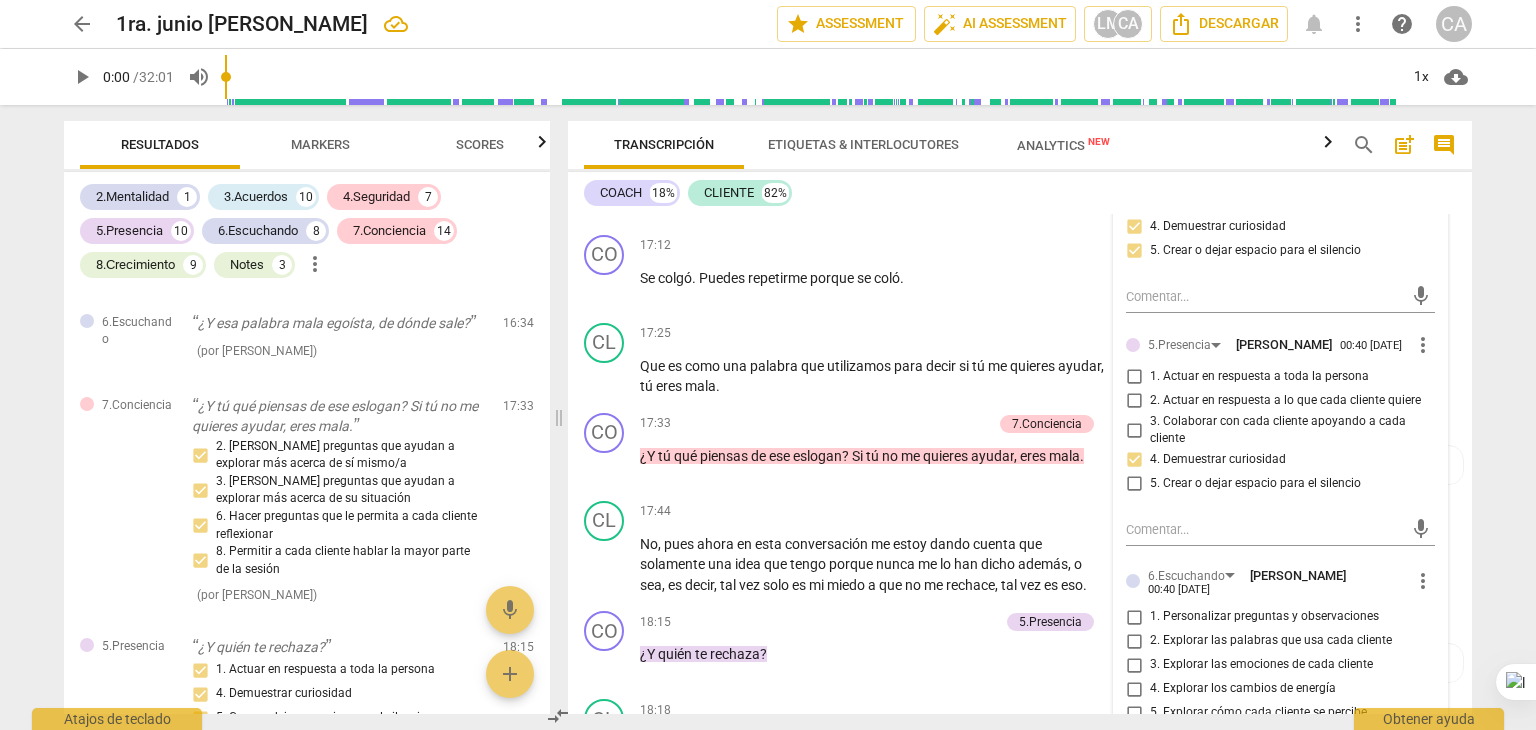 click on "1. Actuar en respuesta a toda la persona" at bounding box center [1259, 377] 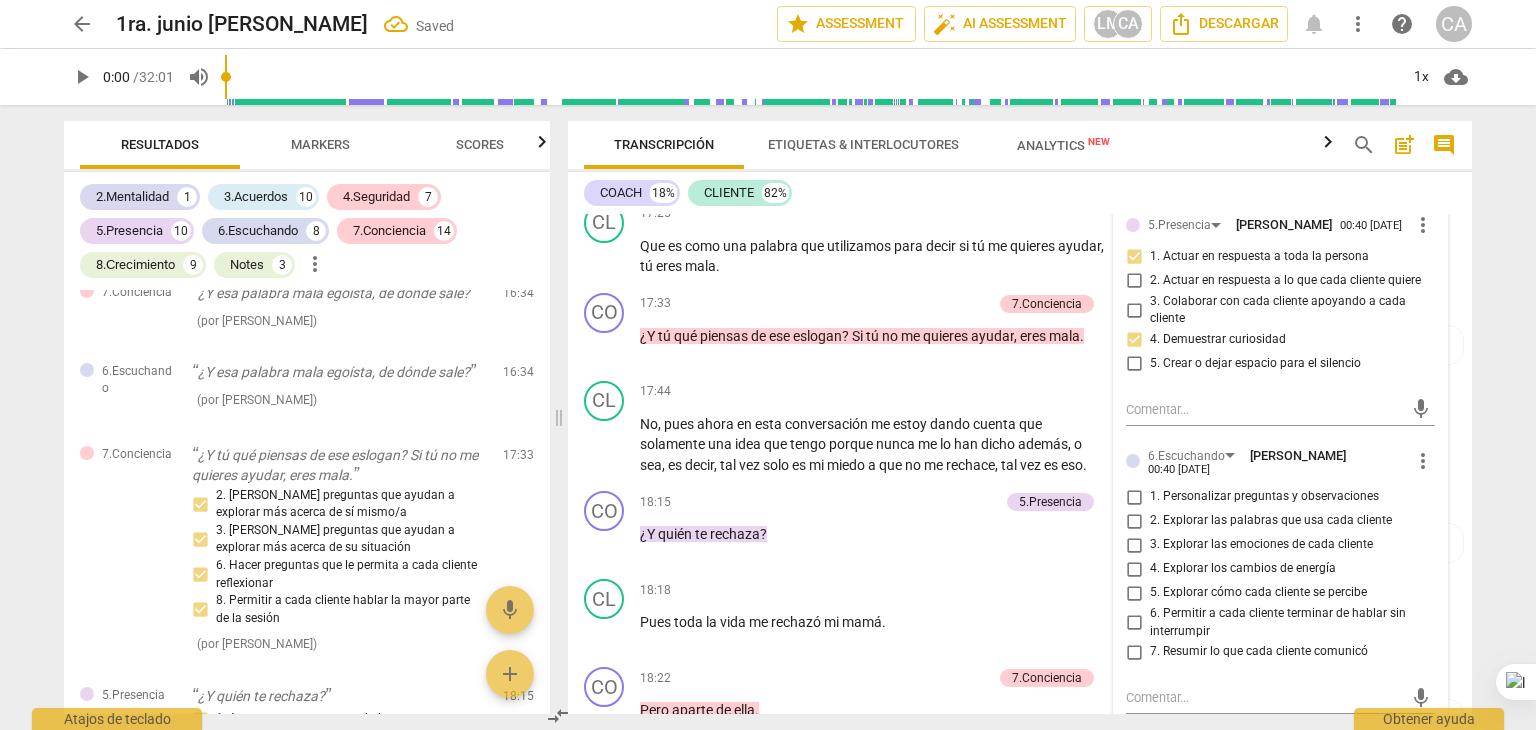 scroll, scrollTop: 4404, scrollLeft: 0, axis: vertical 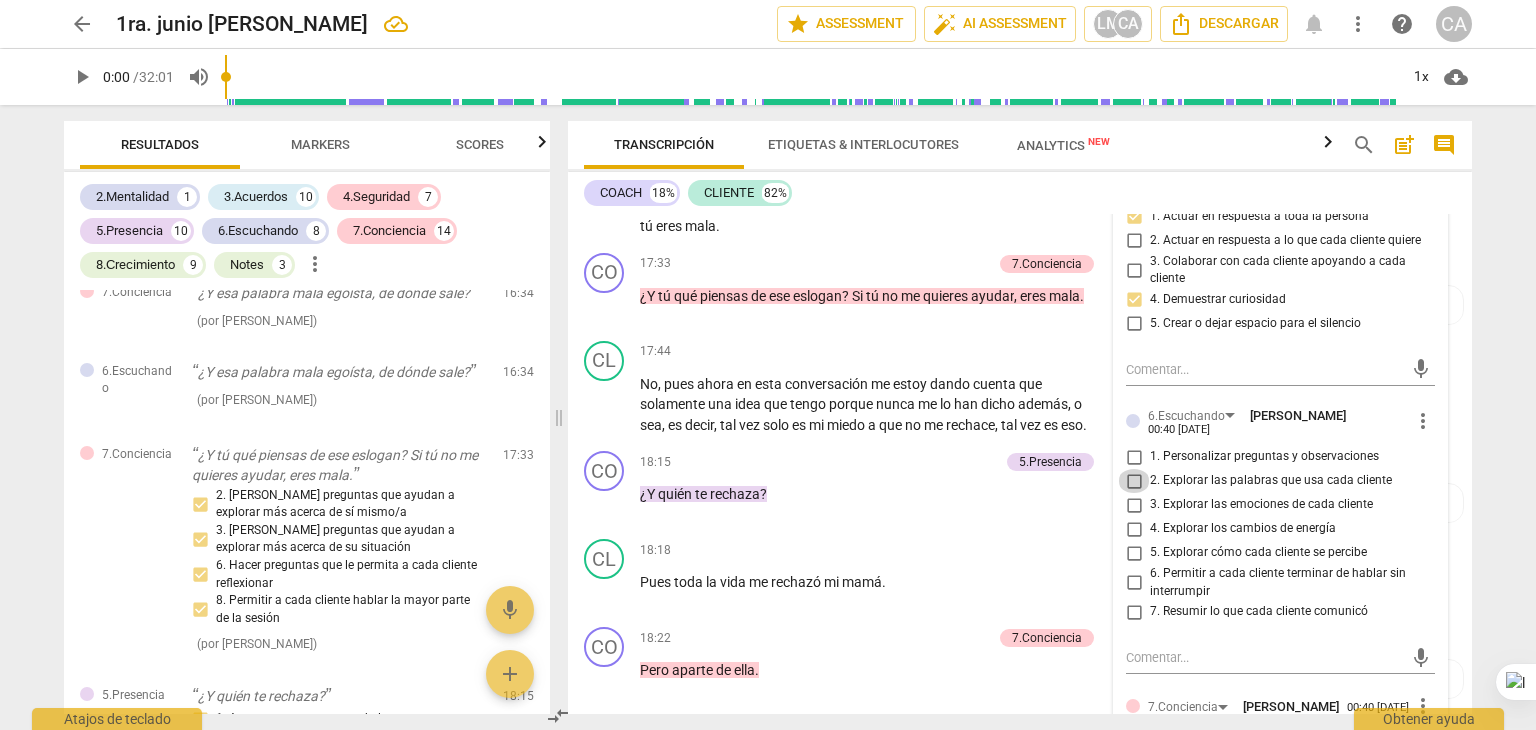 click on "2. Explorar las palabras que usa cada cliente" at bounding box center [1134, 481] 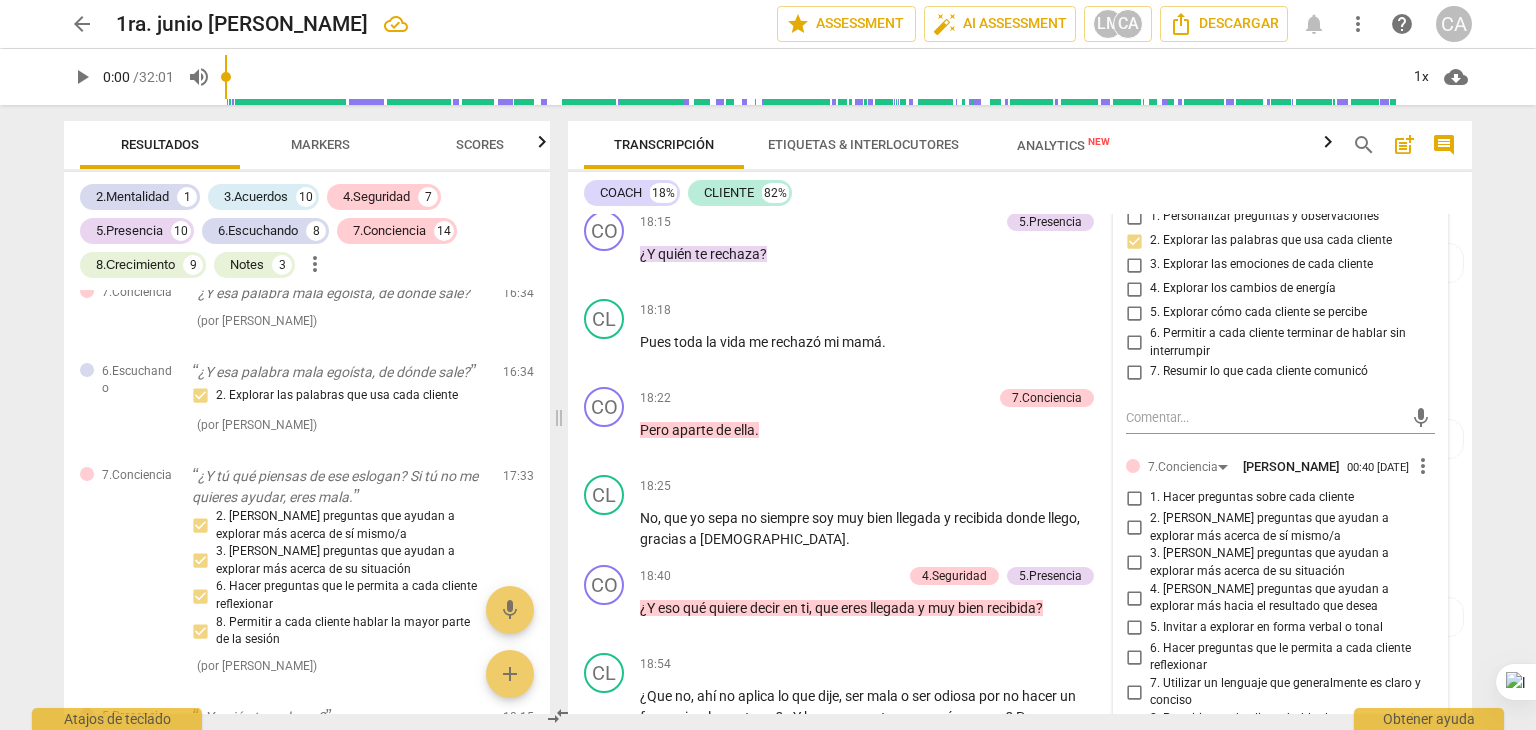 scroll, scrollTop: 4684, scrollLeft: 0, axis: vertical 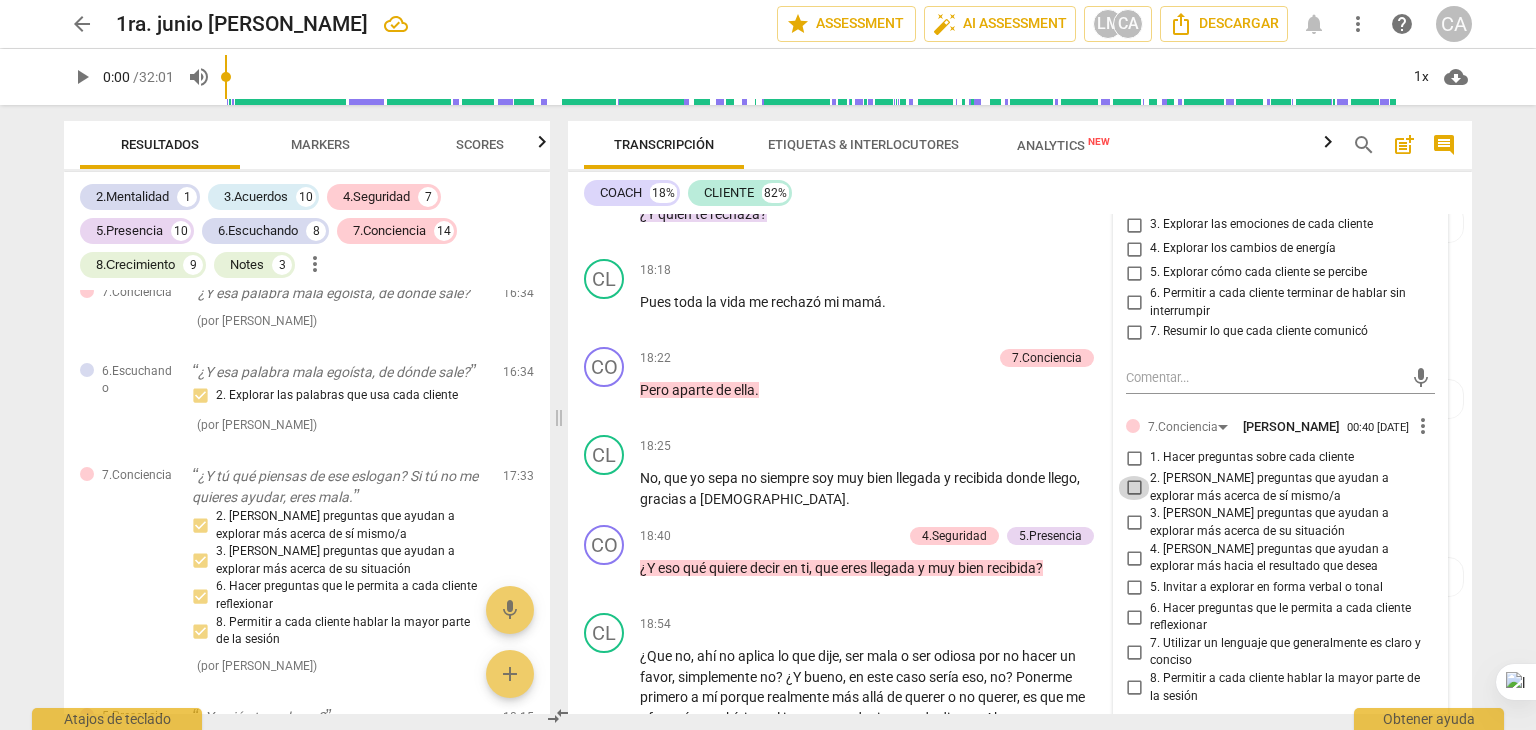 click on "2. [PERSON_NAME] preguntas que ayudan a explorar más acerca de sí mismo/a" at bounding box center [1134, 488] 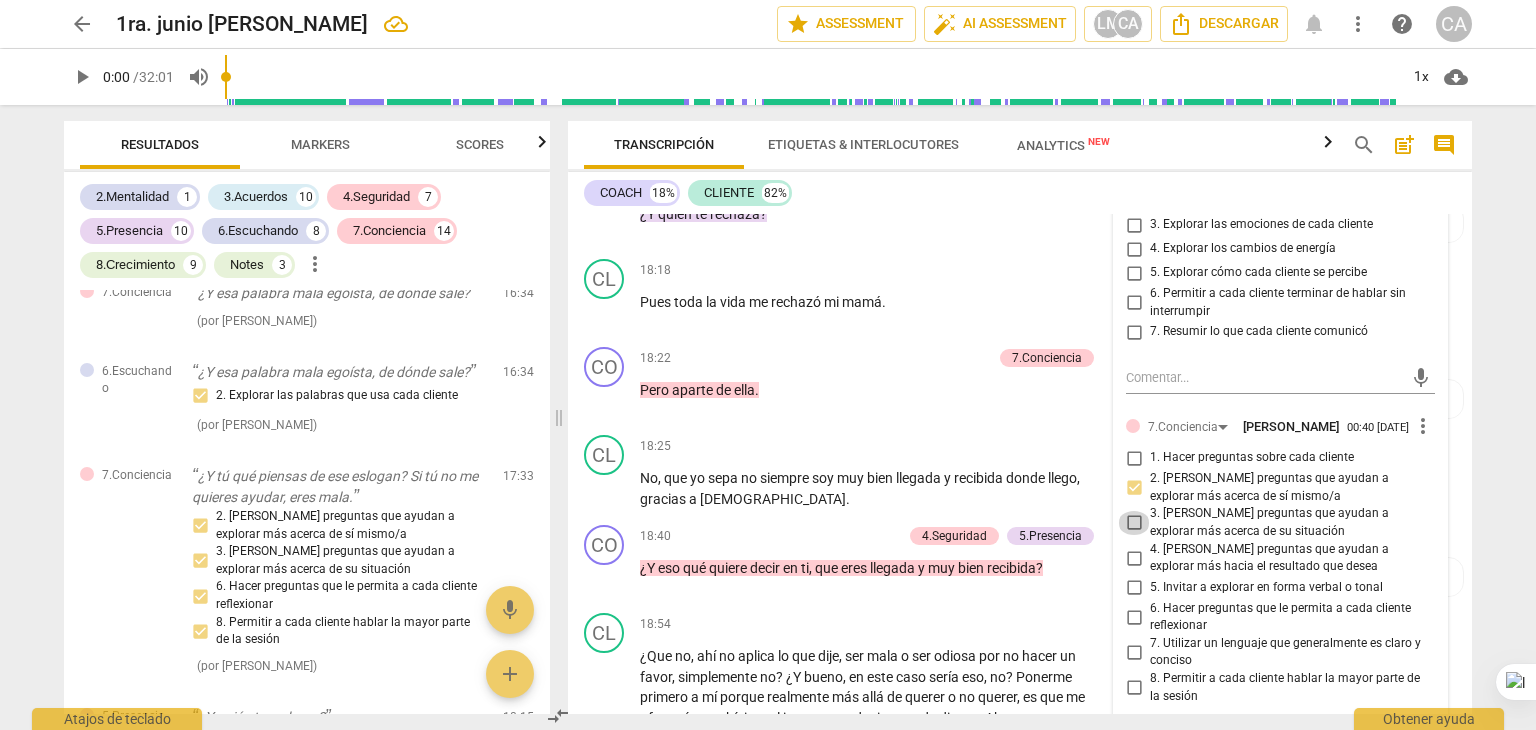 click on "3. [PERSON_NAME] preguntas que ayudan a explorar más acerca de su situación" at bounding box center (1134, 523) 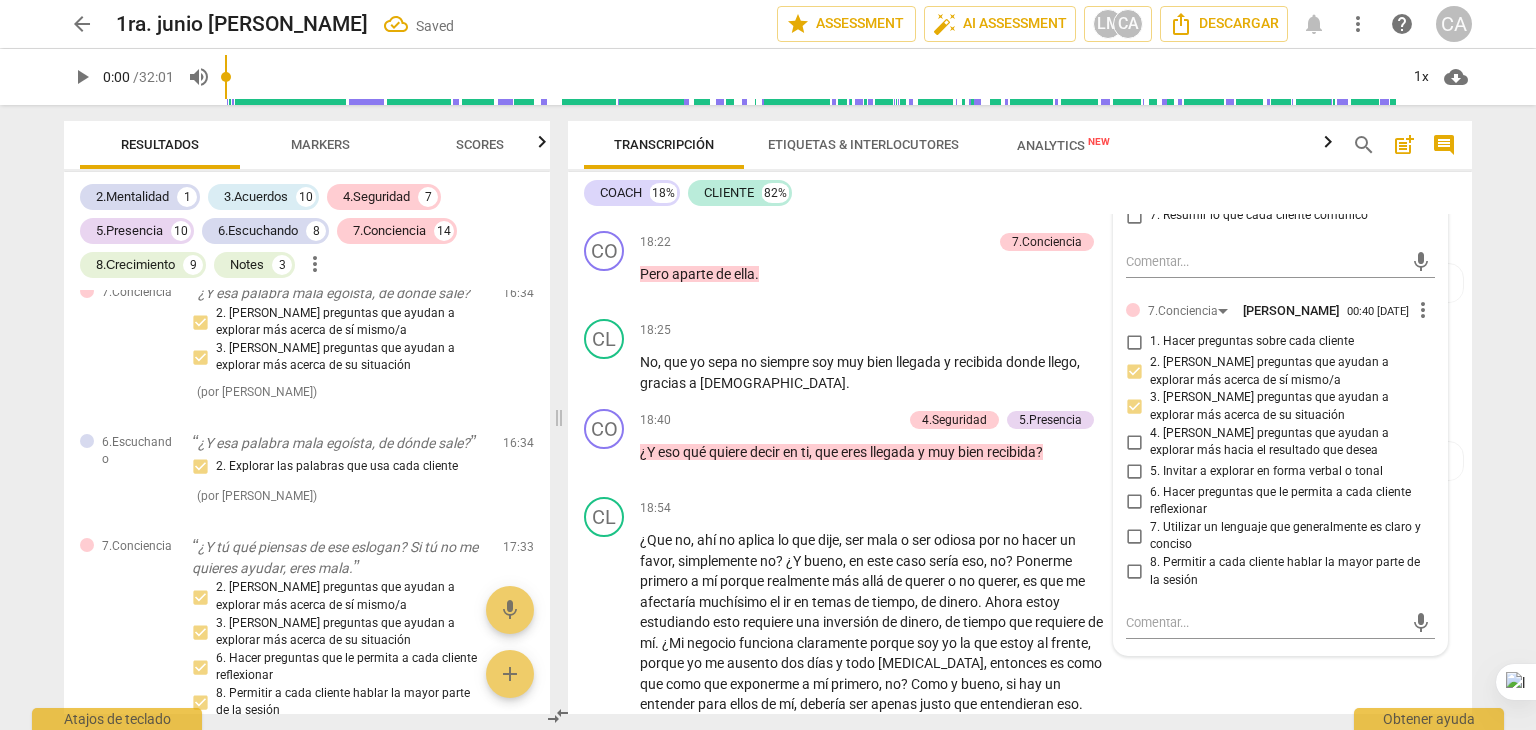 scroll, scrollTop: 4804, scrollLeft: 0, axis: vertical 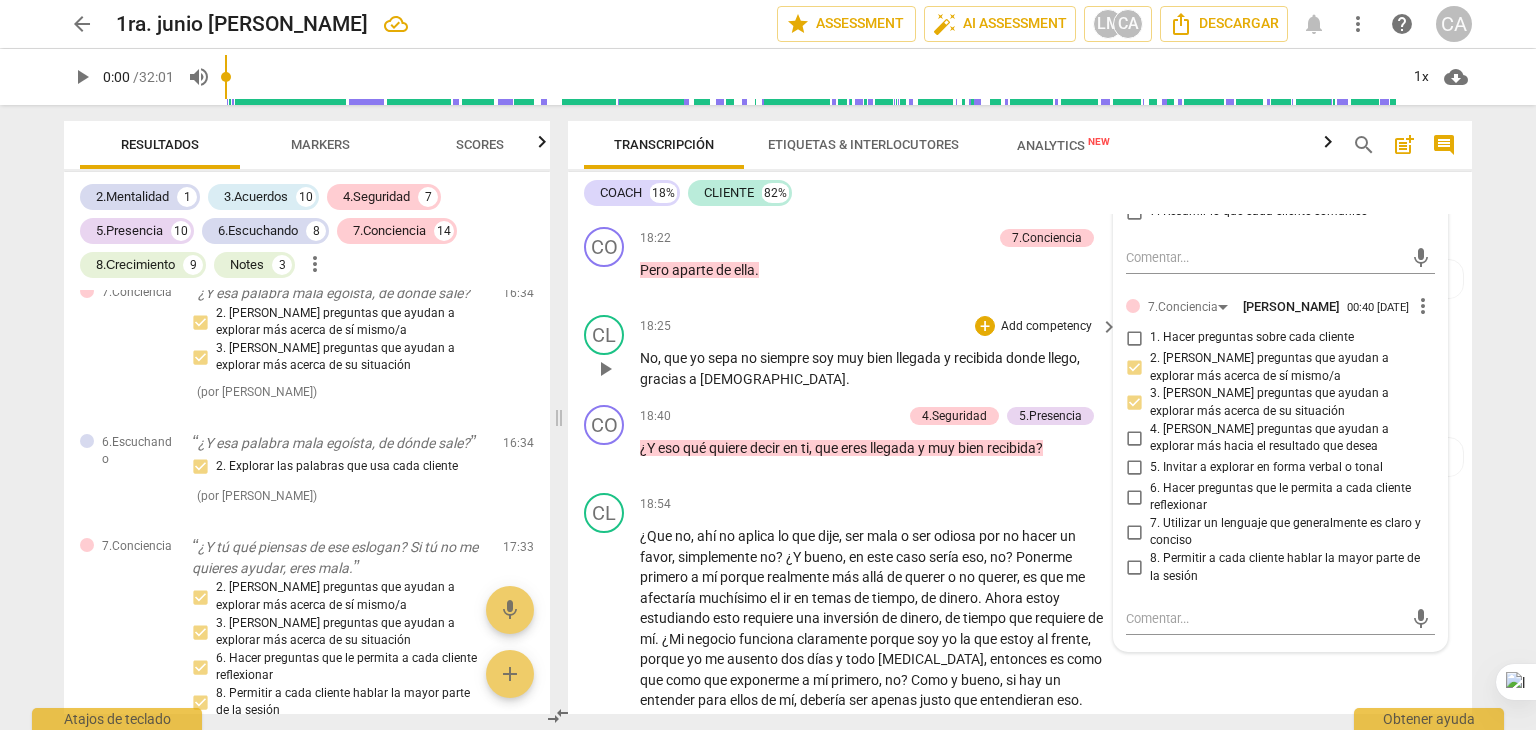 click on "No ,   que   yo   sepa   no   siempre   soy   muy   bien   llegada   y   recibida   donde   llego ,   gracias   a   [DEMOGRAPHIC_DATA] ." at bounding box center (874, 368) 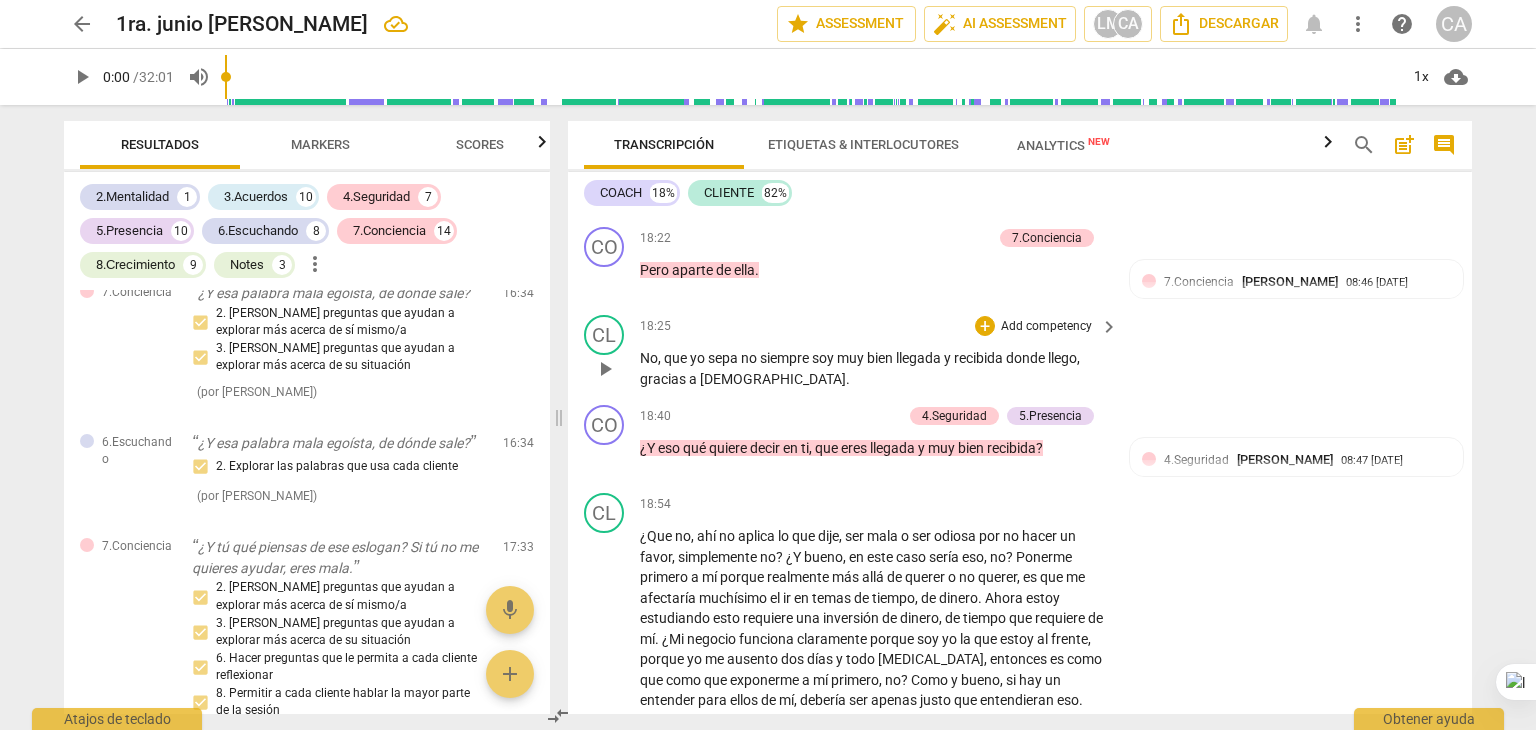 scroll, scrollTop: 4512, scrollLeft: 0, axis: vertical 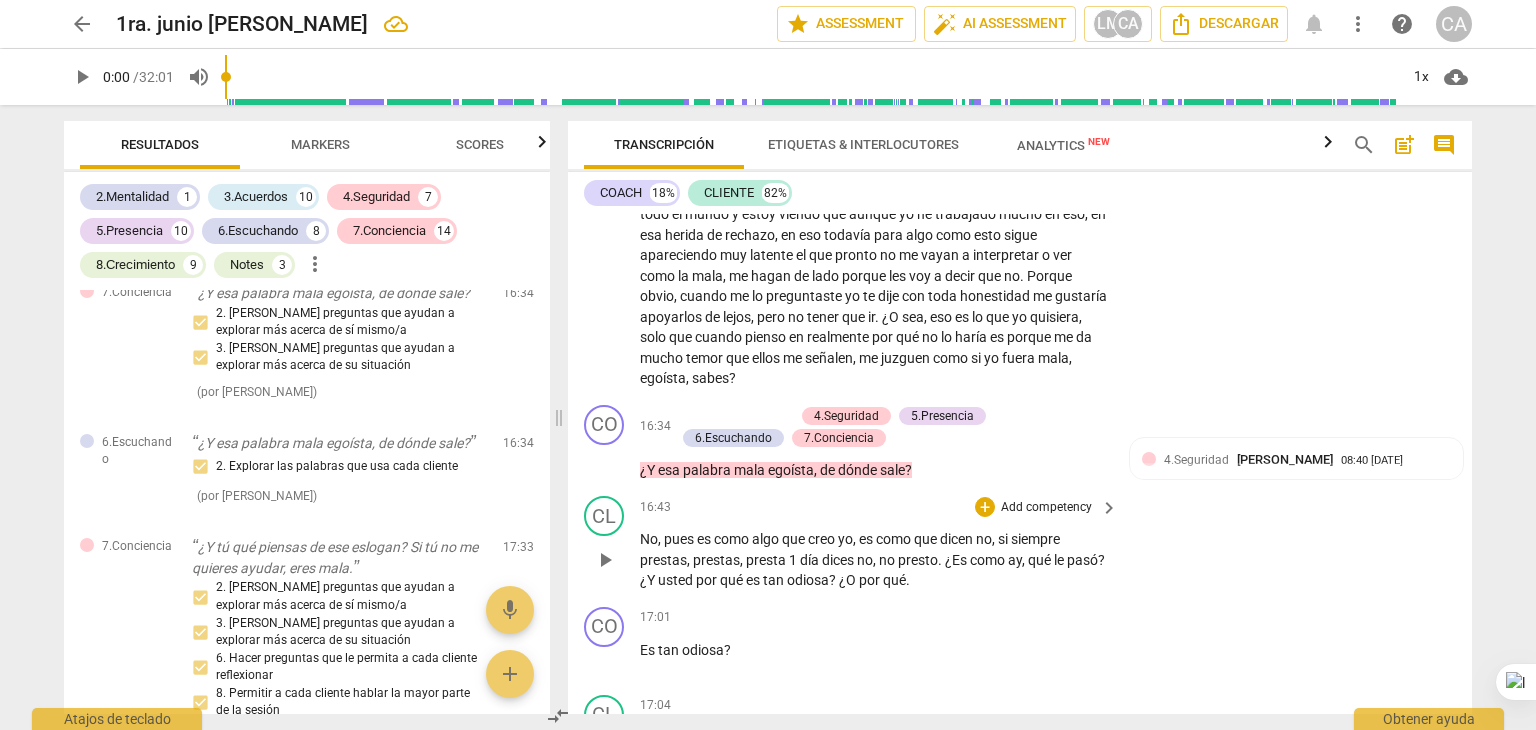 click on "por" at bounding box center (871, 580) 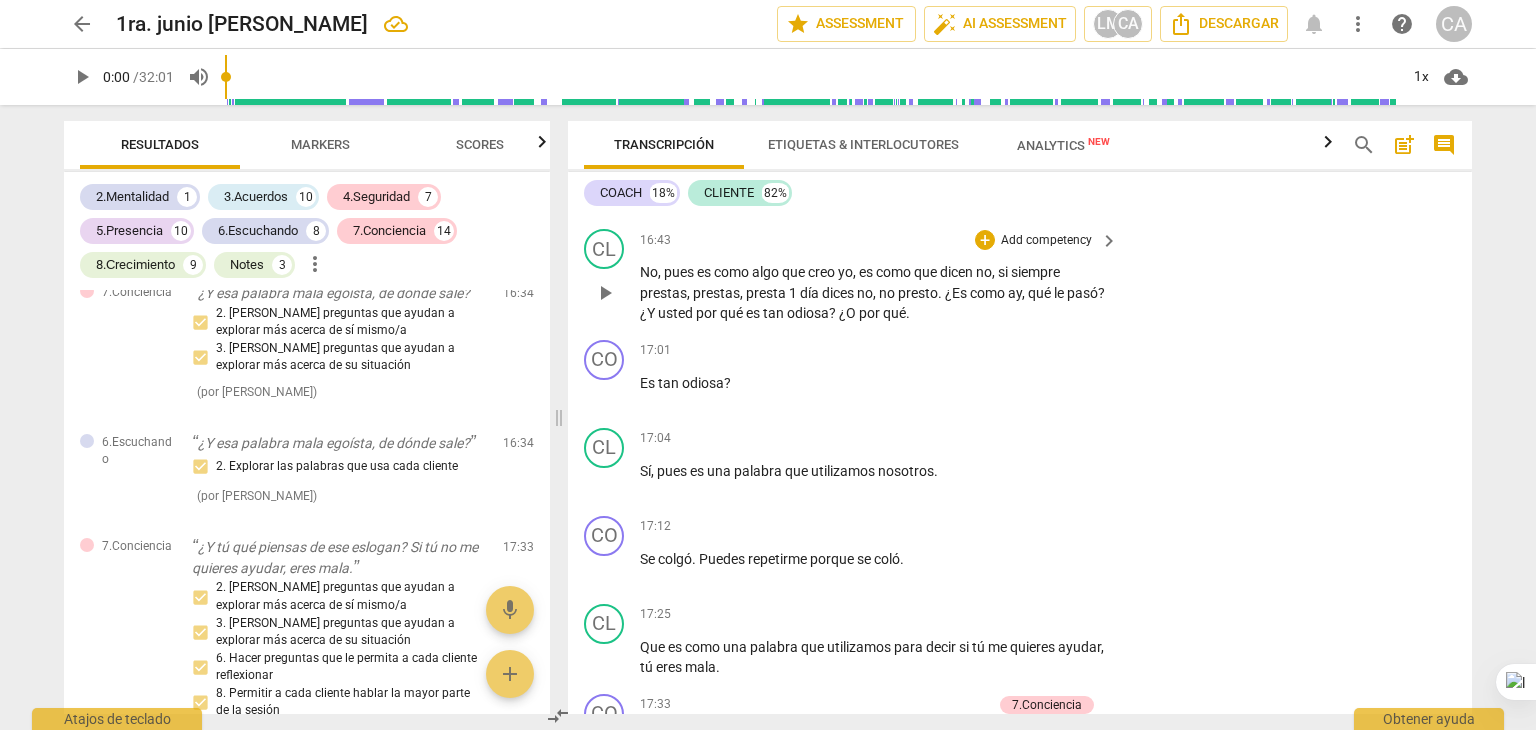 scroll, scrollTop: 3696, scrollLeft: 0, axis: vertical 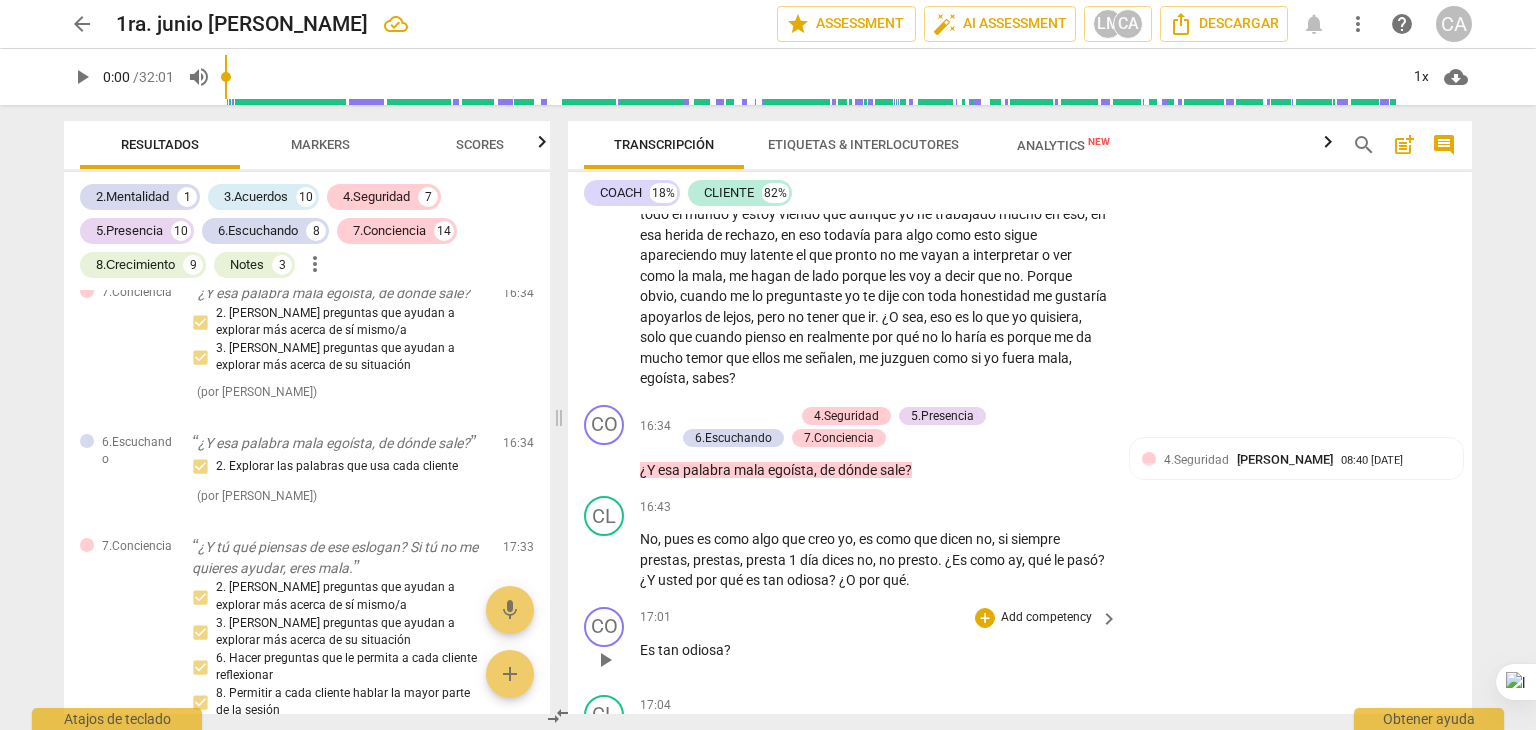 click on "17:01 + Add competency keyboard_arrow_right Es   tan   odiosa ?" at bounding box center (880, 643) 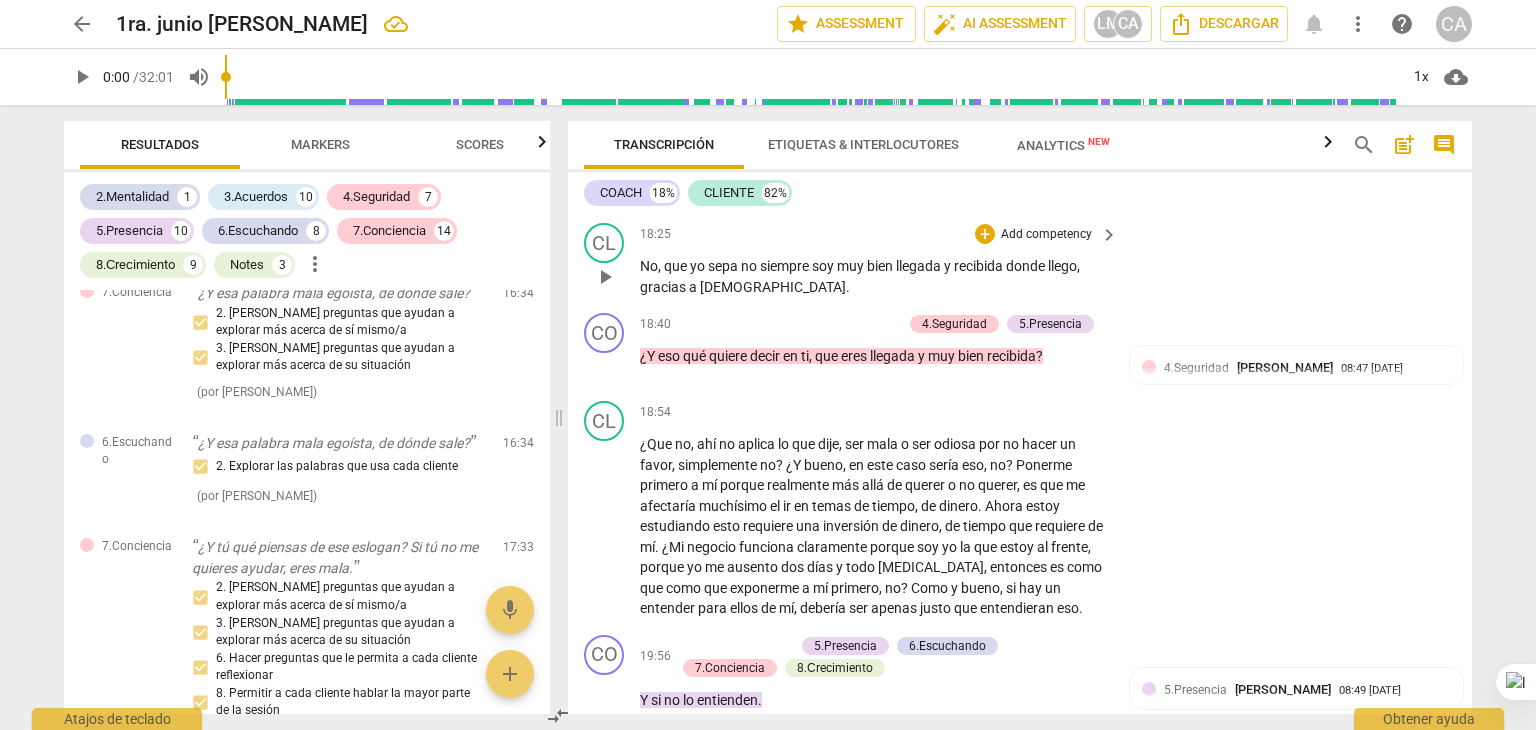 scroll, scrollTop: 4936, scrollLeft: 0, axis: vertical 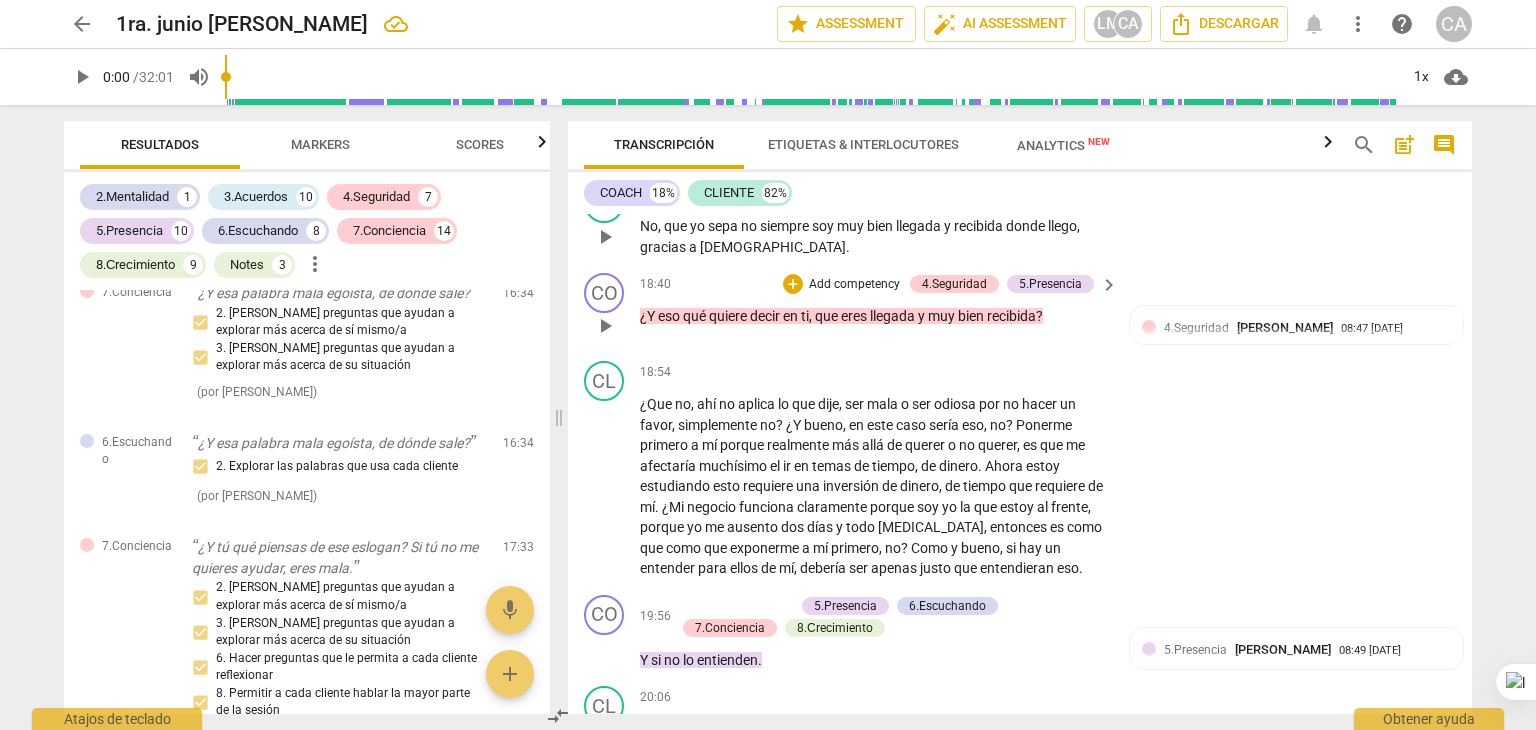 click on "Add competency" at bounding box center [854, 285] 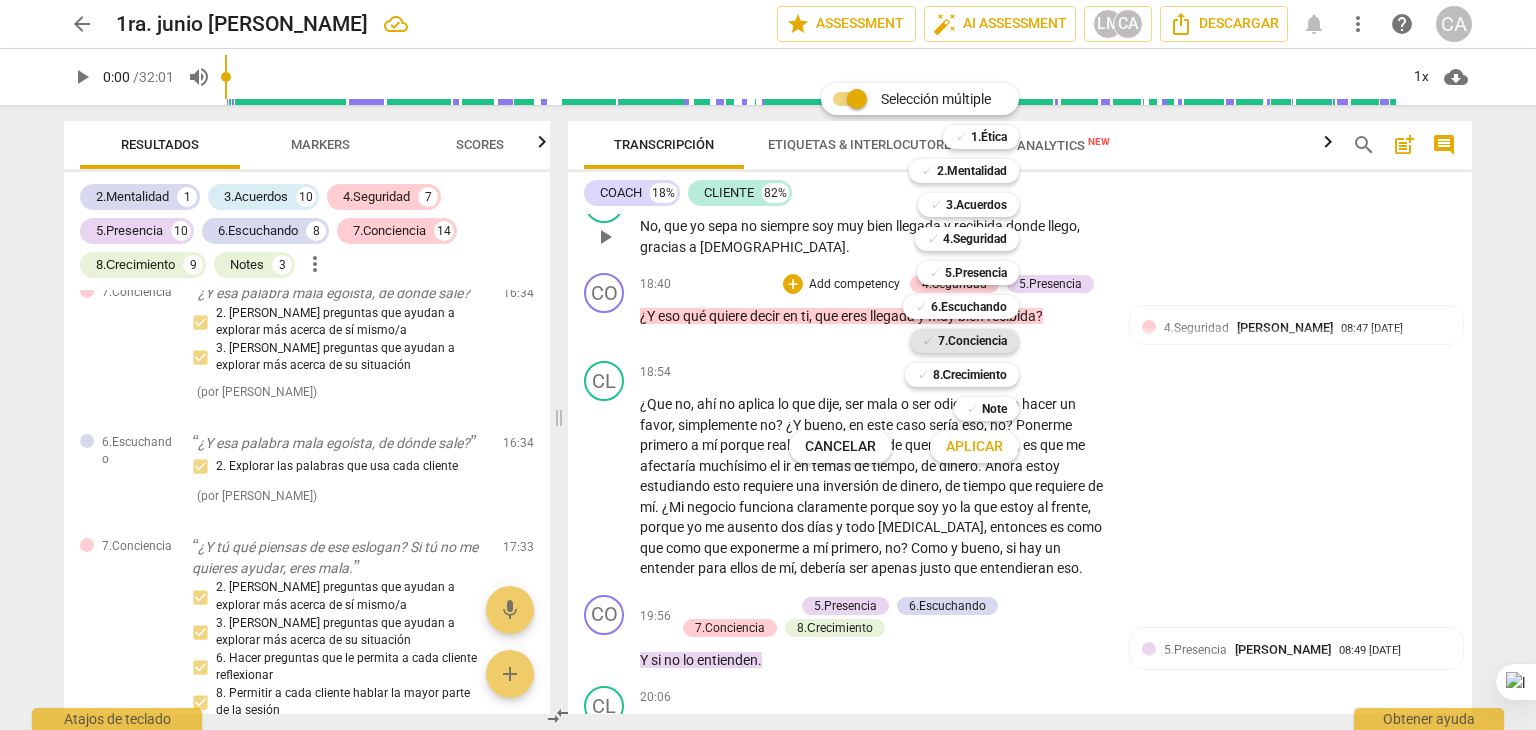 click on "7.Conciencia" at bounding box center [972, 341] 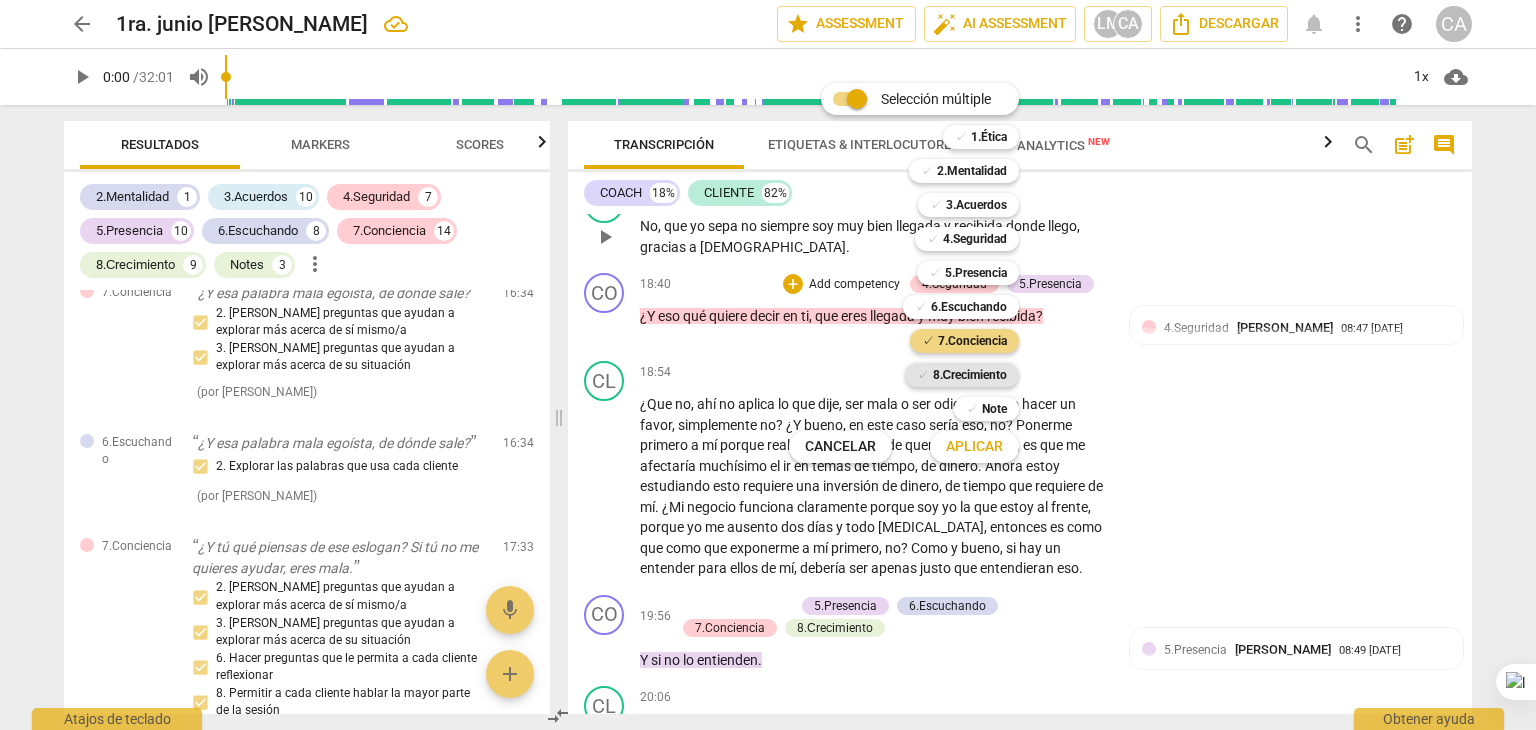 click on "8.Сrecimiento" at bounding box center [970, 375] 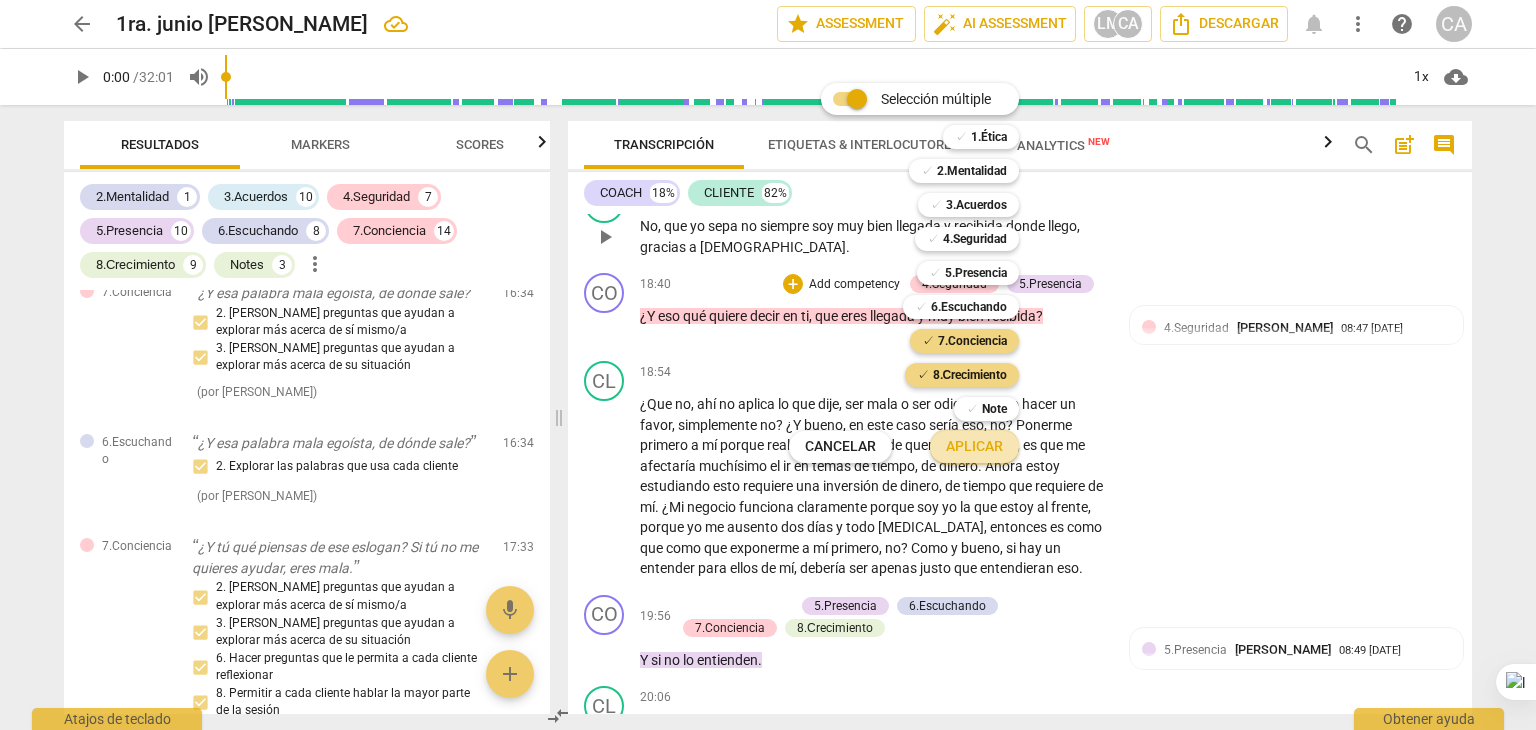 click on "Aplicar" at bounding box center (974, 447) 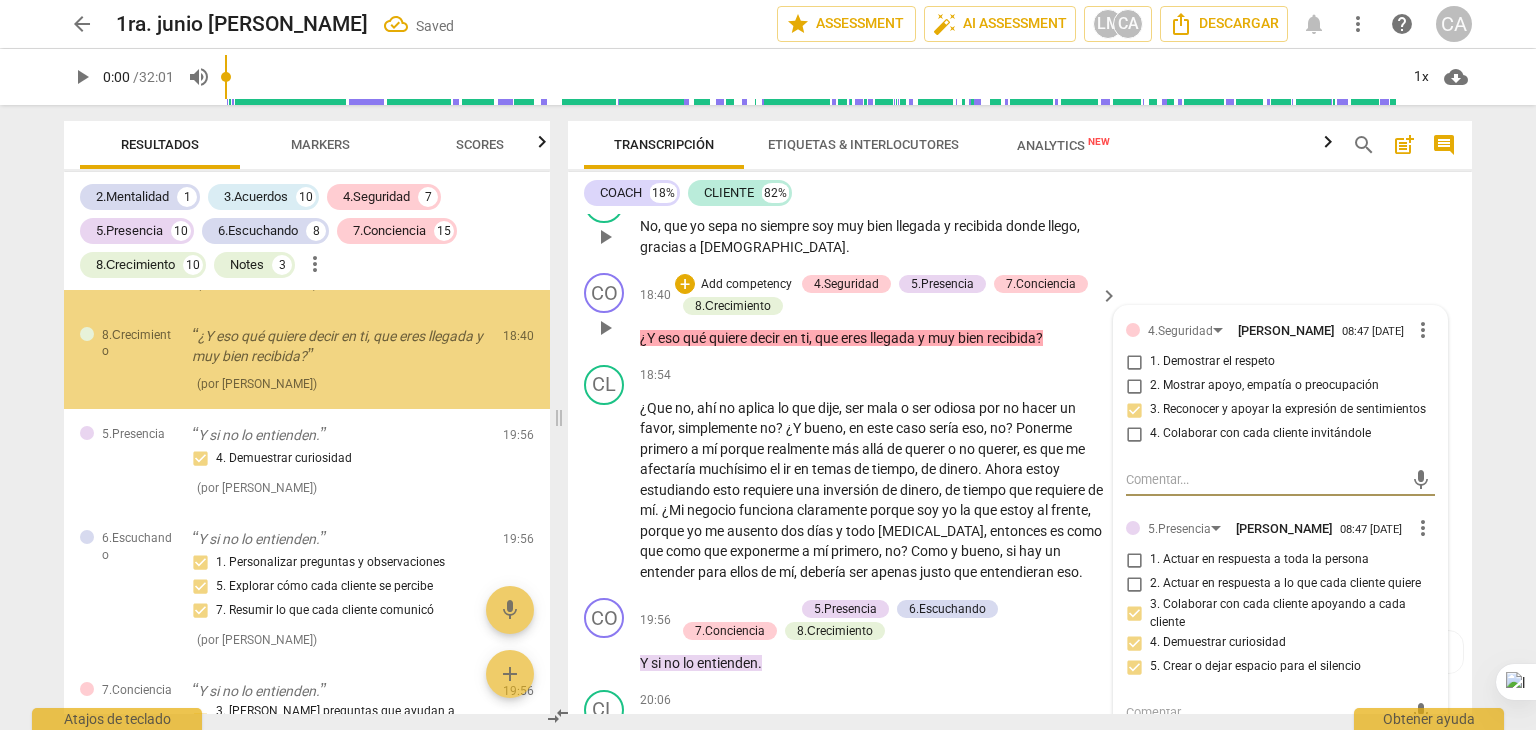 scroll, scrollTop: 7170, scrollLeft: 0, axis: vertical 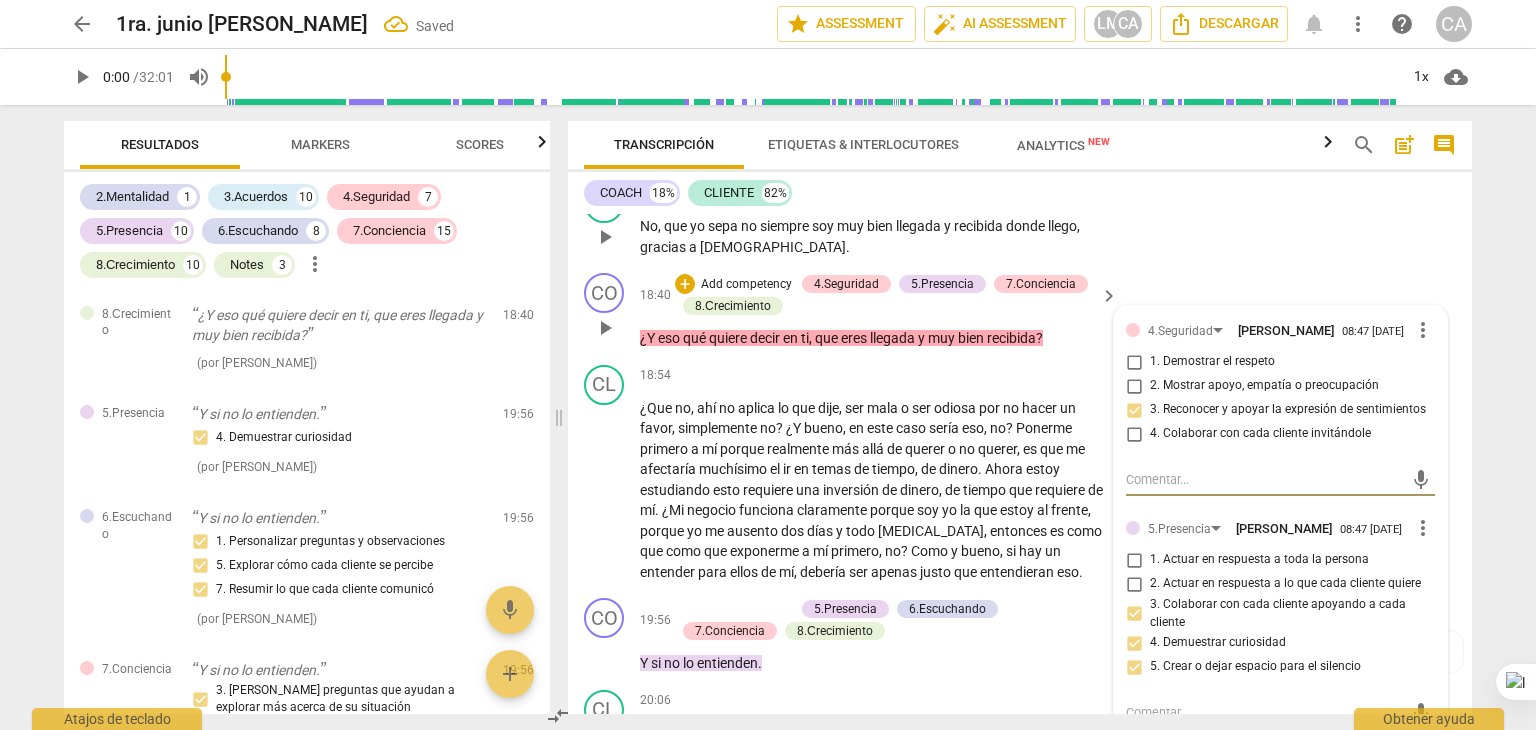 click at bounding box center (1264, 479) 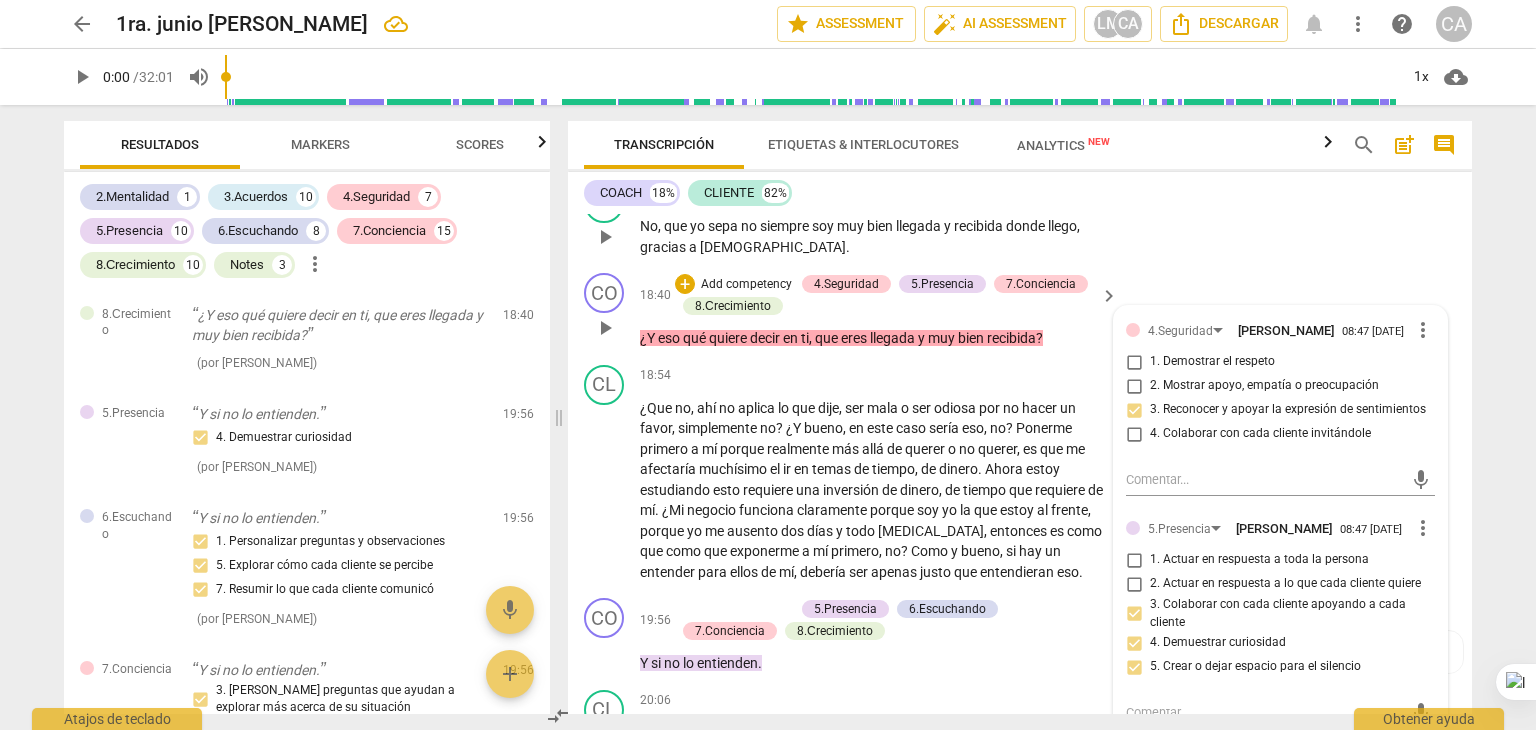 click on "4.Seguridad [PERSON_NAME] 08:47 [DATE] more_vert 1. Demostrar el respeto 2. Mostrar apoyo, empatía o preocupación 3. Reconocer y apoyar la expresión de sentimientos 4. Colaborar con cada cliente invitándole  mic 5.Presencia [PERSON_NAME] 08:47 [DATE] more_vert 1. Actuar en respuesta a toda la persona  2. Actuar en respuesta a lo que cada cliente quiere 3. Colaborar con cada cliente apoyando a cada cliente 4. Demuestrar curiosidad 5. Crear o dejar espacio para el silencio mic 7.Conciencia [PERSON_NAME] 00:42 [DATE] more_vert 1. Hacer preguntas sobre cada cliente 2. [PERSON_NAME] preguntas que ayudan a explorar más acerca de sí mismo/a  3. [PERSON_NAME] preguntas que ayudan a explorar más acerca de su situación 4. [PERSON_NAME] preguntas que ayudan a explorar más hacia el resultado que desea 5. Invitar a explorar en forma verbal o tonal 6. Hacer preguntas que le permita a cada cliente reflexionar 7. Utilizar un lenguaje que generalmente es claro y conciso mic 8.Сrecimiento" at bounding box center [1280, 896] 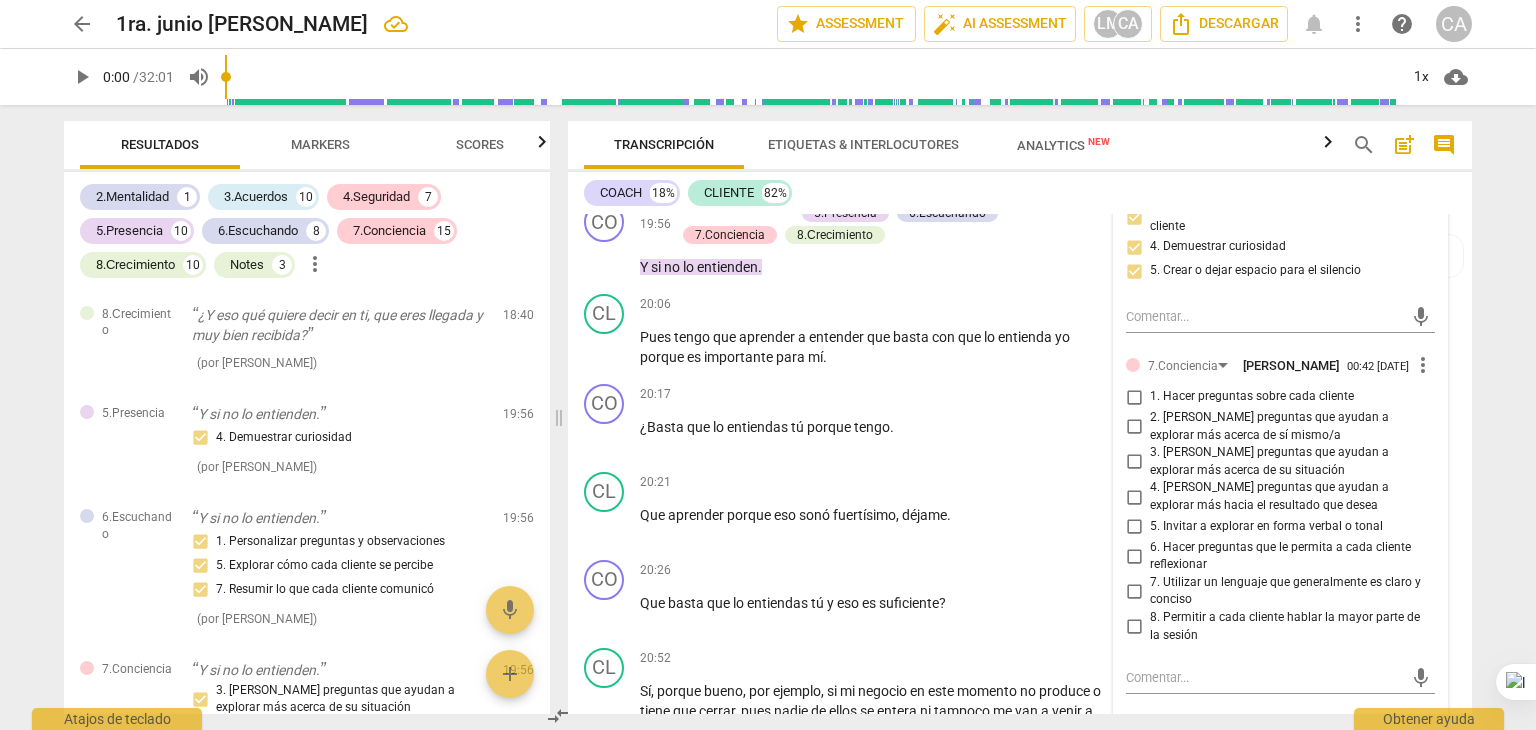 scroll, scrollTop: 5336, scrollLeft: 0, axis: vertical 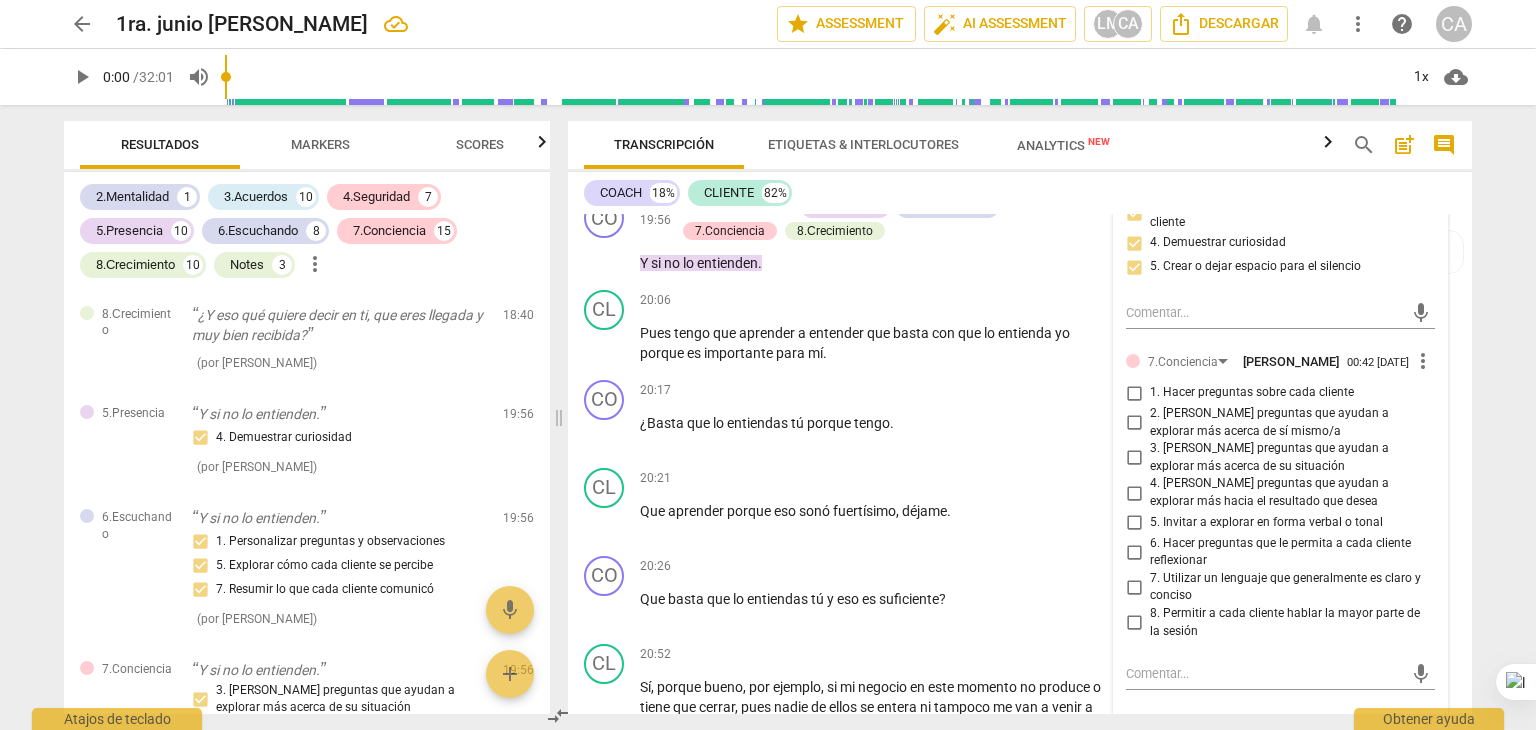 drag, startPoint x: 1132, startPoint y: 398, endPoint x: 1126, endPoint y: 433, distance: 35.510563 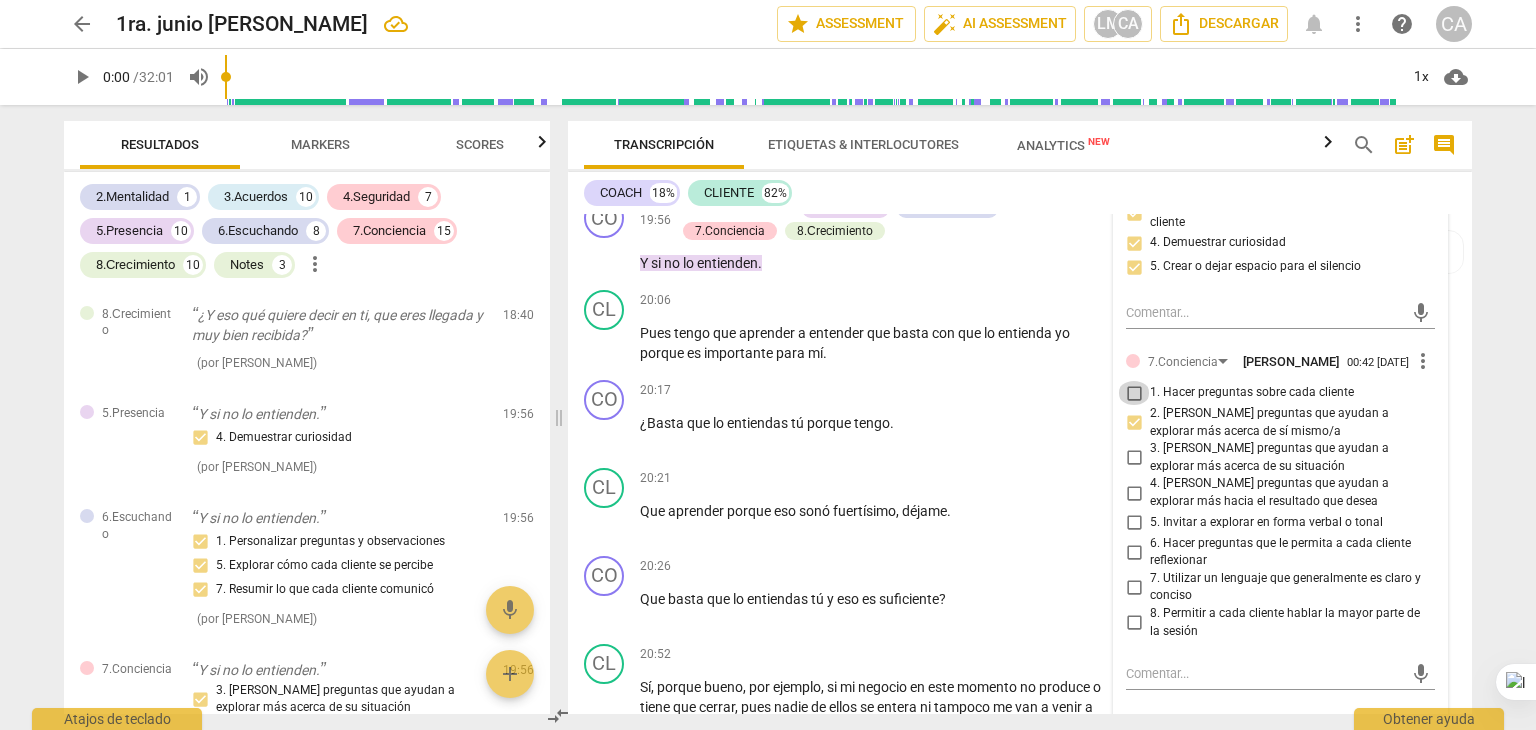 click on "1. Hacer preguntas sobre cada cliente" at bounding box center (1134, 393) 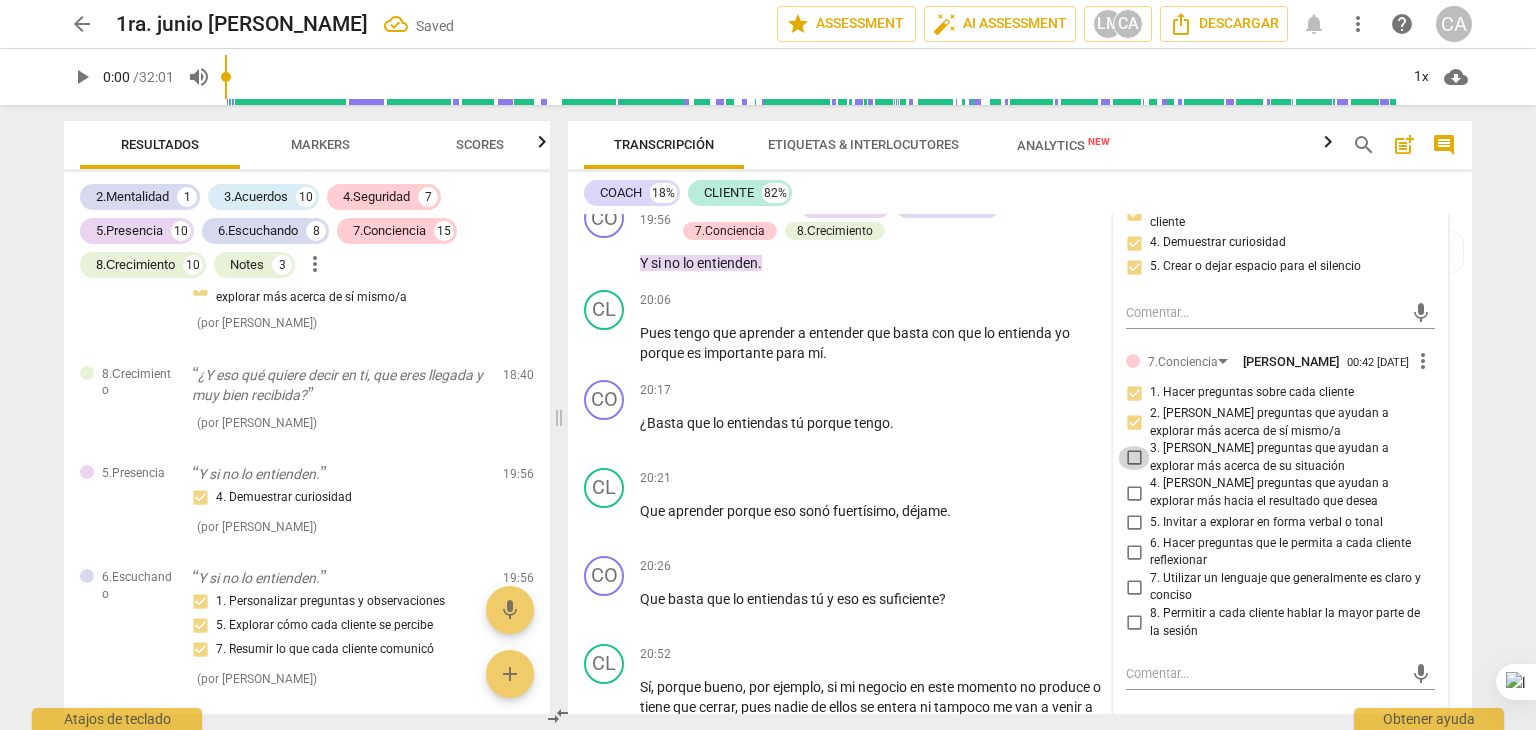 click on "3. [PERSON_NAME] preguntas que ayudan a explorar más acerca de su situación" at bounding box center [1134, 458] 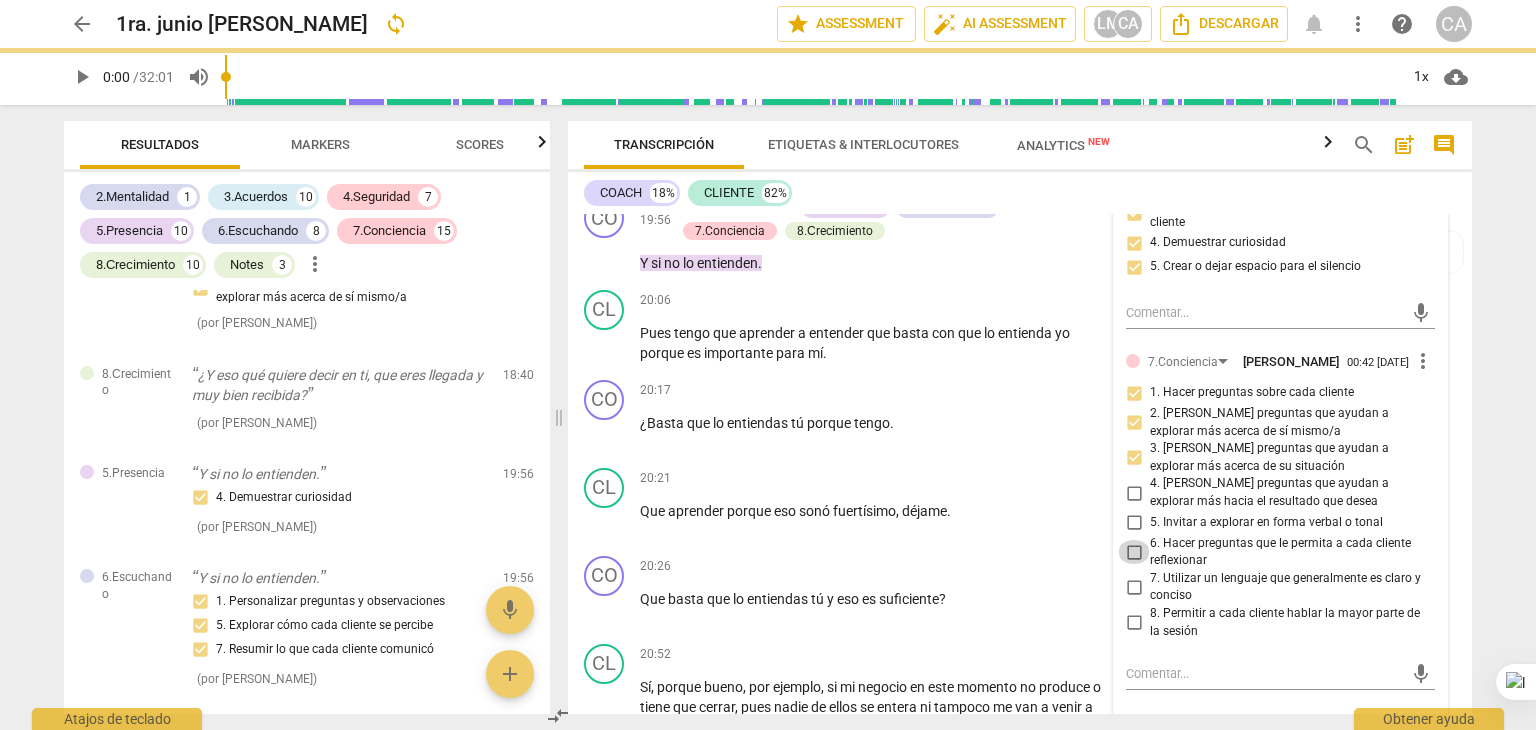 click on "6. Hacer preguntas que le permita a cada cliente reflexionar" at bounding box center [1134, 552] 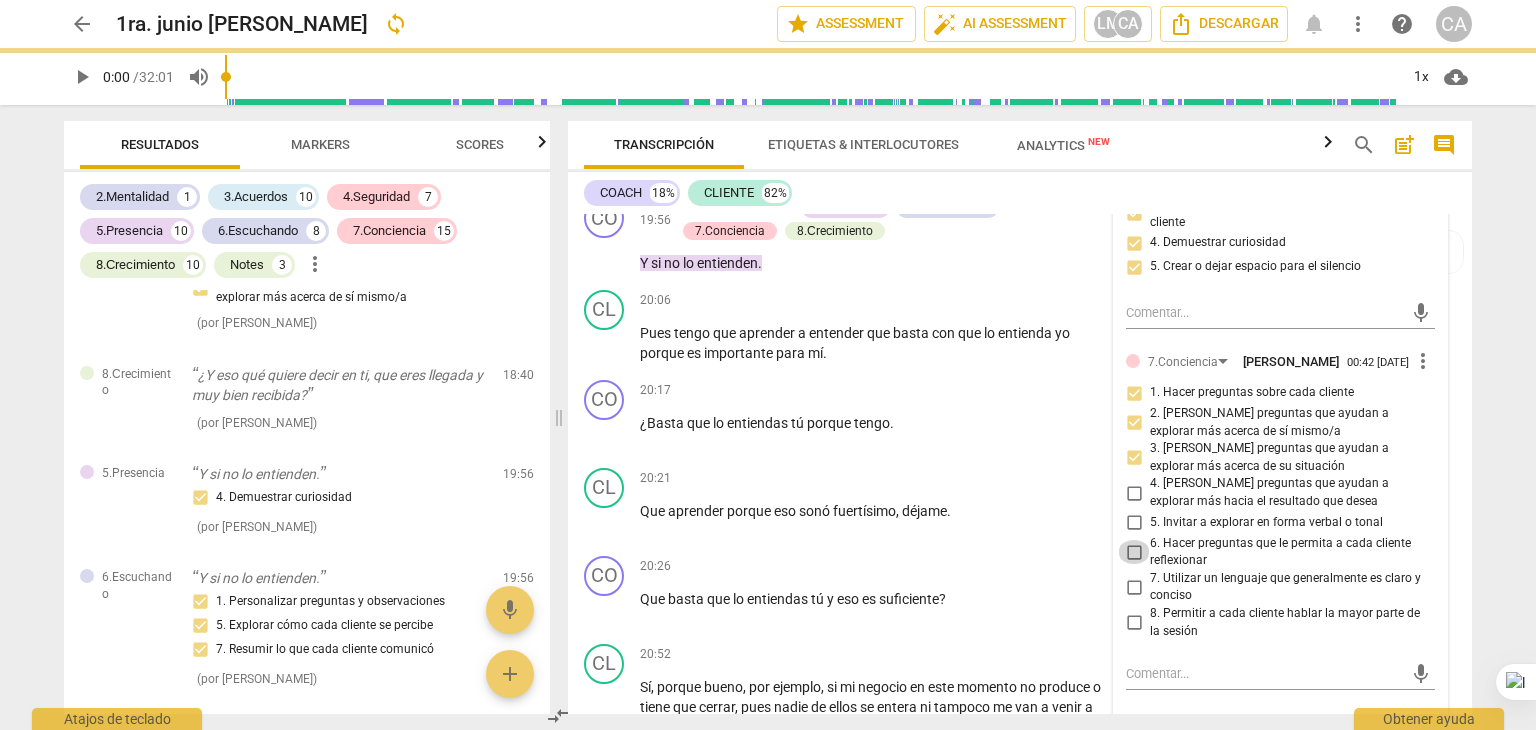 checkbox on "true" 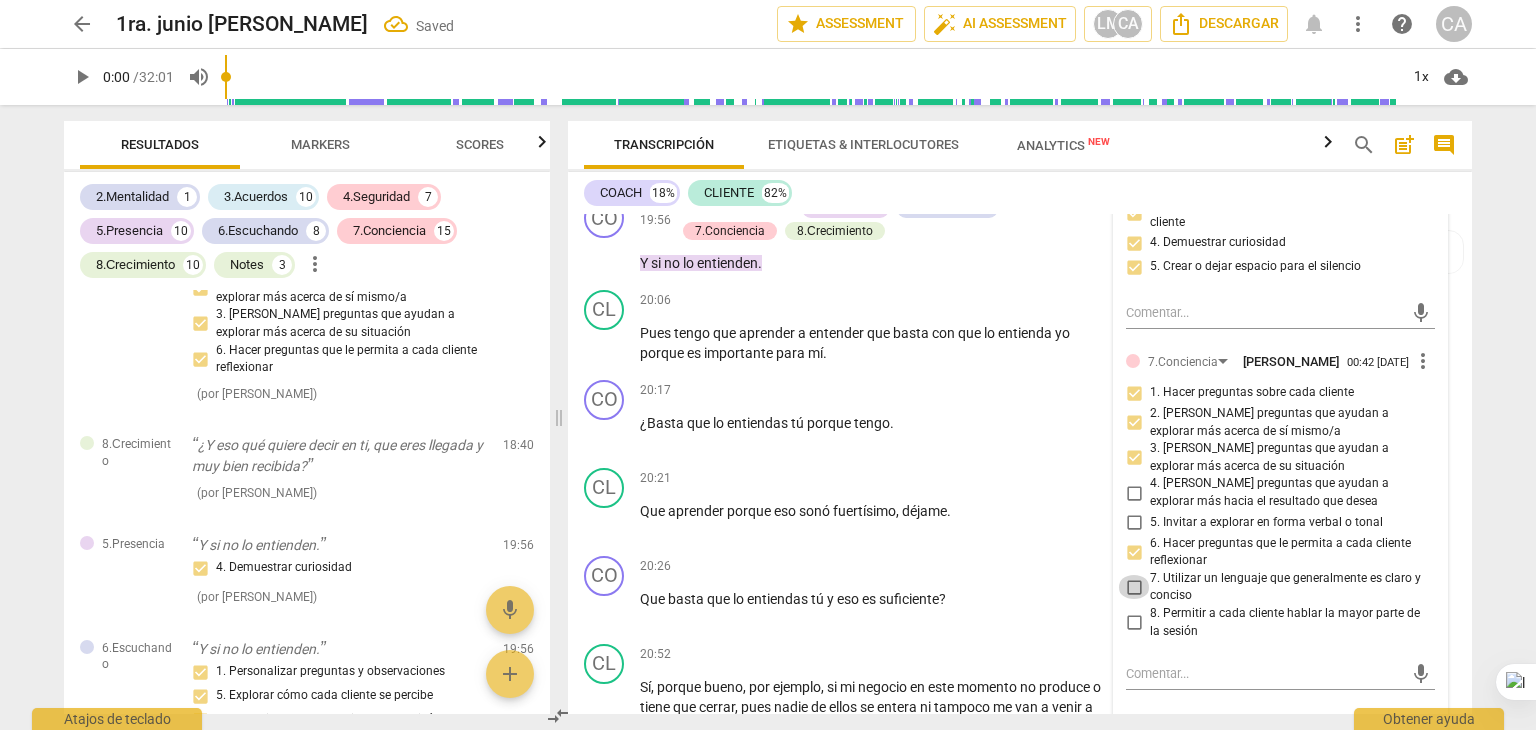 click on "7. Utilizar un lenguaje que generalmente es claro y conciso" at bounding box center (1134, 587) 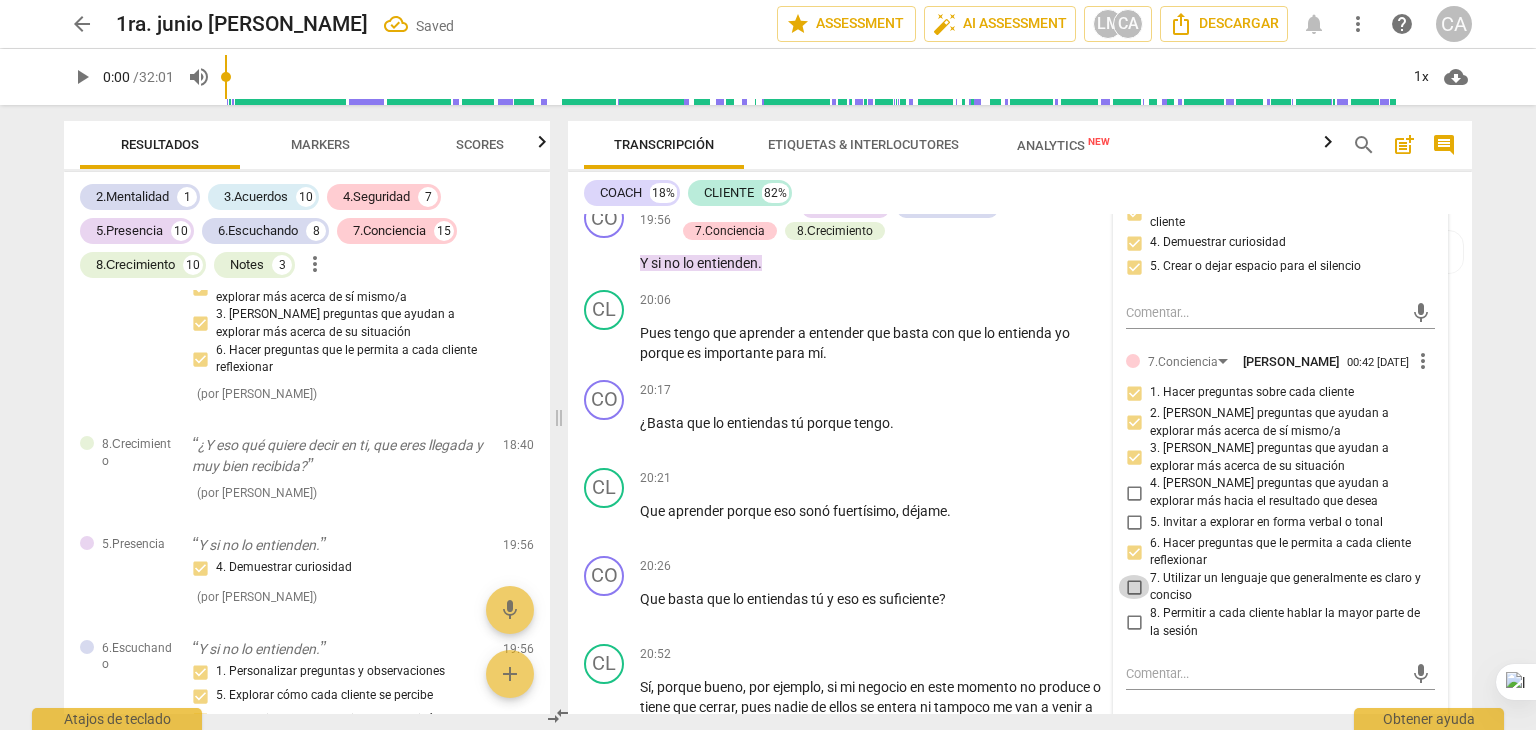 checkbox on "true" 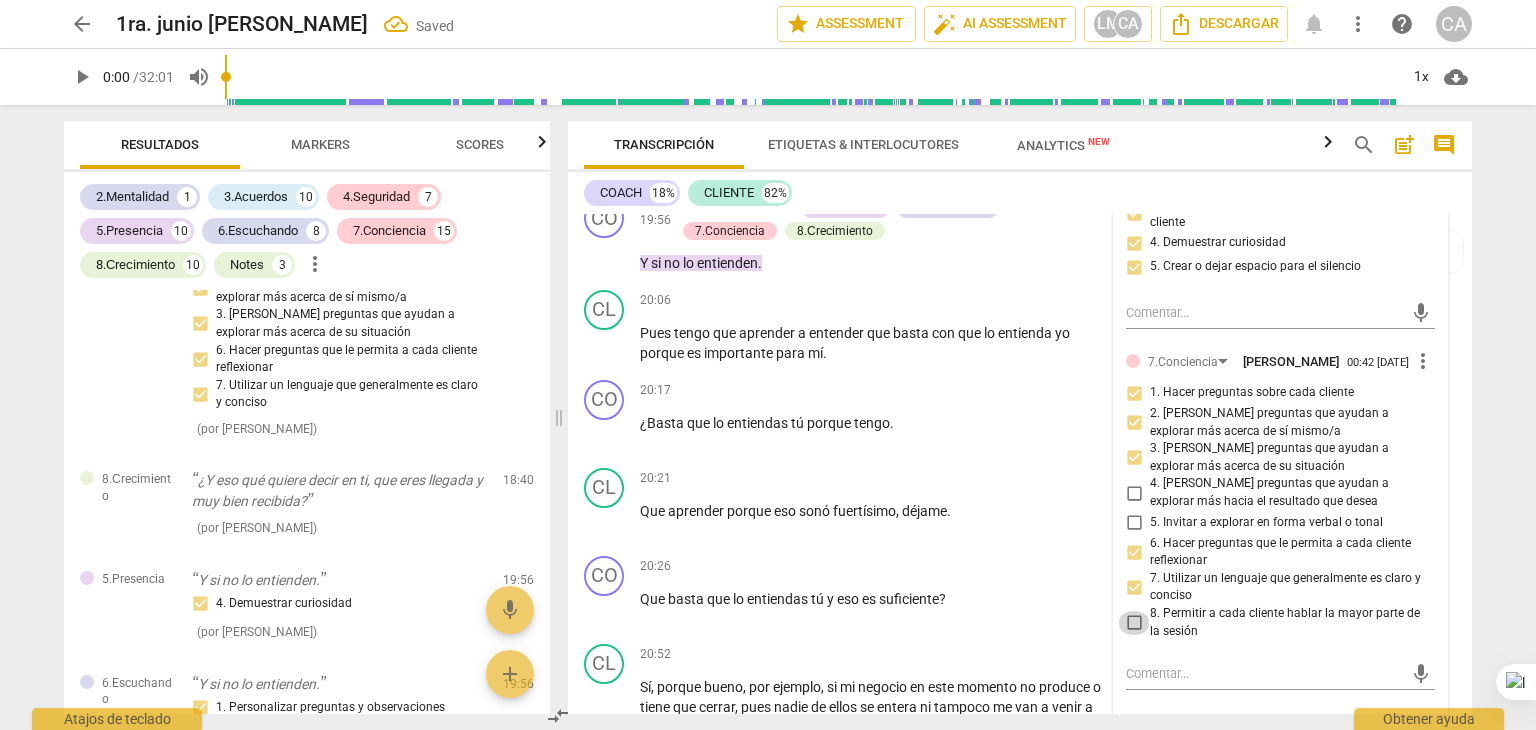 click on "8. Permitir a cada cliente hablar la mayor parte de la sesión" at bounding box center [1134, 623] 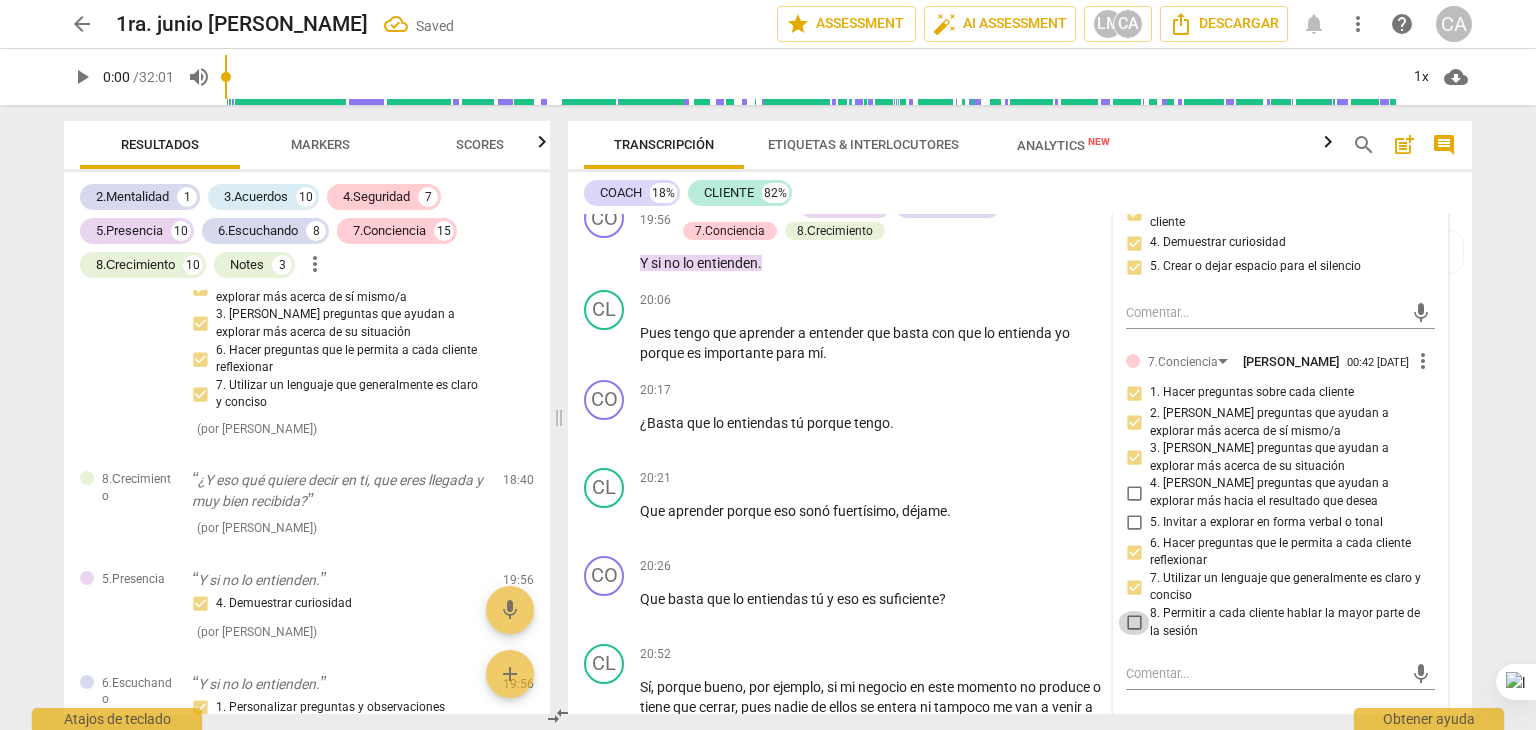 checkbox on "true" 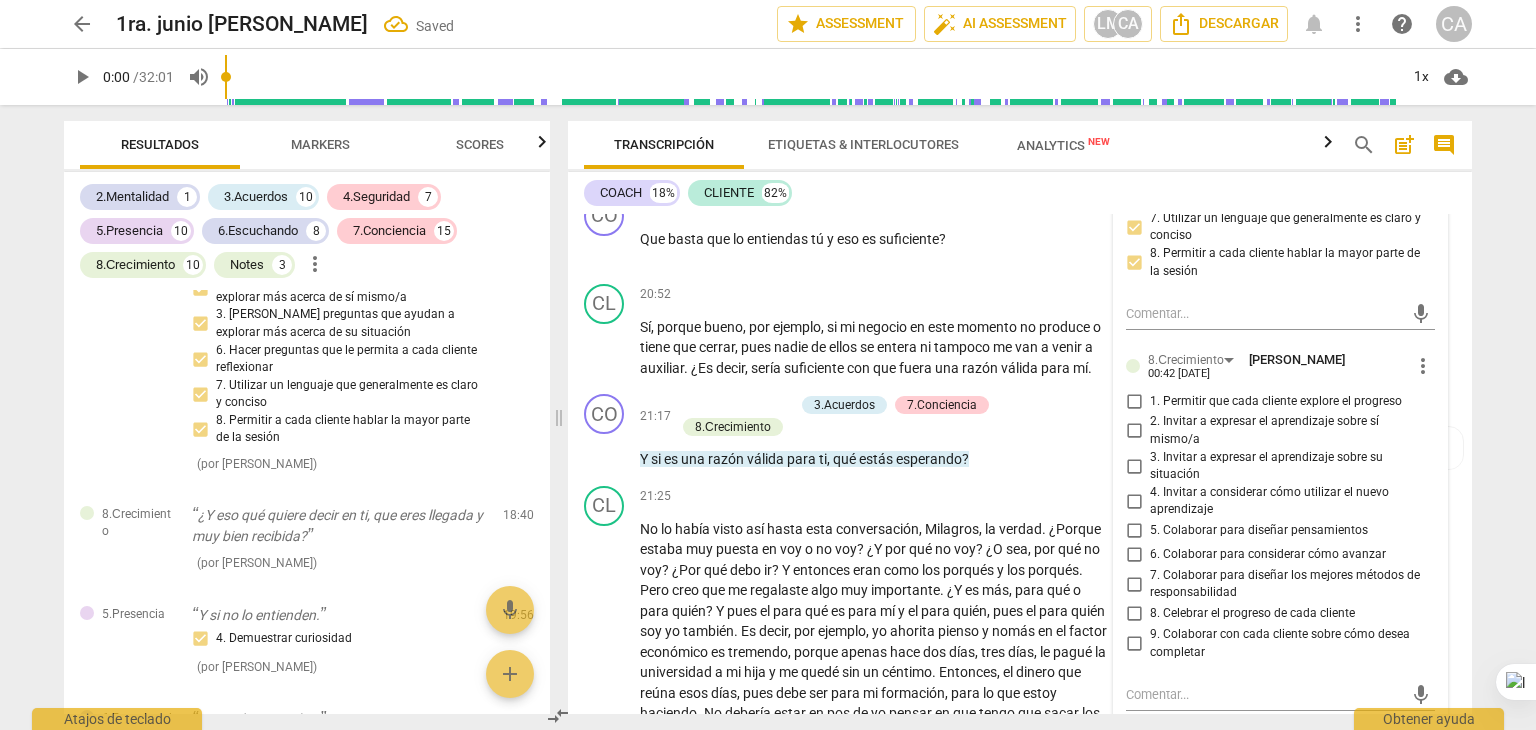 scroll, scrollTop: 5736, scrollLeft: 0, axis: vertical 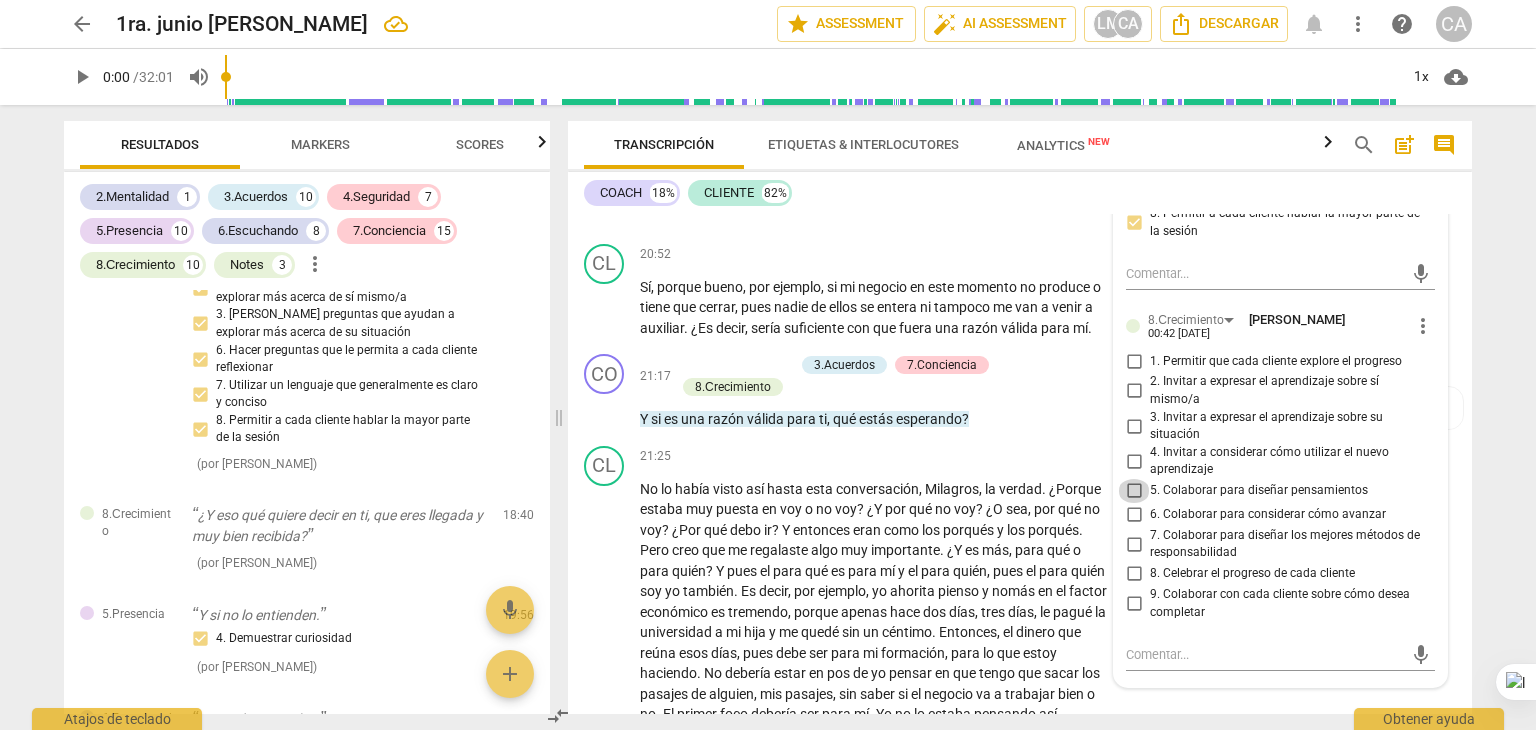 click on "5. Colaborar para diseñar pensamientos" at bounding box center (1134, 491) 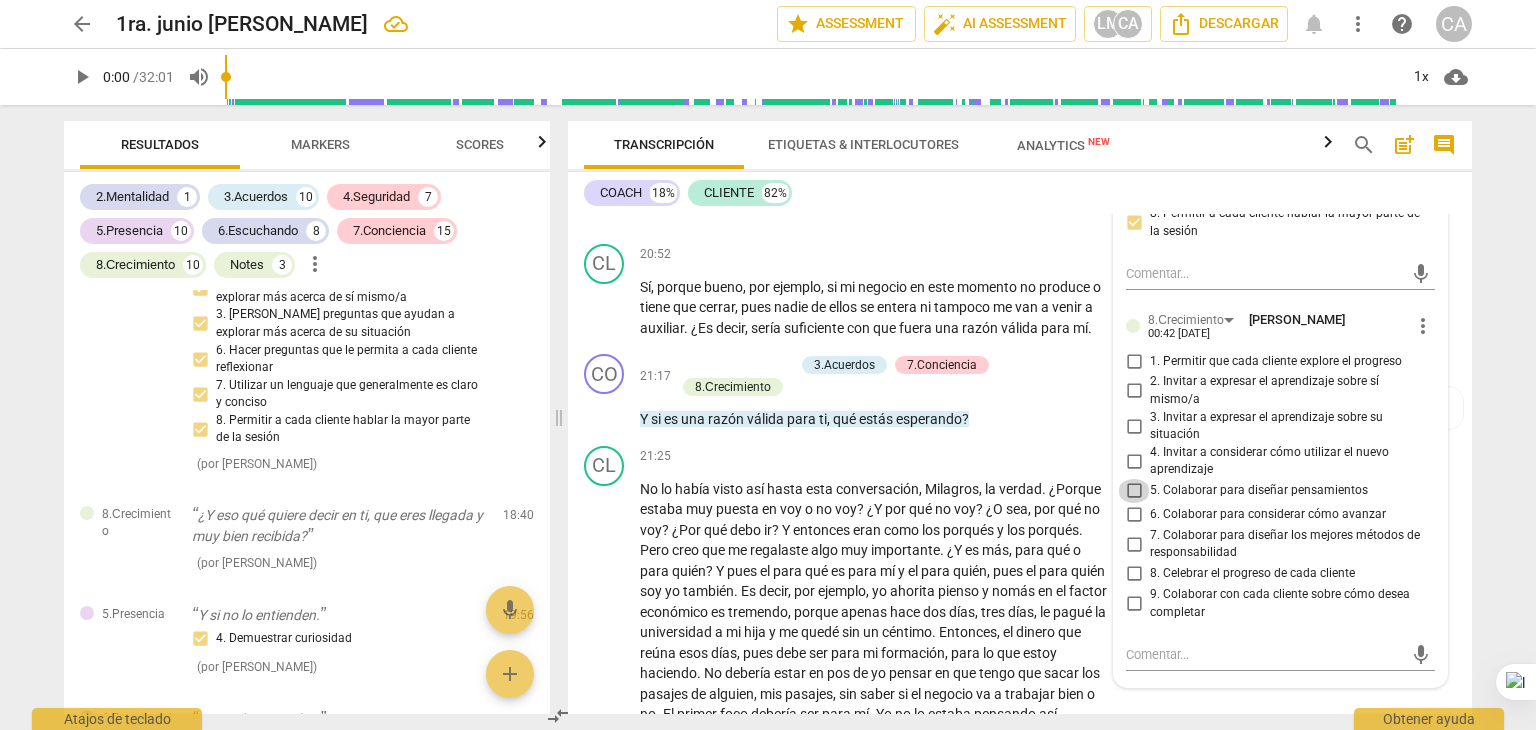 checkbox on "true" 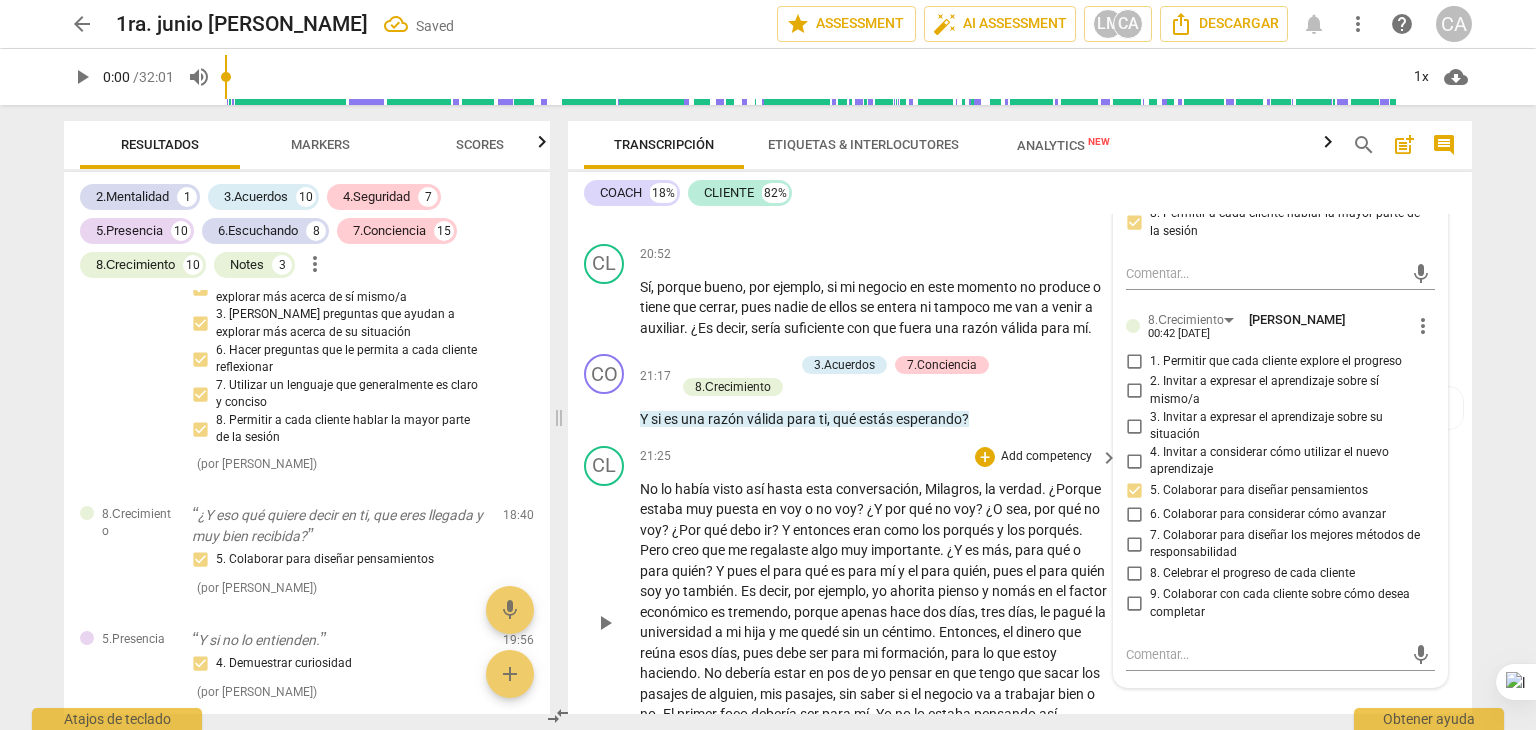 click on "ahorita" at bounding box center (914, 591) 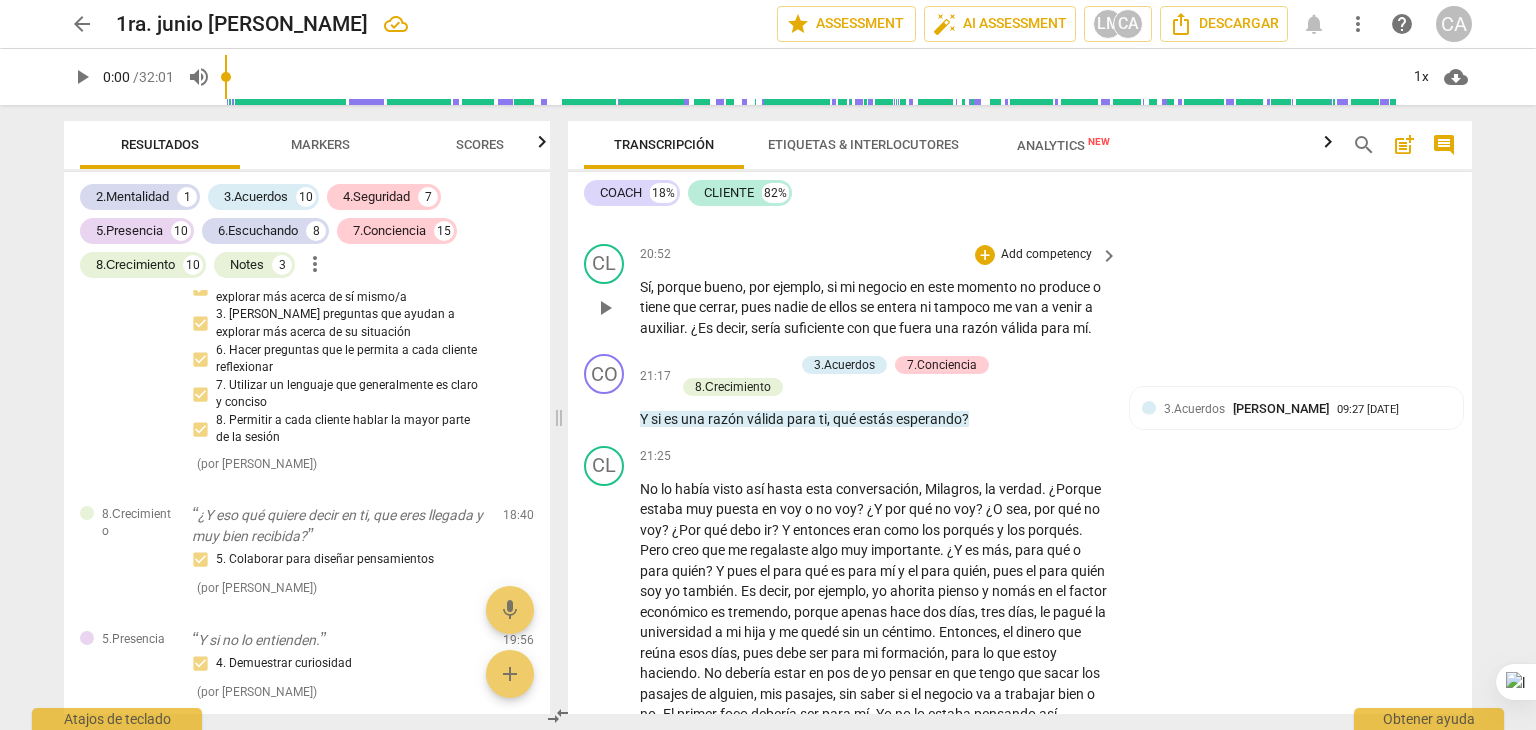 click on "Sí ,   porque   bueno ,   por   ejemplo ,   si   mi   negocio   en   este   momento   no   produce   o   tiene   que   cerrar ,   pues   nadie   de   ellos   se   entera   ni   tampoco   me   van   a   venir   a   auxiliar .   ¿Es   decir ,   sería   suficiente   con   que   fuera   una   razón   válida   para   mí ." at bounding box center (874, 308) 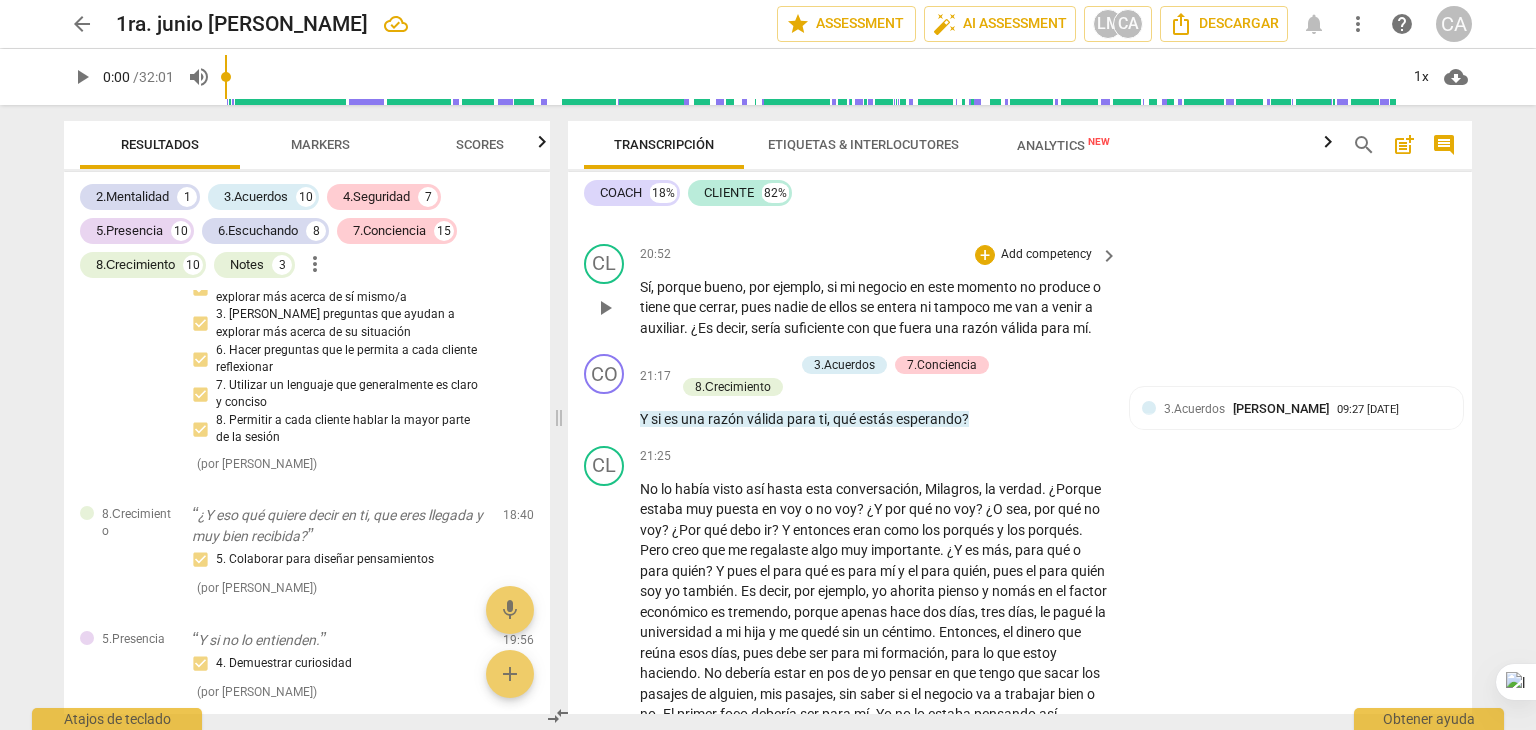 scroll, scrollTop: 5458, scrollLeft: 0, axis: vertical 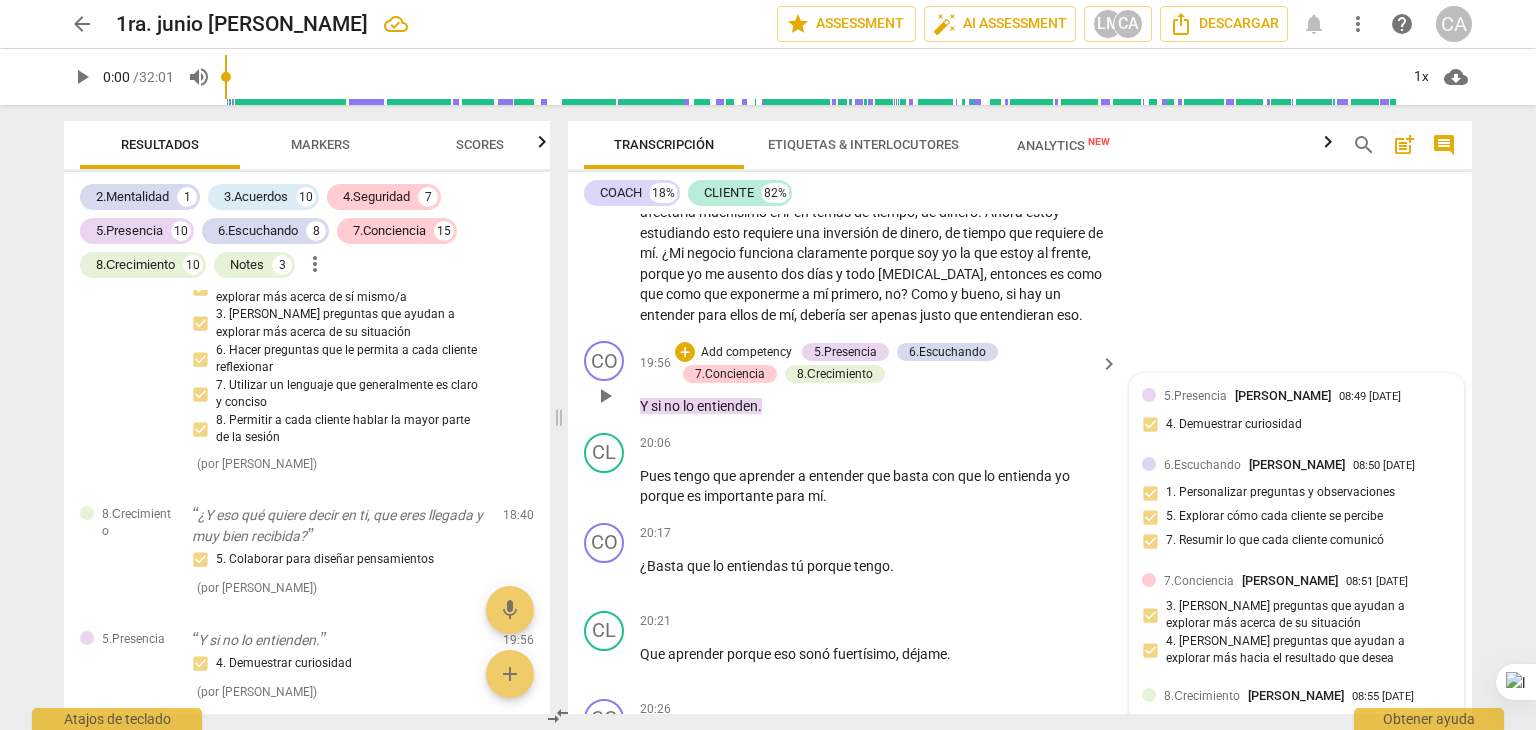 click on "6.[PERSON_NAME] 08:50 [DATE] 1. Personalizar preguntas y observaciones  5. Explorar cómo cada cliente se percibe 7. Resumir lo que cada cliente comunicó" at bounding box center [1296, 509] 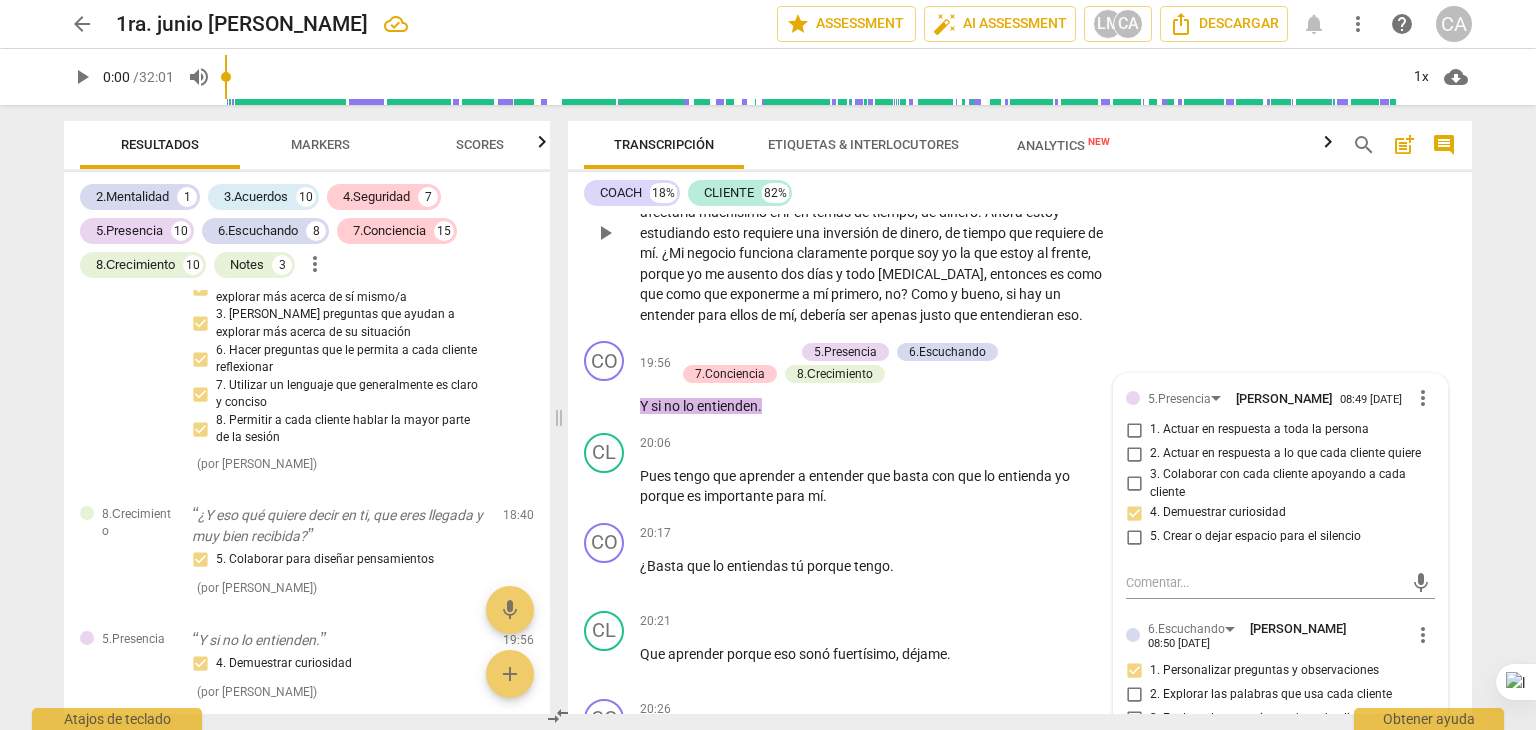 click on "CL play_arrow pause 18:54 + Add competency keyboard_arrow_right ¿Que   no ,   ahí   no   aplica   lo   que   dije ,   ser   mala   o   ser   odiosa   por   no   hacer   un   favor ,   simplemente   no ?   ¿Y   bueno ,   en   este   caso   sería   eso ,   no ?   Ponerme   primero   a   mí   porque   realmente   más   allá   de   querer   o   no   querer ,   es   que   me   afectaría   muchísimo   el   ir   en   temas   de   tiempo ,   de   dinero .   Ahora   estoy   estudiando   esto   requiere   una   inversión   de   dinero ,   de   tiempo   que   requiere   de   mí .   ¿Mi   negocio   funciona   claramente   porque   soy   yo   la   que   estoy   al   frente ,   porque   yo   me   ausento   dos   días   y   todo   [MEDICAL_DATA] ,   entonces   es   como   que   como   que   exponerme   a   mí   primero ,   no ?   Como   y   bueno ,   si   hay   un   entender   para   ellos   de   mí ,   debería   ser   apenas   justo   que   entendieran   eso ." at bounding box center (1020, 217) 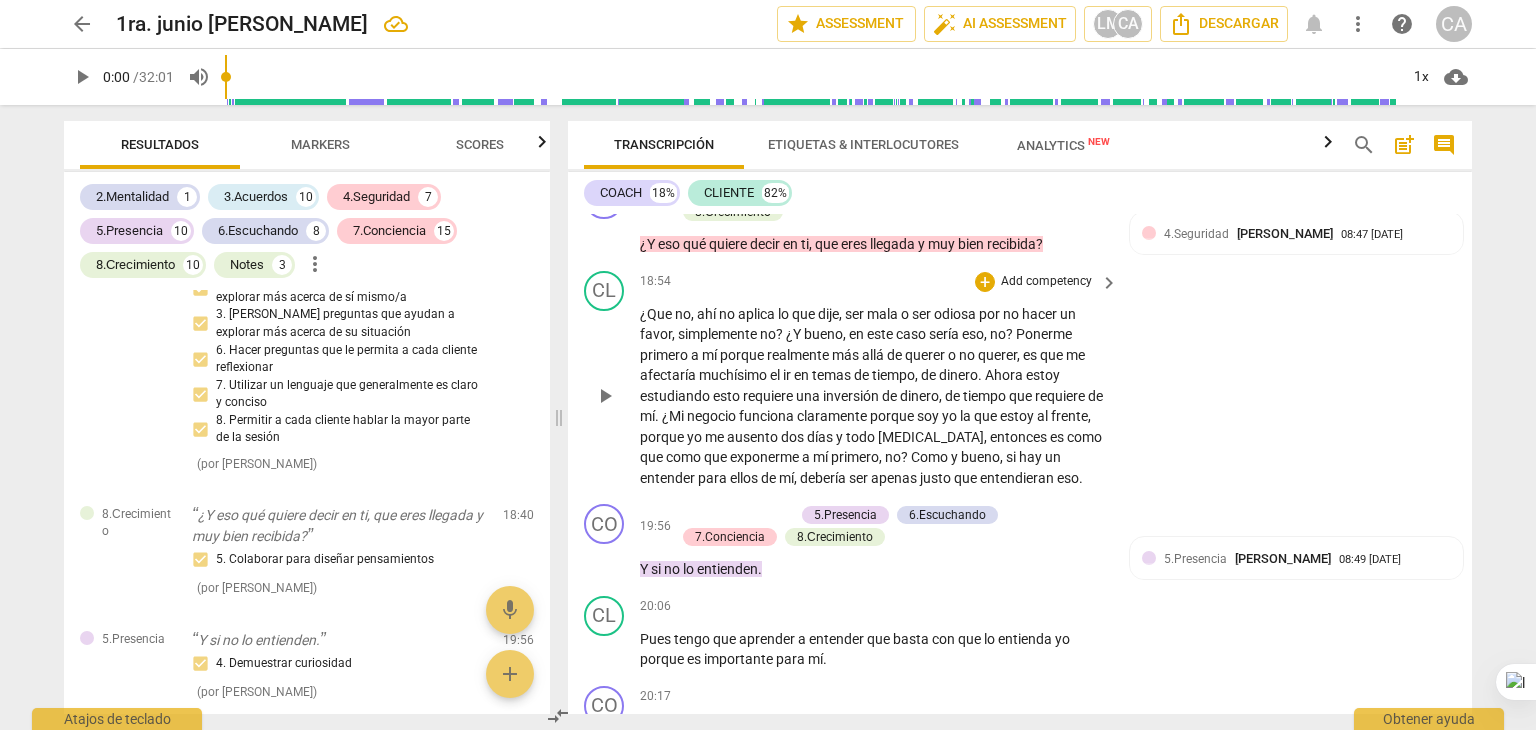 scroll, scrollTop: 4993, scrollLeft: 0, axis: vertical 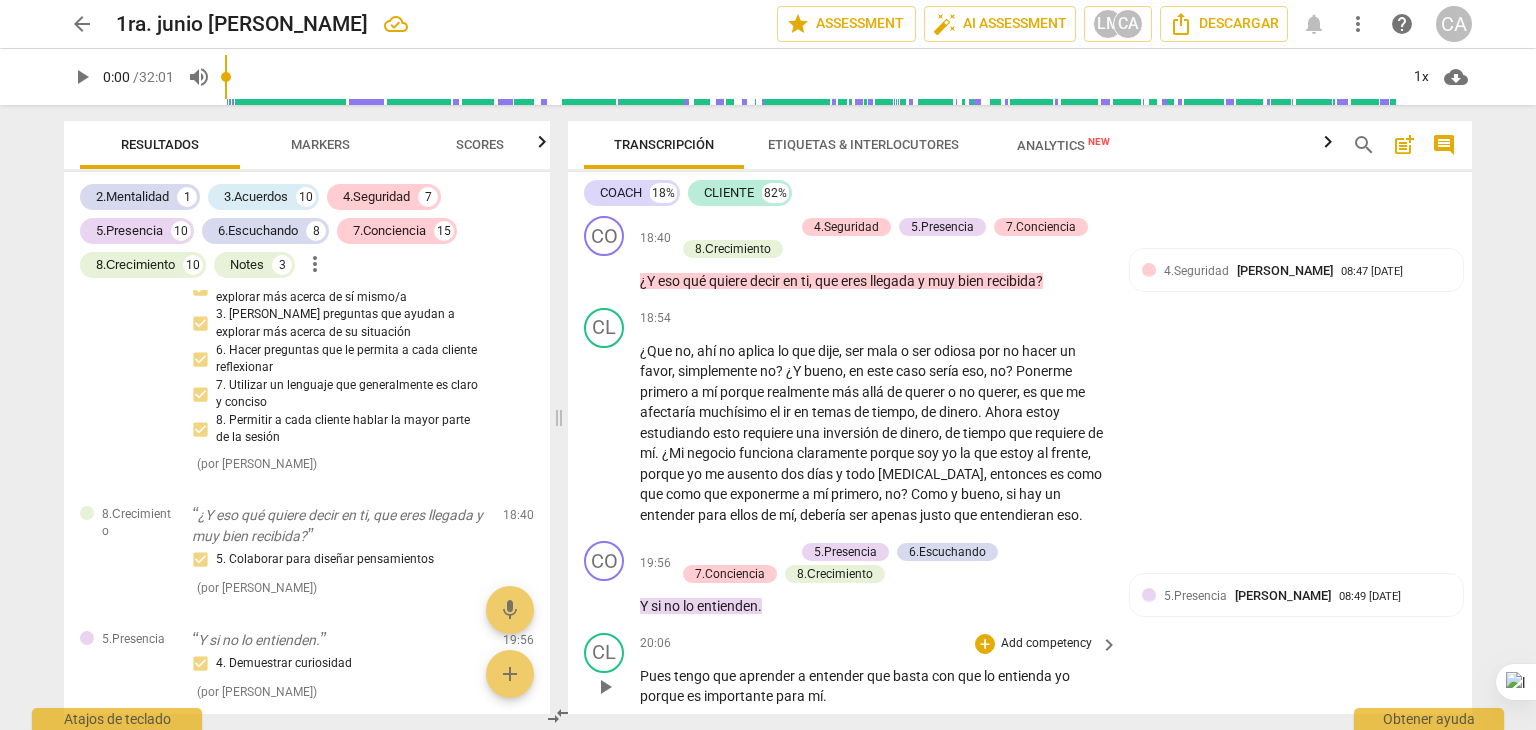 click on "CL play_arrow pause 20:06 + Add competency keyboard_arrow_right Pues   tengo   que   aprender   a   entender   que   basta   con   que   lo   entienda   yo   porque   es   importante   para   mí ." at bounding box center [1020, 670] 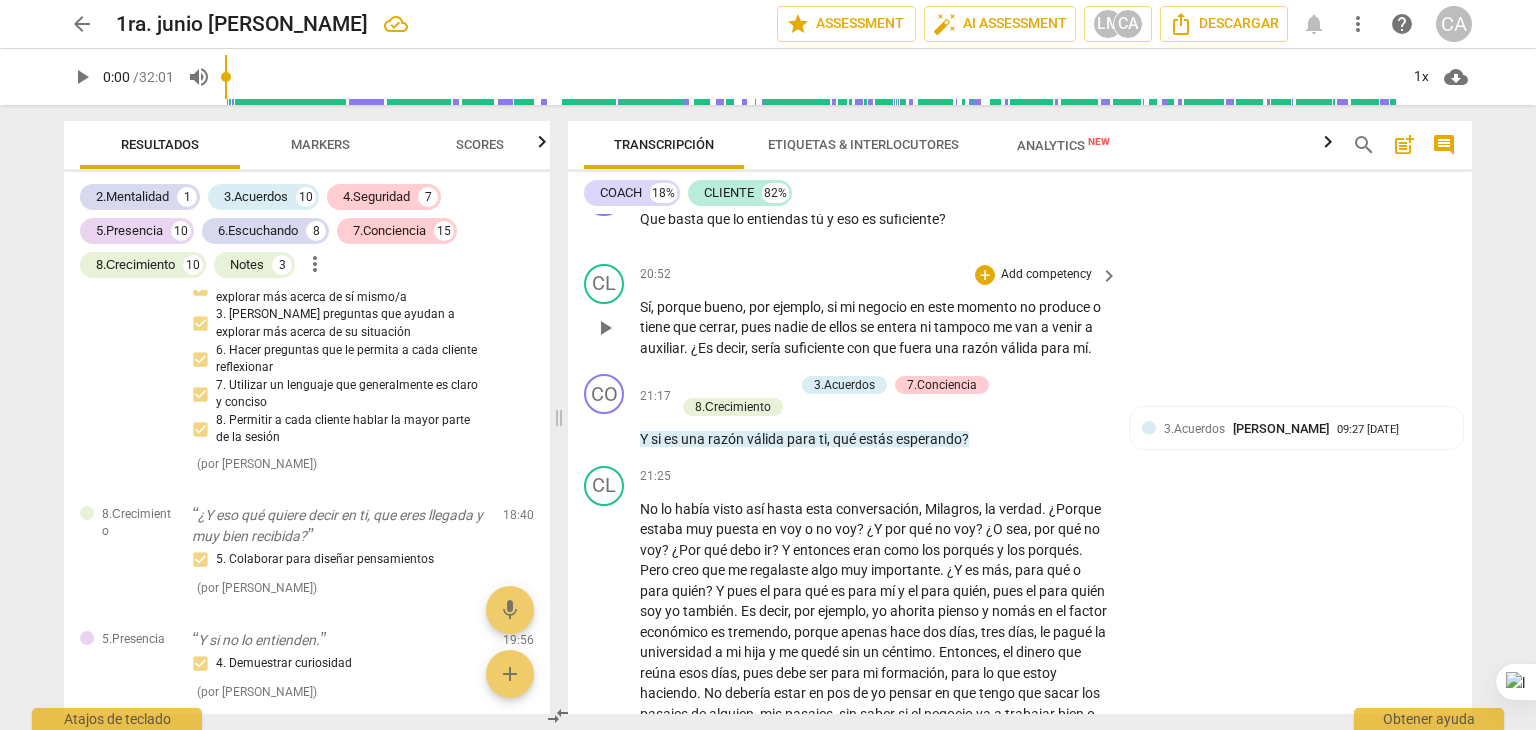 scroll, scrollTop: 5753, scrollLeft: 0, axis: vertical 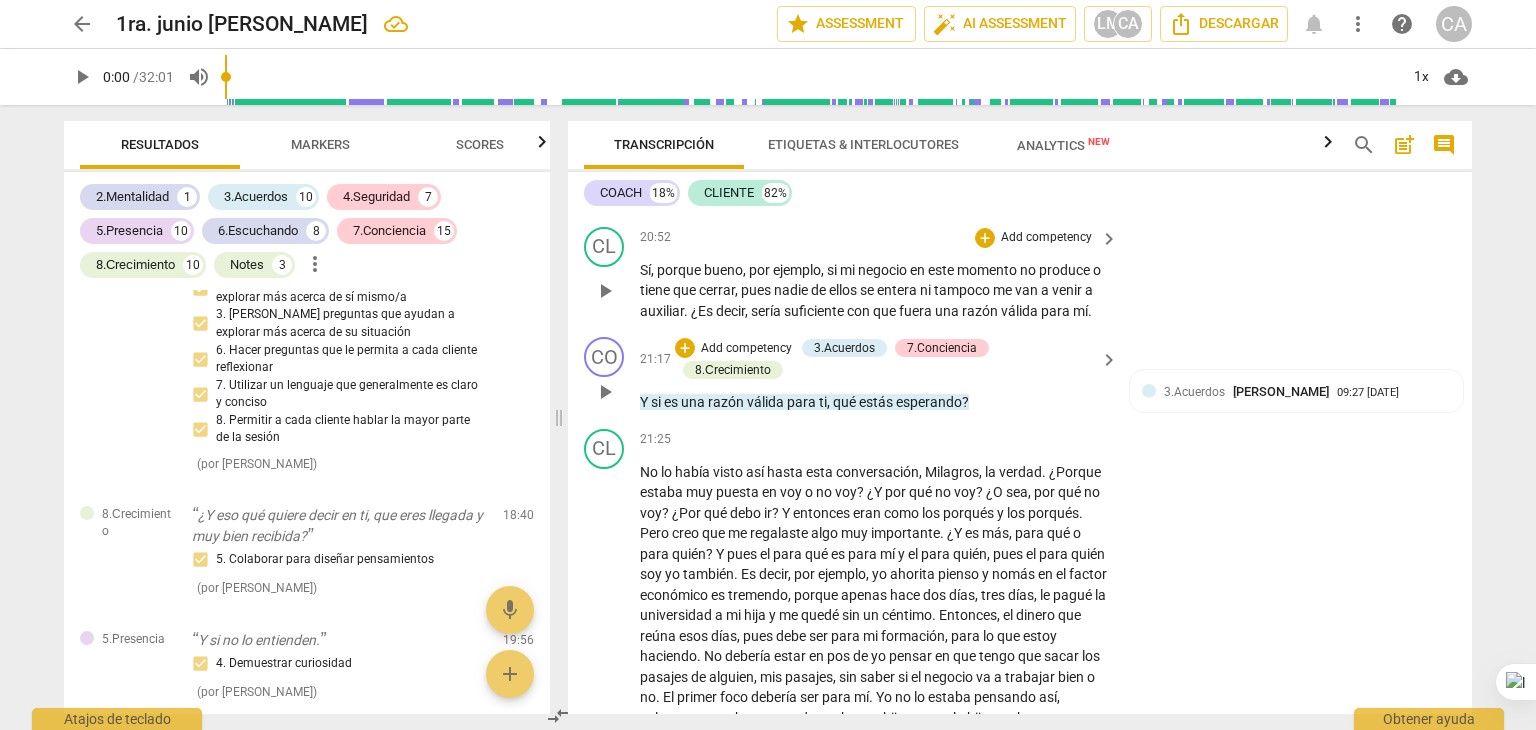 click on "+ Add competency" at bounding box center (734, 348) 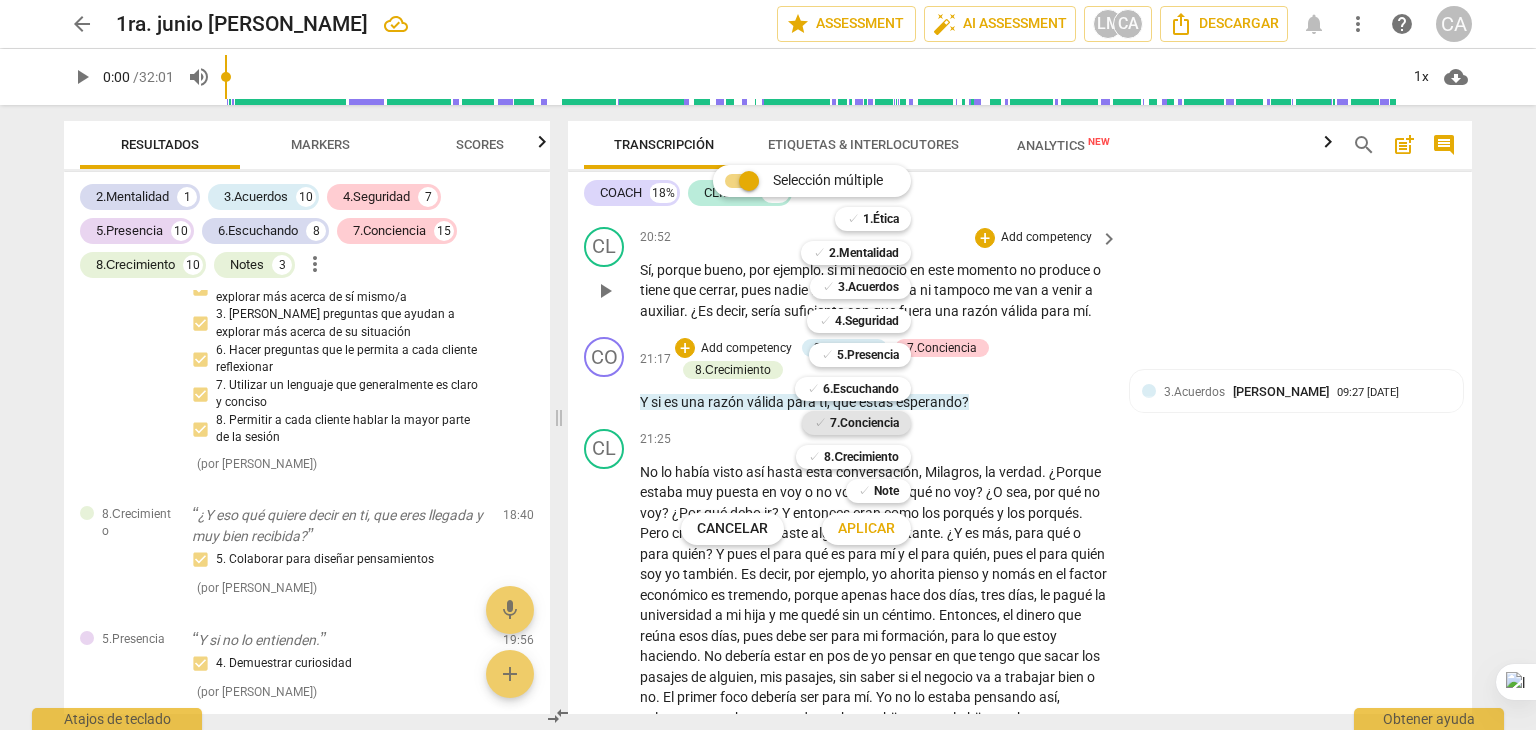 click on "7.Conciencia" at bounding box center [864, 423] 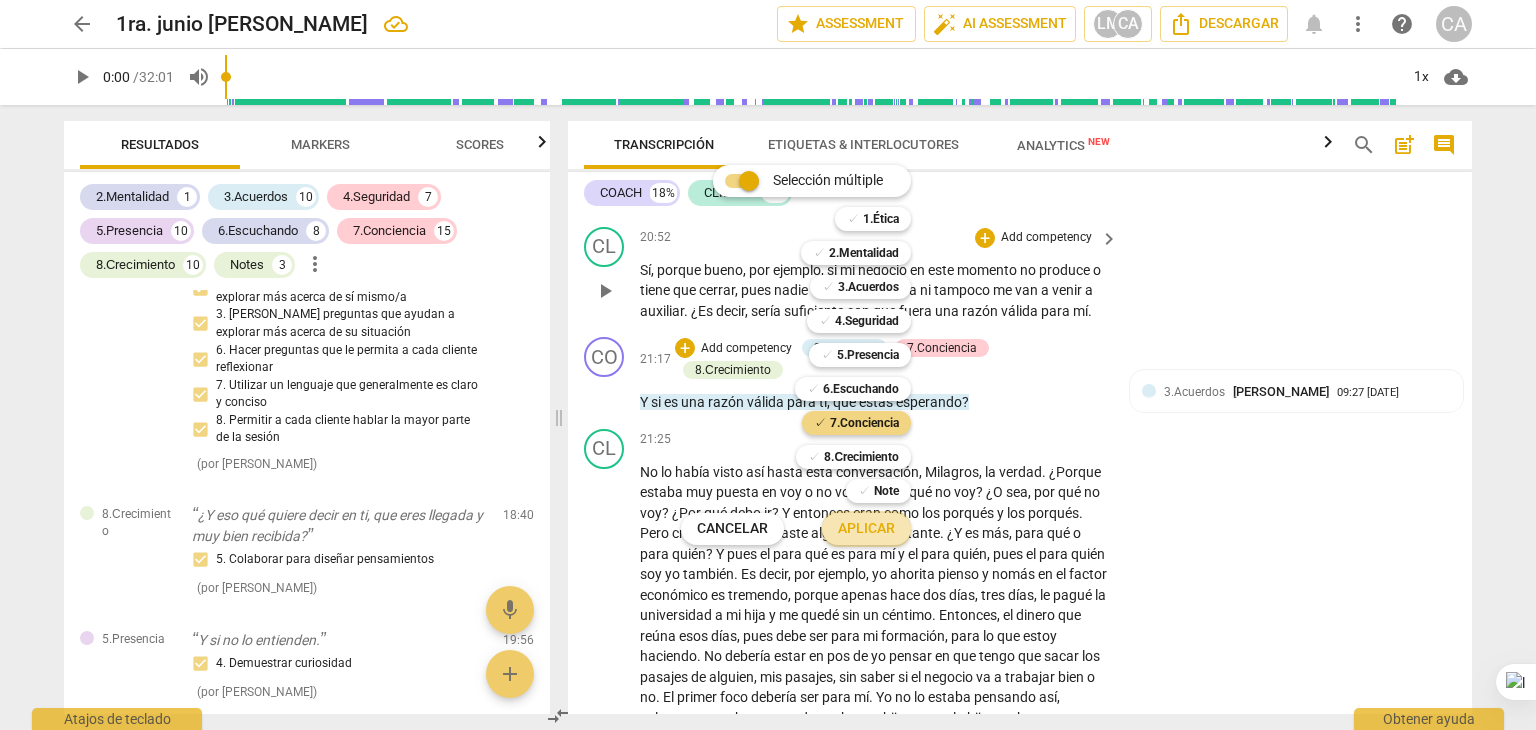click on "Aplicar" at bounding box center [866, 529] 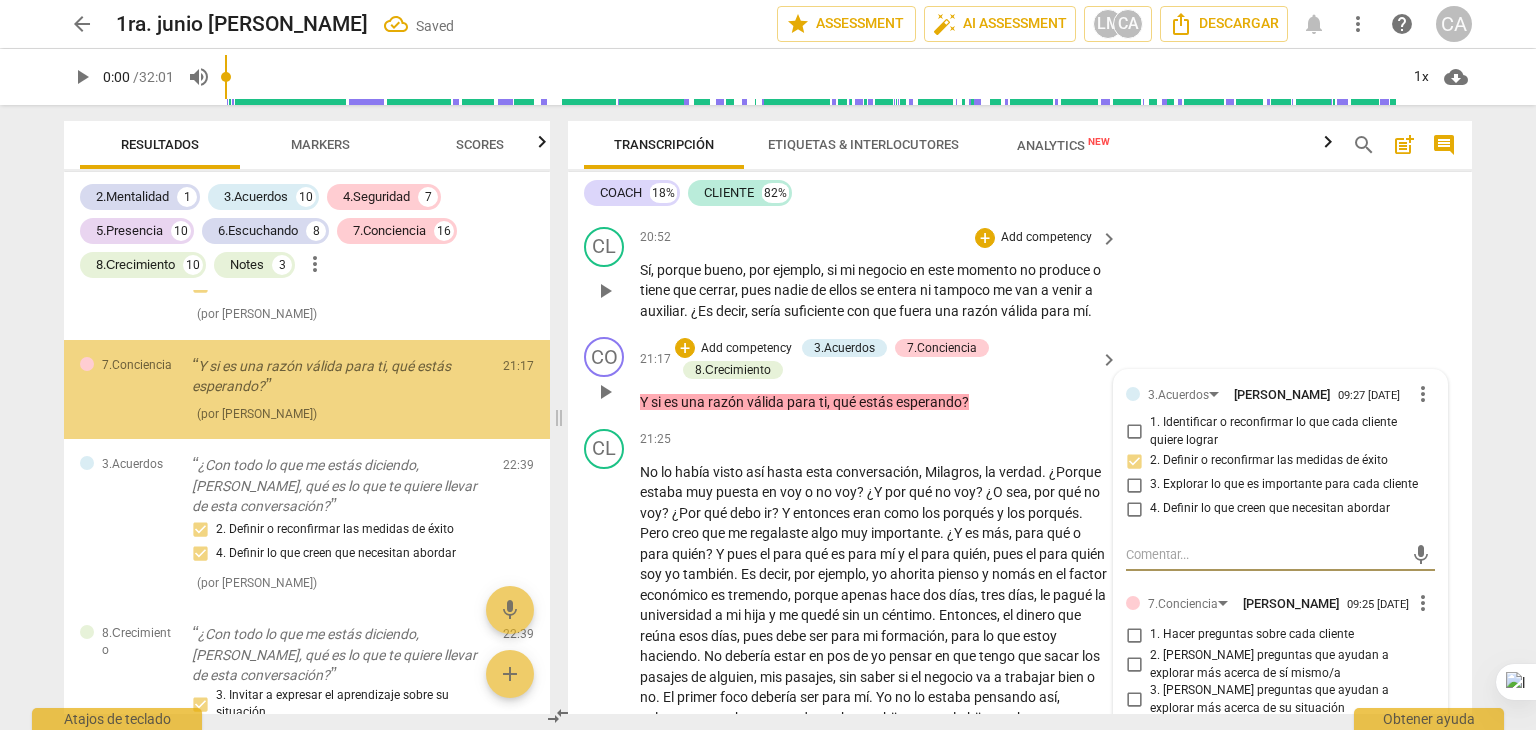 scroll, scrollTop: 8555, scrollLeft: 0, axis: vertical 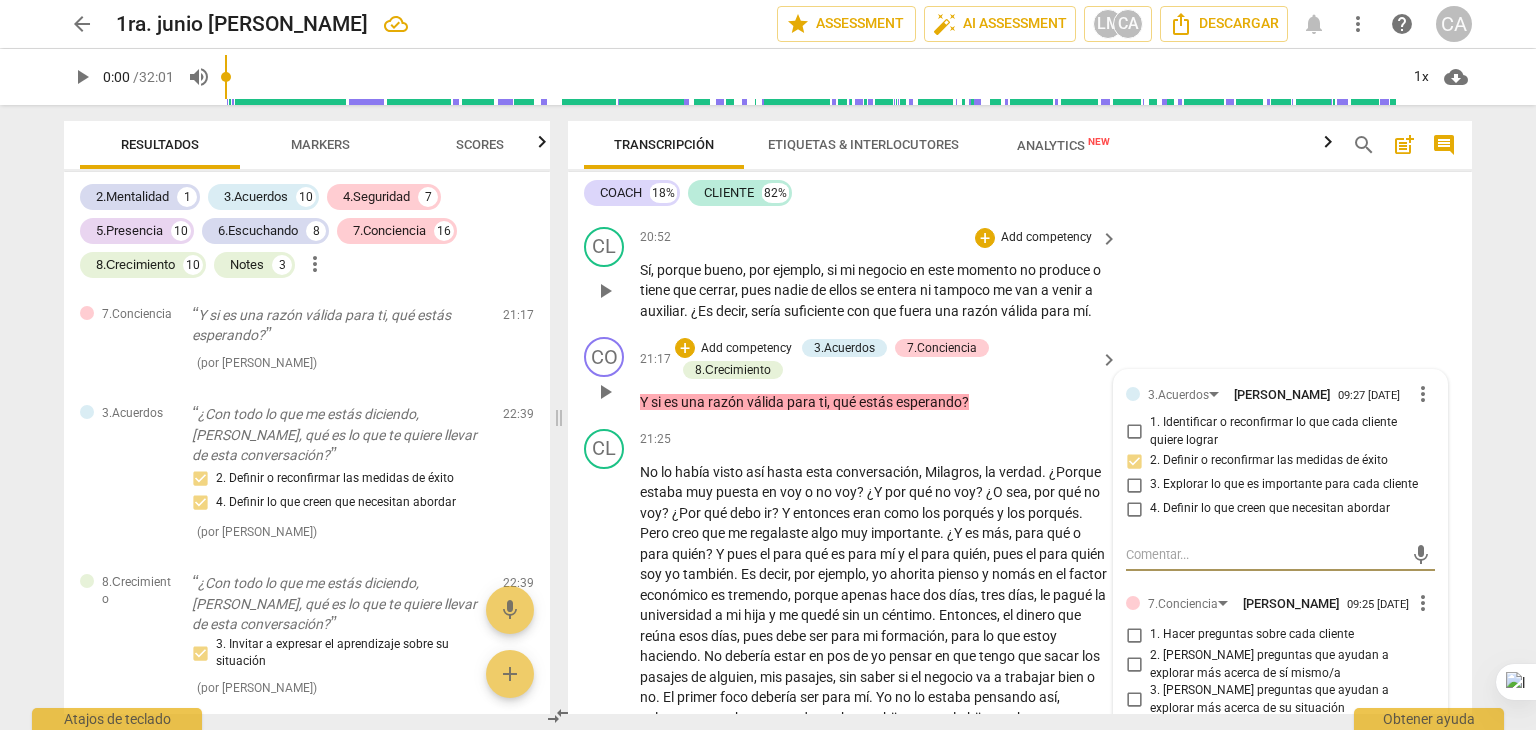click on "1. Hacer preguntas sobre cada cliente" at bounding box center [1134, 635] 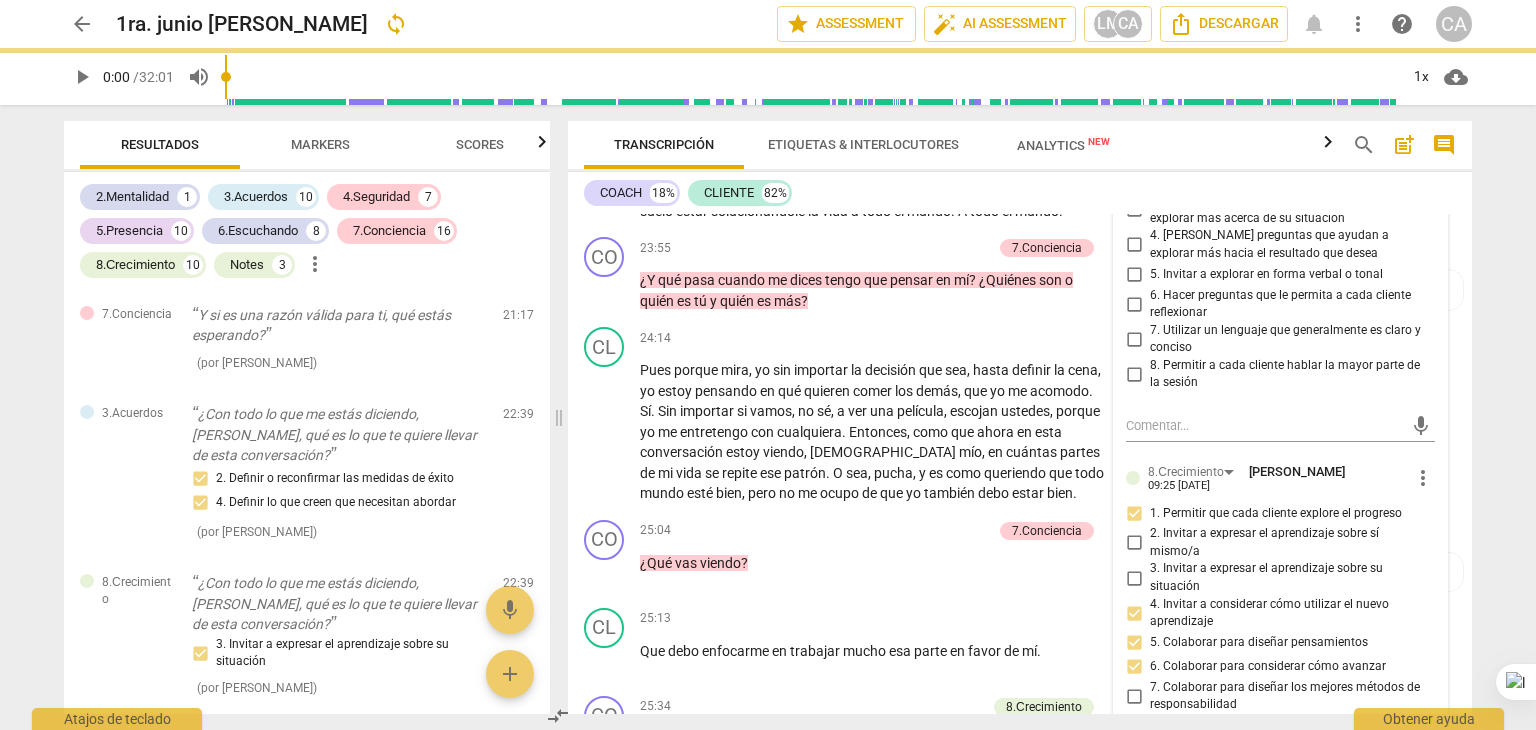scroll, scrollTop: 6620, scrollLeft: 0, axis: vertical 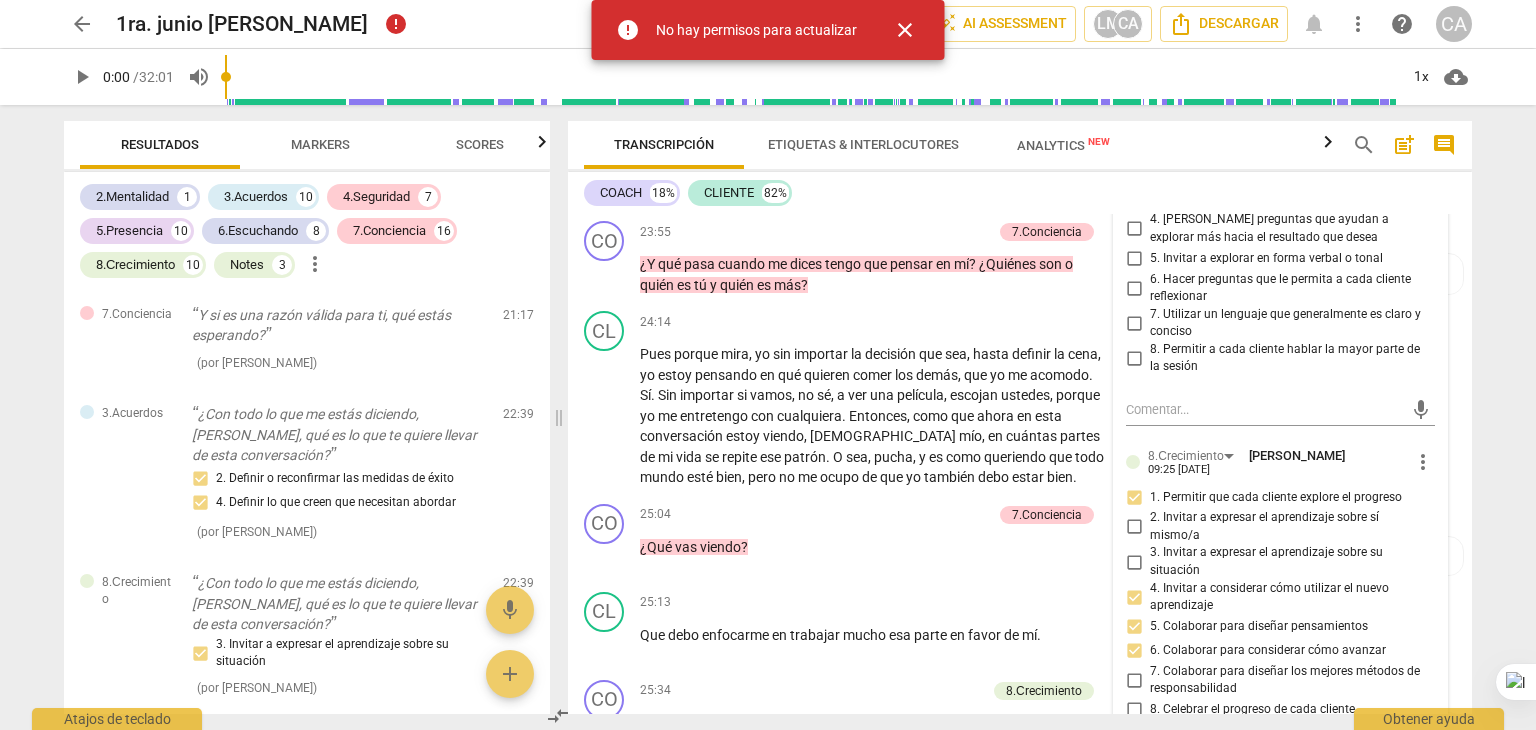 checkbox on "false" 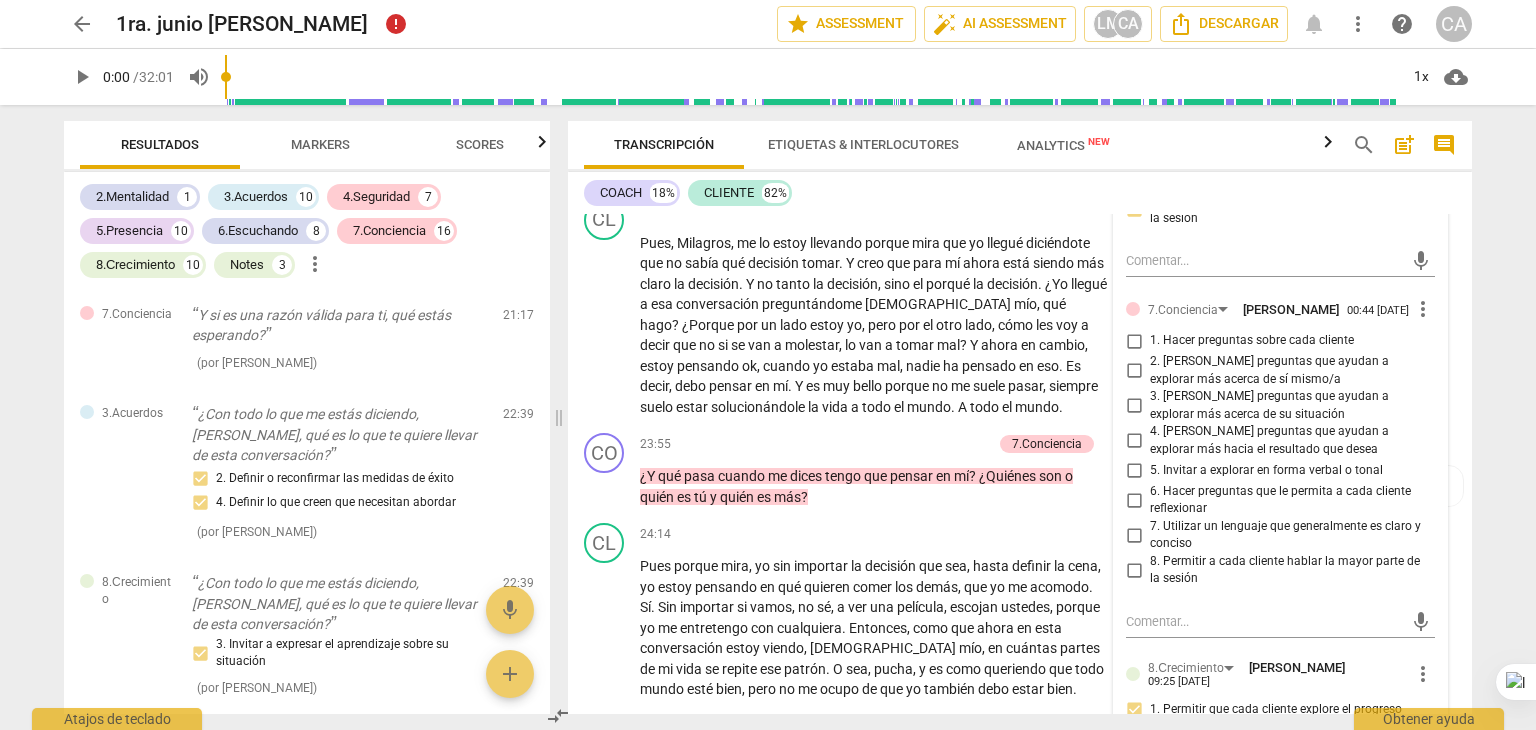 scroll, scrollTop: 6423, scrollLeft: 0, axis: vertical 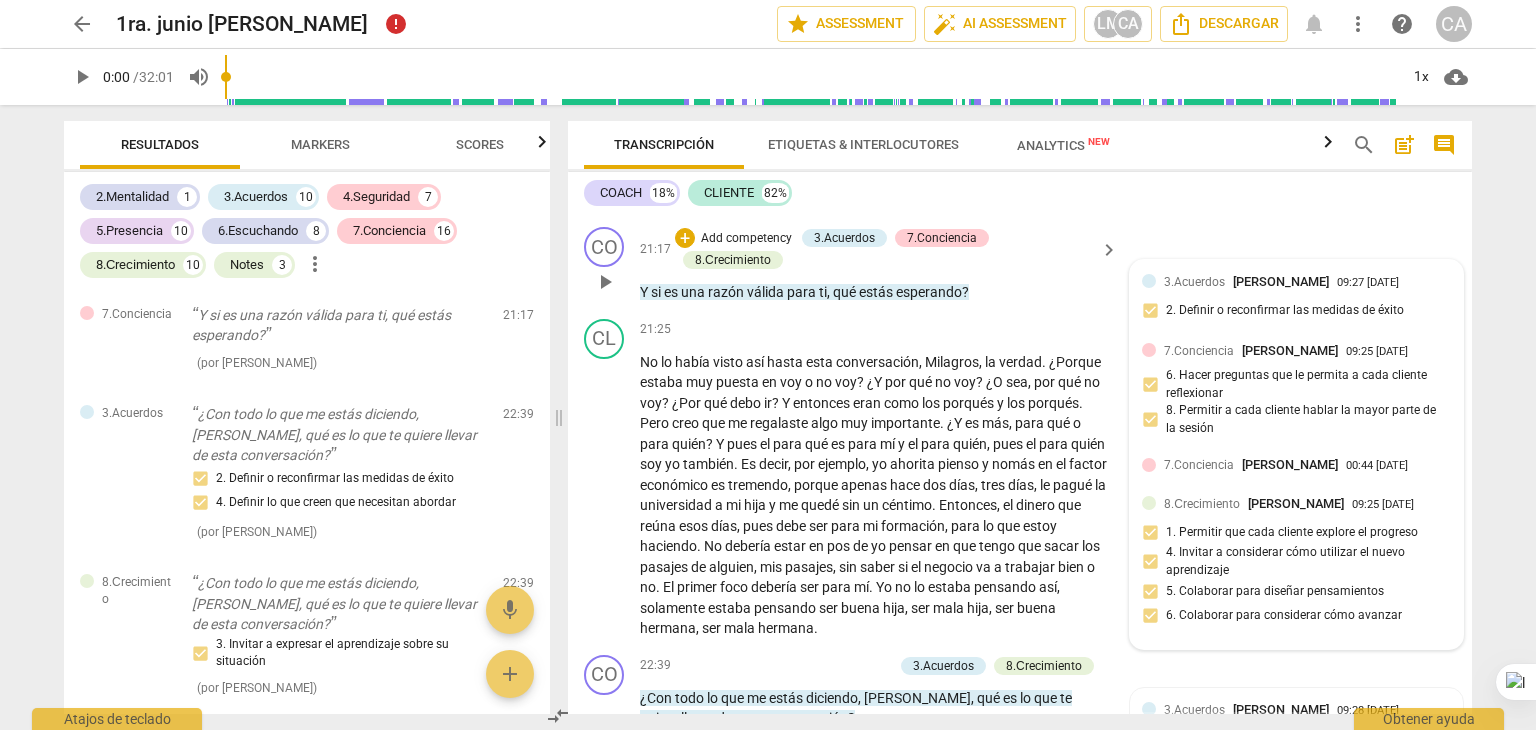 click on "[PERSON_NAME]" at bounding box center [1290, 464] 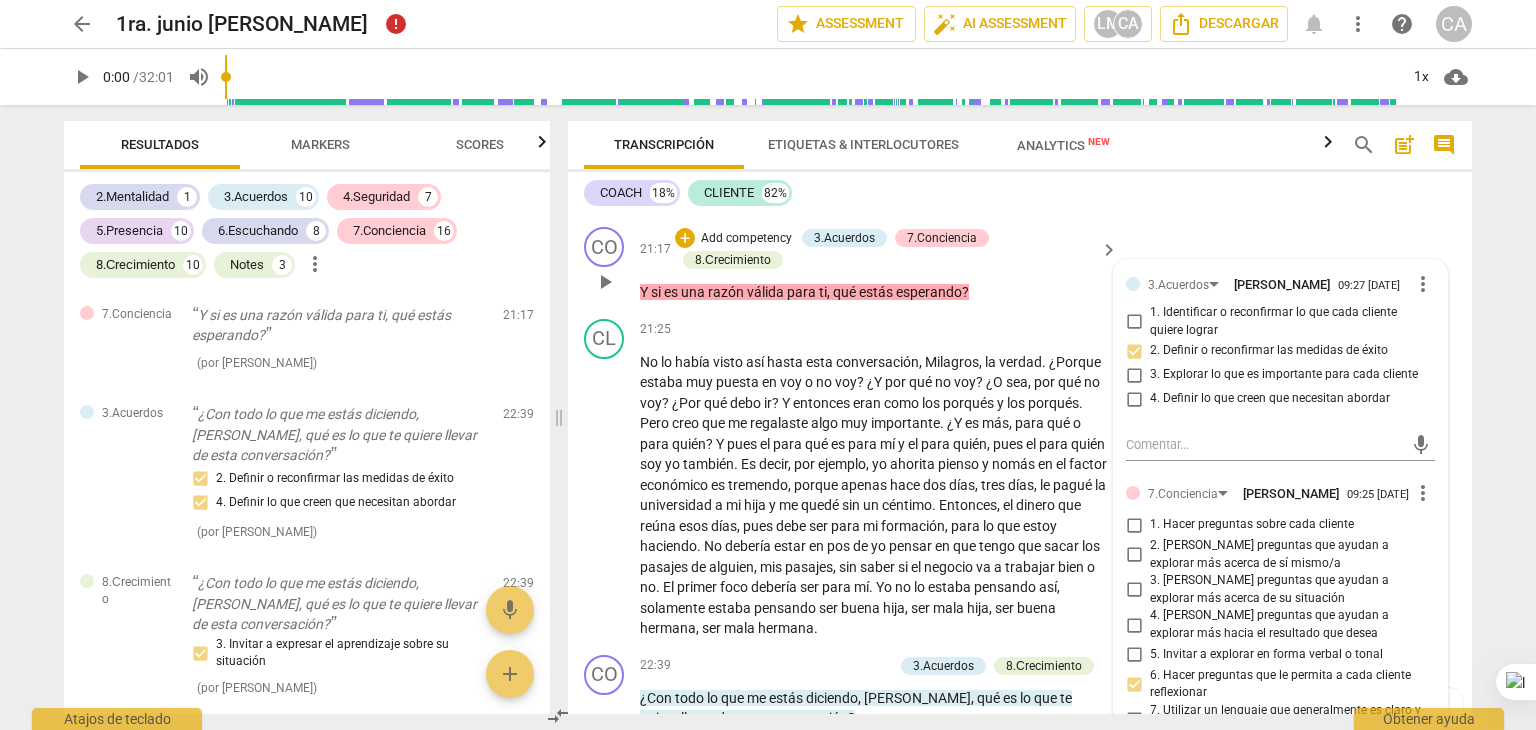 click on "3.Acuerdos [PERSON_NAME] 09:27 [DATE] more_vert 1. Identificar o reconfirmar lo que cada cliente quiere lograr  2. Definir o reconfirmar las medidas de éxito  3. Explorar lo que es importante para cada cliente  4. Definir lo que creen que necesitan abordar  mic 7.Conciencia [PERSON_NAME] 09:25 [DATE] more_vert 1. Hacer preguntas sobre cada cliente 2. [PERSON_NAME] preguntas que ayudan a explorar más acerca de sí mismo/a  3. [PERSON_NAME] preguntas que ayudan a explorar más acerca de su situación 4. [PERSON_NAME] preguntas que ayudan a explorar más hacia el resultado que desea 5. Invitar a explorar en forma verbal o tonal 6. Hacer preguntas que le permita a cada cliente reflexionar 7. Utilizar un lenguaje que generalmente es claro y conciso 8. Permitir a cada cliente hablar la mayor parte de la sesión mic 7.Conciencia [PERSON_NAME] 00:44 [DATE] more_vert 1. Hacer preguntas sobre cada cliente 2. [PERSON_NAME] preguntas que ayudan a explorar más acerca de sí mismo/a  mic 8.Сrecimiento" at bounding box center [1280, 920] 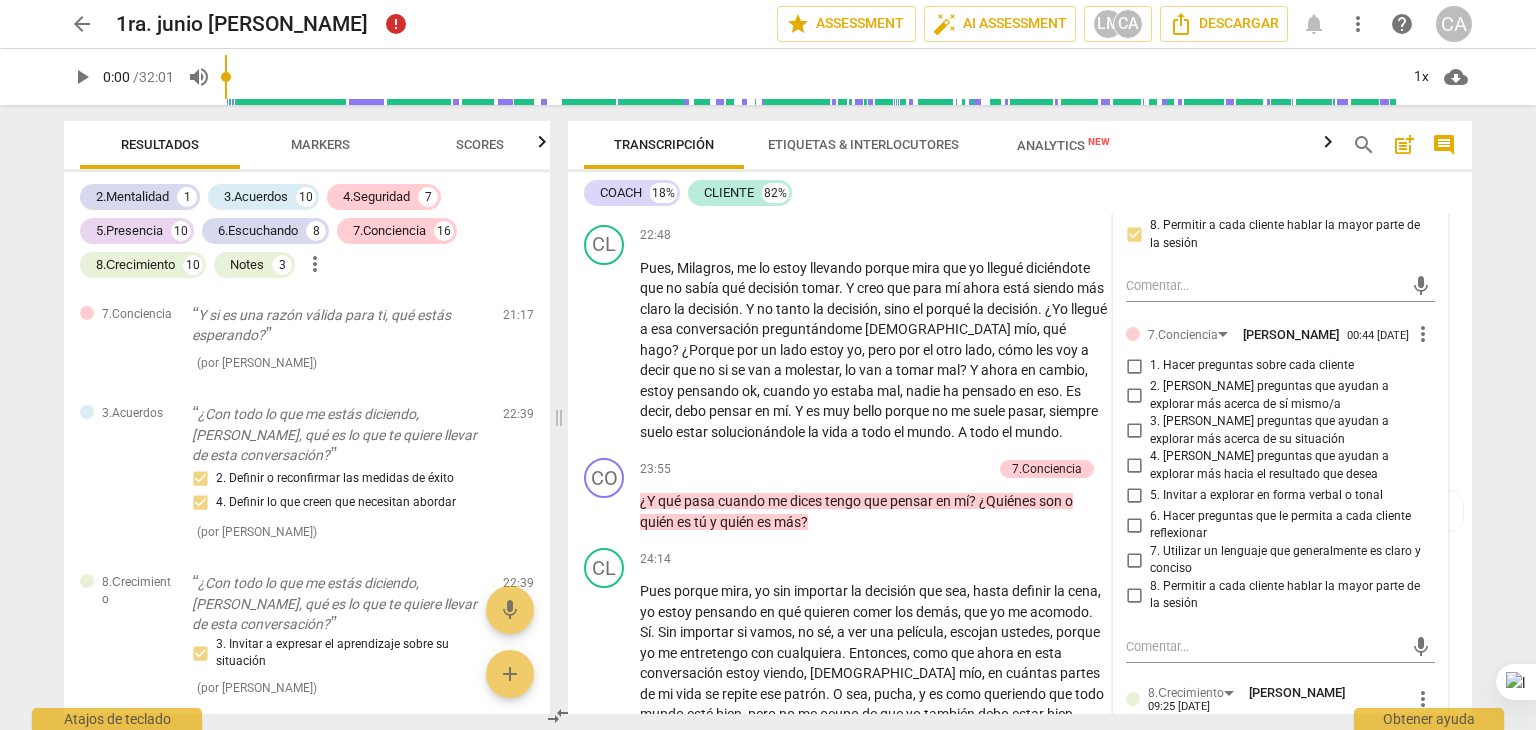 scroll, scrollTop: 6423, scrollLeft: 0, axis: vertical 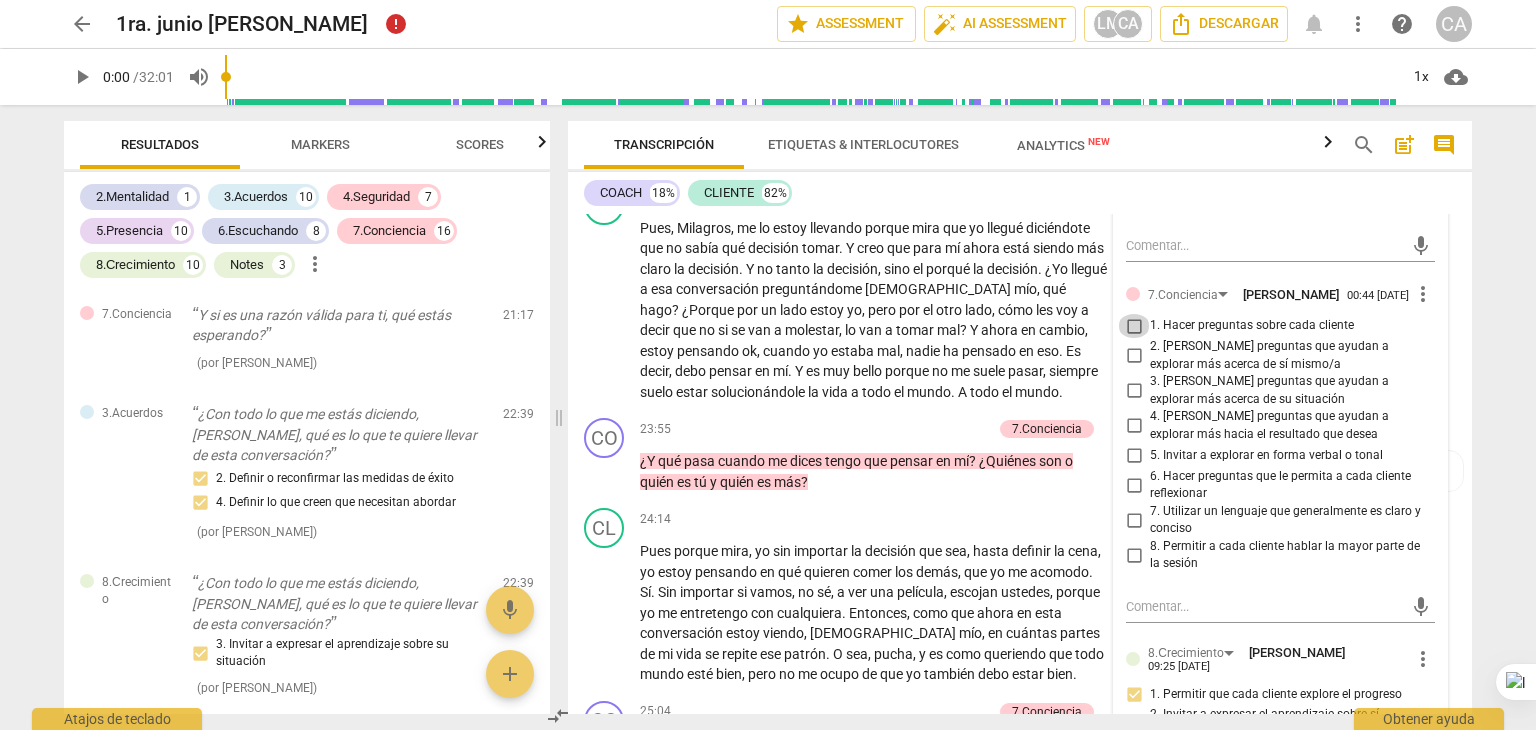 click on "1. Hacer preguntas sobre cada cliente" at bounding box center (1134, 326) 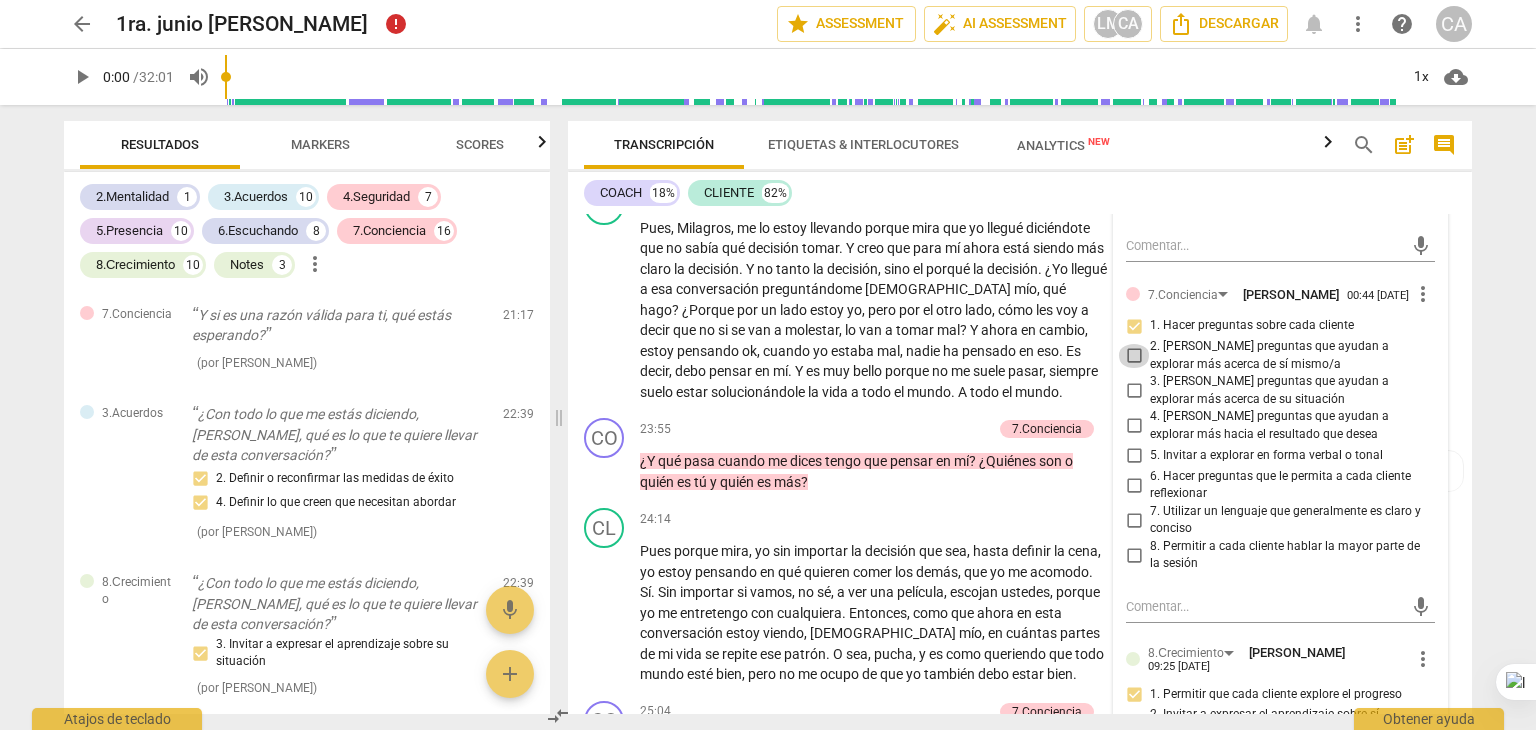click on "2. [PERSON_NAME] preguntas que ayudan a explorar más acerca de sí mismo/a" at bounding box center (1134, 356) 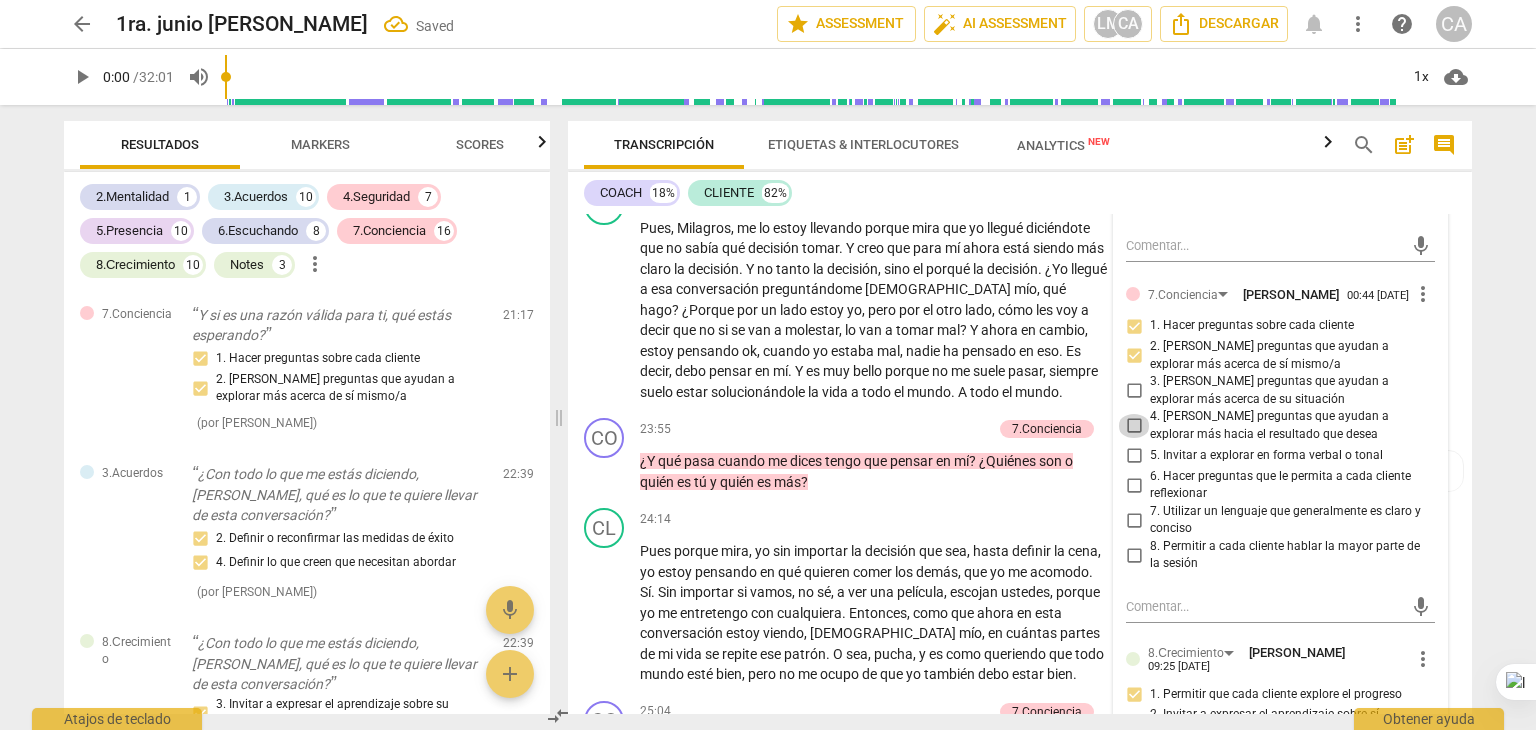 click on "4. [PERSON_NAME] preguntas que ayudan a explorar más hacia el resultado que desea" at bounding box center [1134, 426] 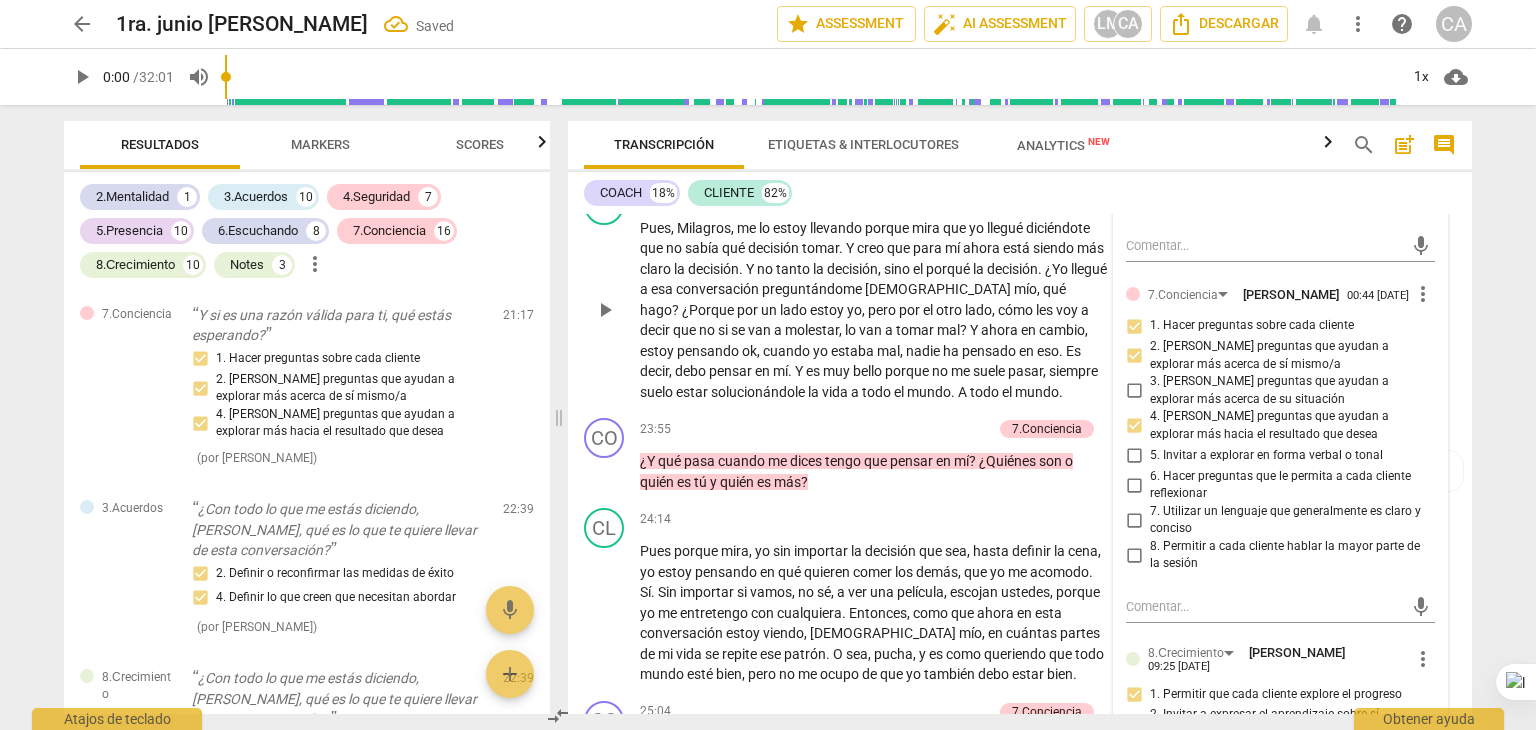 click on "," at bounding box center [903, 351] 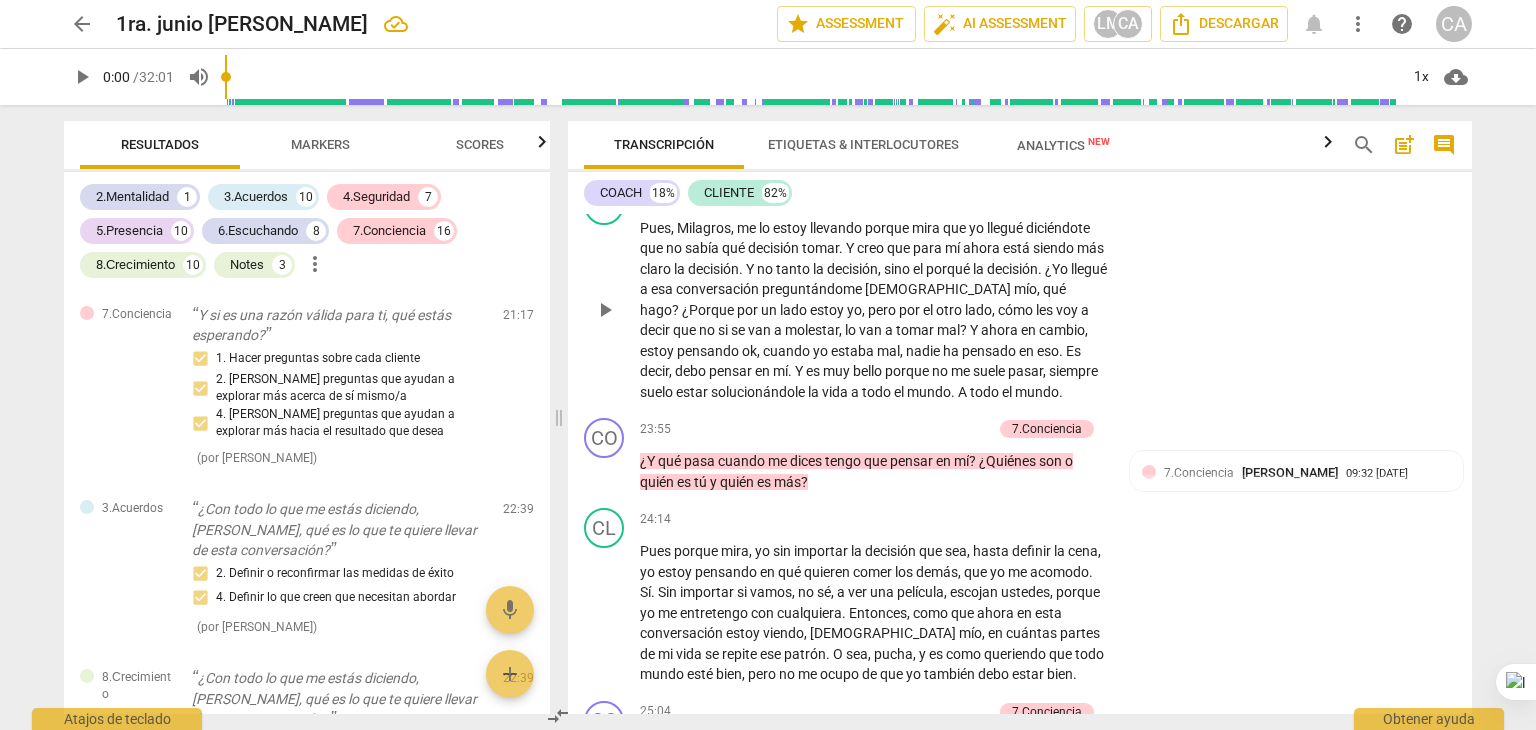 click on "CL play_arrow pause 22:48 + Add competency keyboard_arrow_right Pues ,   [PERSON_NAME] ,   me   lo   estoy   llevando   porque   mira   que   yo   llegué   diciéndote   que   no   sabía   qué   decisión   tomar .   Y   creo   que   para   mí   ahora   está   siendo   más   claro   la   decisión .   Y   no   tanto   la   decisión ,   sino   el   porqué   la   decisión .   ¿Yo   llegué   a   esa   conversación   preguntándome   [DEMOGRAPHIC_DATA]   mío ,   qué   hago ?   ¿Porque   por   un   lado   estoy   yo ,   pero   por   el   otro   lado ,   cómo   les   voy   a   decir   que   no   si   se   van   a   molestar ,   lo   van   a   tomar   mal ?   Y   ahora   en   cambio ,   estoy   pensando   ok ,   cuando   yo   estaba   mal ,   nadie   ha   pensado   en   eso .   Es   decir ,   debo   pensar   en   mí .   Y   es   muy   bello   porque   no   me   suele   pasar ,   siempre   suelo   estar   solucionándole   la   vida   a   todo   el   mundo .   A   todo   el   mundo ." at bounding box center (1020, 294) 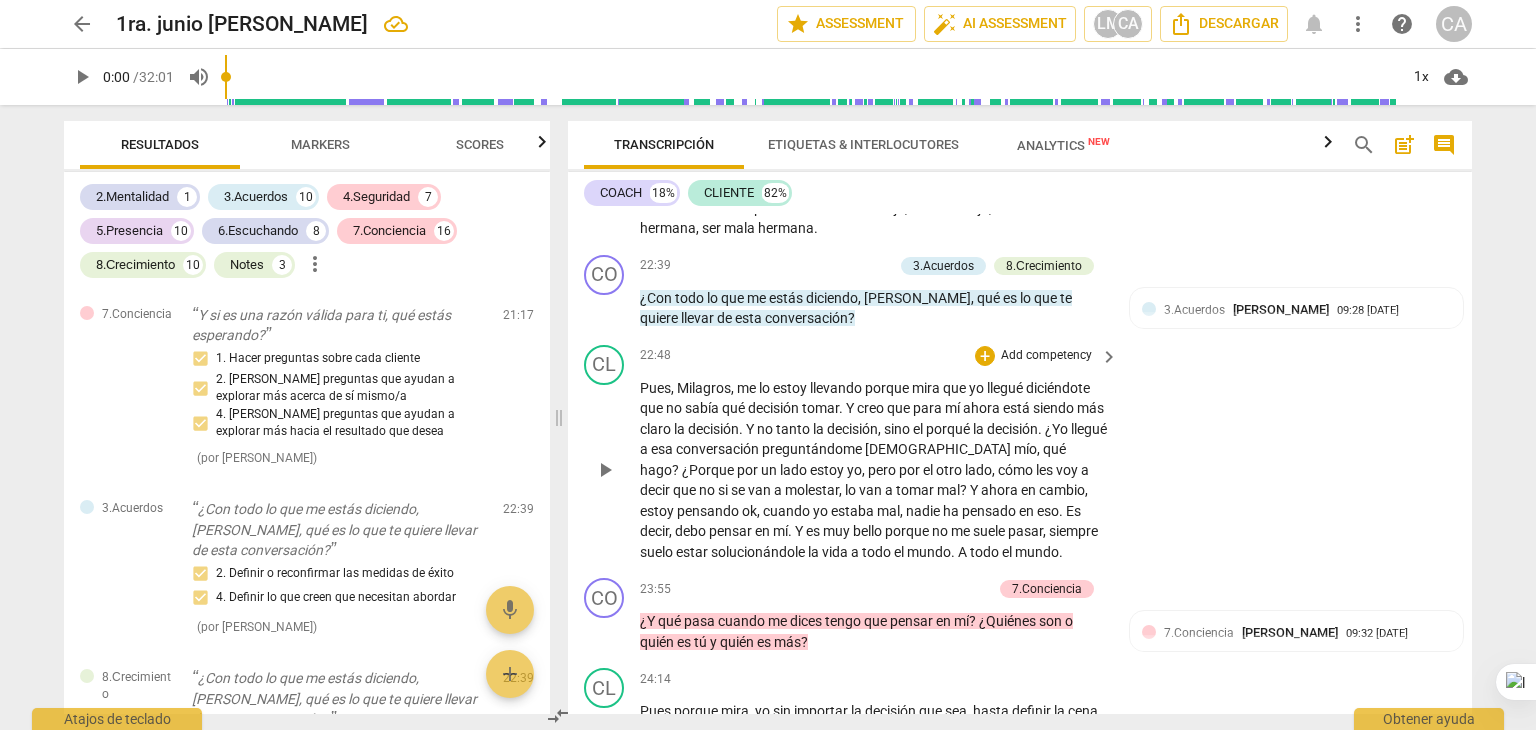 scroll, scrollTop: 6303, scrollLeft: 0, axis: vertical 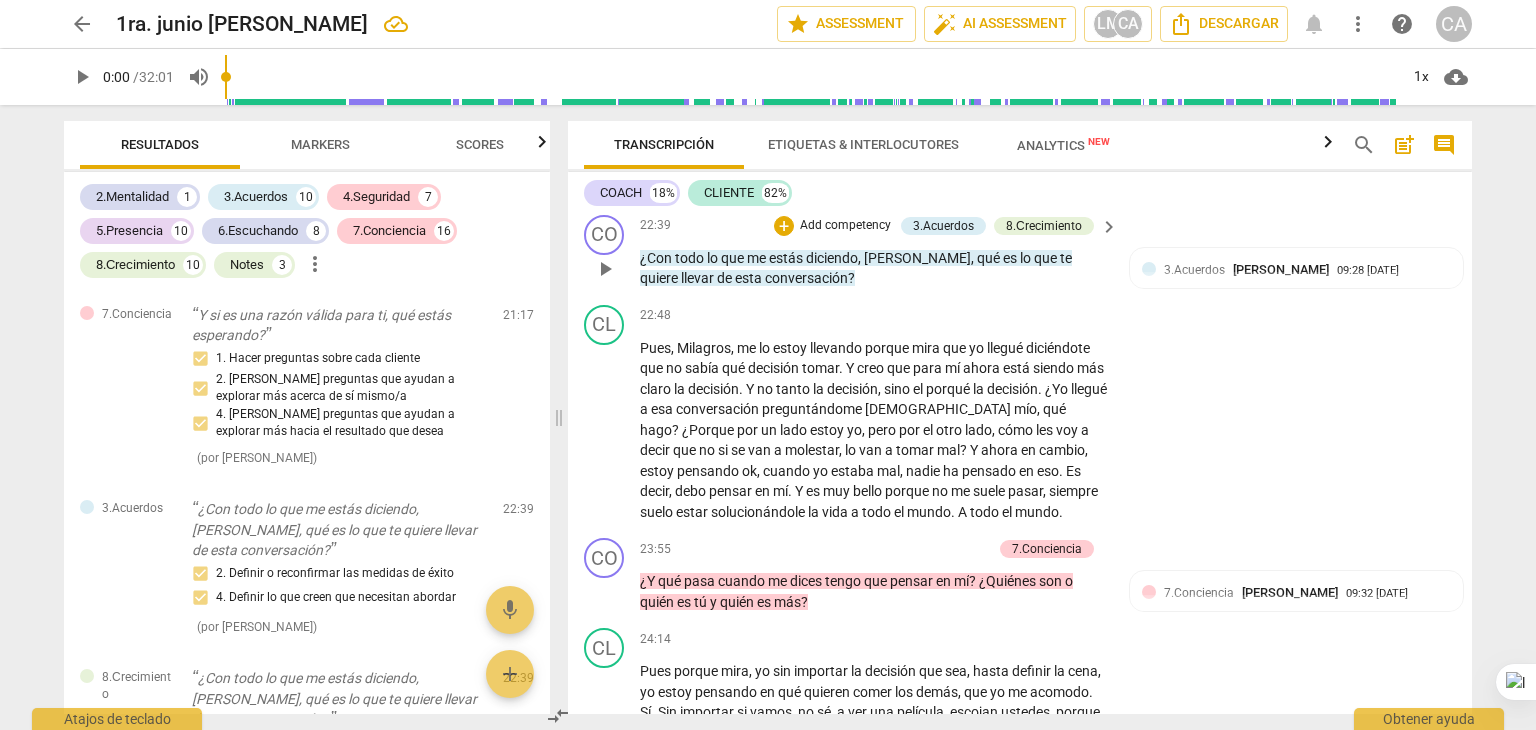 click on "Add competency" at bounding box center [845, 226] 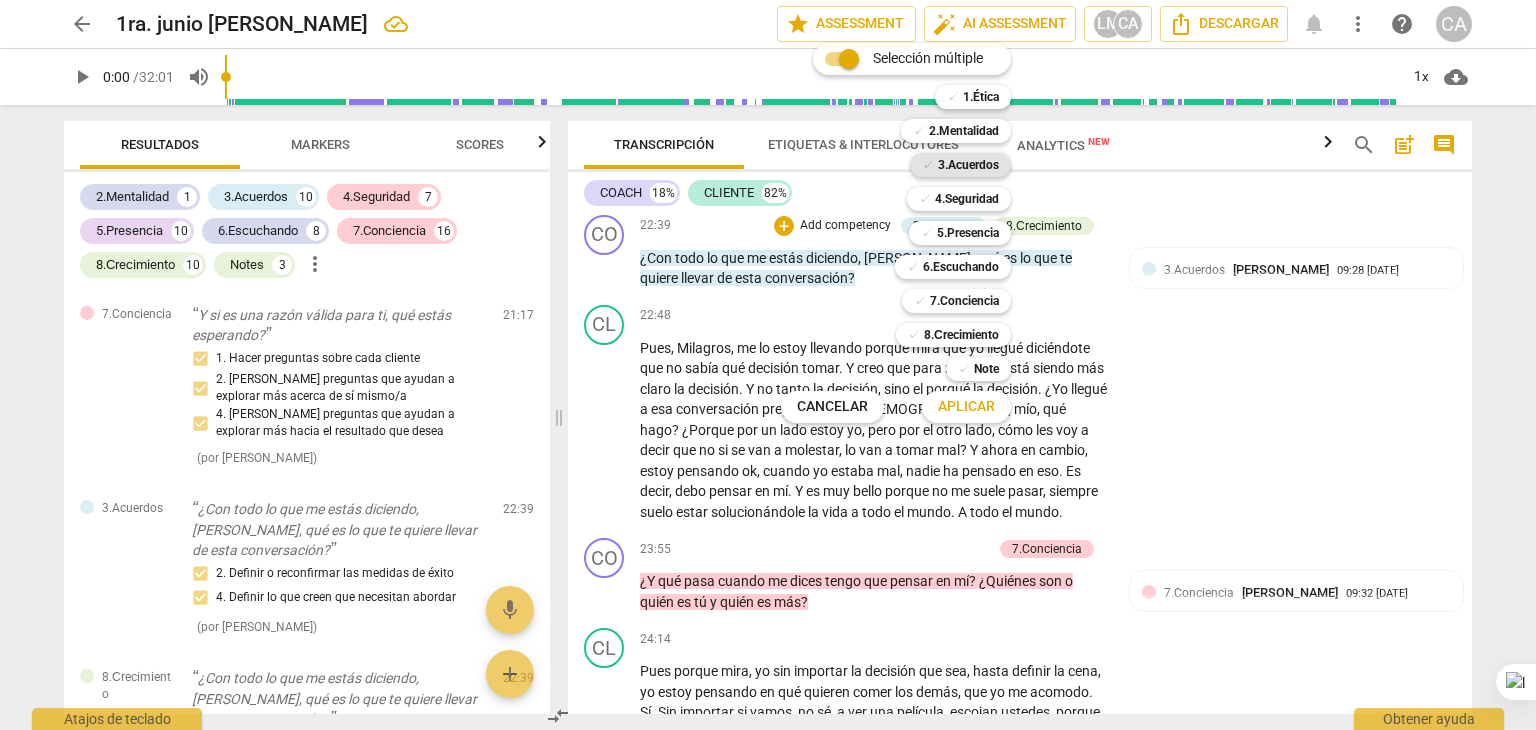 click on "3.Acuerdos" at bounding box center (968, 165) 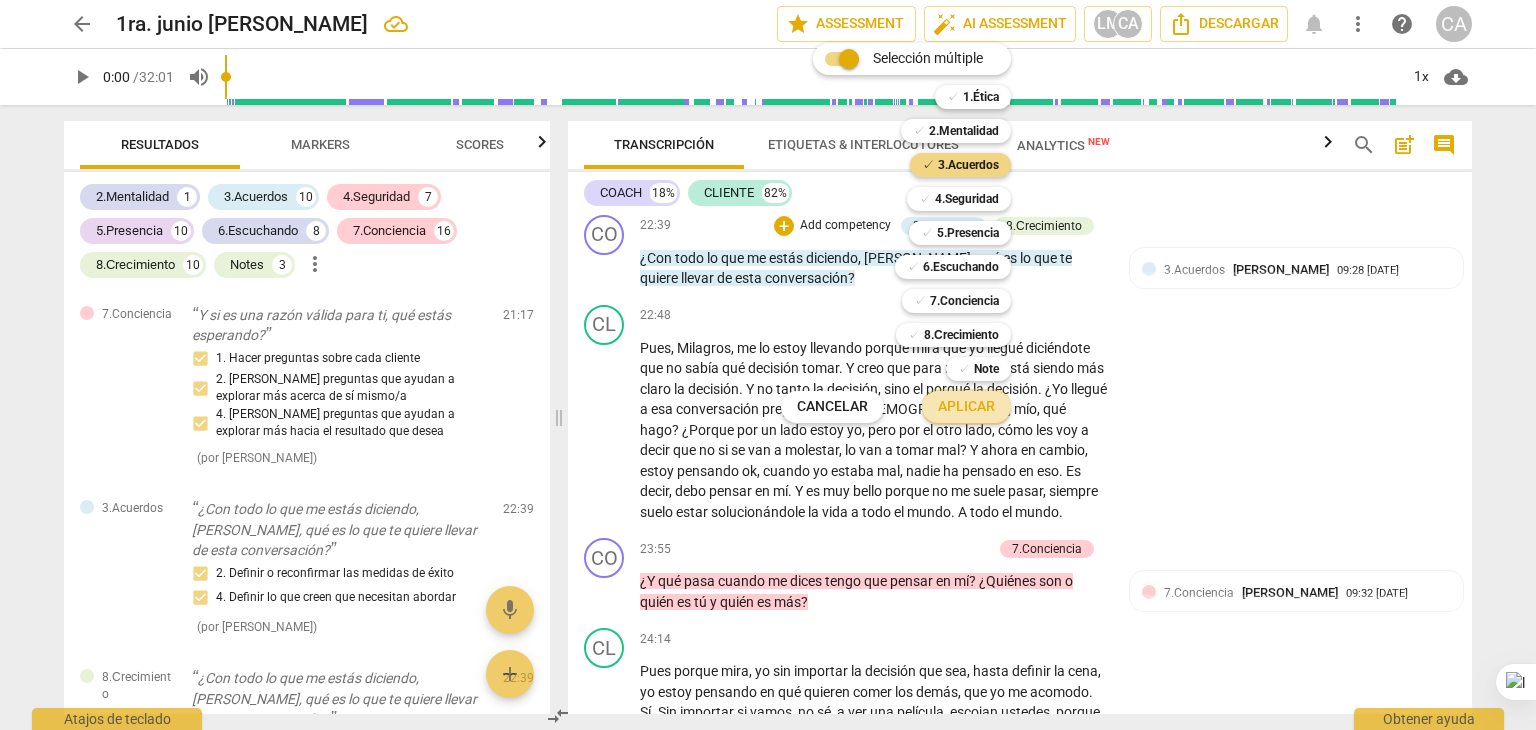 click on "Aplicar" at bounding box center (966, 407) 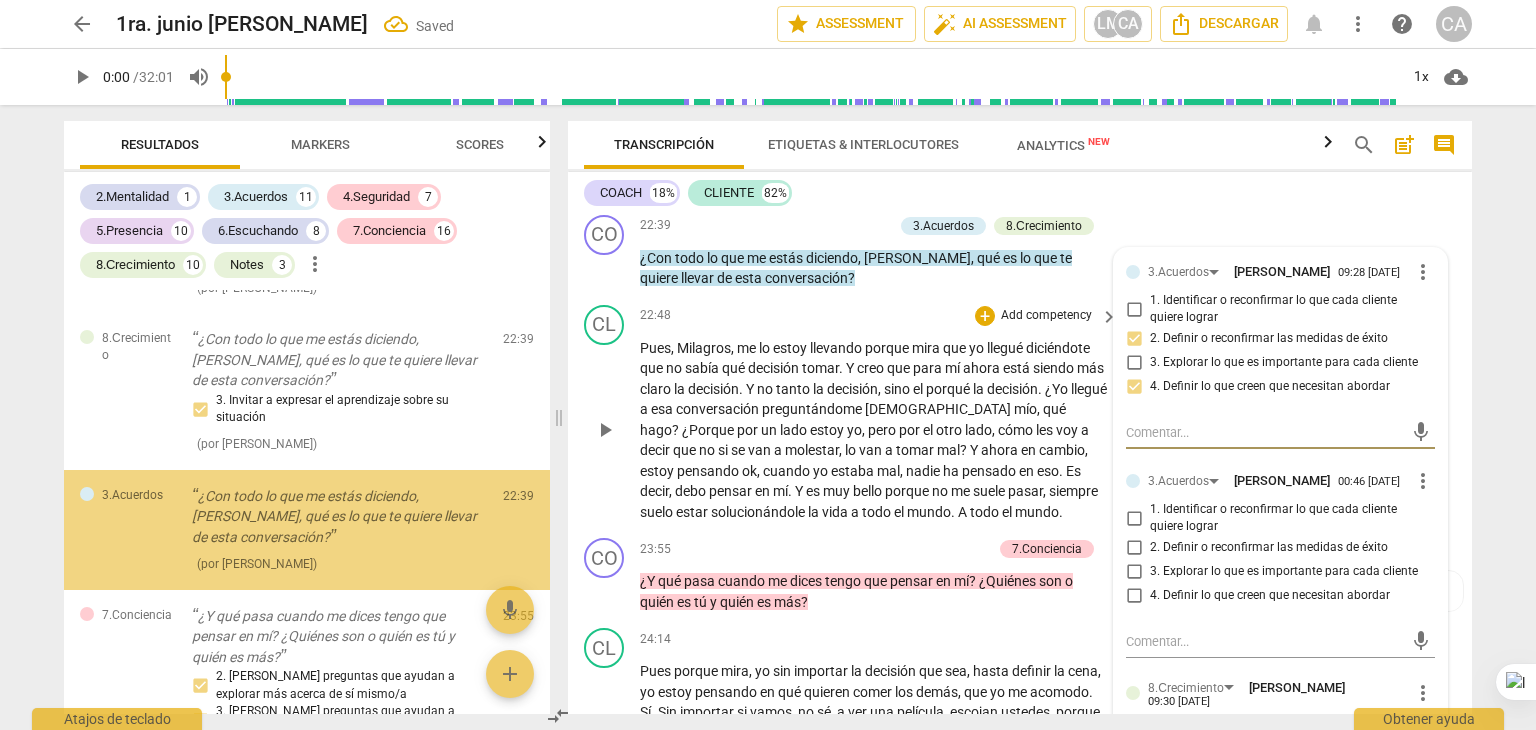 scroll, scrollTop: 9085, scrollLeft: 0, axis: vertical 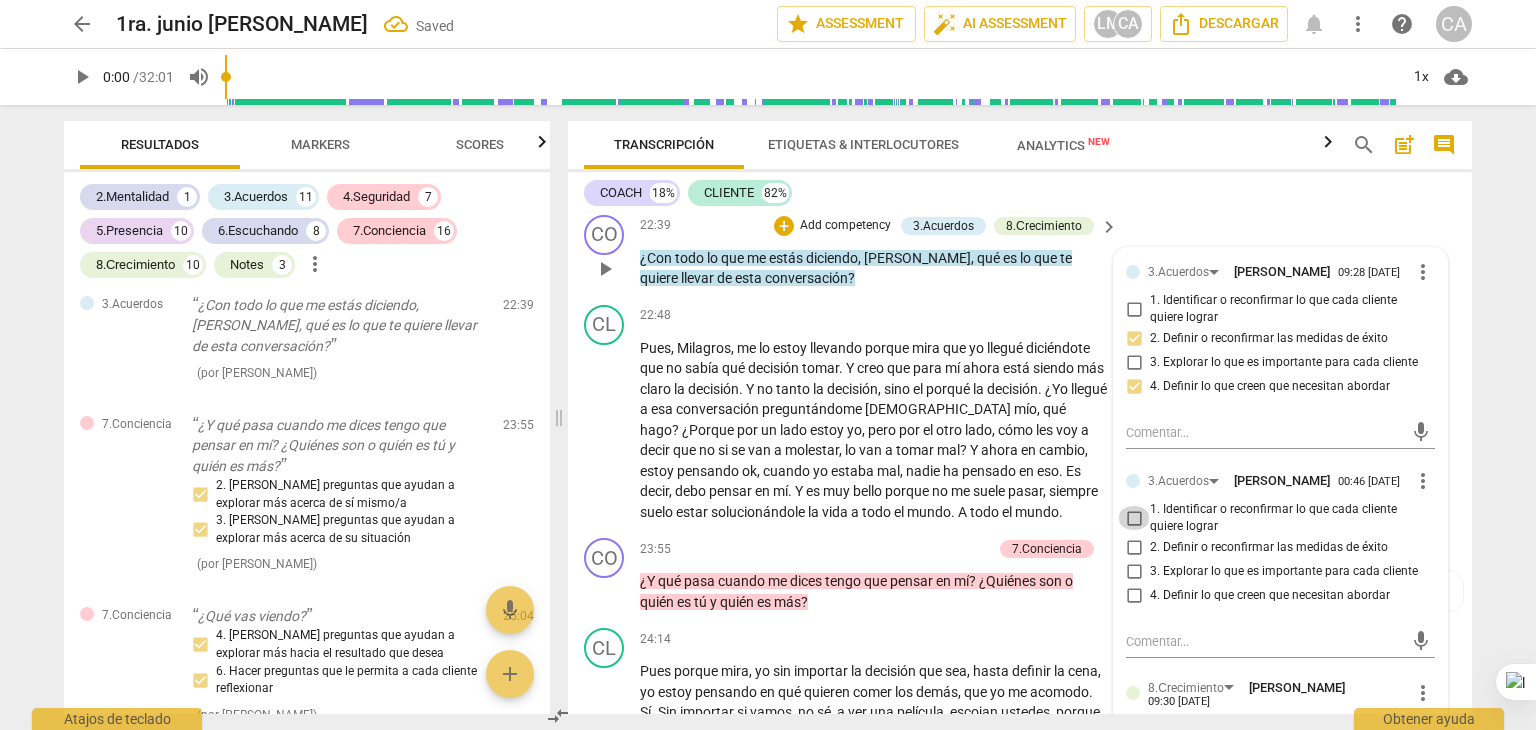 click on "1. Identificar o reconfirmar lo que cada cliente quiere lograr" at bounding box center [1134, 518] 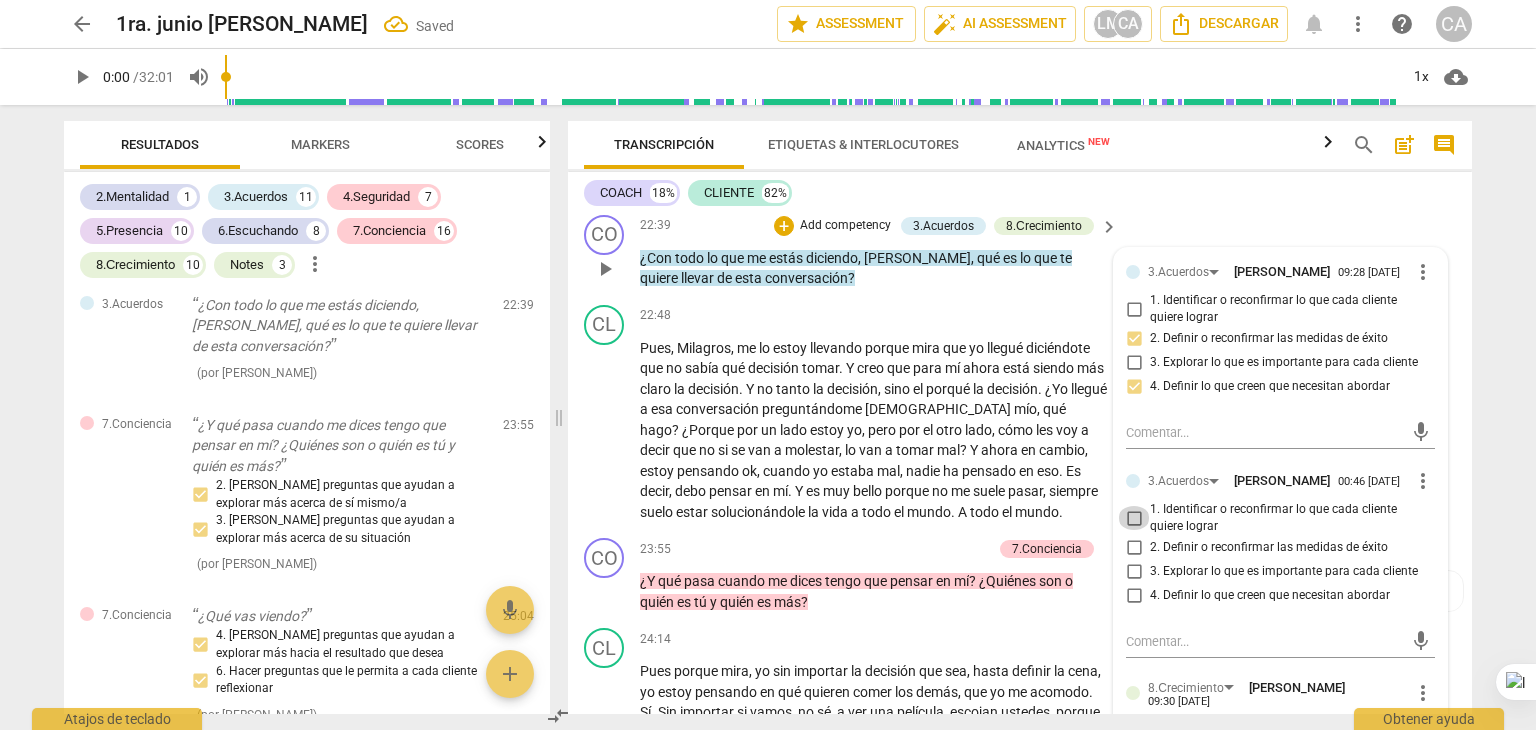 checkbox on "true" 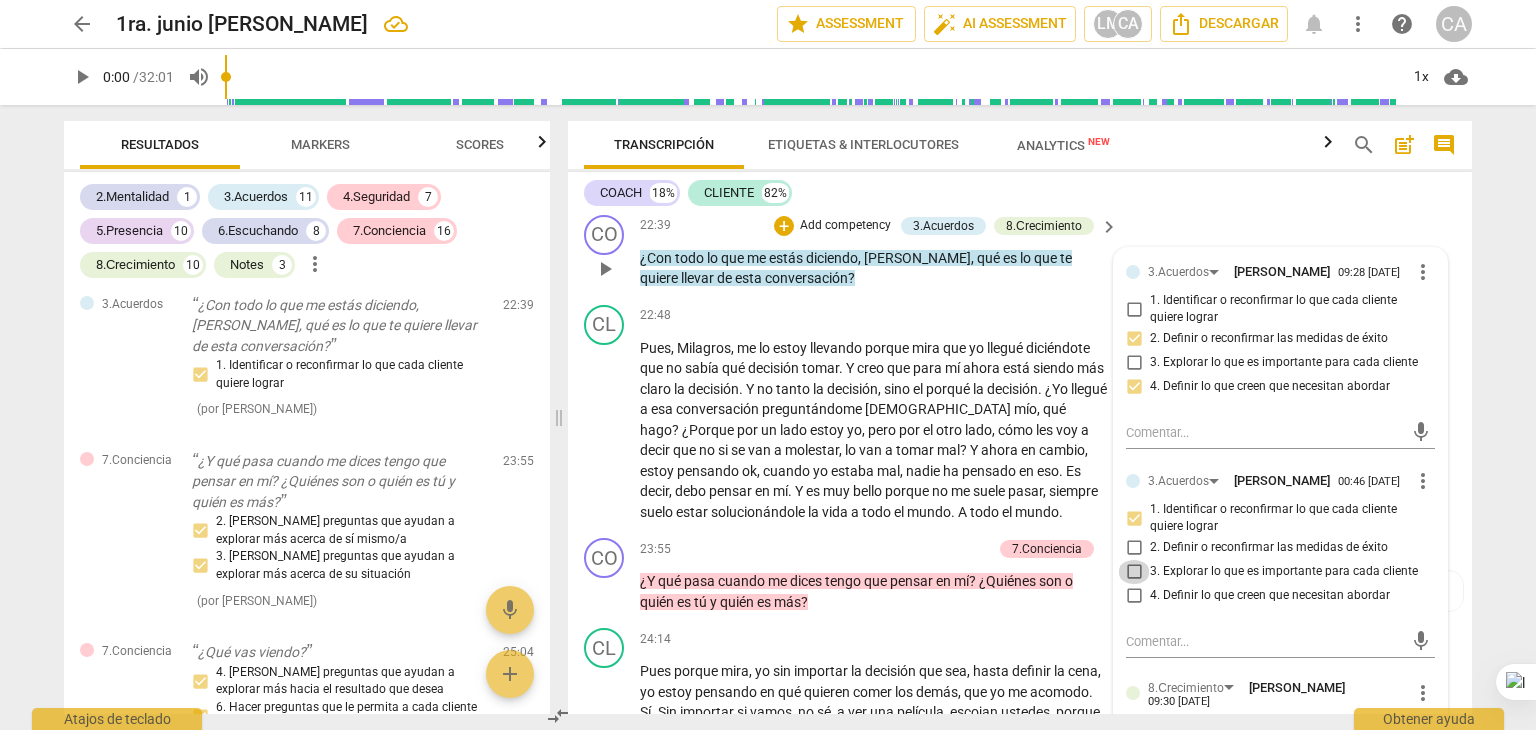 click on "3. Explorar lo que es importante para cada cliente" at bounding box center (1134, 572) 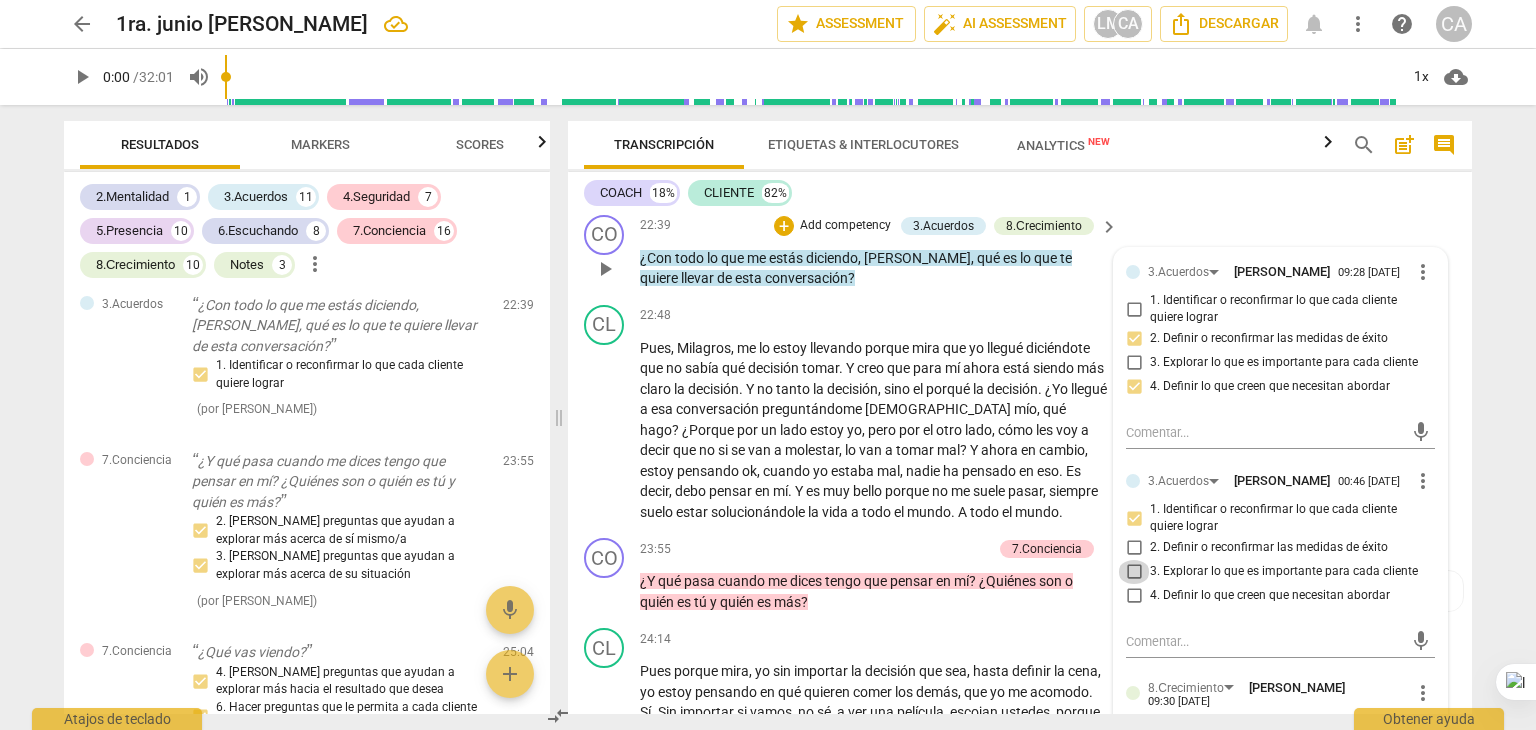 checkbox on "true" 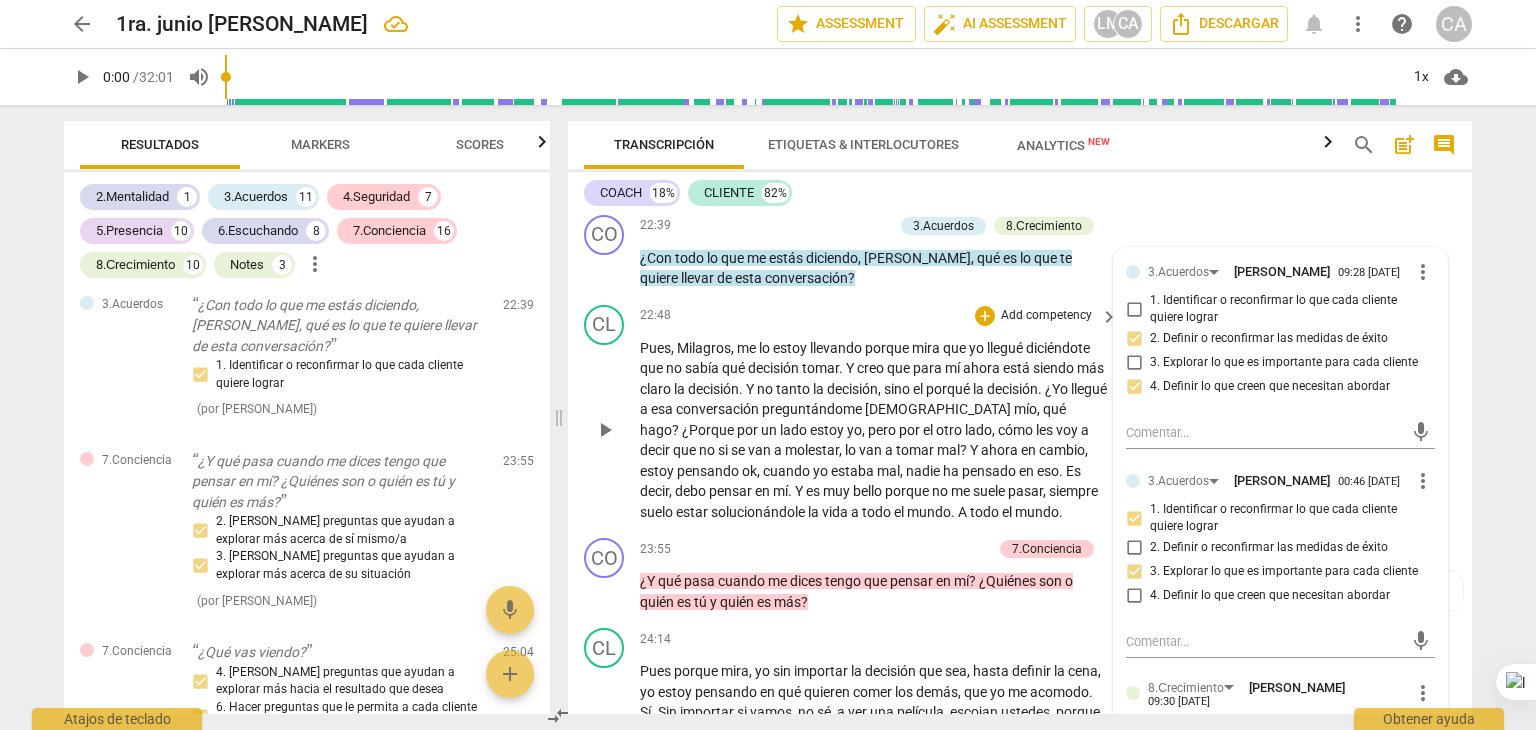 click on "pensado" at bounding box center (990, 471) 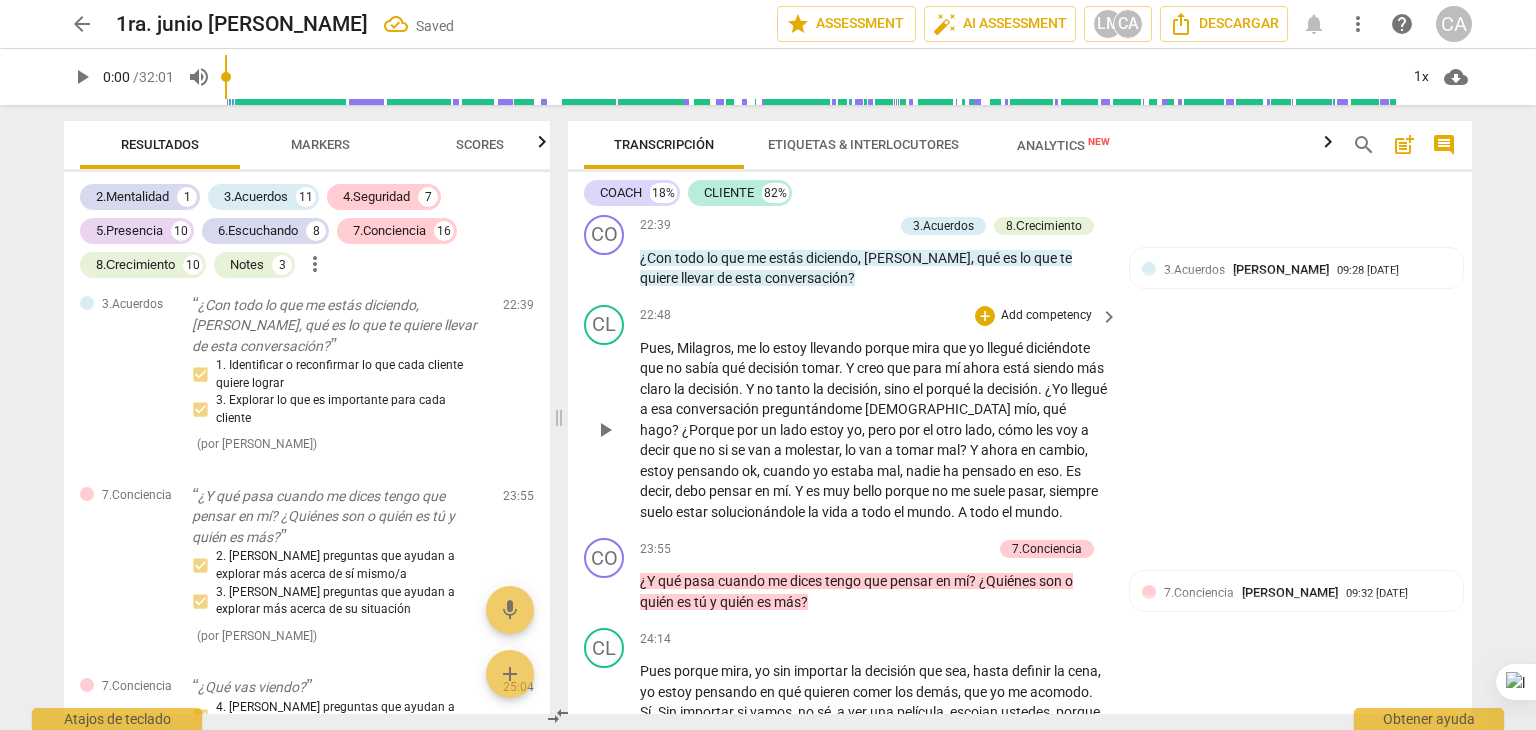 scroll, scrollTop: 6317, scrollLeft: 0, axis: vertical 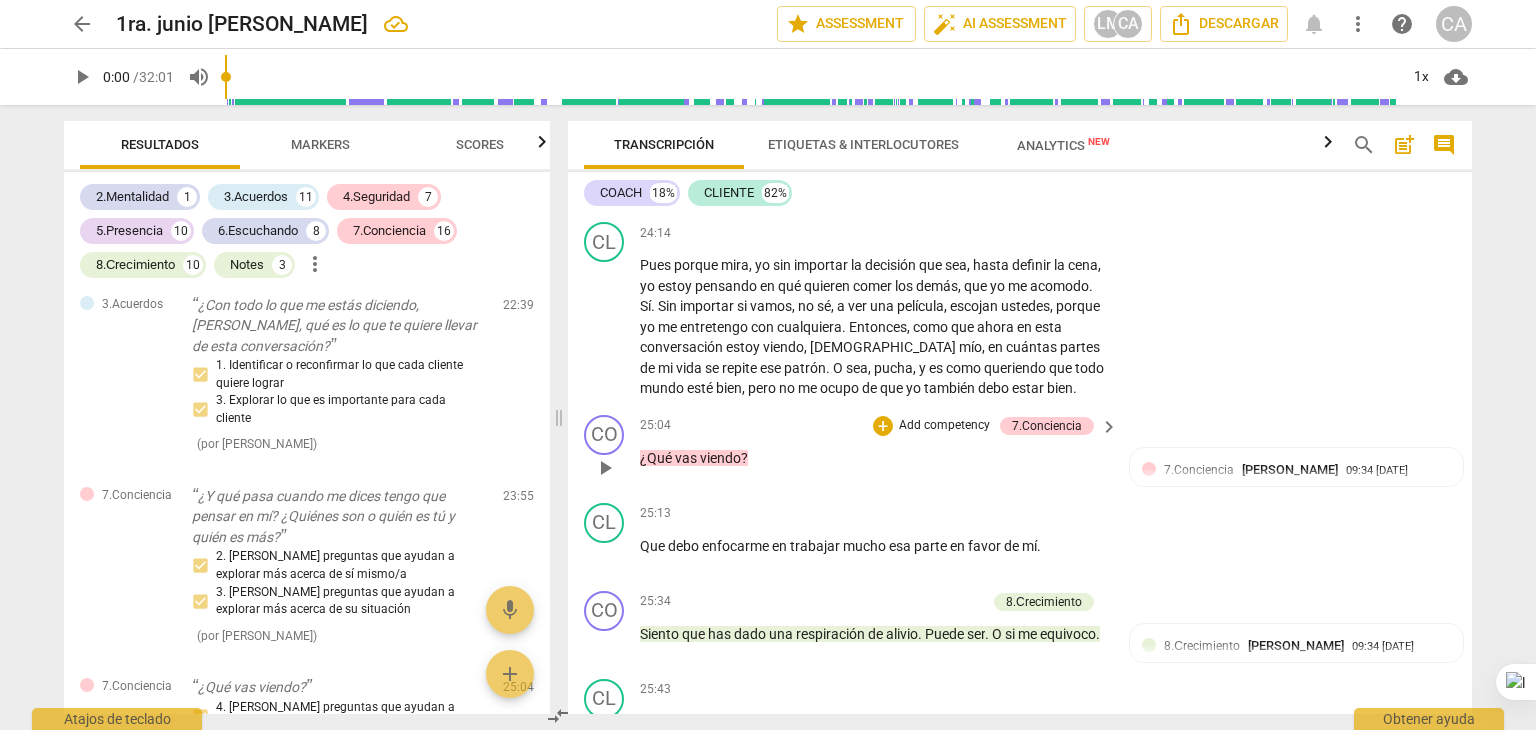 click on "Add competency" at bounding box center [944, 426] 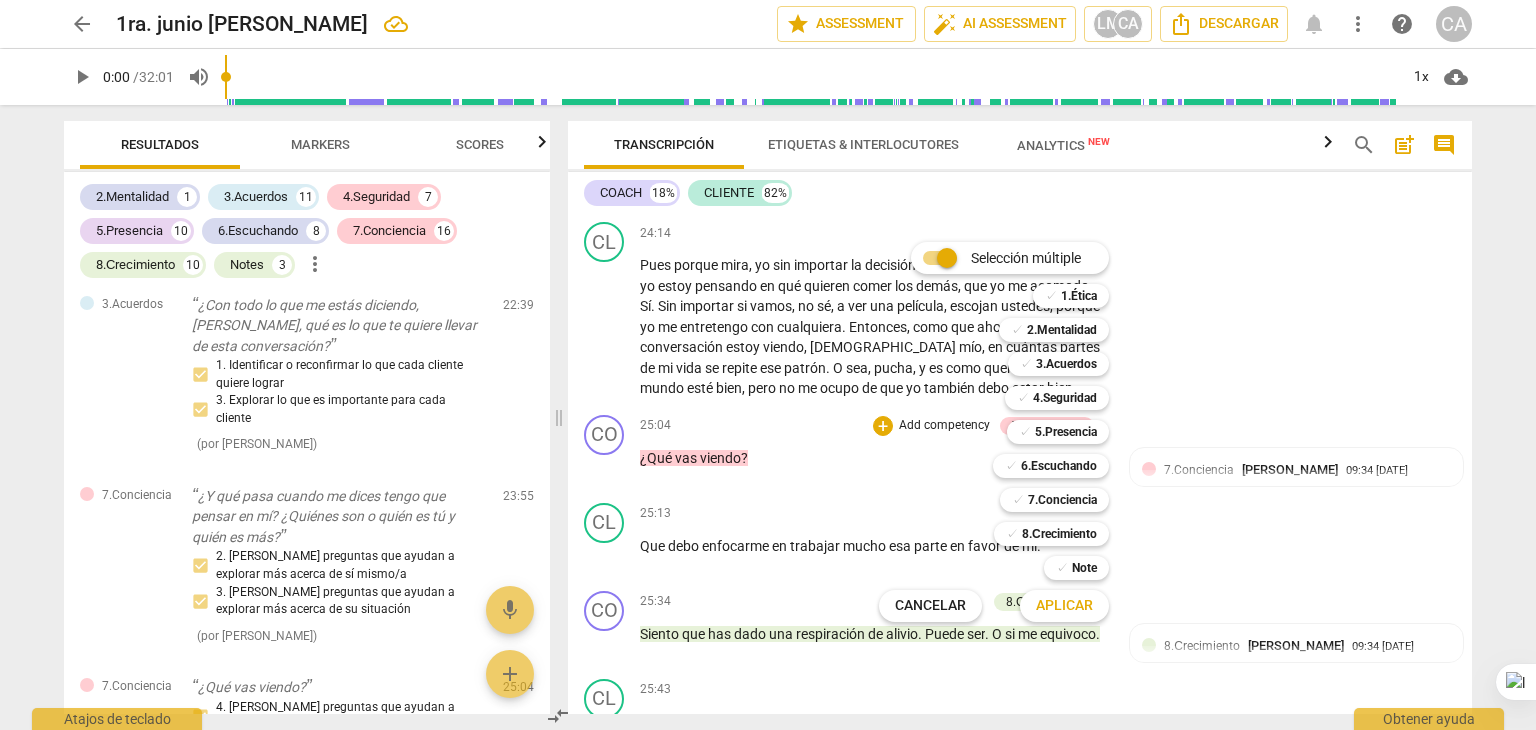 click on "✓ 7.Conciencia 7" at bounding box center (1065, 500) 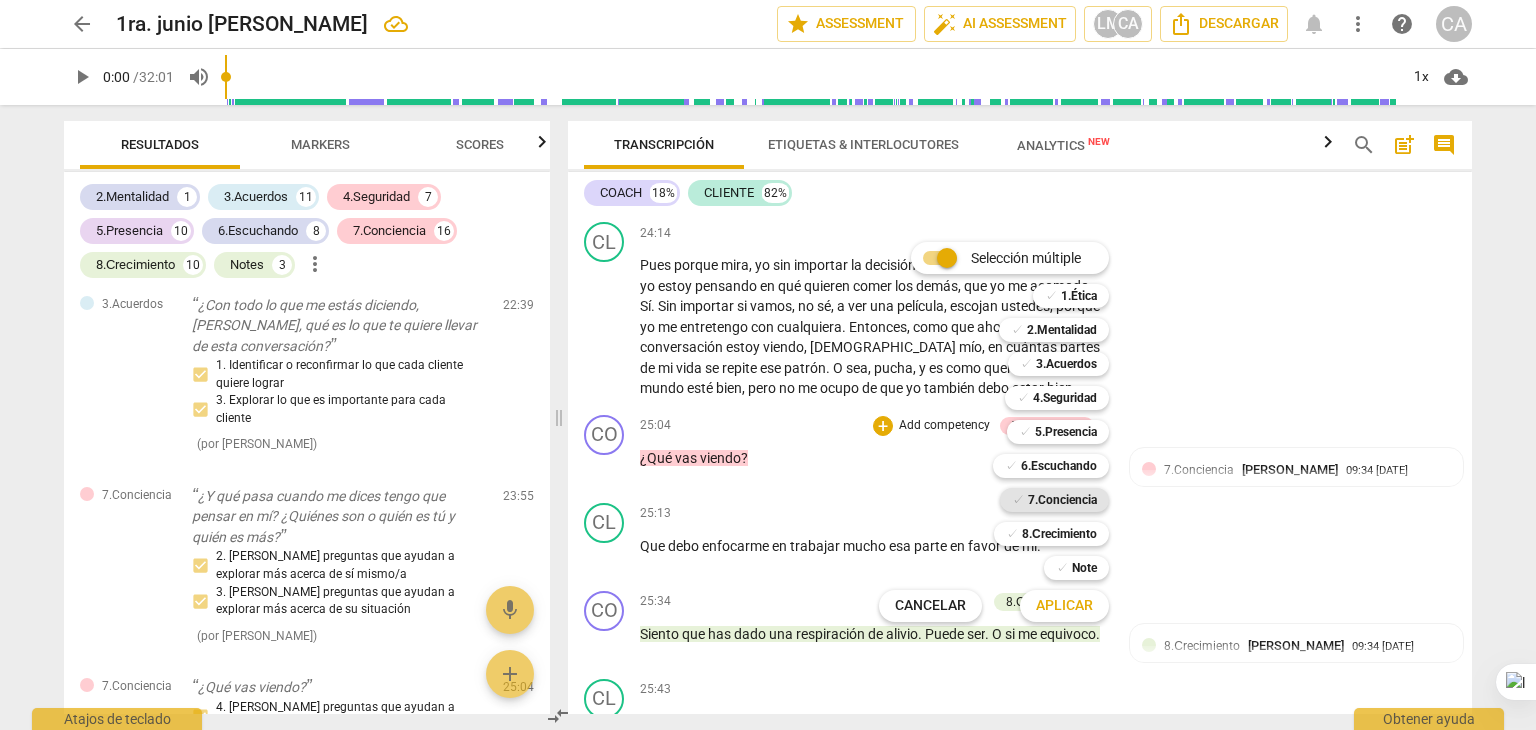 click on "7.Conciencia" at bounding box center (1062, 500) 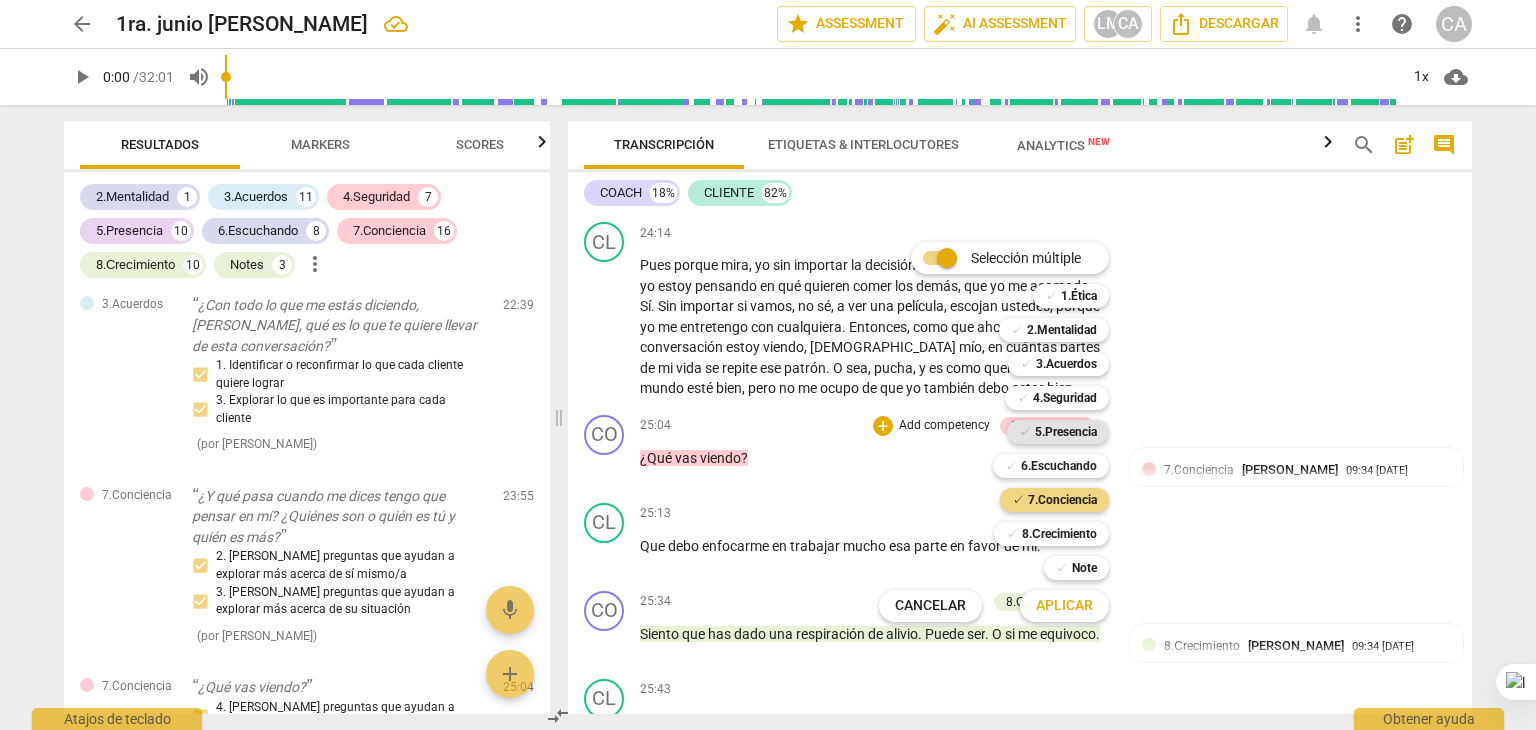 click on "5.Presencia" at bounding box center (1066, 432) 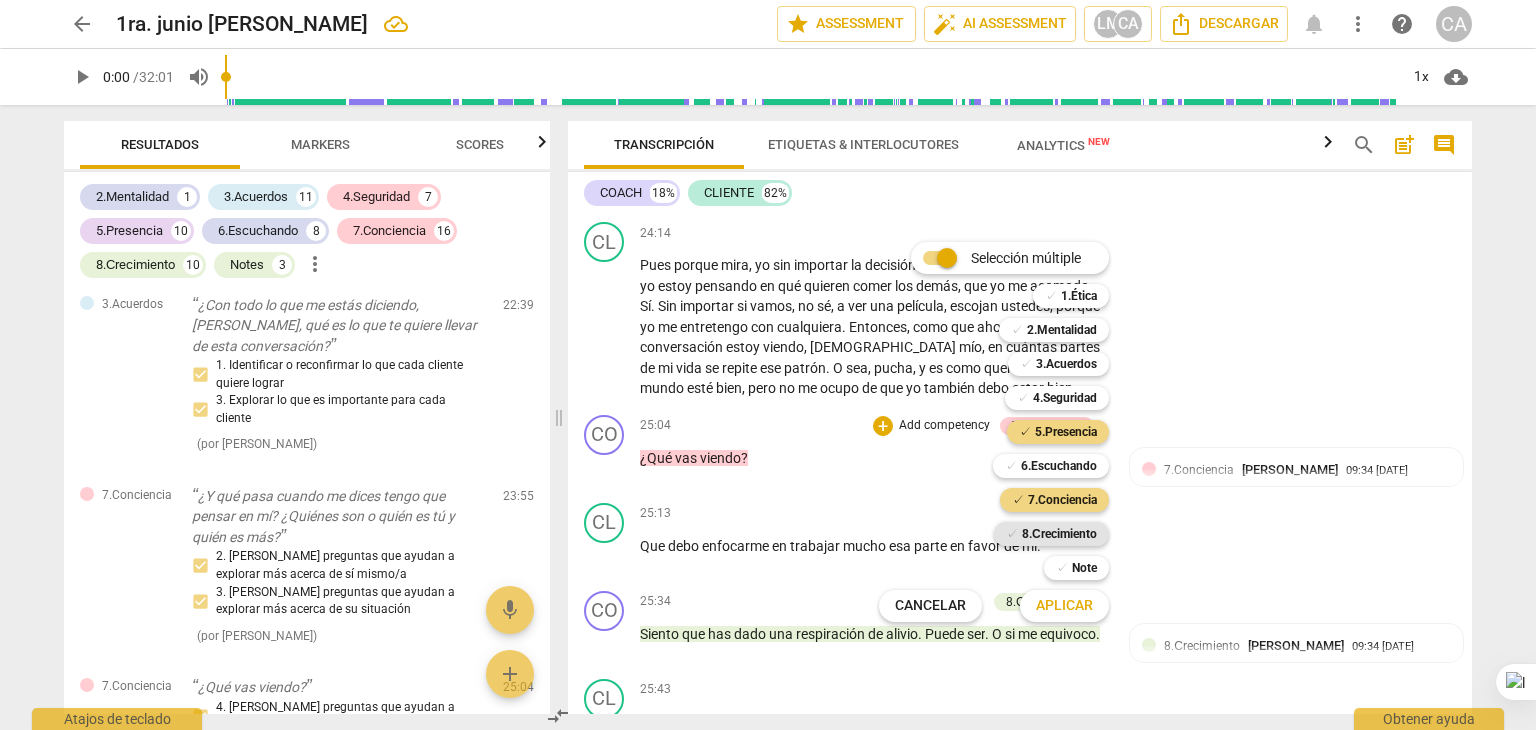 click on "8.Сrecimiento" at bounding box center (1059, 534) 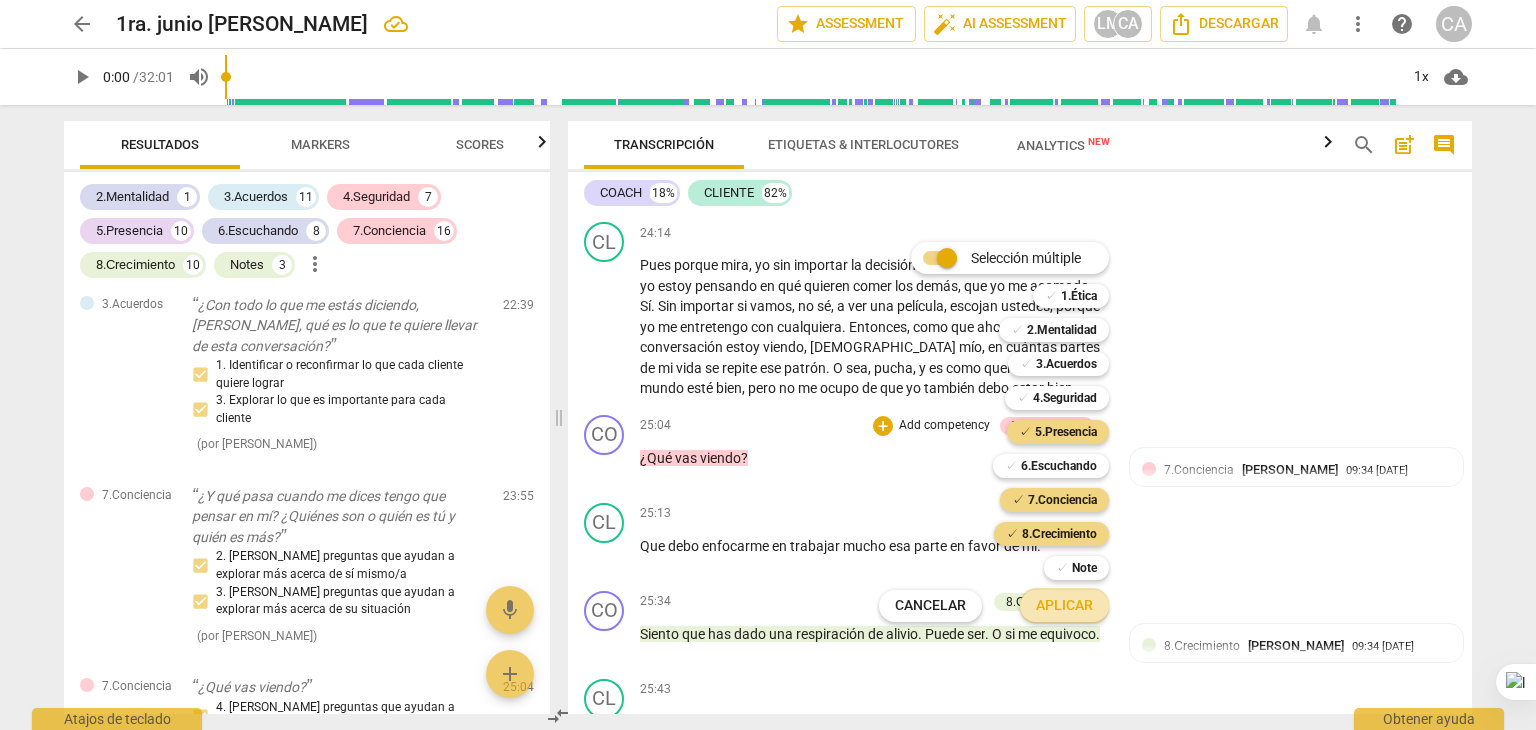 click on "Aplicar" at bounding box center [1064, 606] 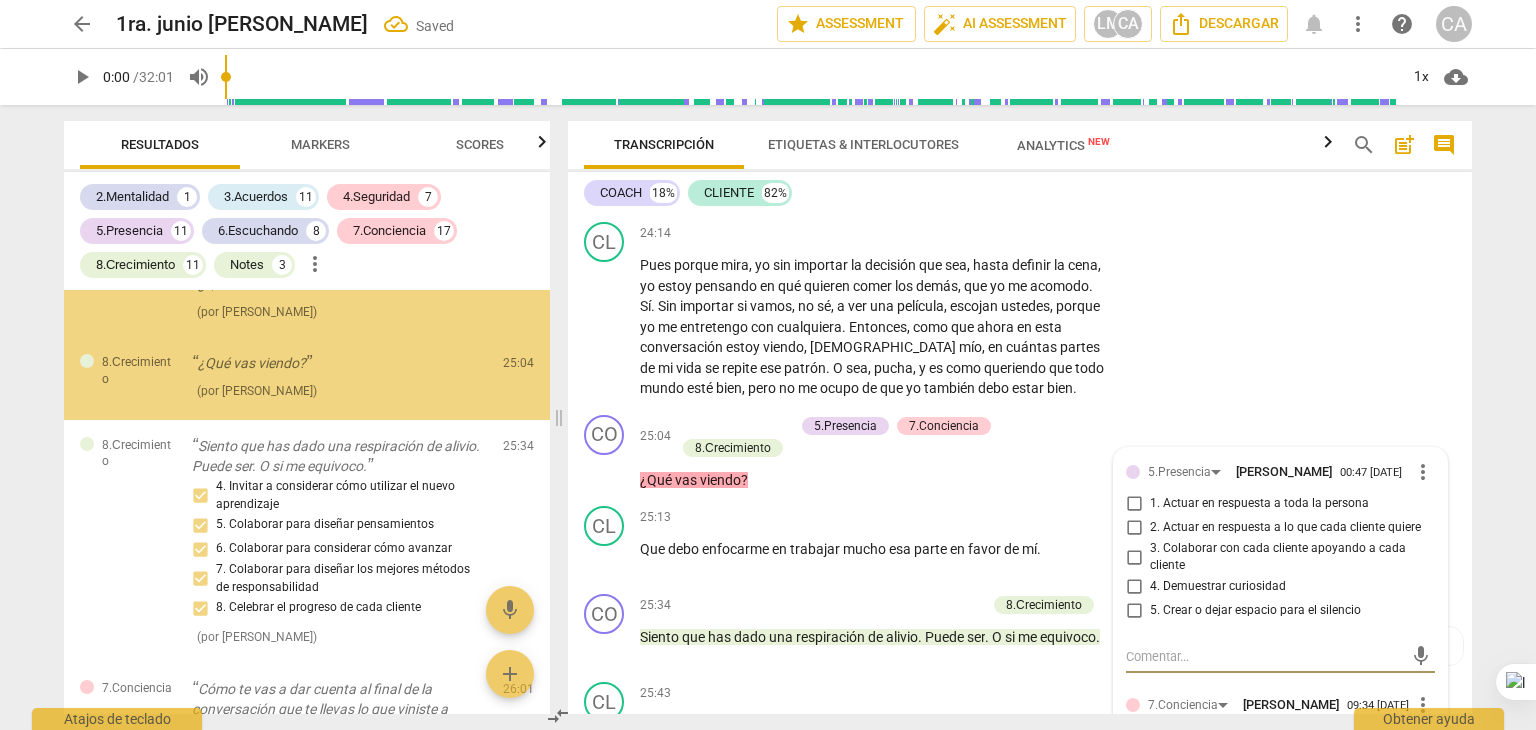 scroll, scrollTop: 9757, scrollLeft: 0, axis: vertical 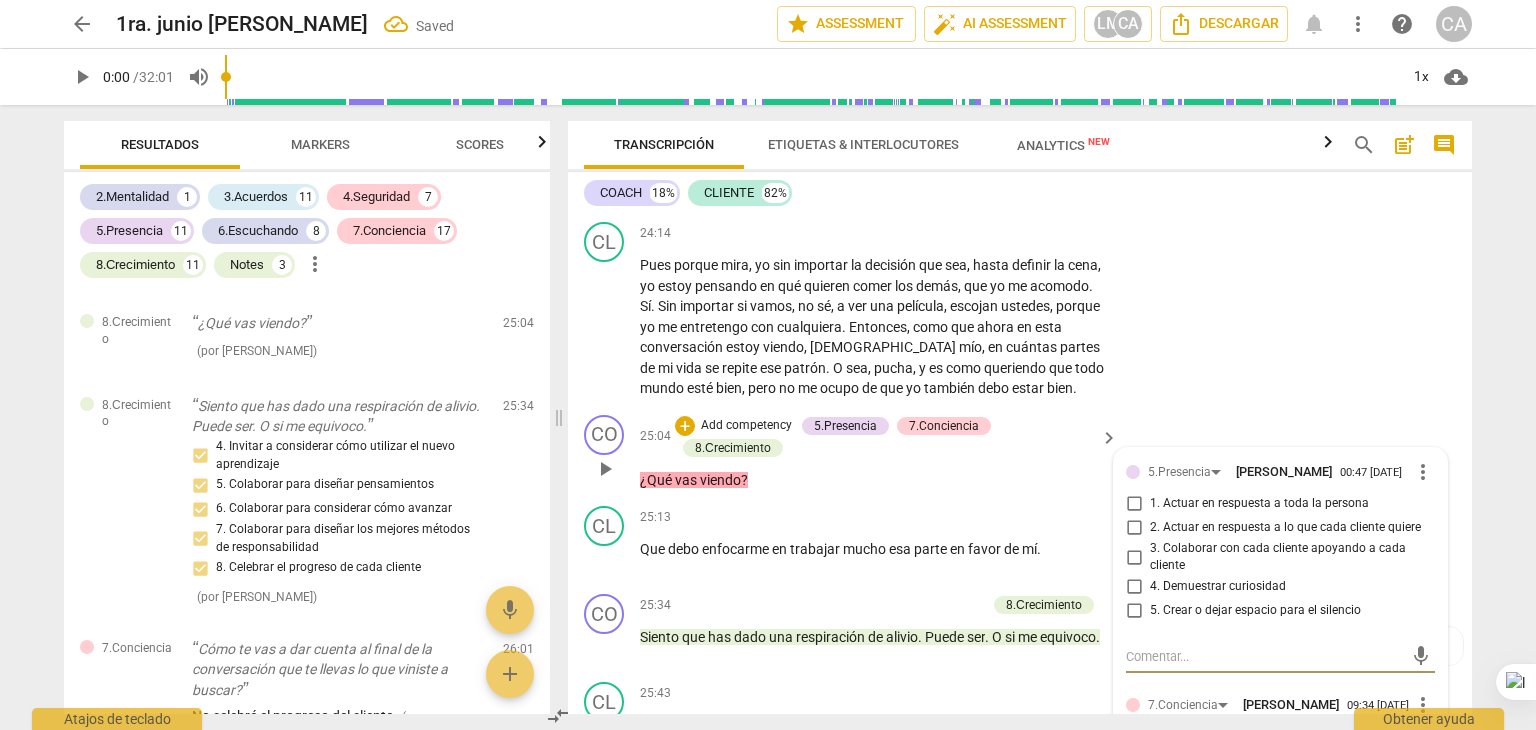 click on "1. Actuar en respuesta a toda la persona" at bounding box center (1134, 504) 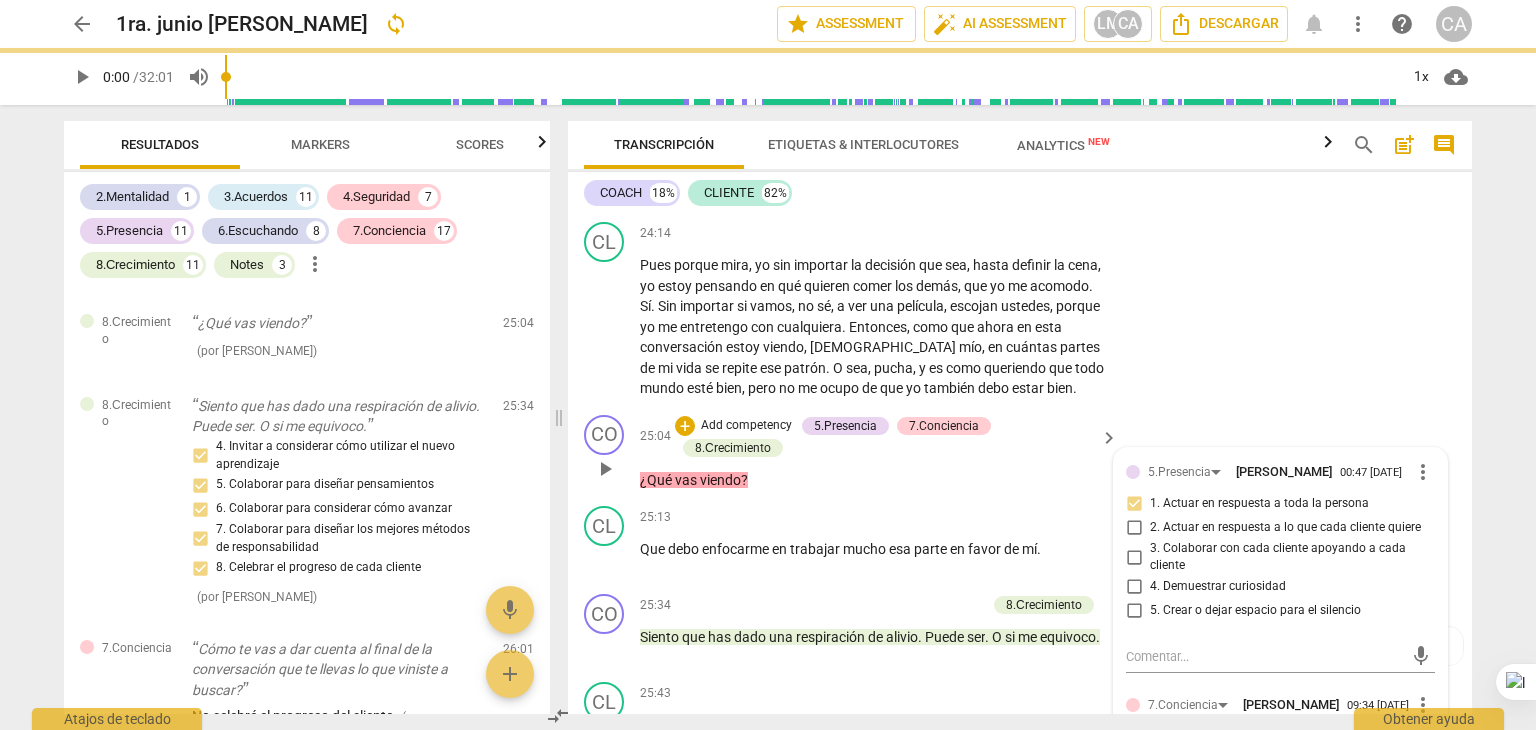 click on "3. Colaborar con cada cliente apoyando a cada cliente" at bounding box center (1134, 557) 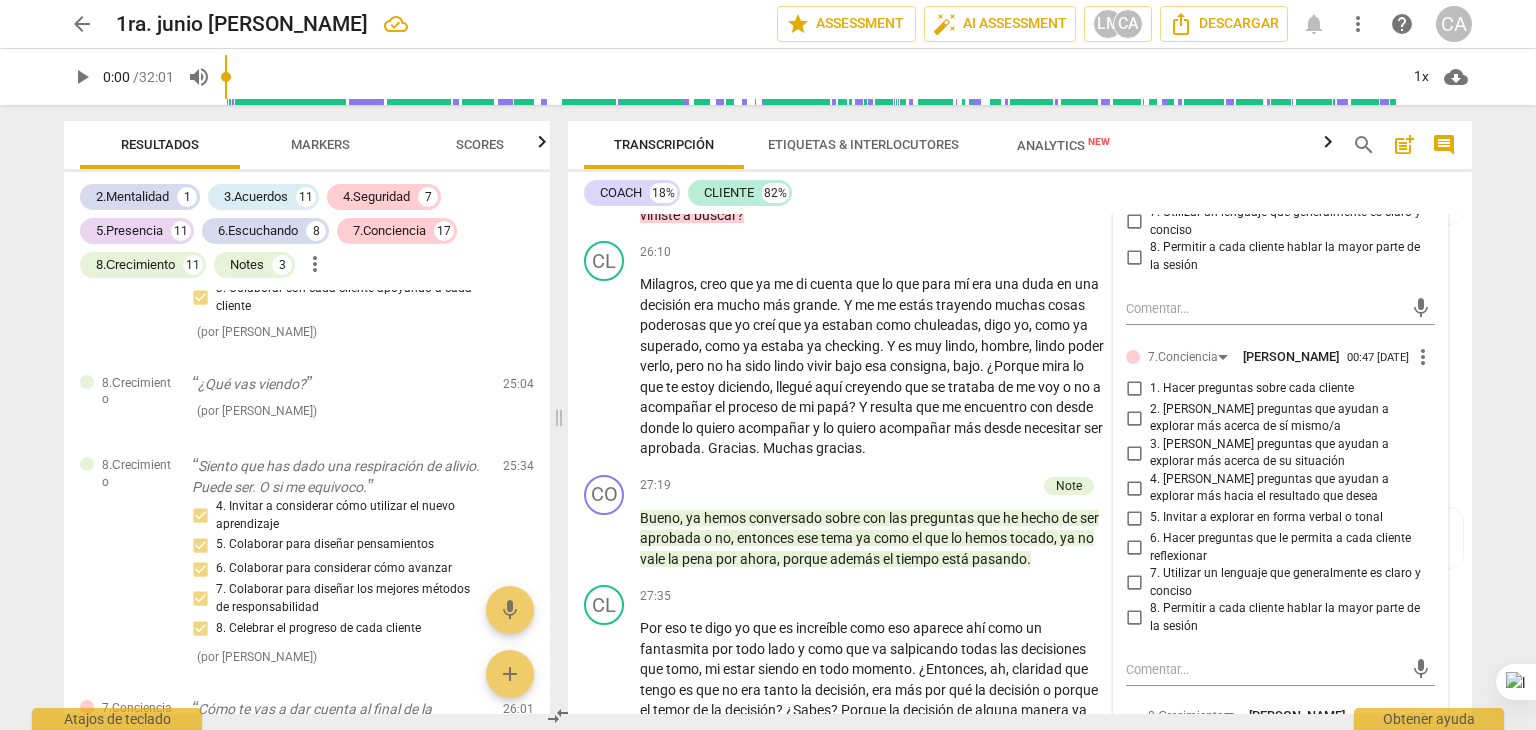 scroll, scrollTop: 7429, scrollLeft: 0, axis: vertical 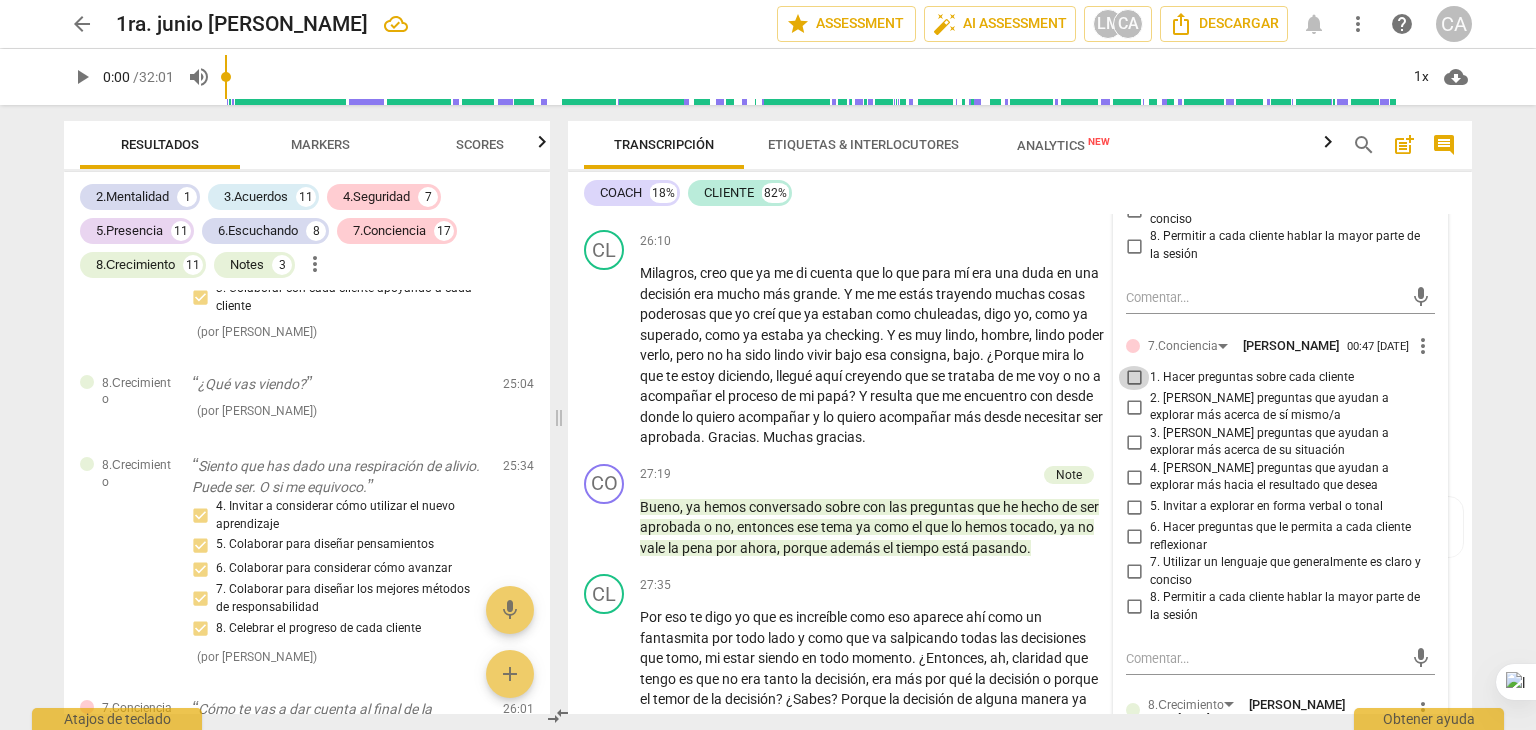 click on "1. Hacer preguntas sobre cada cliente" at bounding box center [1134, 378] 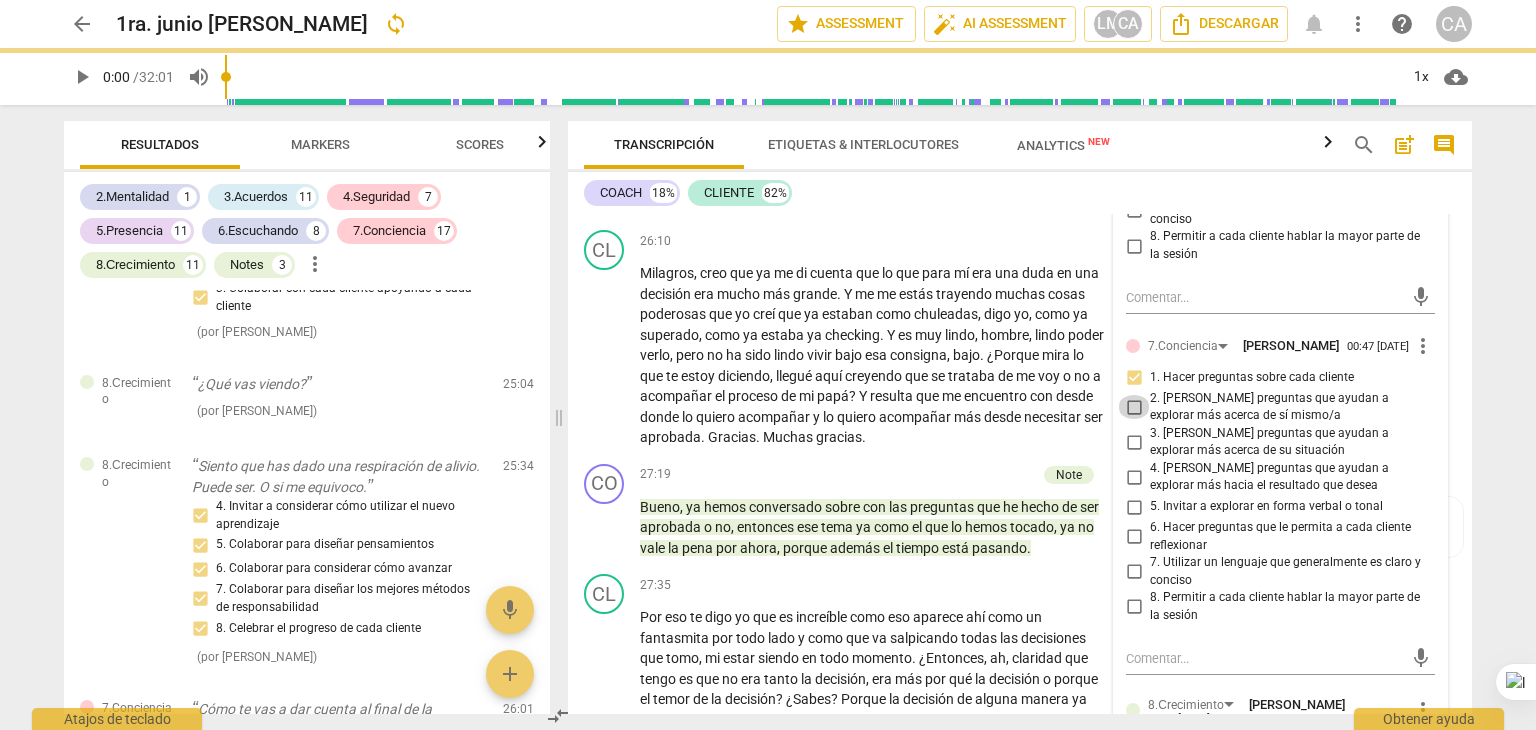 click on "2. [PERSON_NAME] preguntas que ayudan a explorar más acerca de sí mismo/a" at bounding box center [1134, 407] 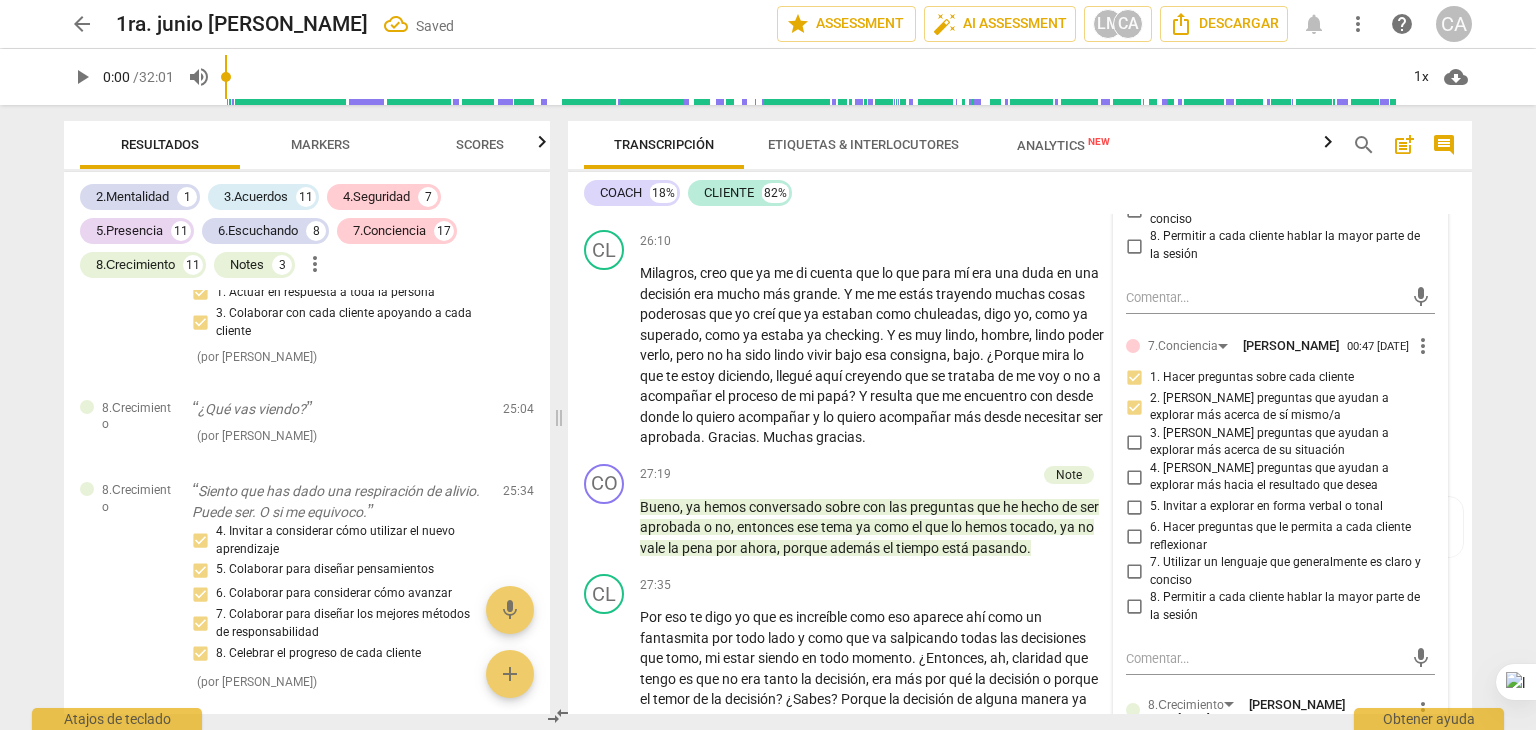 click on "3. [PERSON_NAME] preguntas que ayudan a explorar más acerca de su situación" at bounding box center [1134, 442] 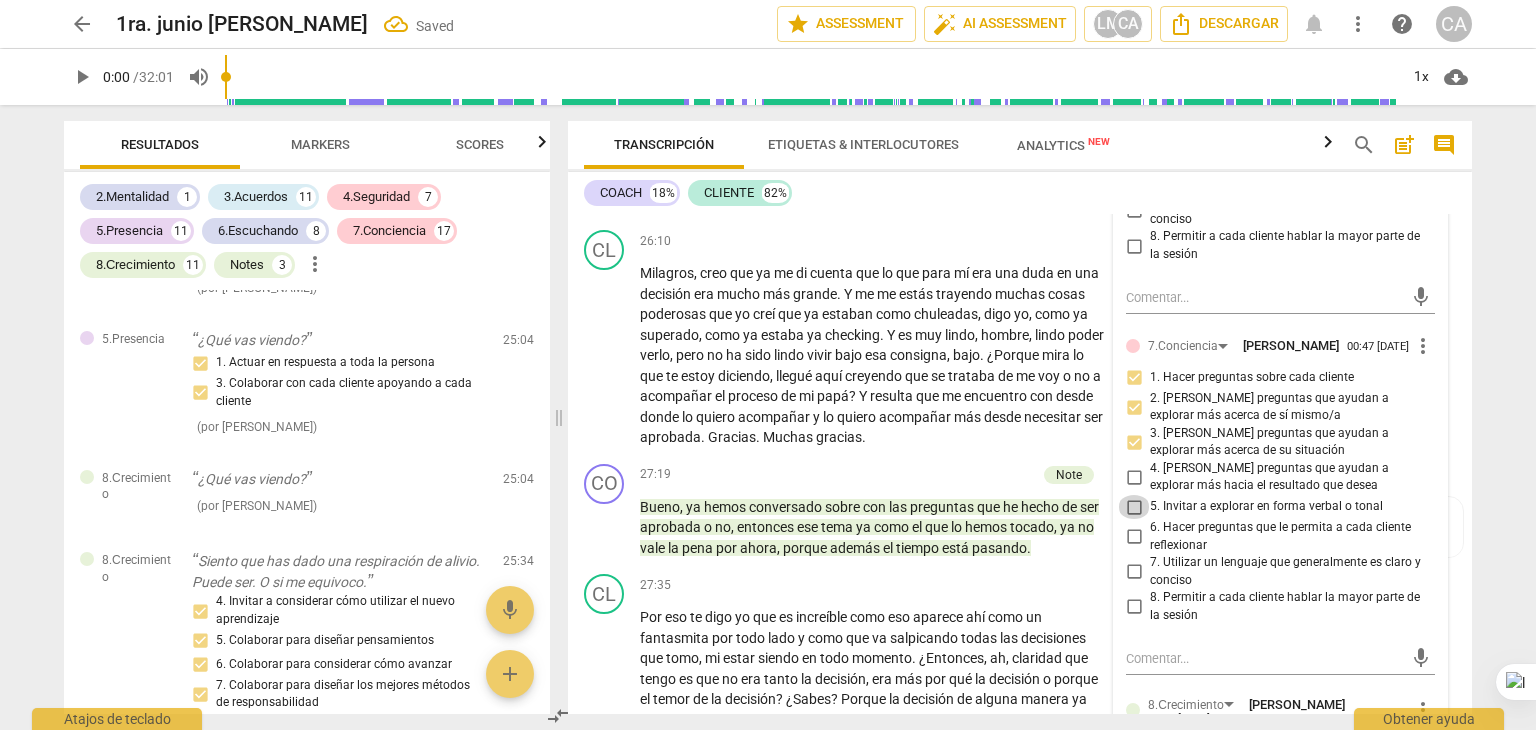 click on "5. Invitar a explorar en forma verbal o tonal" at bounding box center [1134, 507] 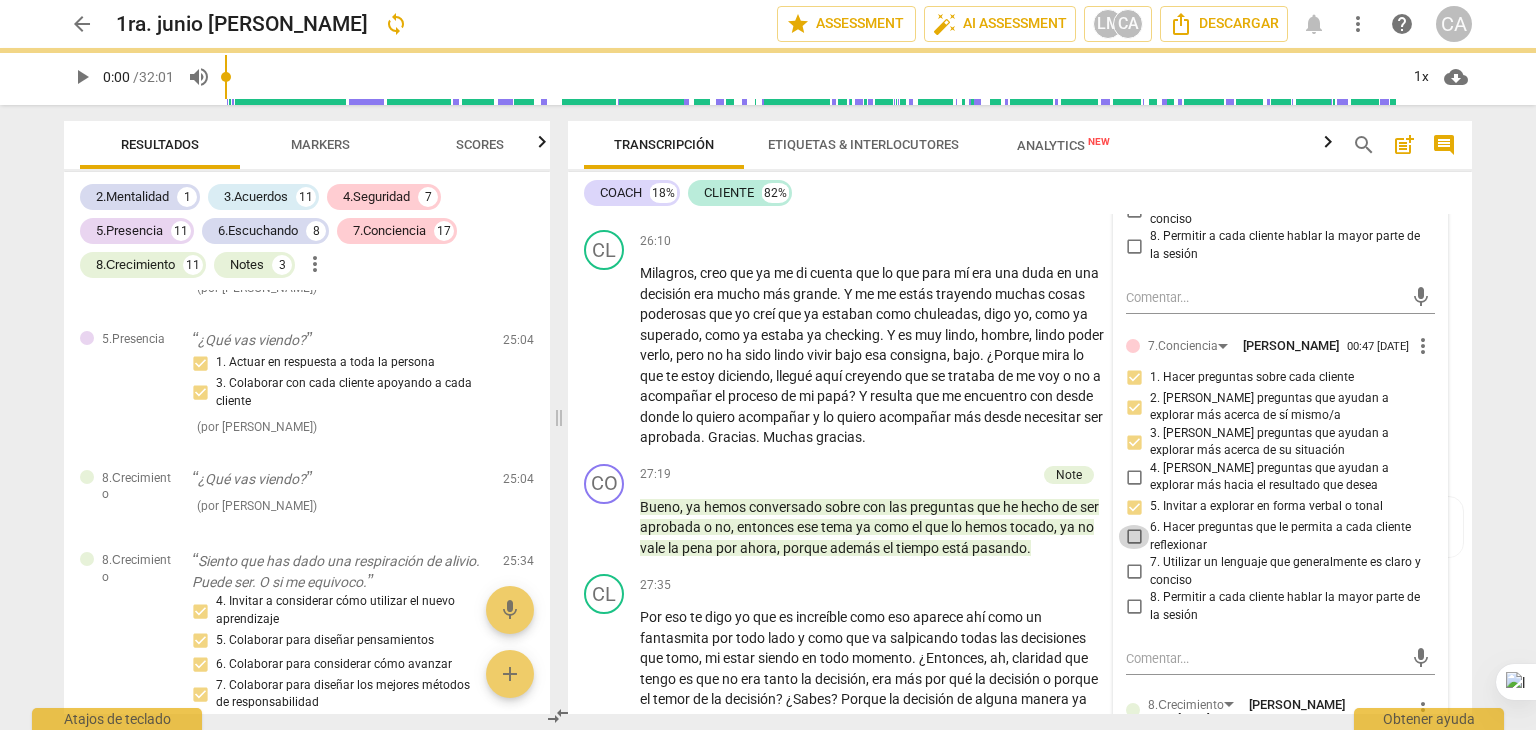 click on "6. Hacer preguntas que le permita a cada cliente reflexionar" at bounding box center (1134, 537) 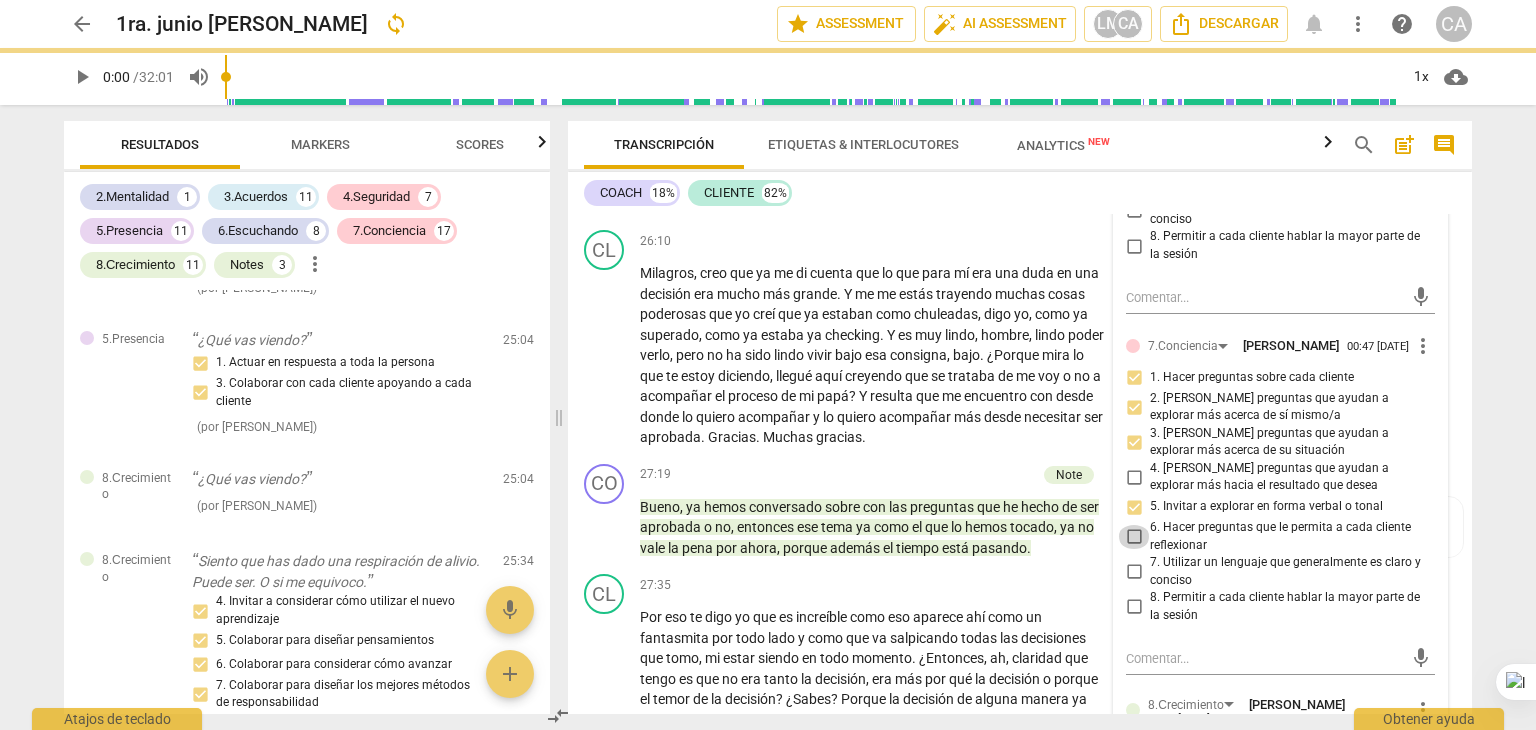 checkbox on "true" 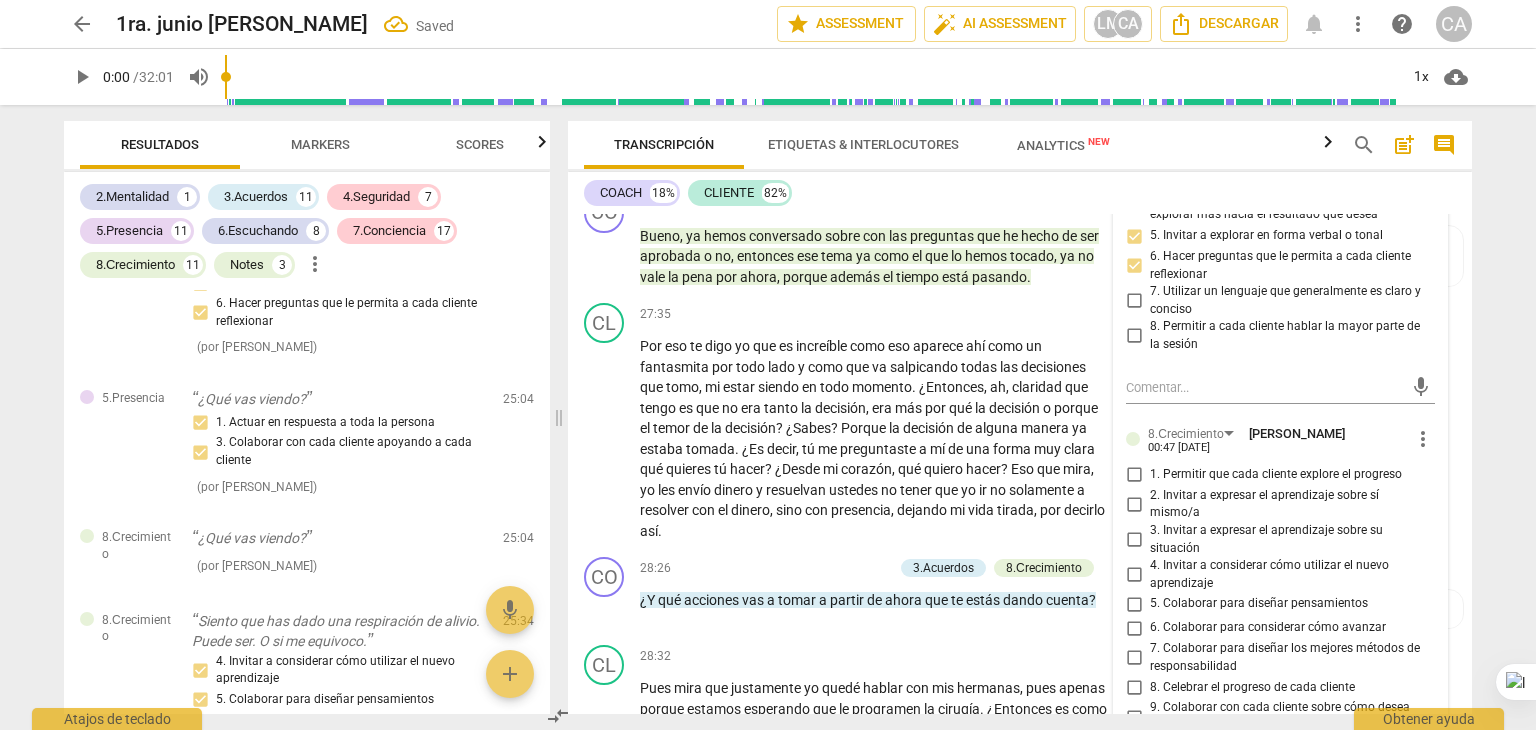 scroll, scrollTop: 7709, scrollLeft: 0, axis: vertical 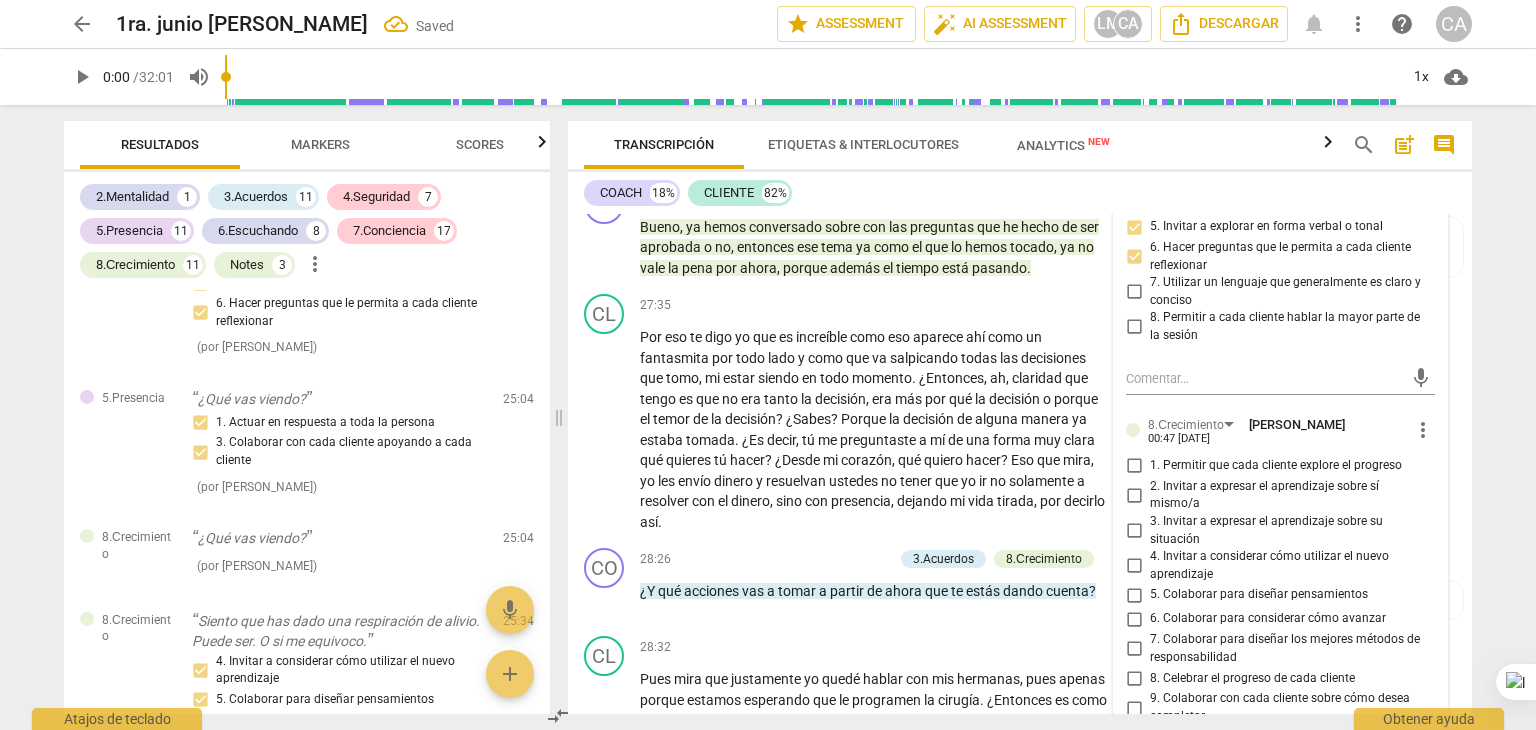 click on "1. Permitir que cada cliente explore el progreso" at bounding box center (1134, 466) 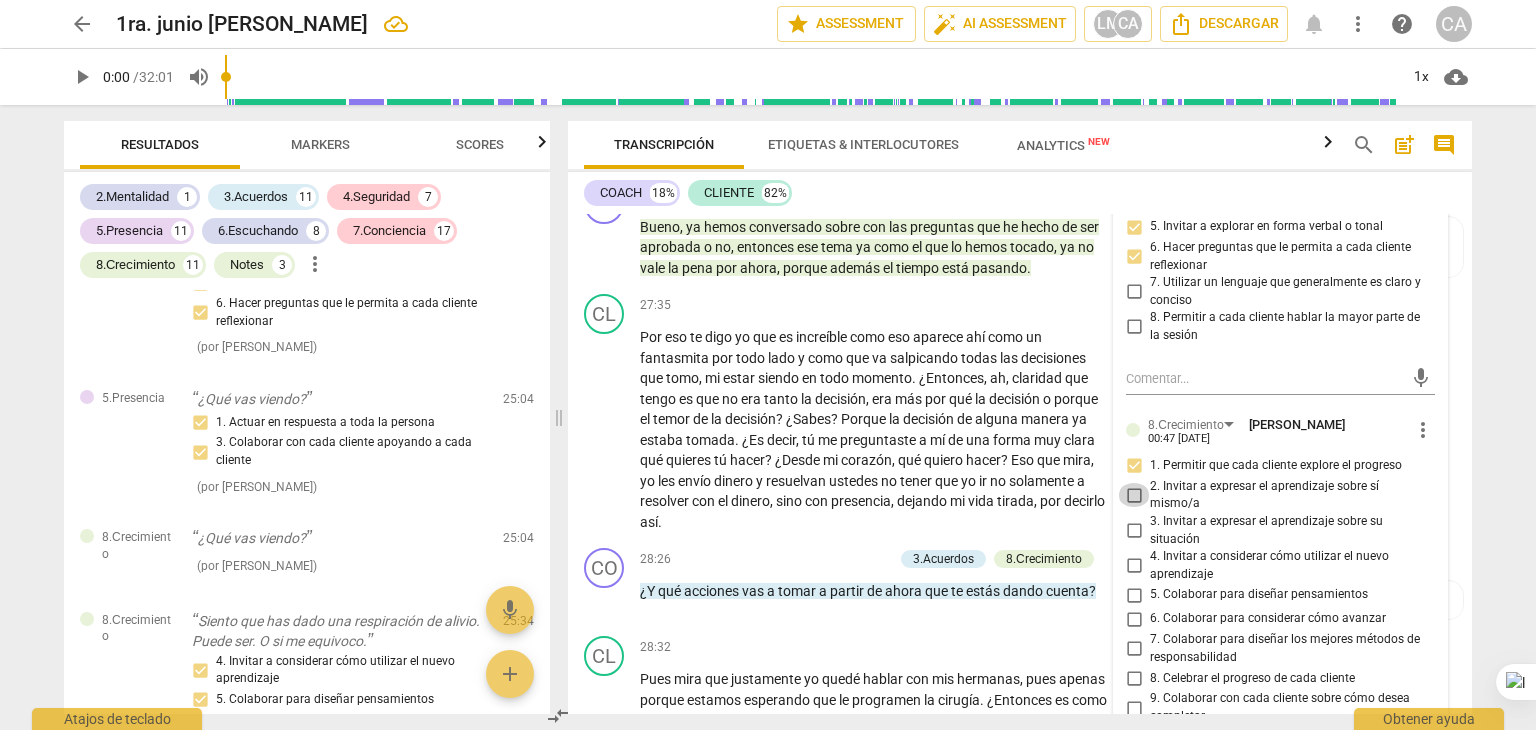 click on "2. Invitar a expresar el aprendizaje sobre sí mismo/a" at bounding box center (1134, 495) 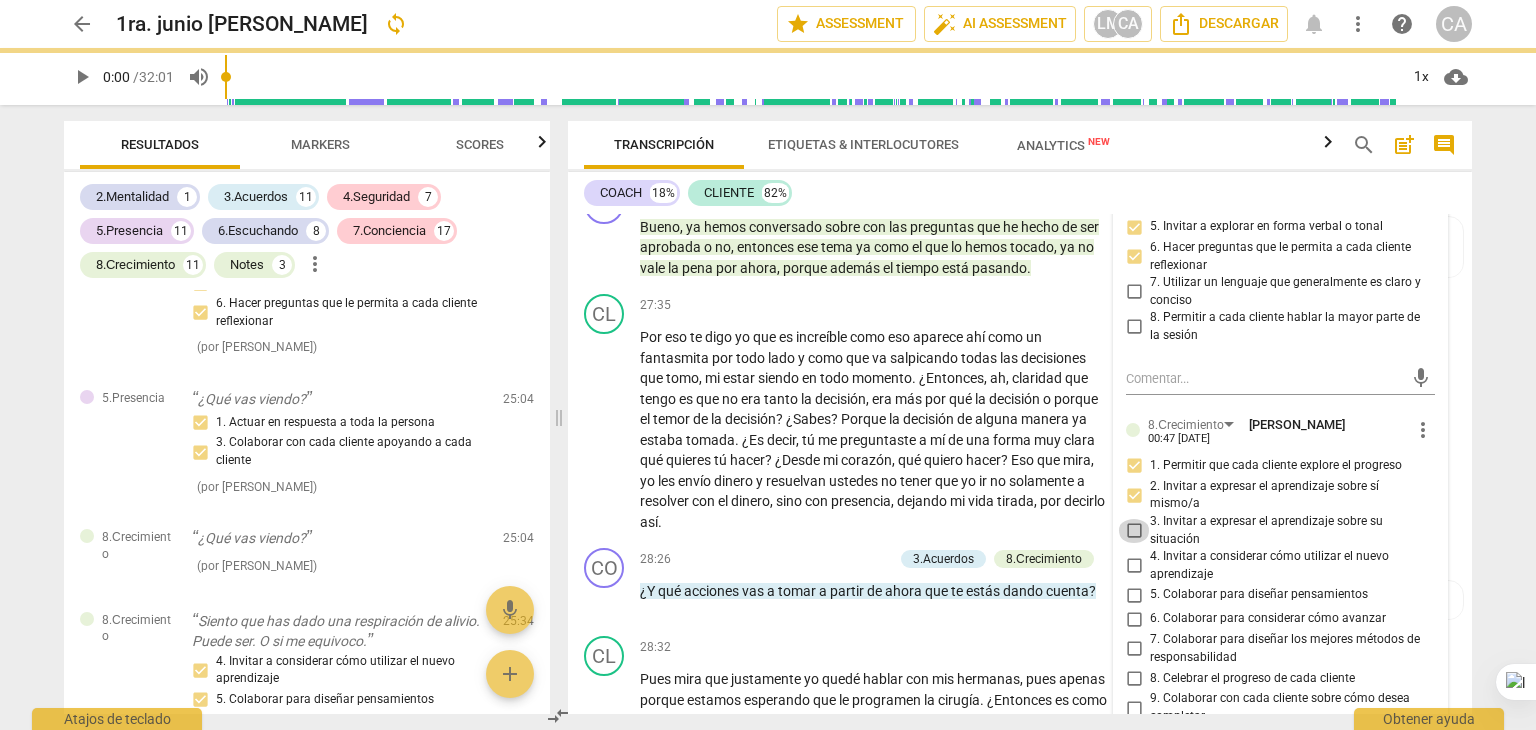 click on "3. Invitar a expresar el aprendizaje sobre su situación" at bounding box center (1134, 531) 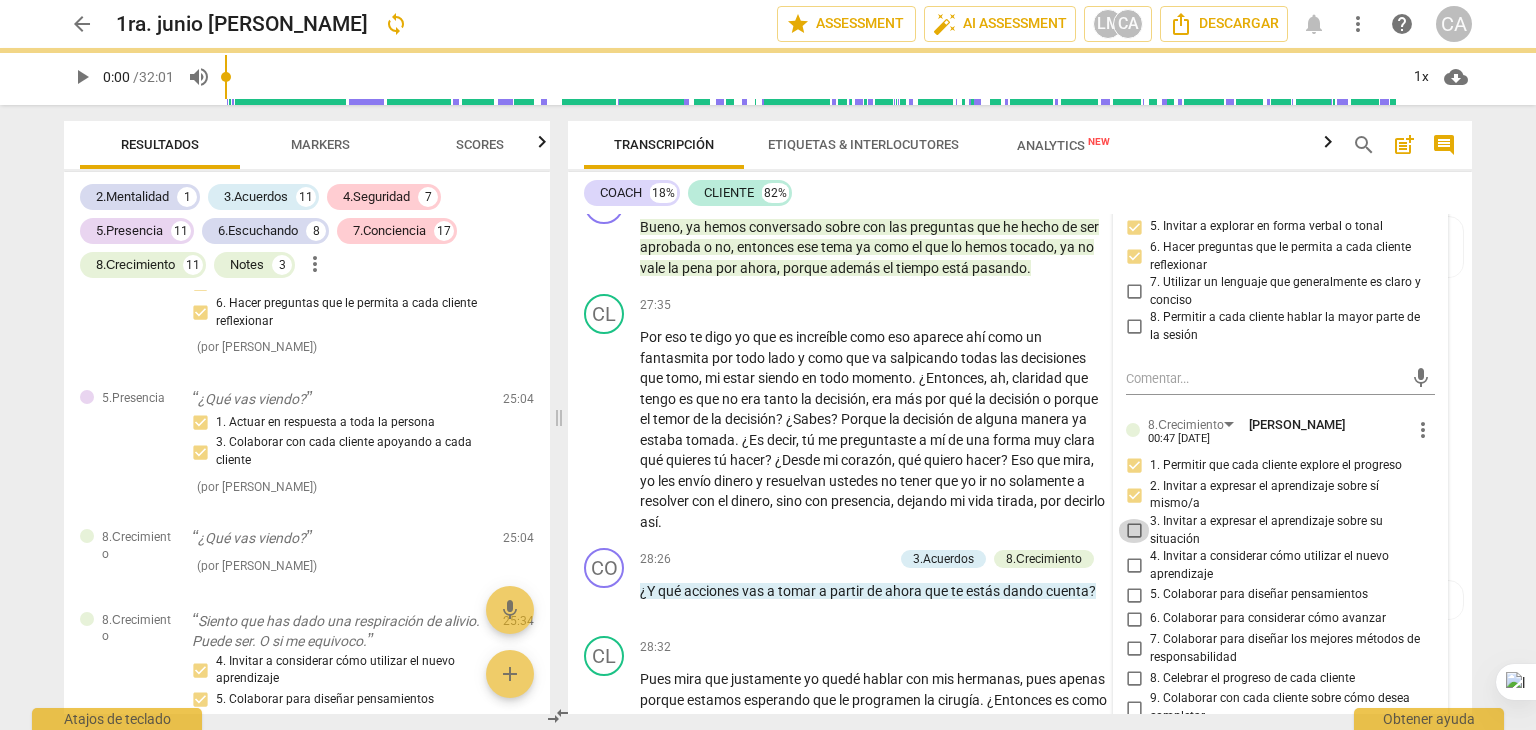 checkbox on "true" 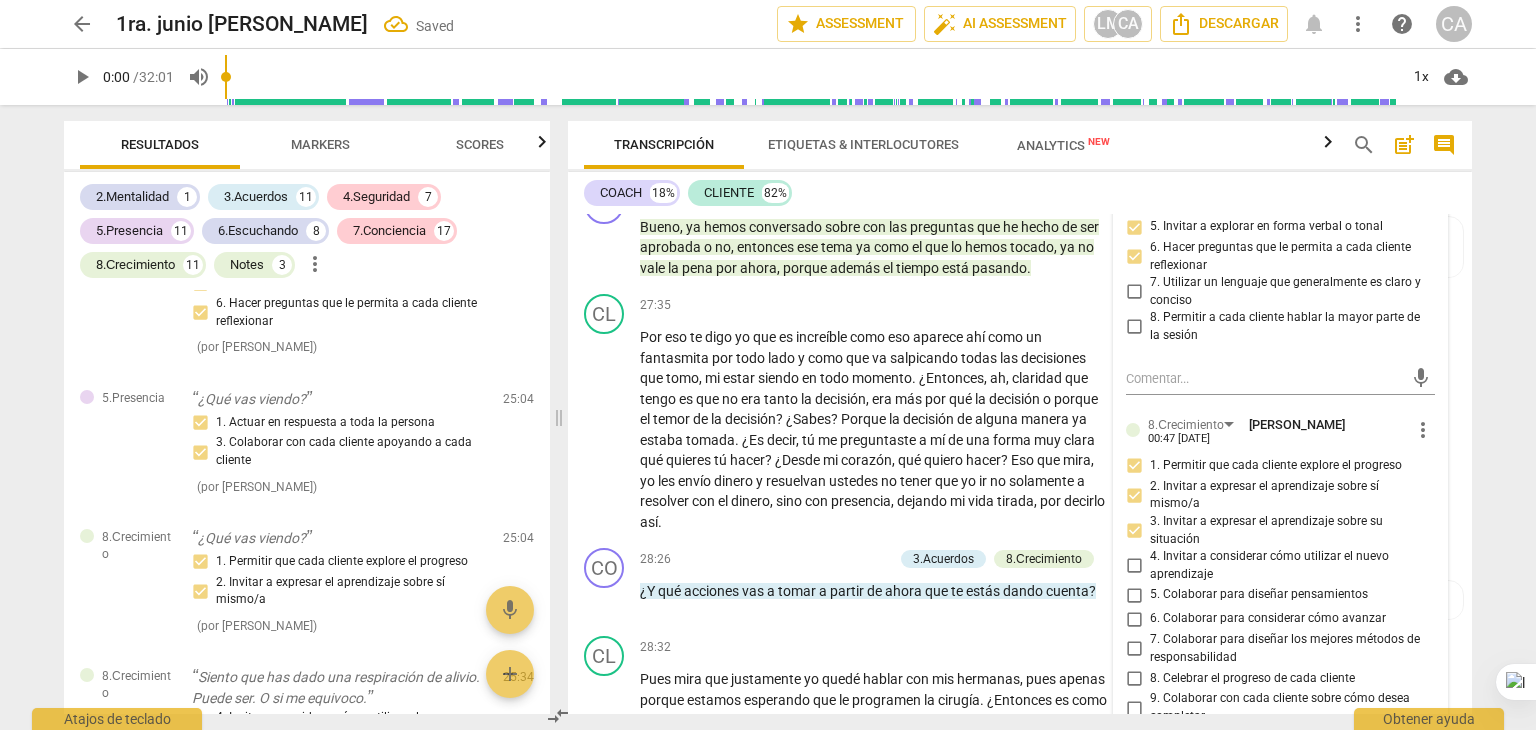 click on "5. Colaborar para diseñar pensamientos" at bounding box center [1134, 595] 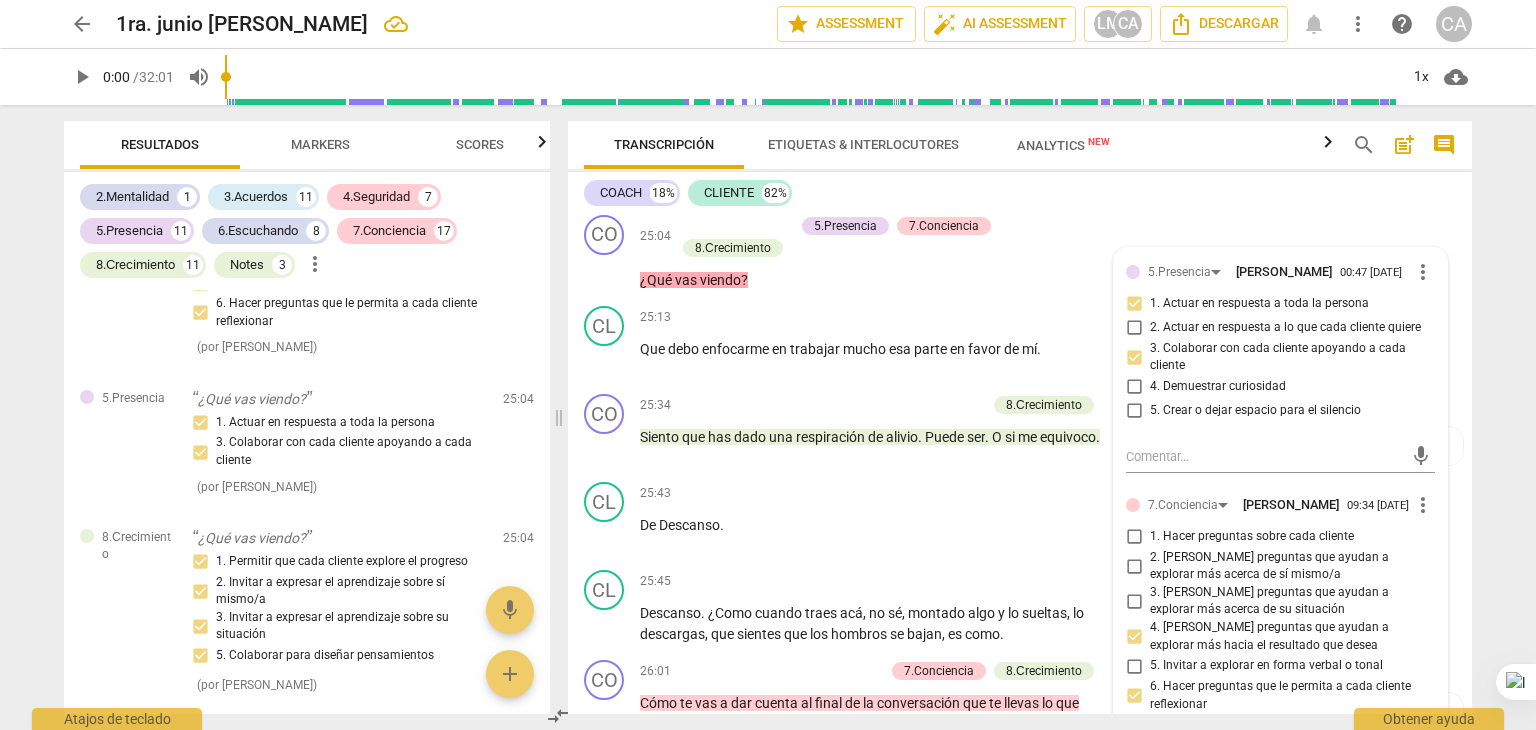 scroll, scrollTop: 6869, scrollLeft: 0, axis: vertical 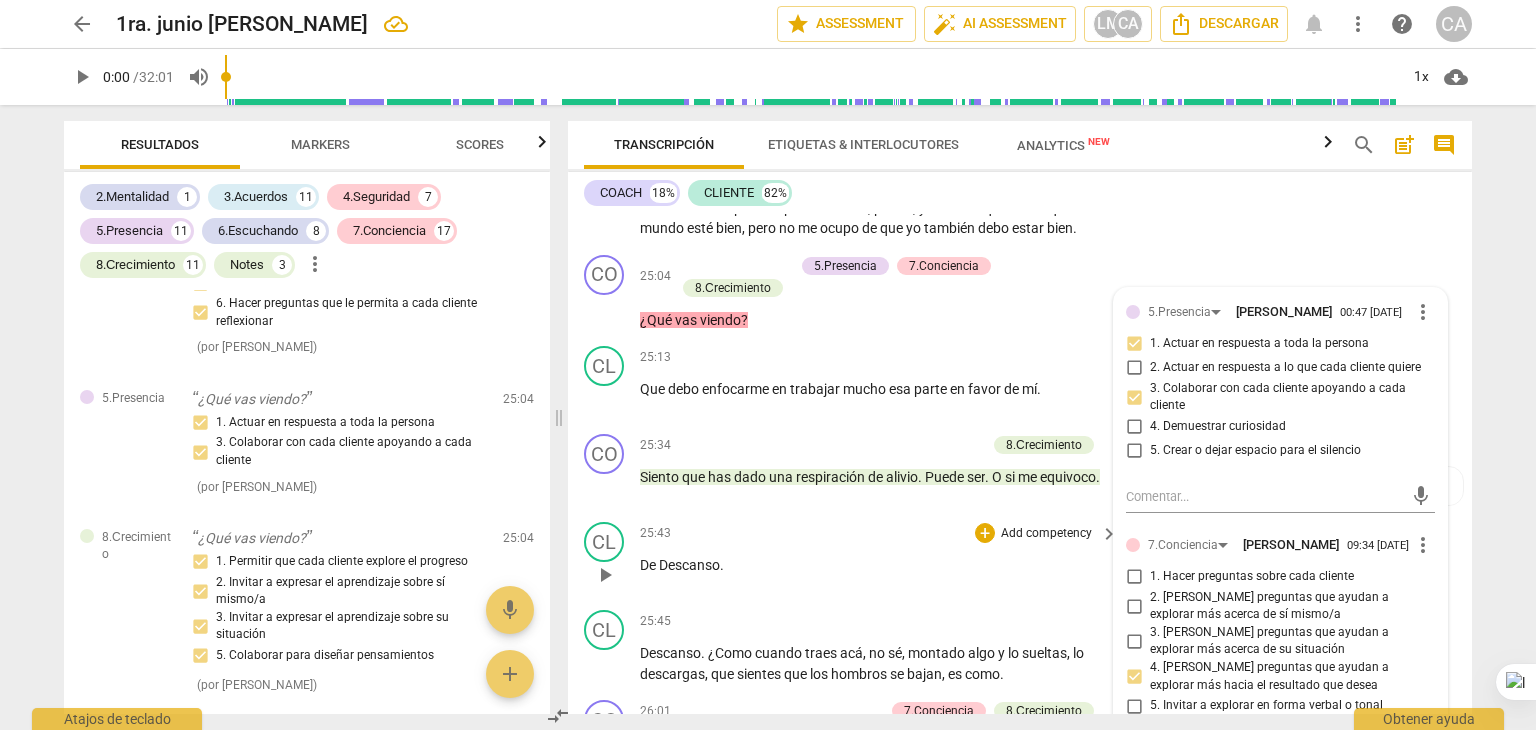 click on "25:43 + Add competency keyboard_arrow_right De   Descanso ." at bounding box center (880, 558) 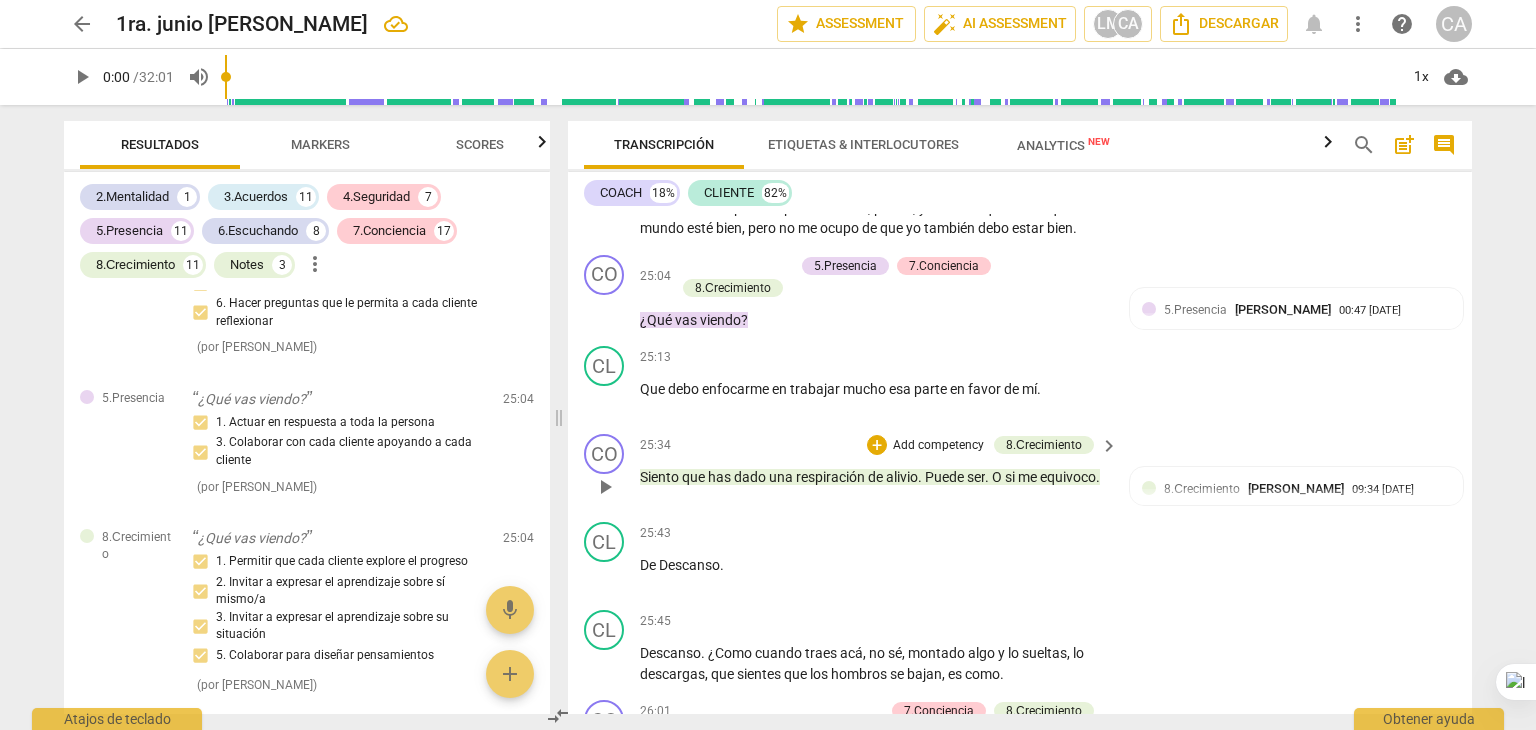 click on "Add competency" at bounding box center (938, 446) 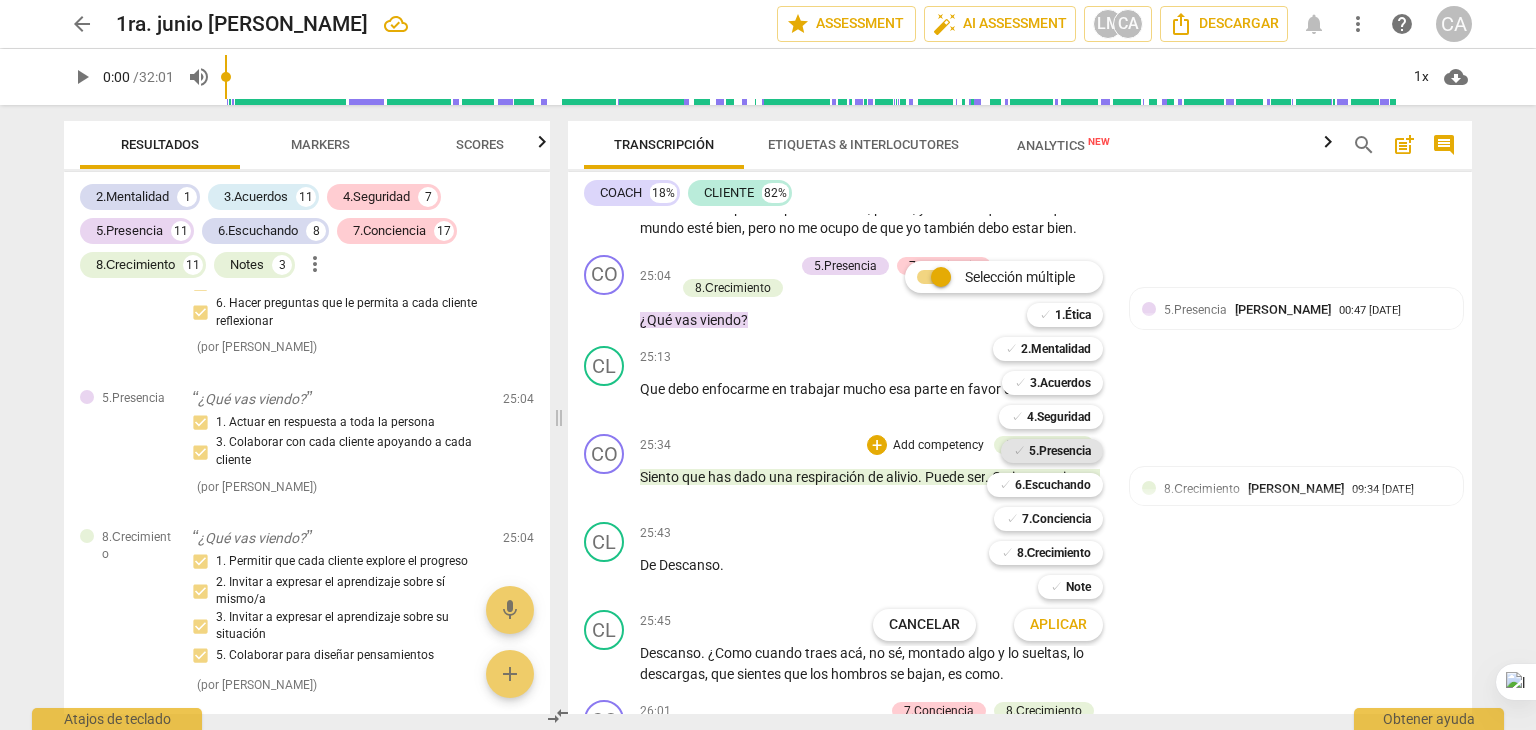 click on "5.Presencia" at bounding box center (1060, 451) 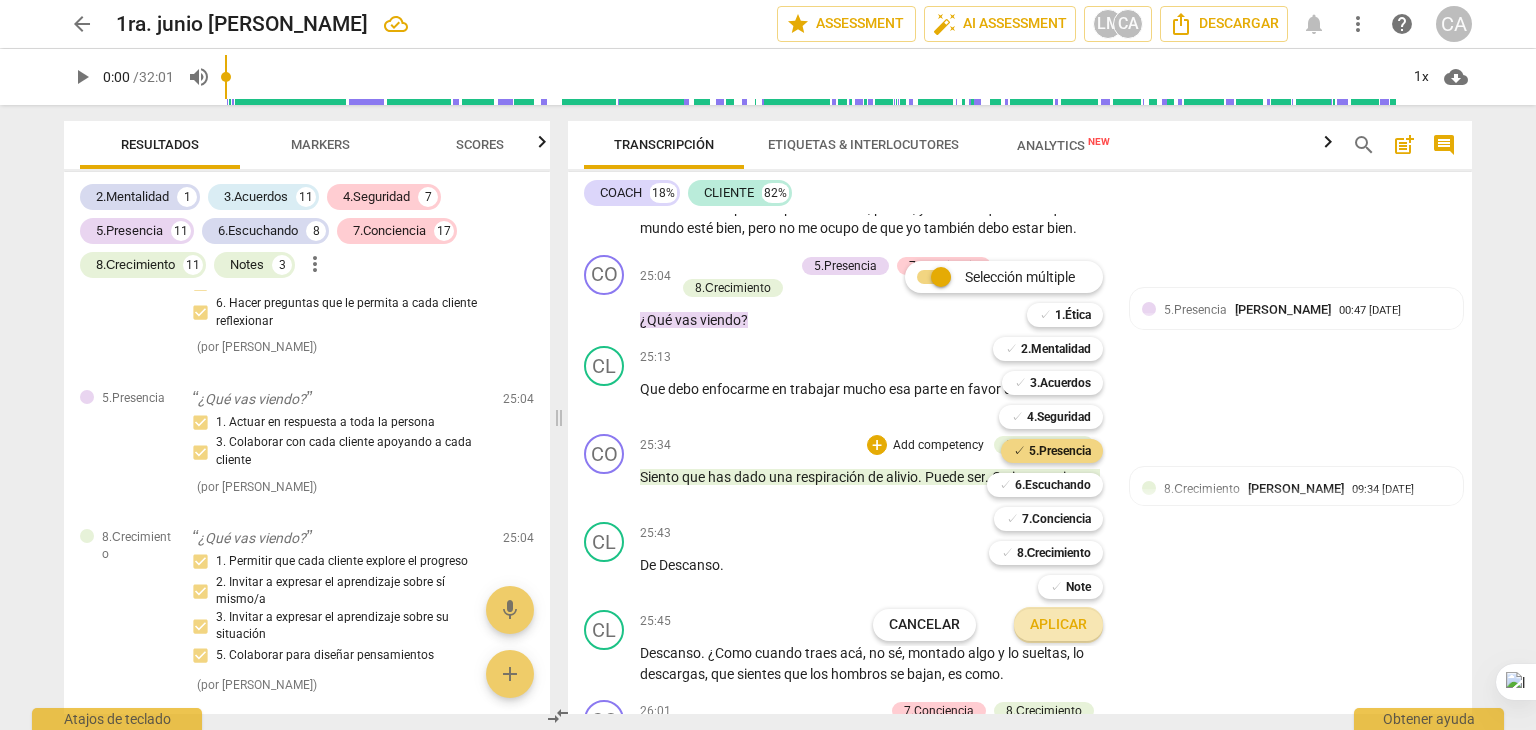 click on "Aplicar" at bounding box center [1058, 625] 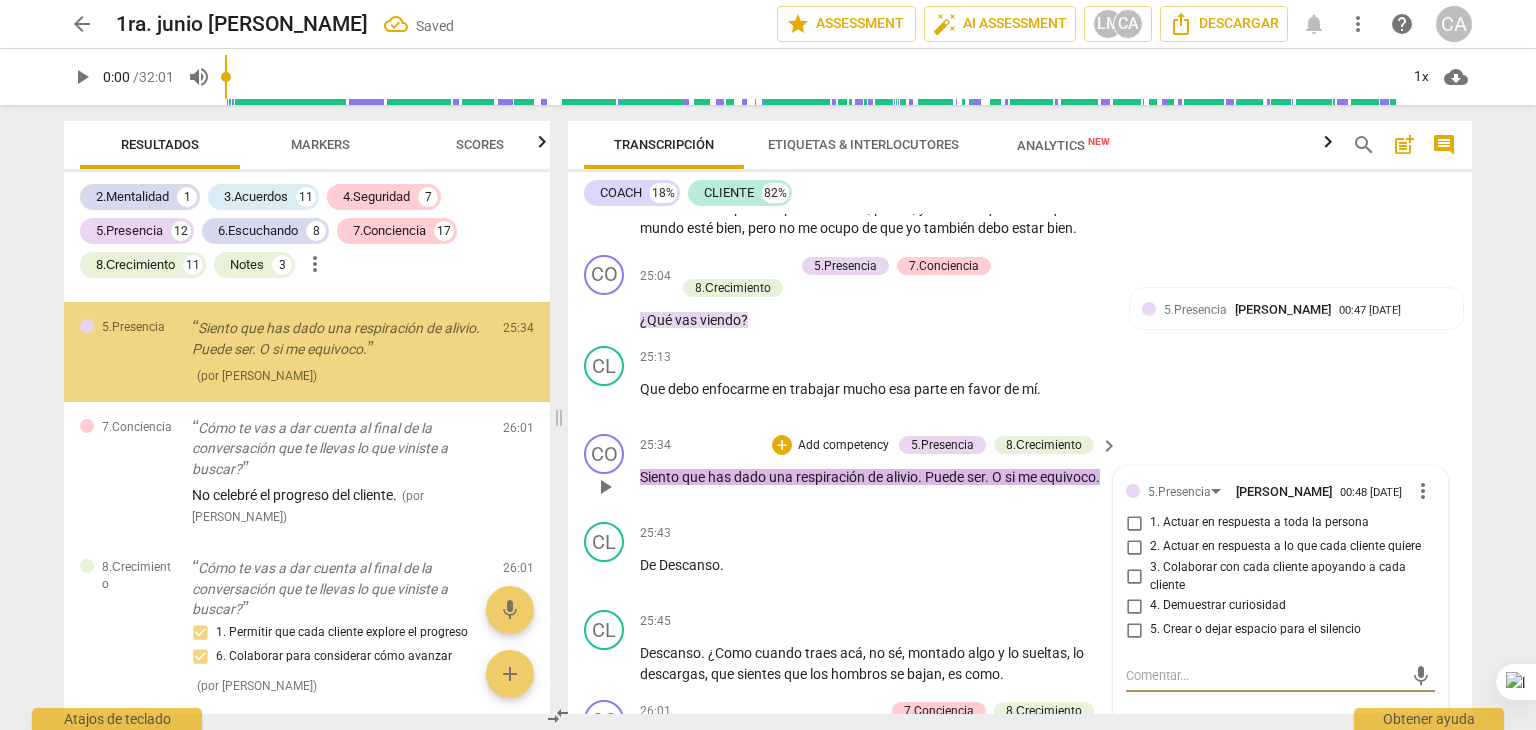 scroll, scrollTop: 10421, scrollLeft: 0, axis: vertical 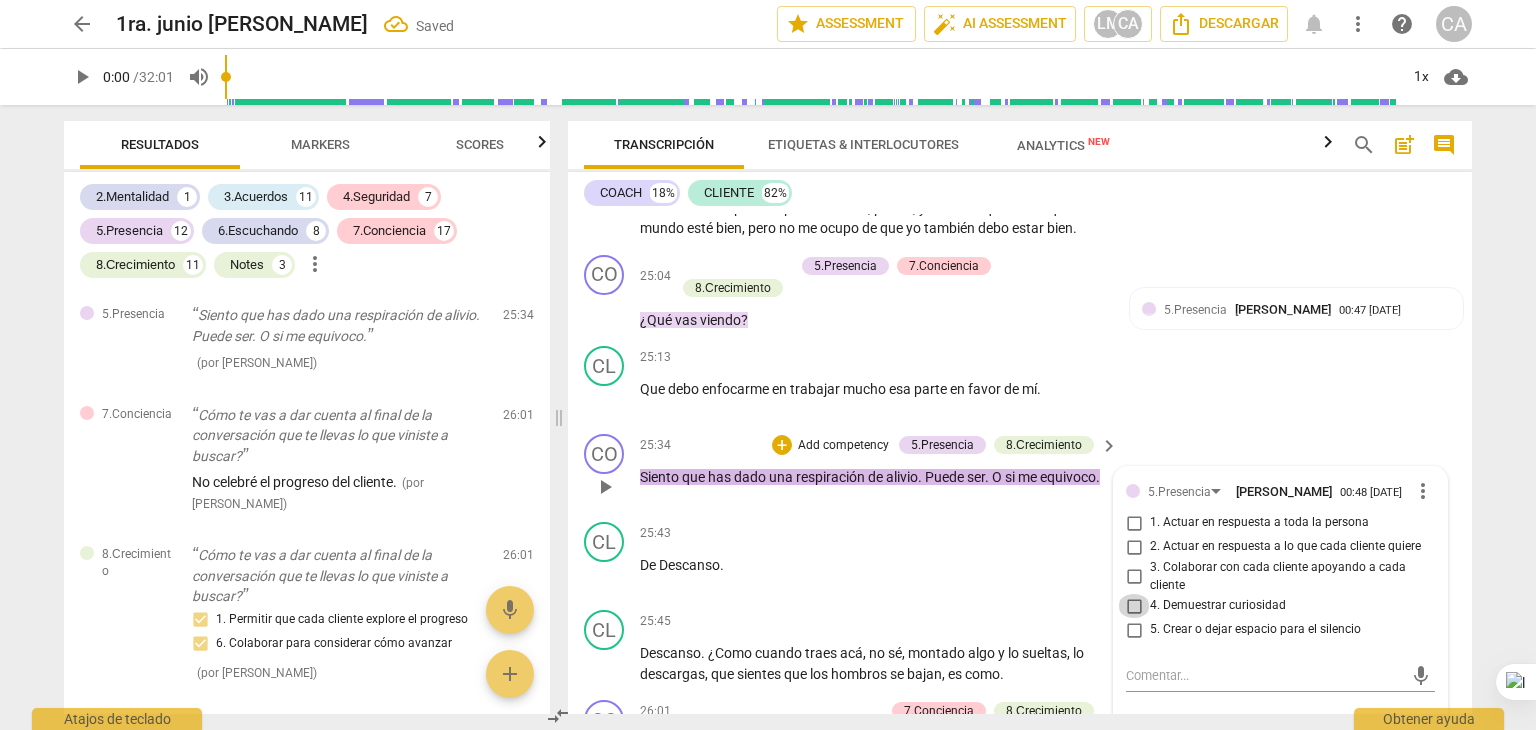 click on "4. Demuestrar curiosidad" at bounding box center (1134, 606) 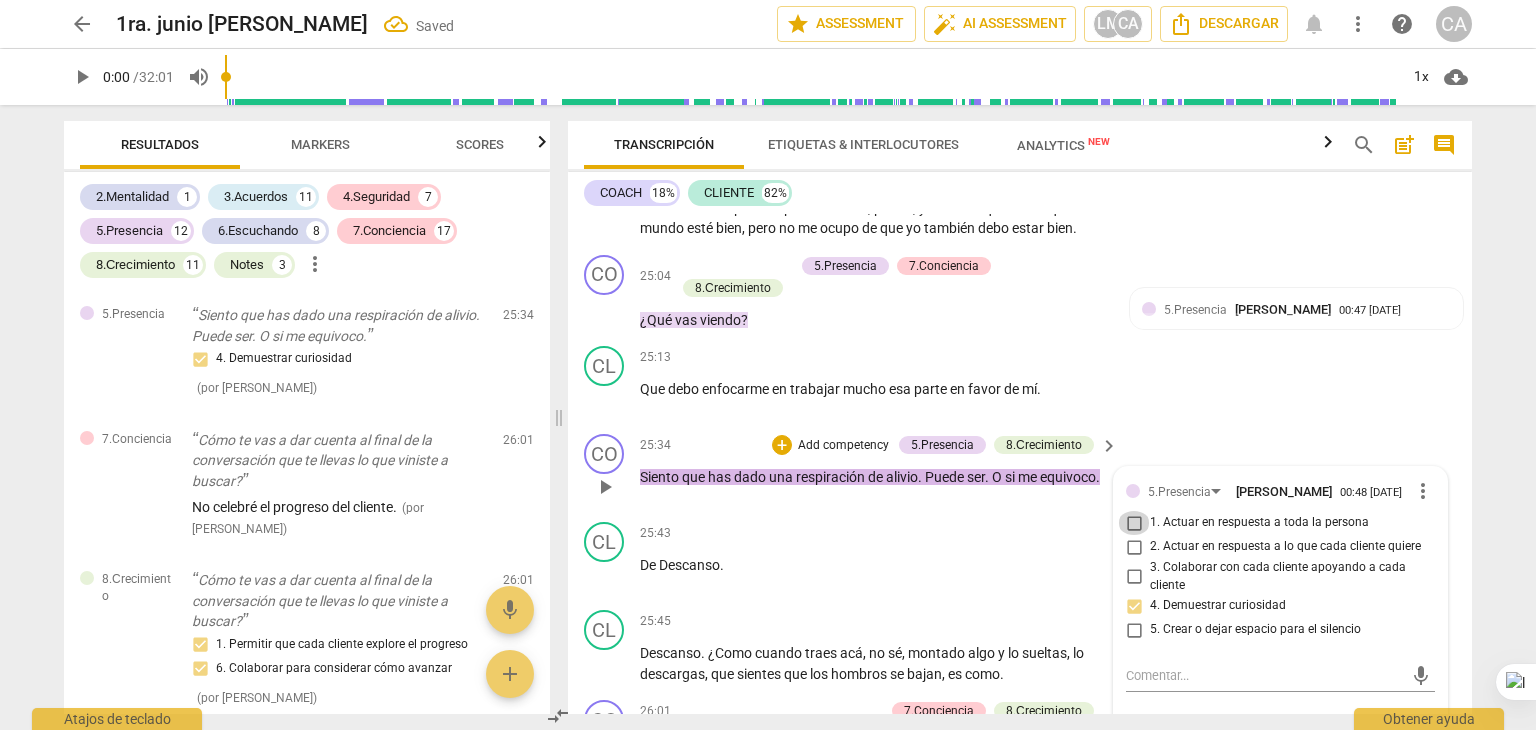click on "1. Actuar en respuesta a toda la persona" at bounding box center (1134, 523) 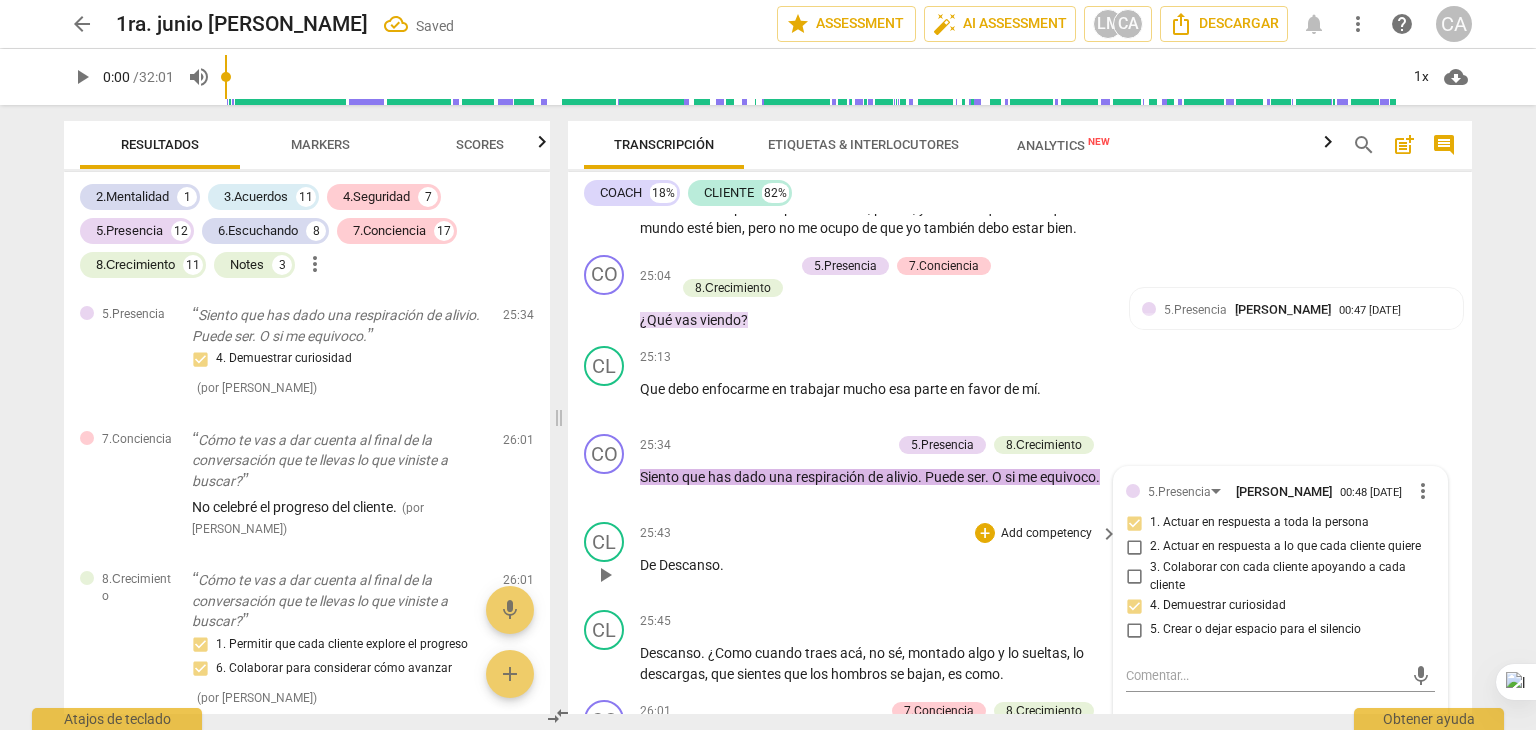 click on "CL play_arrow pause 25:43 + Add competency keyboard_arrow_right De   Descanso ." at bounding box center (1020, 558) 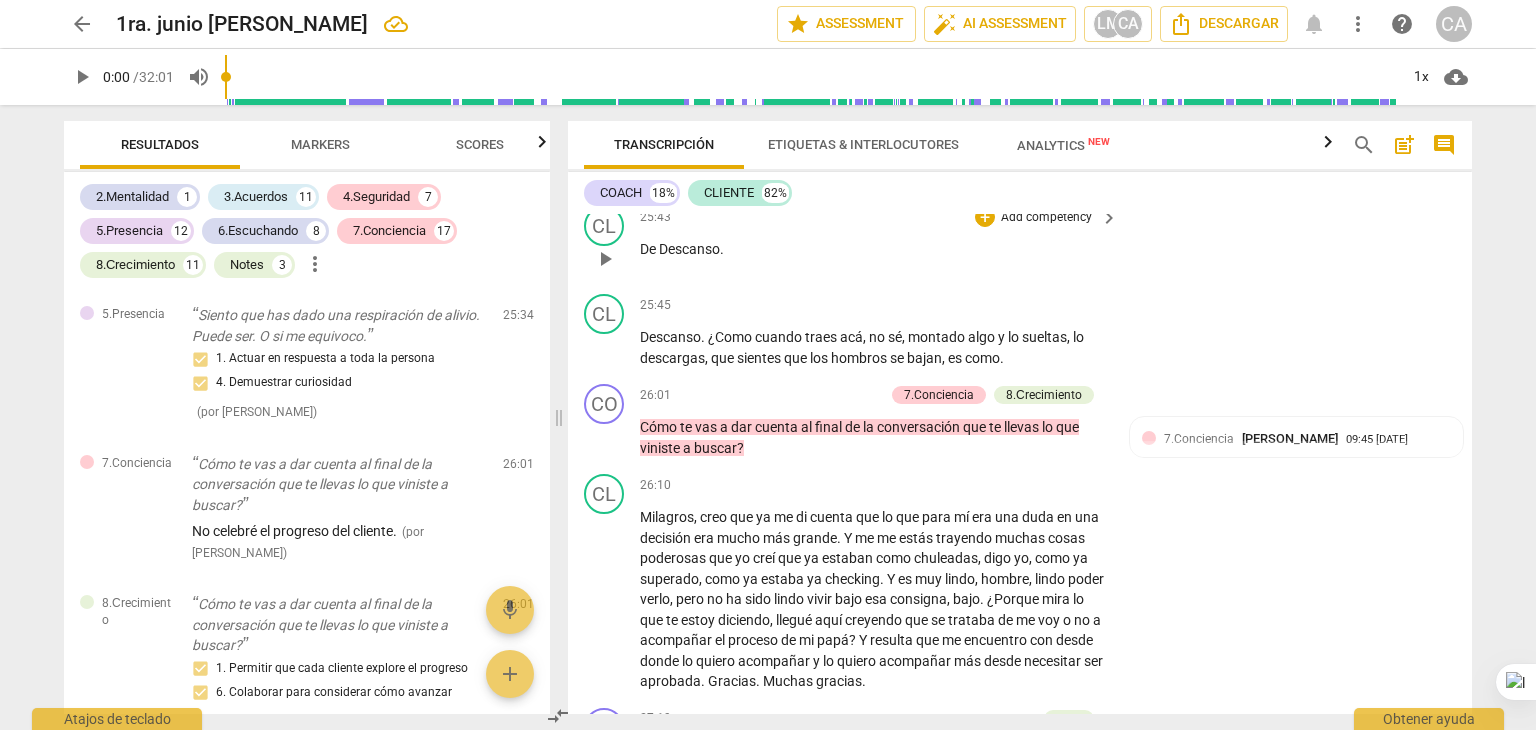 scroll, scrollTop: 7189, scrollLeft: 0, axis: vertical 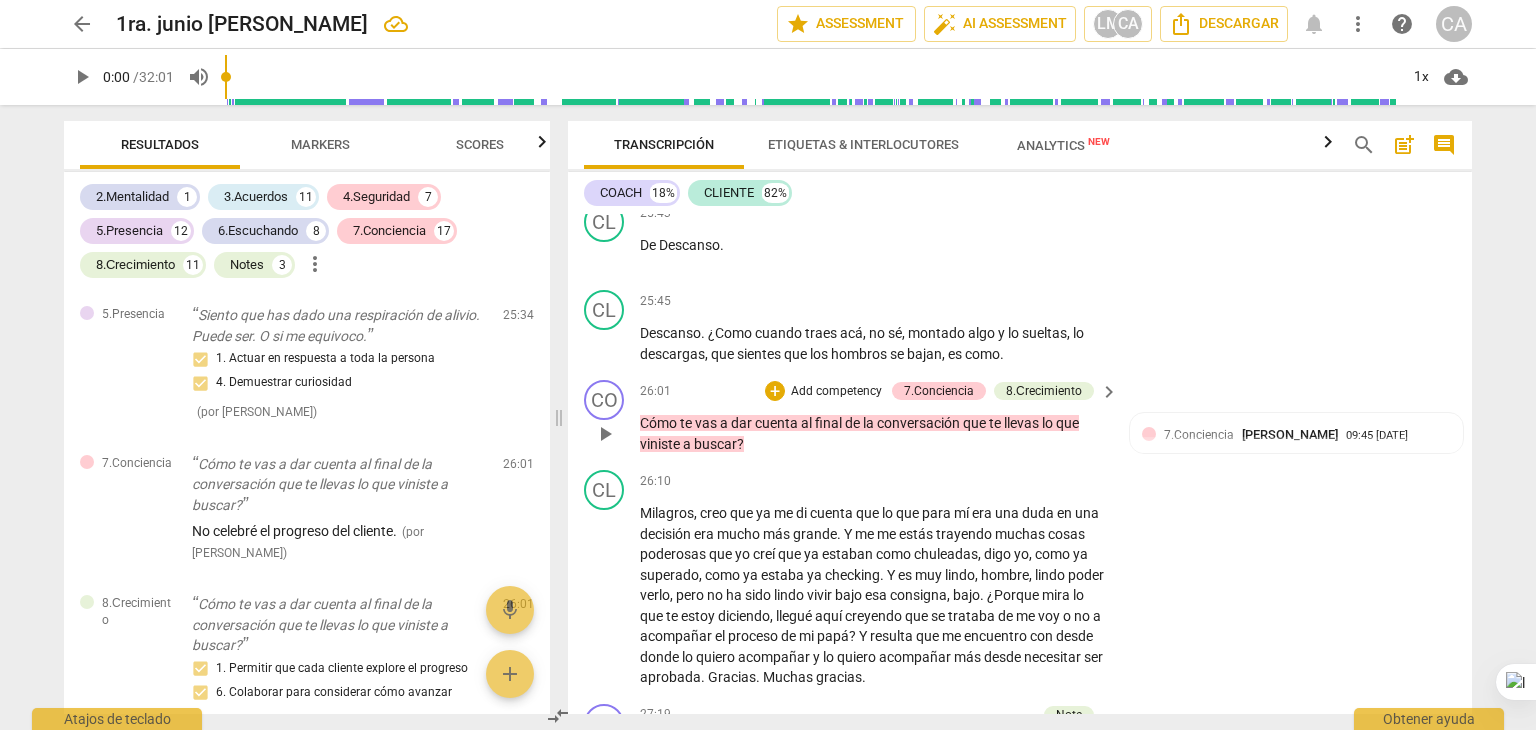 click on "Add competency" at bounding box center (836, 392) 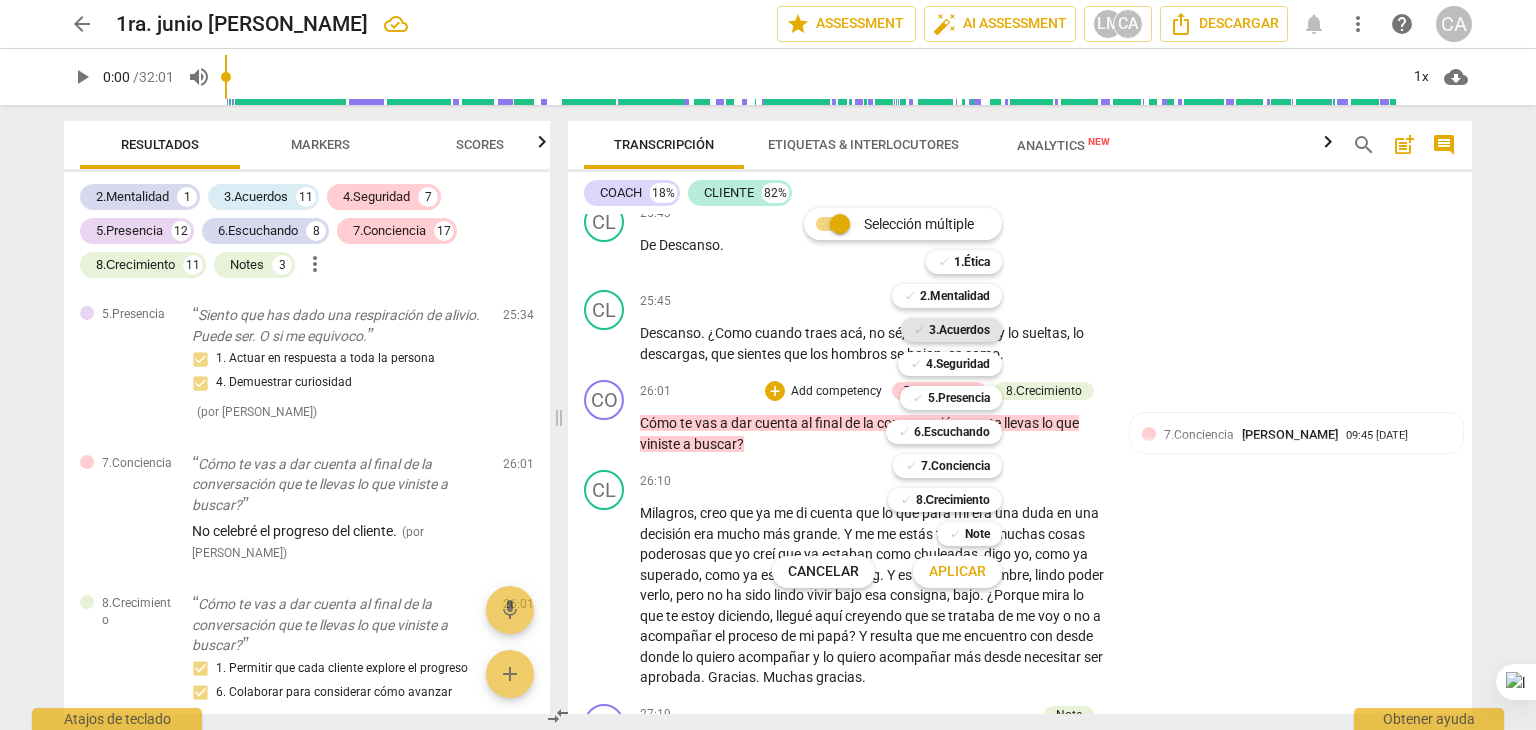 click on "3.Acuerdos" at bounding box center [959, 330] 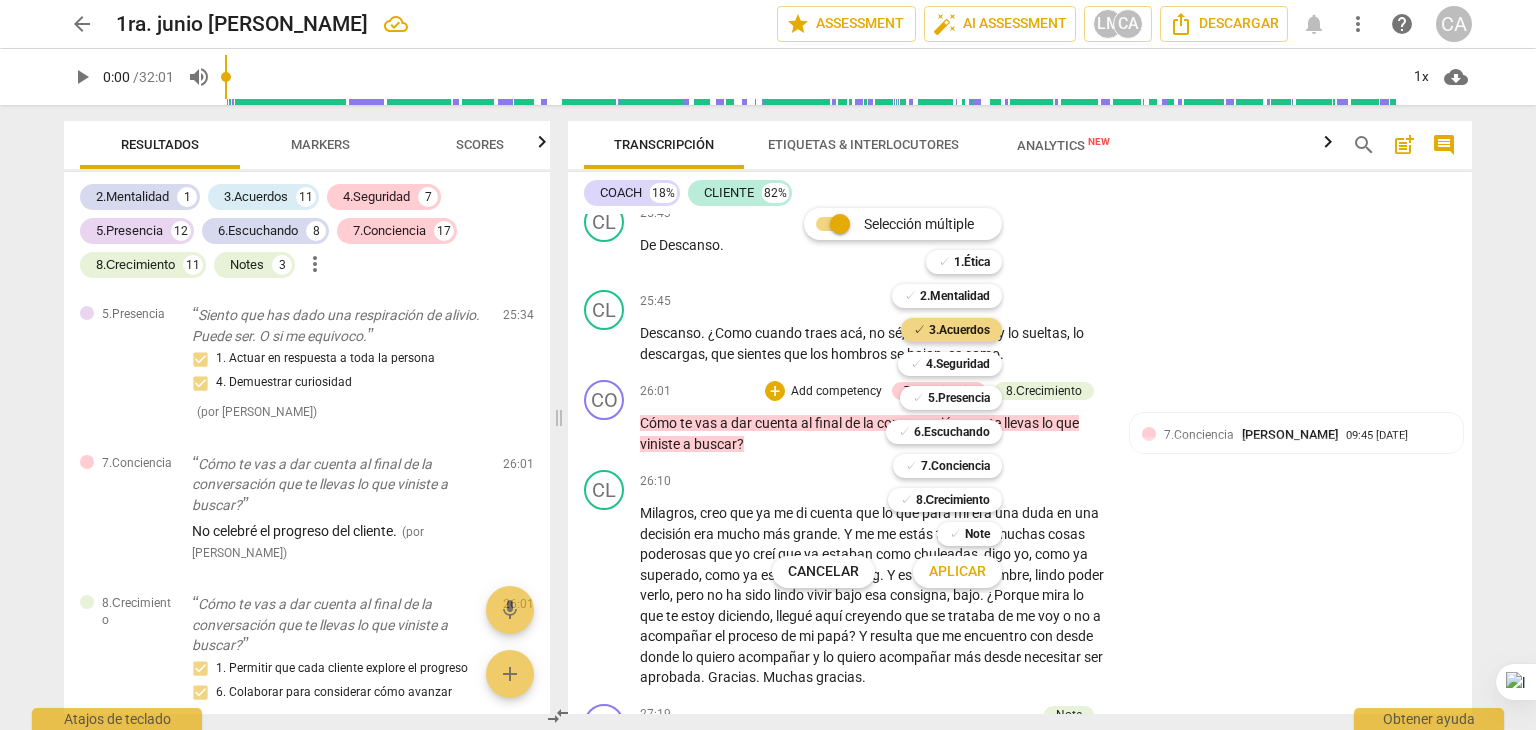 click on "Aplicar" at bounding box center (957, 572) 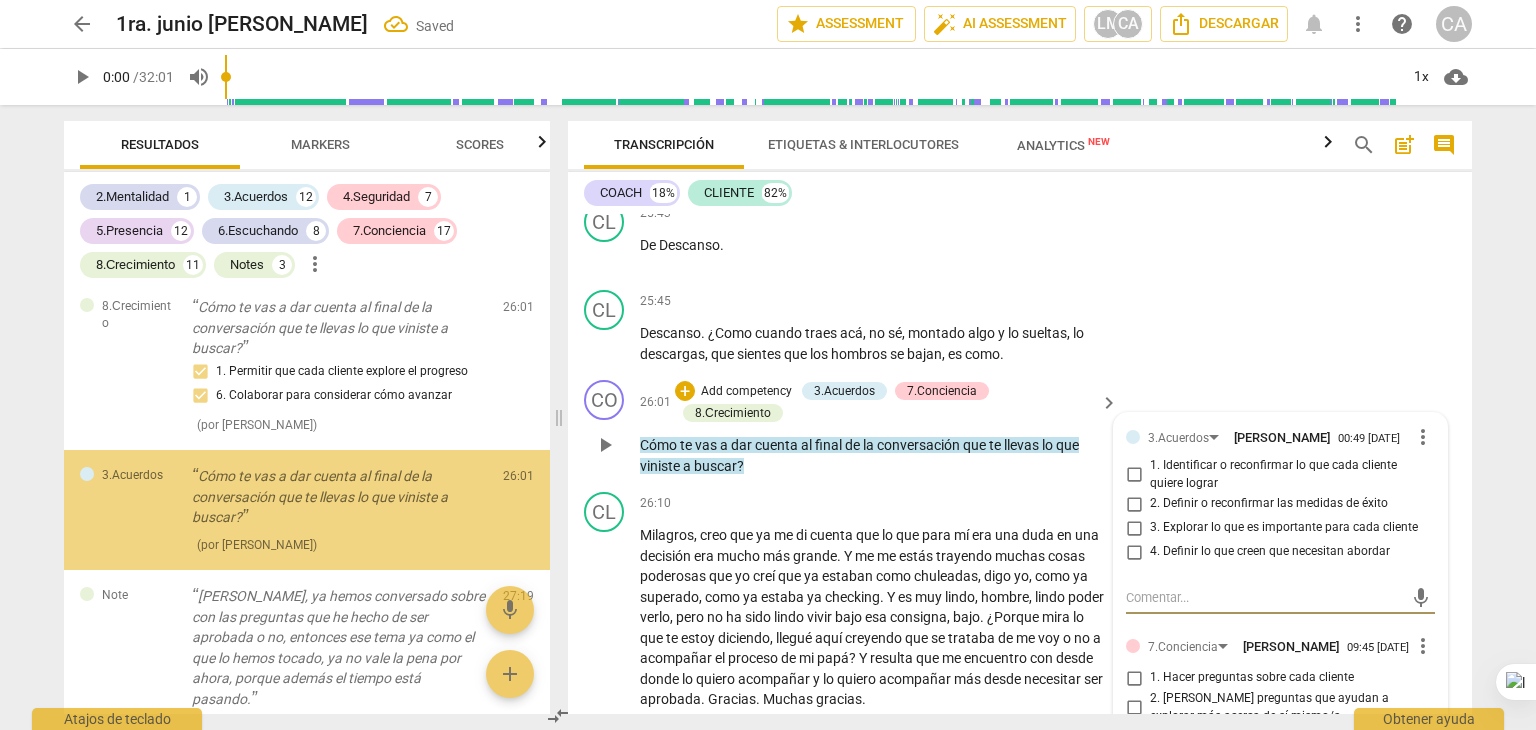 scroll, scrollTop: 10890, scrollLeft: 0, axis: vertical 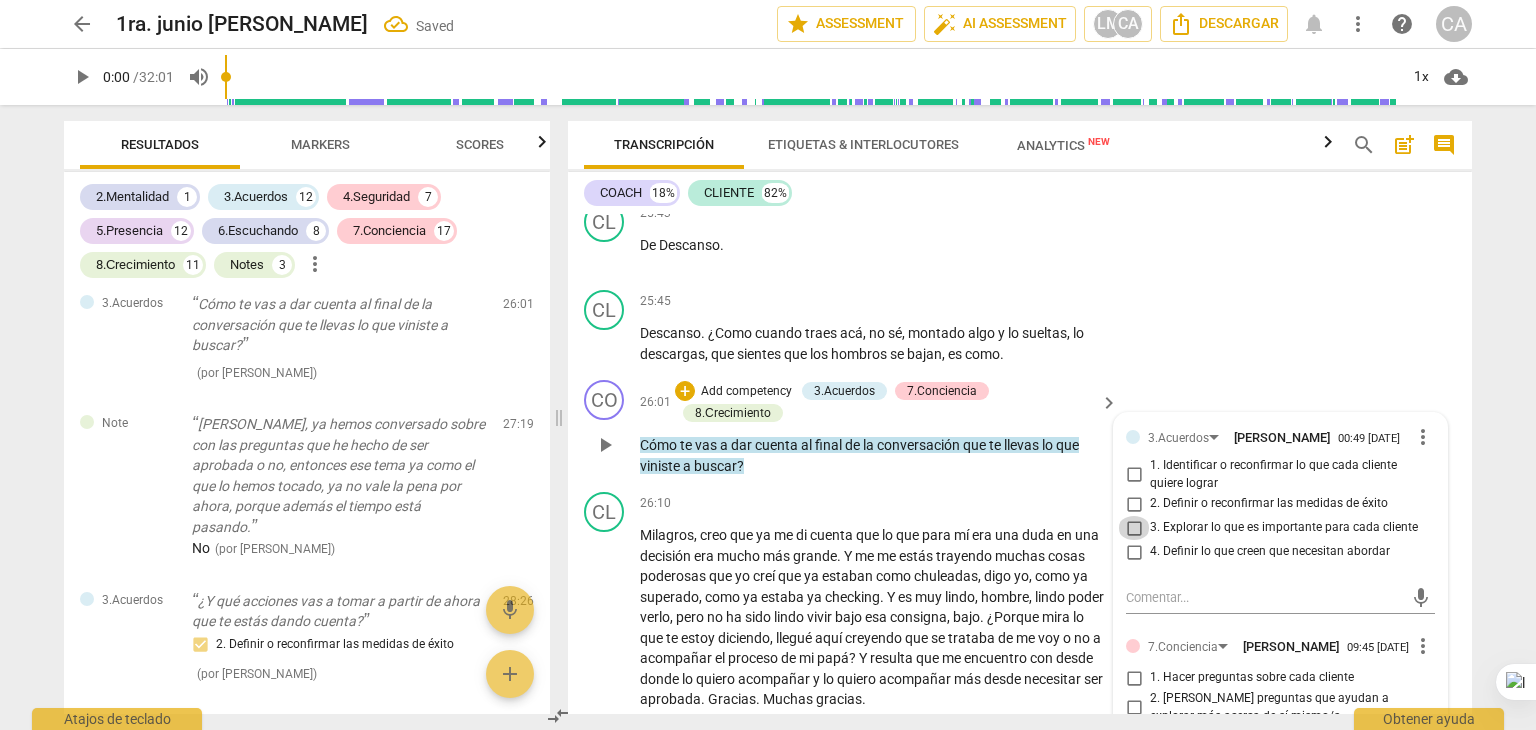 click on "3. Explorar lo que es importante para cada cliente" at bounding box center (1134, 528) 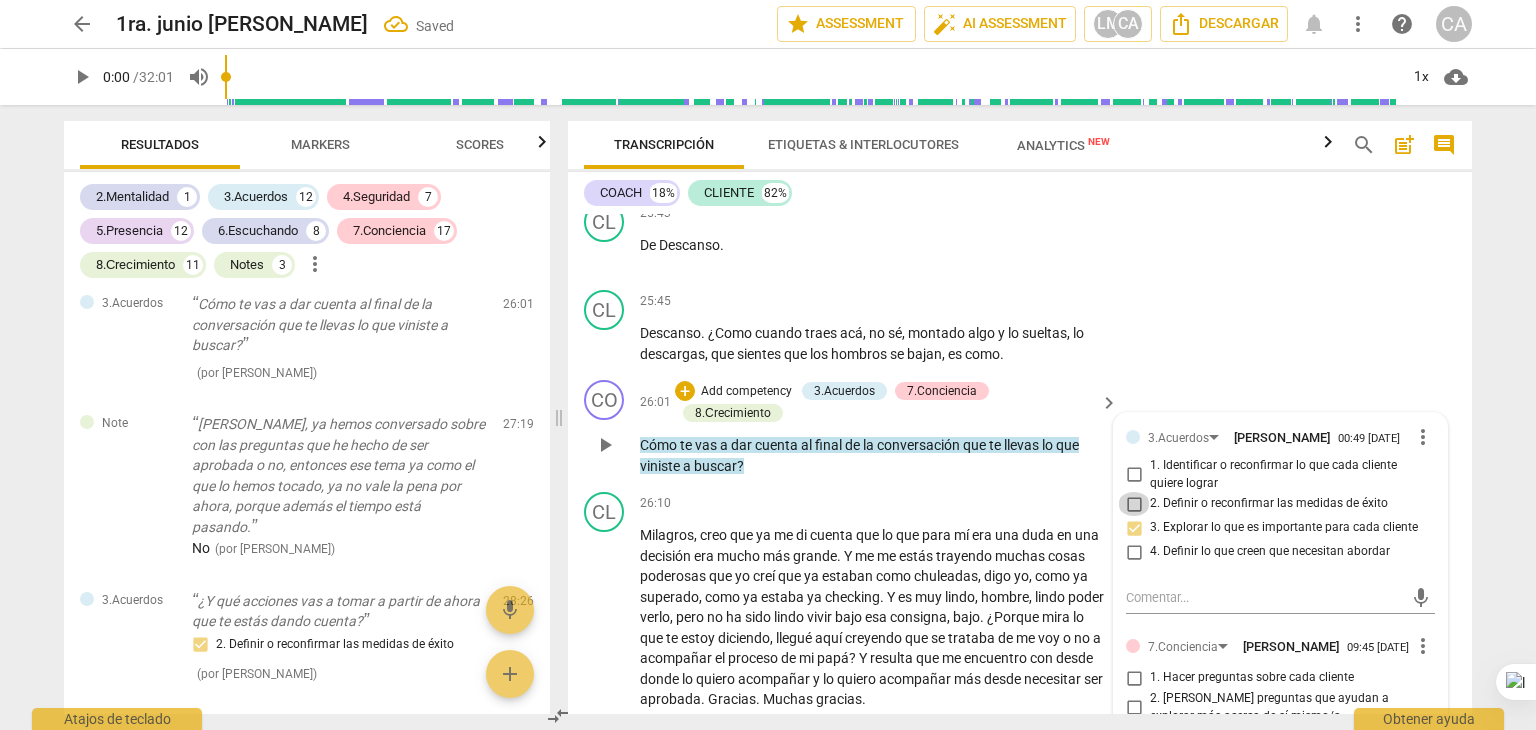 click on "2. Definir o reconfirmar las medidas de éxito" at bounding box center [1134, 504] 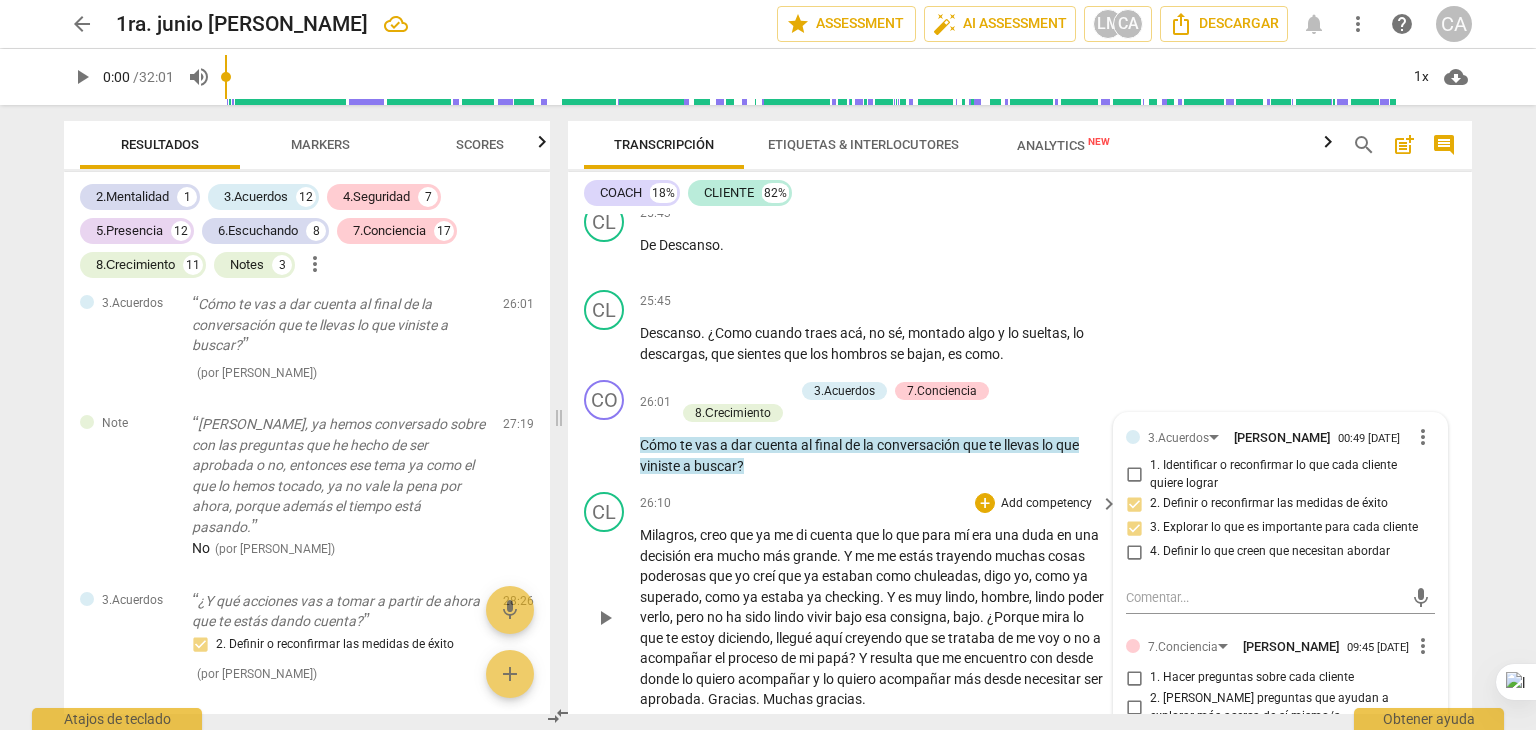 click on "CL play_arrow pause 26:10 + Add competency keyboard_arrow_right Milagros ,   creo   que   ya   me   di   cuenta   que   lo   que   para   mí   era   una   duda   en   una   decisión   era   mucho   más   grande .   Y   me   me   estás   trayendo   muchas   cosas   poderosas   que   yo   creí   que   ya   estaban   como   chuleadas ,   digo   yo ,   como   ya   superado ,   como   ya   estaba   ya   checking .   Y   es   muy   lindo ,   hombre ,   lindo   poder   verlo ,   pero   no   ha   sido   lindo   vivir   bajo   esa   consigna ,   bajo .   ¿Porque   mira   lo   que   te   estoy   diciendo ,   llegué   aquí   creyendo   que   se   trataba   de   me   voy   o   no   a   acompañar   el   proceso   de   mi   papá ?   Y   resulta   que   me   encuentro   con   desde   donde   lo   quiero   acompañar   y   lo   quiero   acompañar   más   desde   necesitar   ser   aprobada .   Gracias .   Muchas   gracias ." at bounding box center (1020, 601) 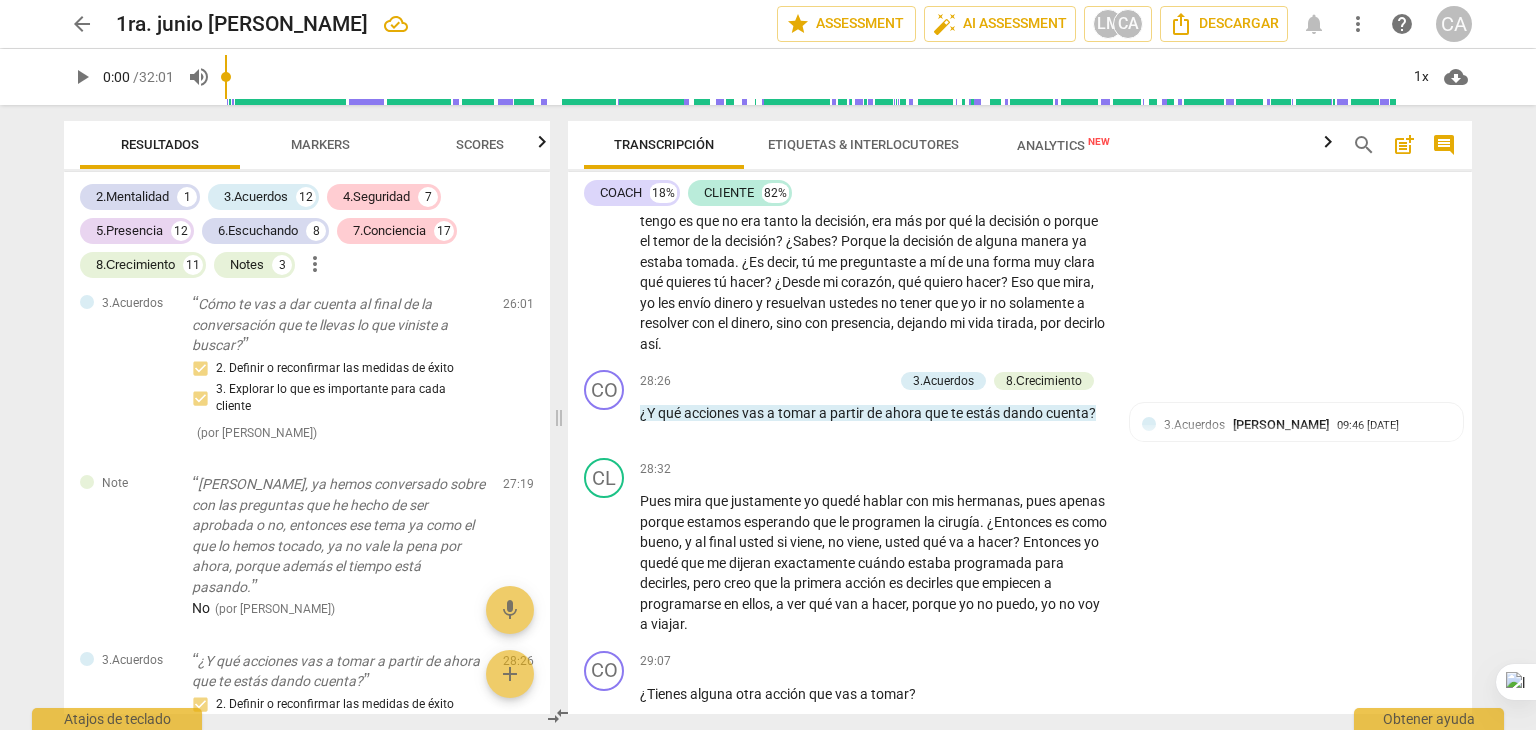 scroll, scrollTop: 7949, scrollLeft: 0, axis: vertical 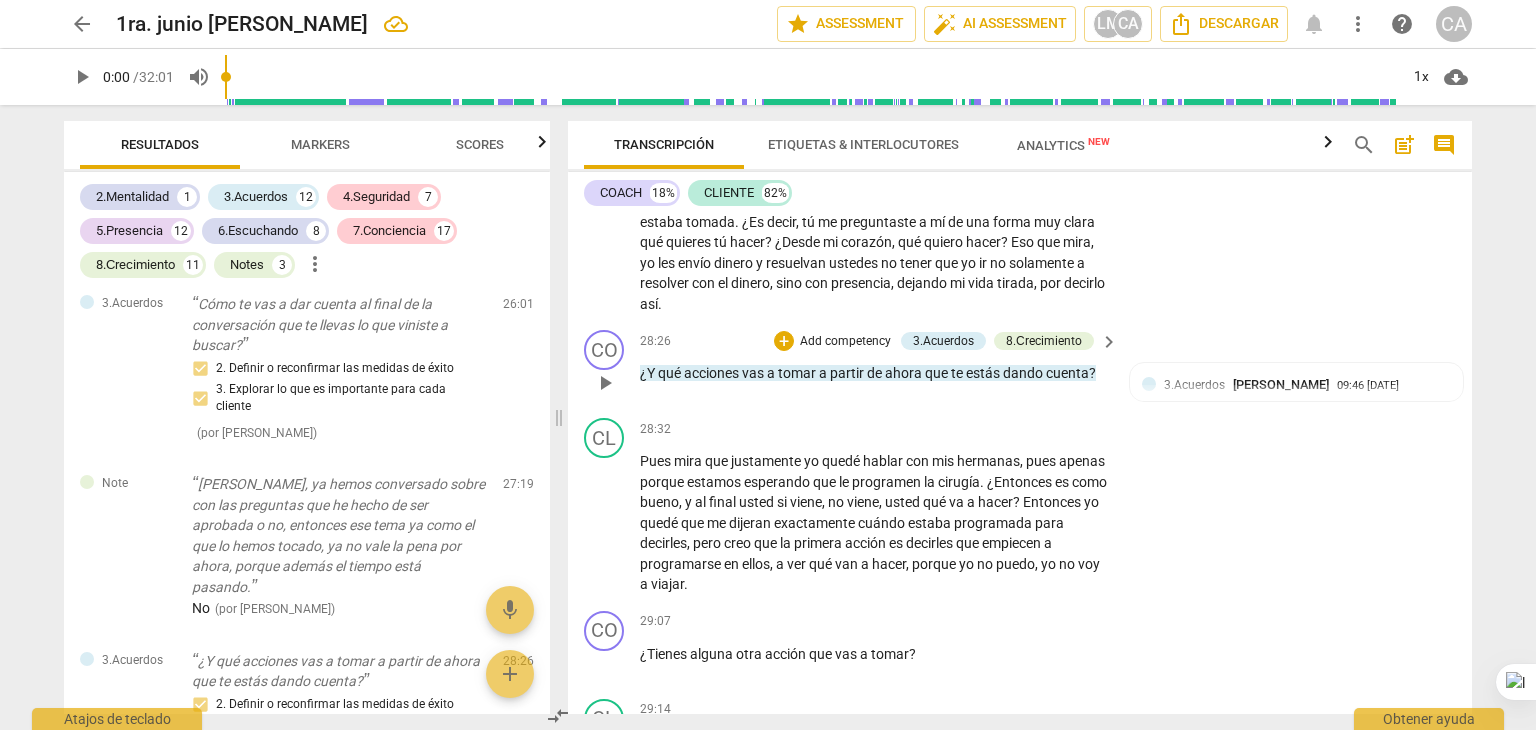 click on "Add competency" at bounding box center (845, 342) 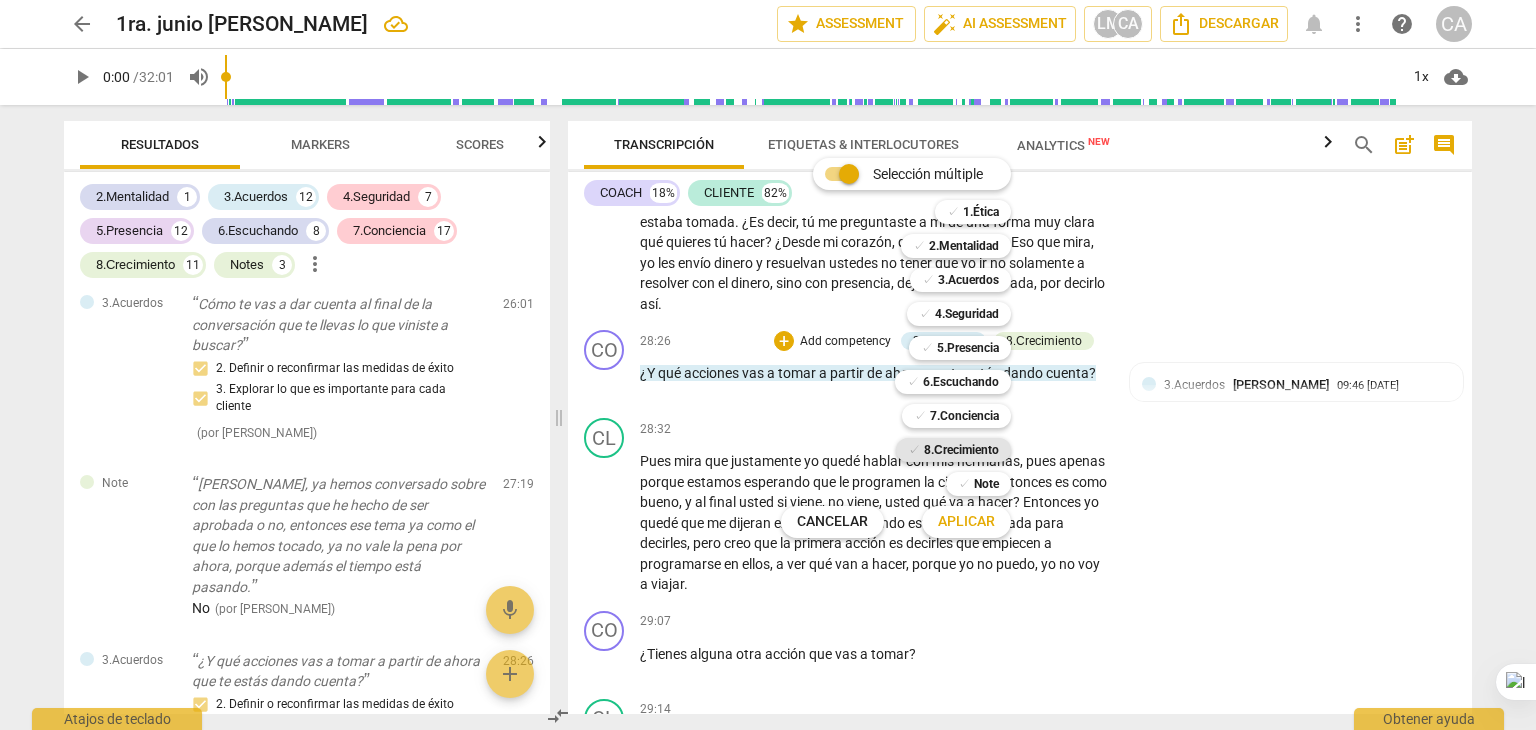 click on "✓ 8.Сrecimiento" at bounding box center (953, 450) 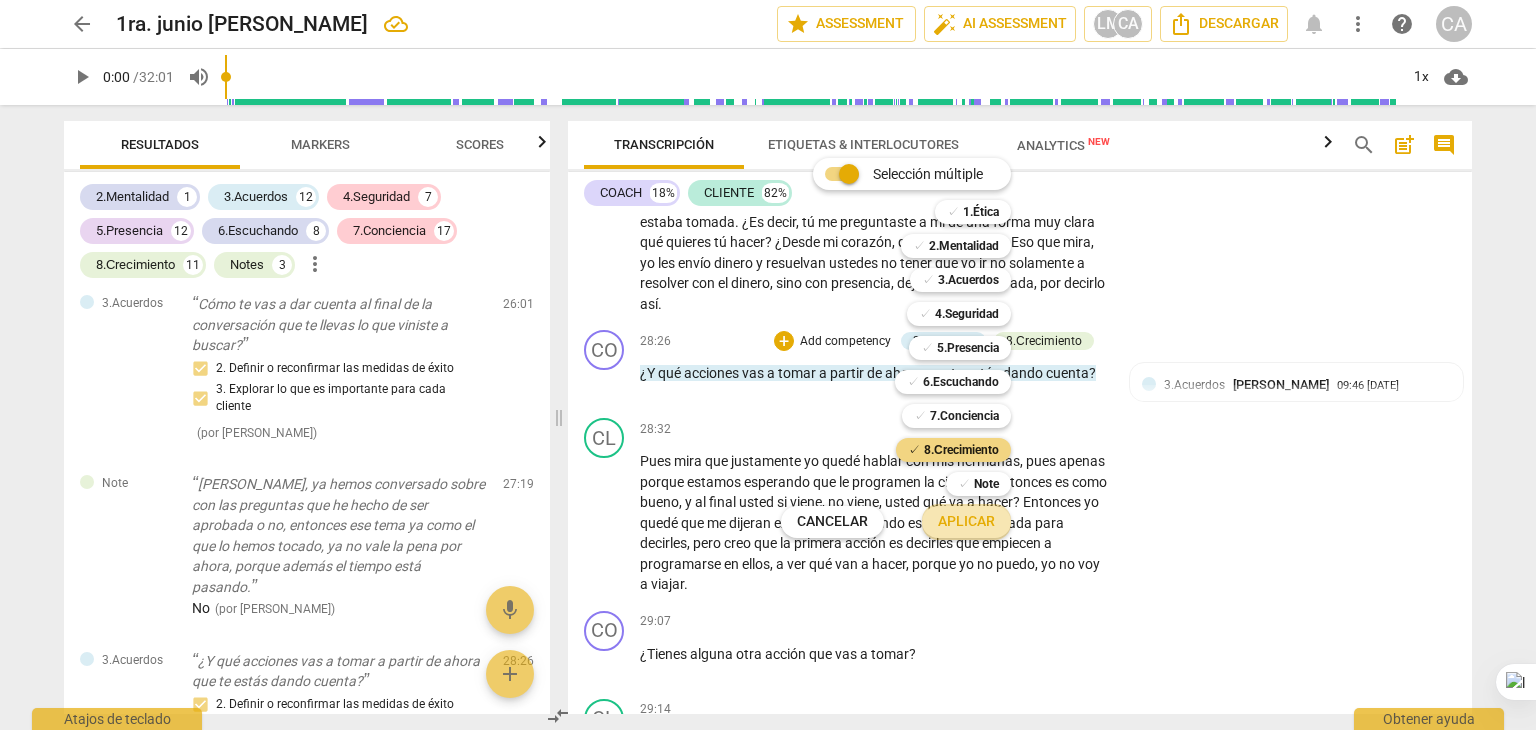 click on "Aplicar" at bounding box center (966, 522) 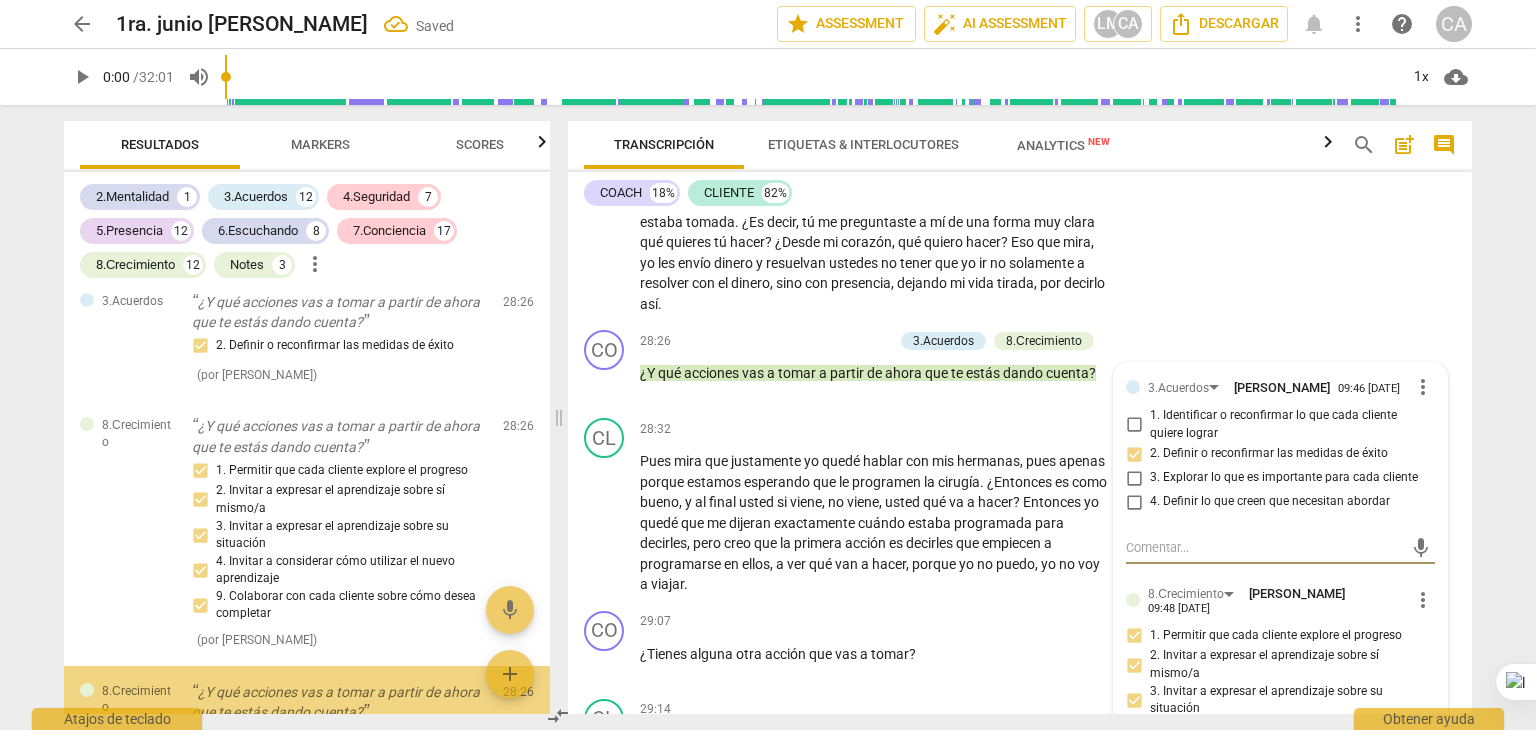 scroll, scrollTop: 11605, scrollLeft: 0, axis: vertical 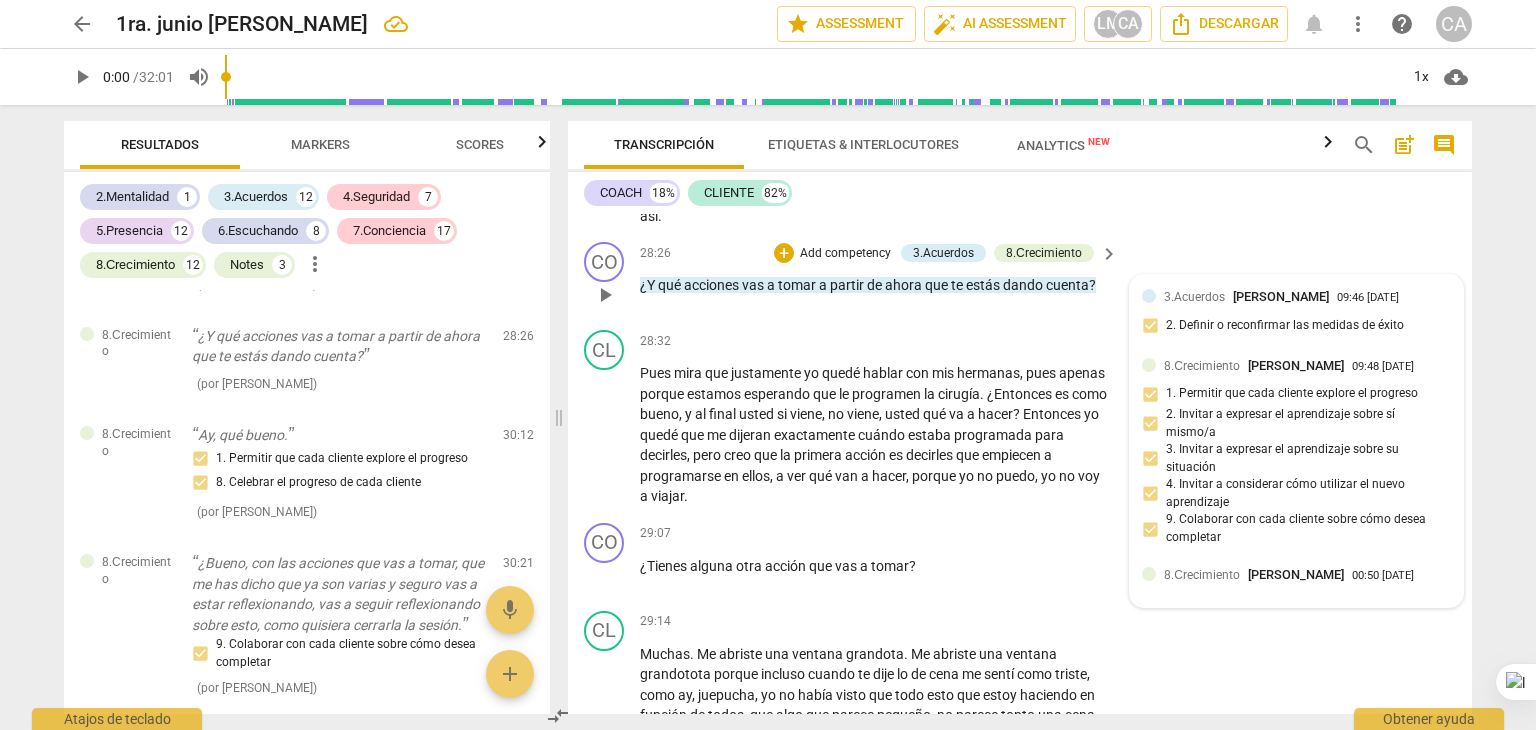 click on "8.Сrecimiento" at bounding box center (1202, 575) 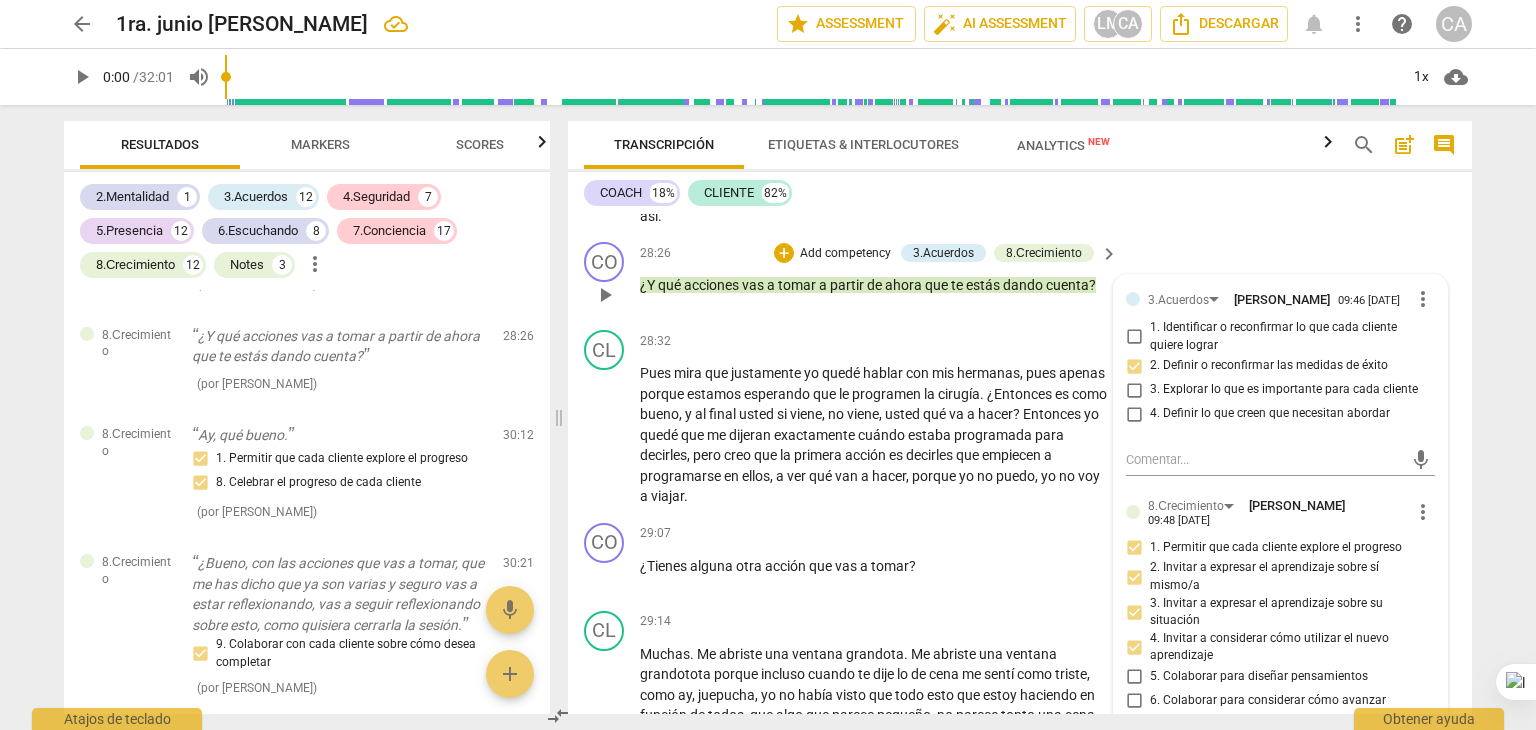 click on "4. Invitar a considerar cómo utilizar el nuevo aprendizaje" at bounding box center [1280, 647] 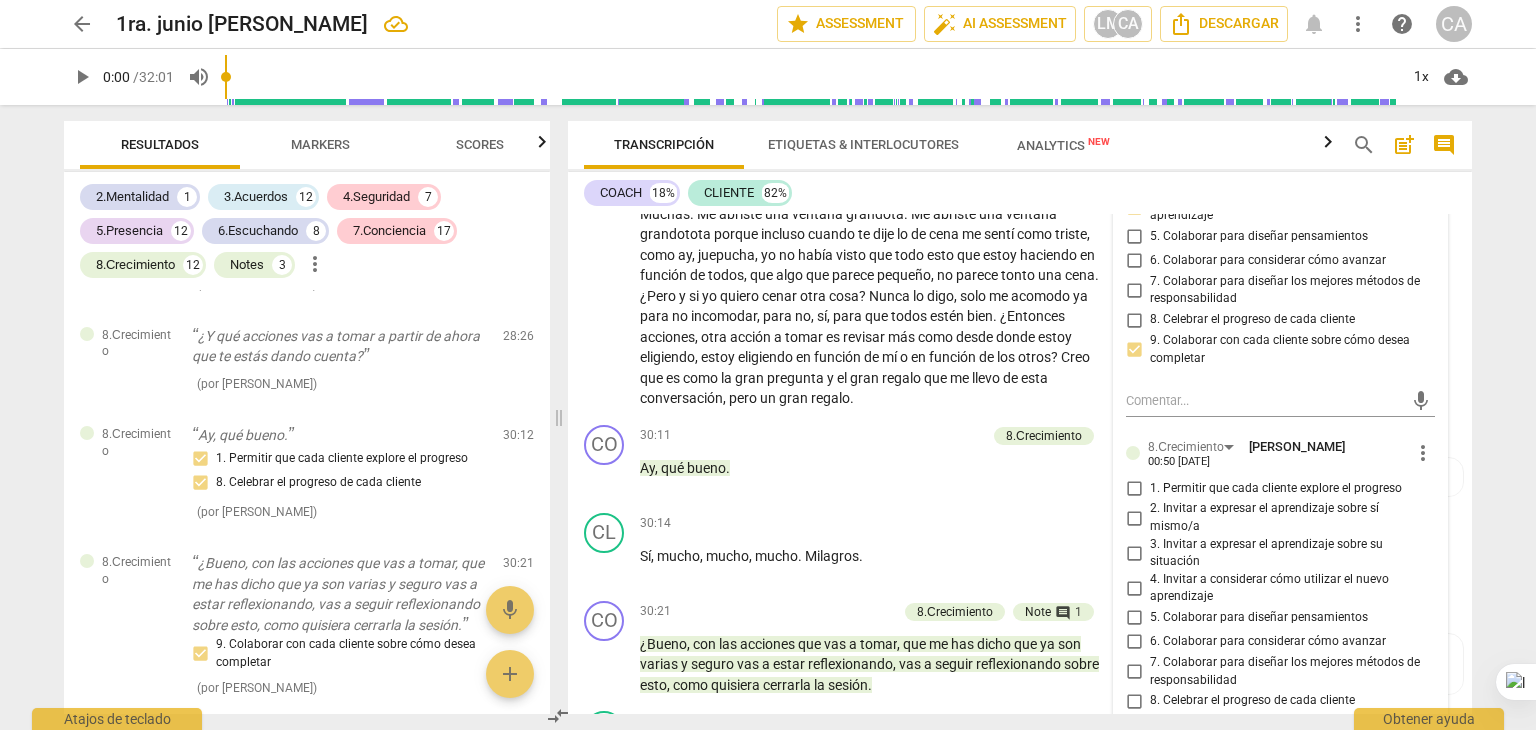 scroll, scrollTop: 8517, scrollLeft: 0, axis: vertical 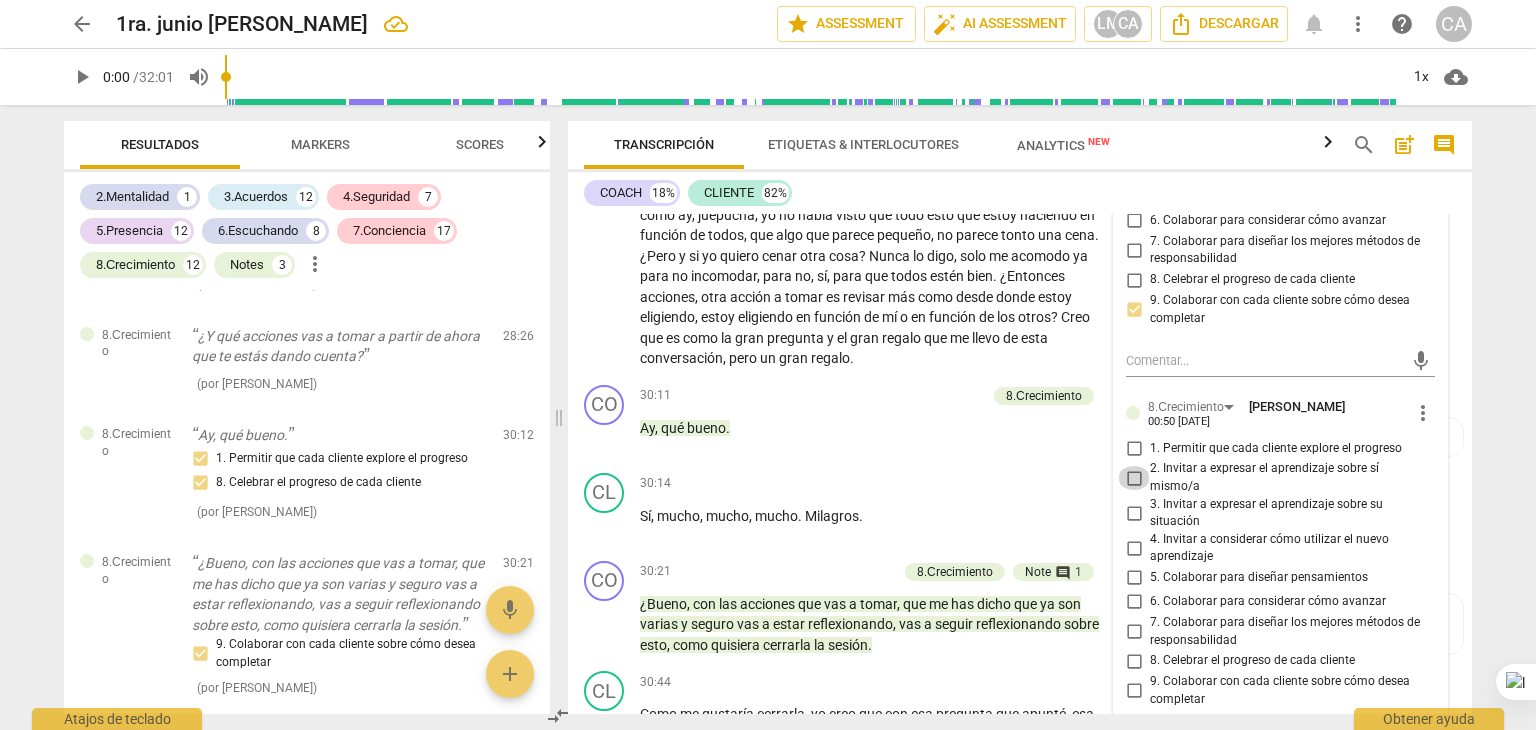 click on "2. Invitar a expresar el aprendizaje sobre sí mismo/a" at bounding box center (1134, 478) 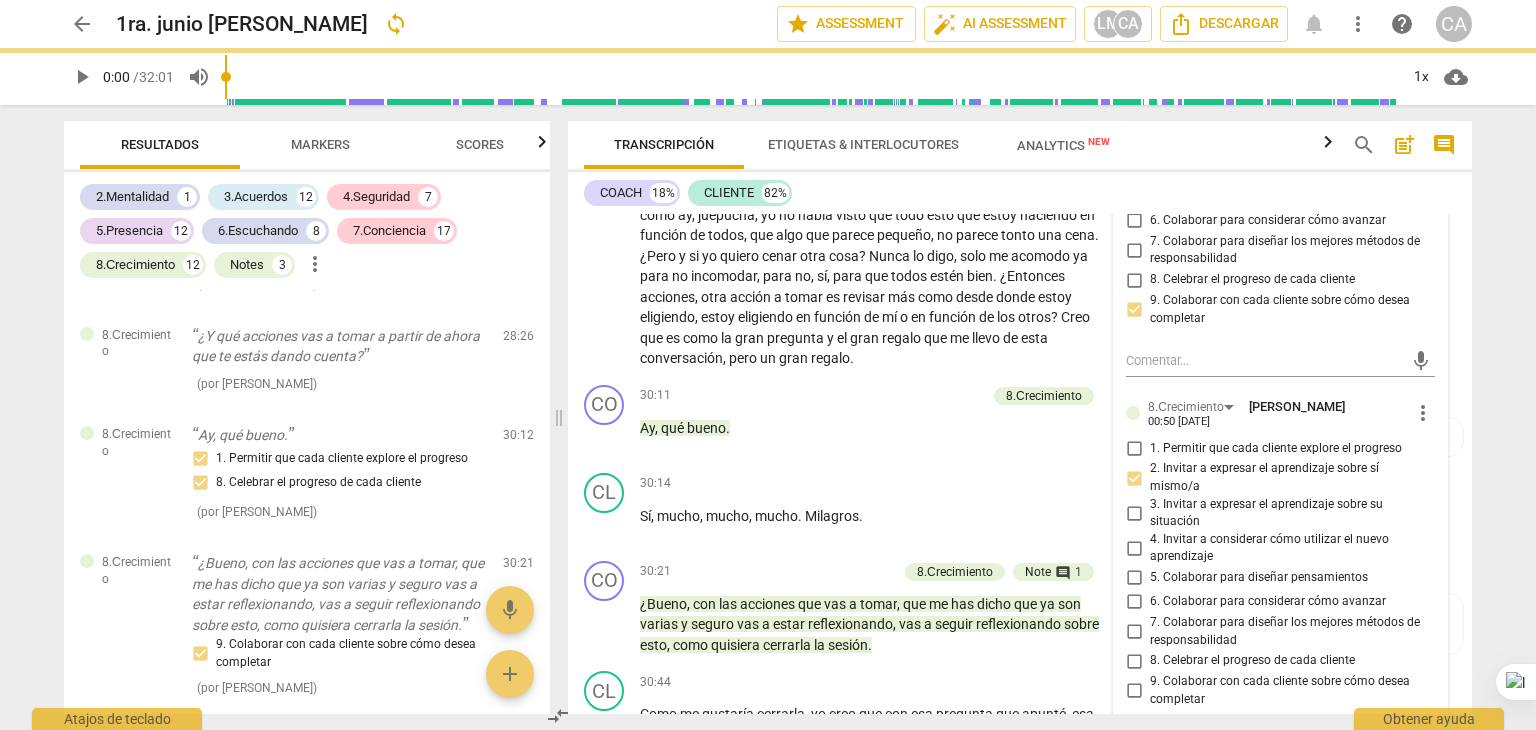 click on "4. Invitar a considerar cómo utilizar el nuevo aprendizaje" at bounding box center (1134, 548) 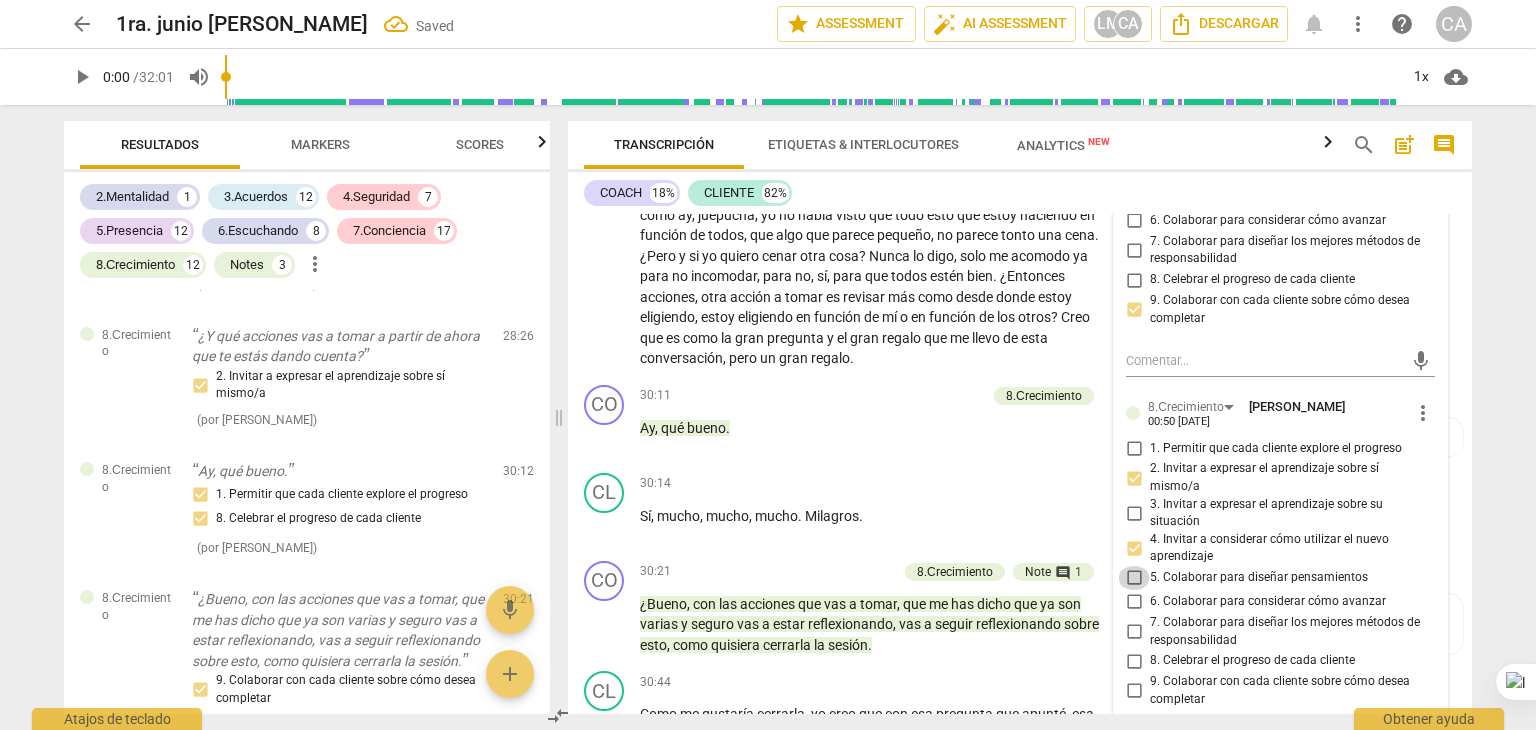click on "5. Colaborar para diseñar pensamientos" at bounding box center (1134, 578) 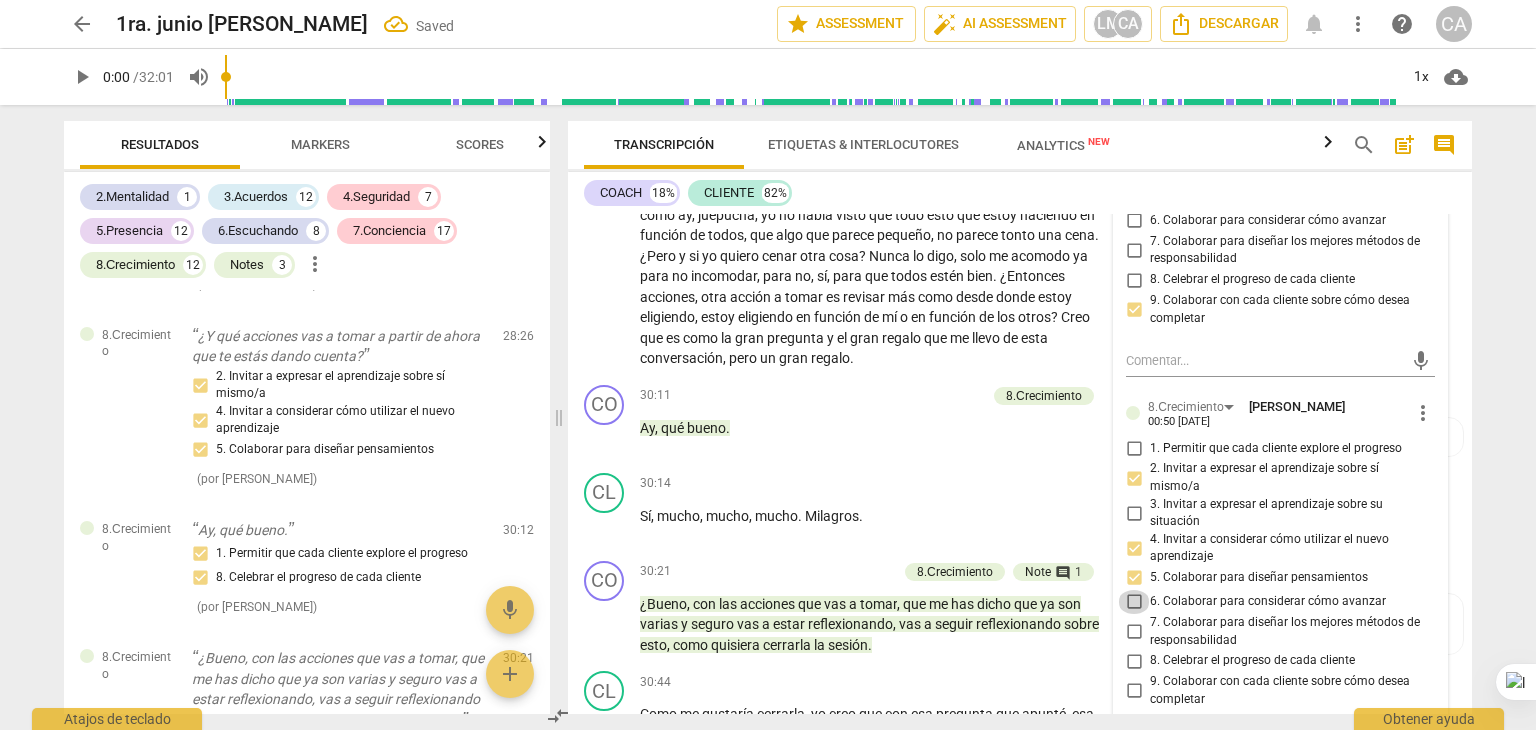 click on "6. Colaborar para considerar cómo avanzar" at bounding box center (1134, 602) 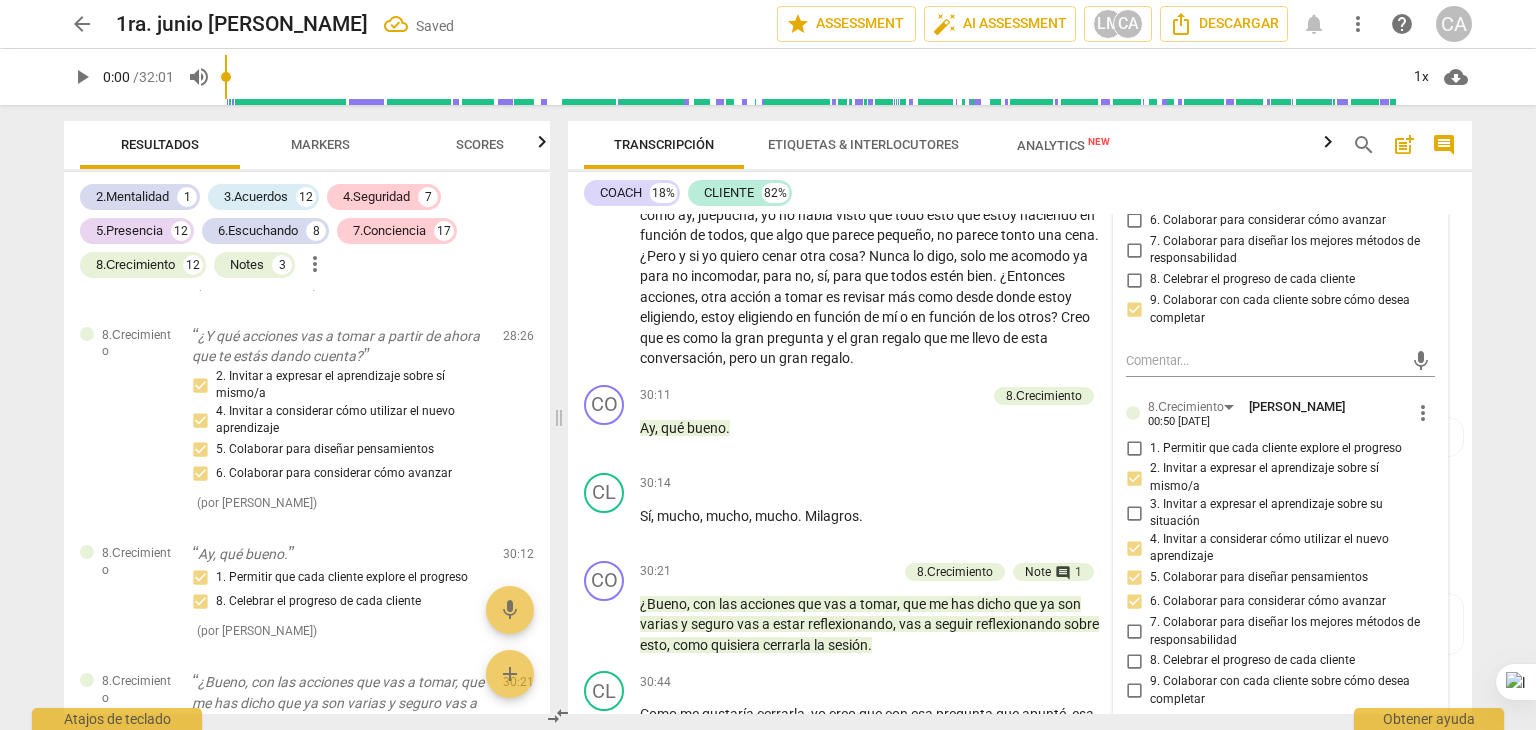 click on "9. Colaborar con cada cliente sobre cómo desea completar" at bounding box center (1134, 691) 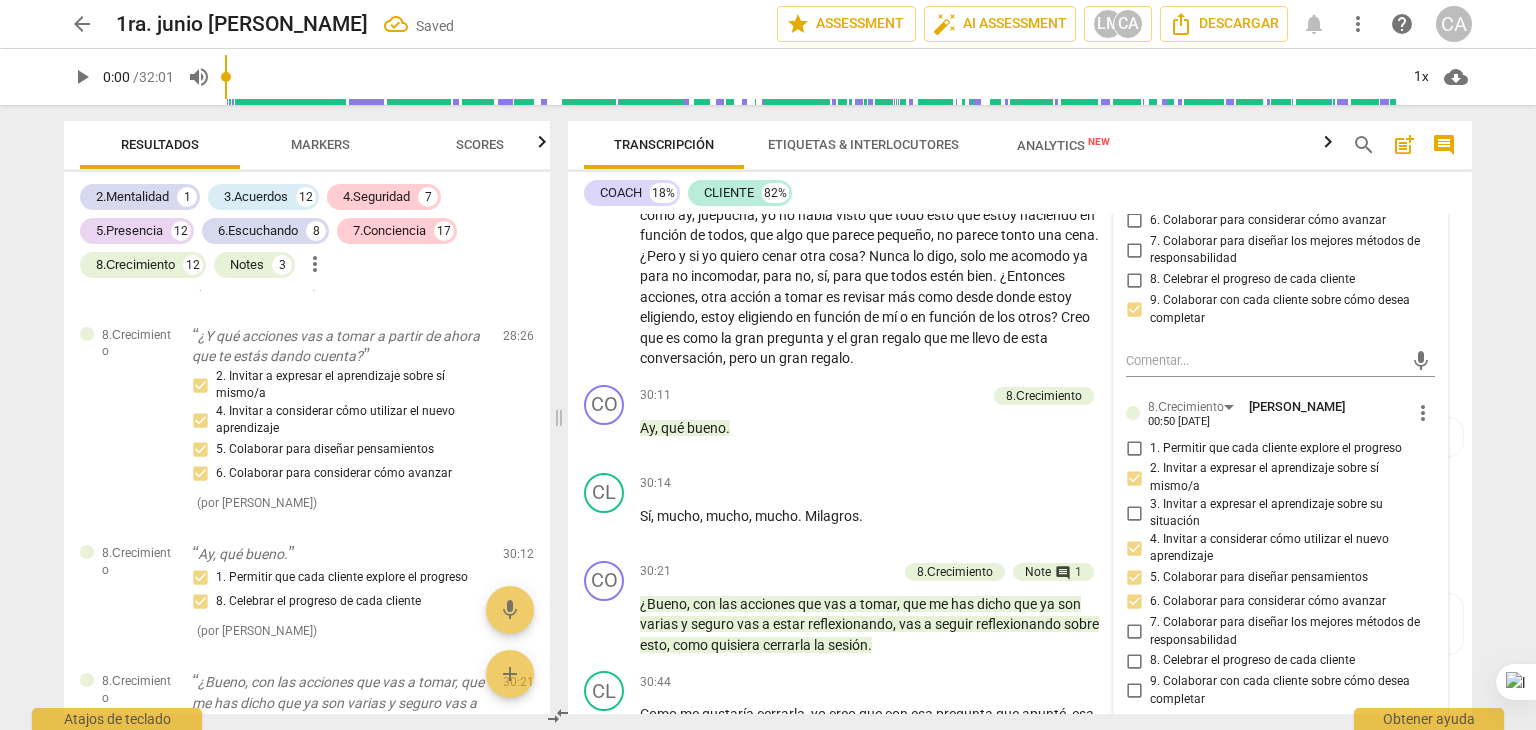 checkbox on "true" 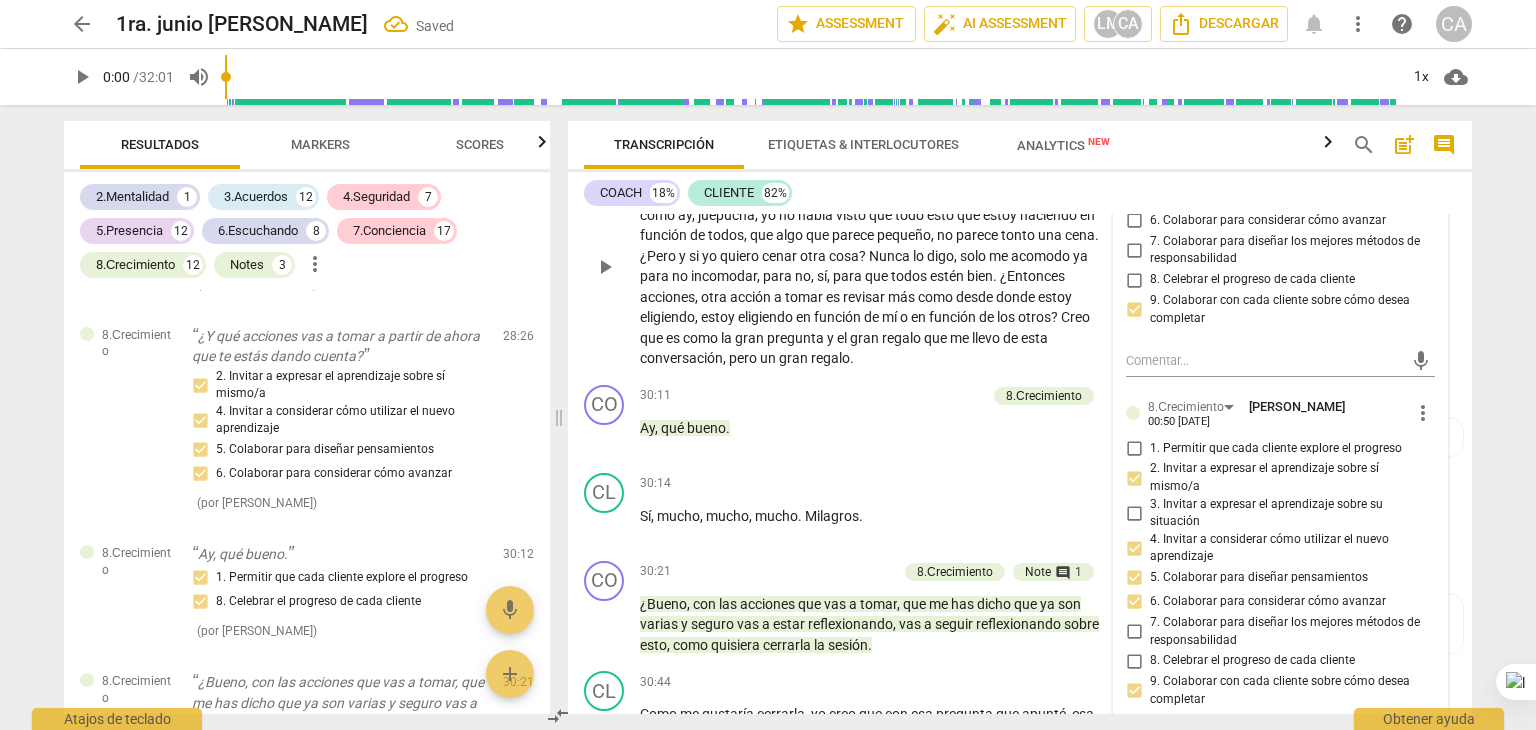 click on "desde" at bounding box center [976, 297] 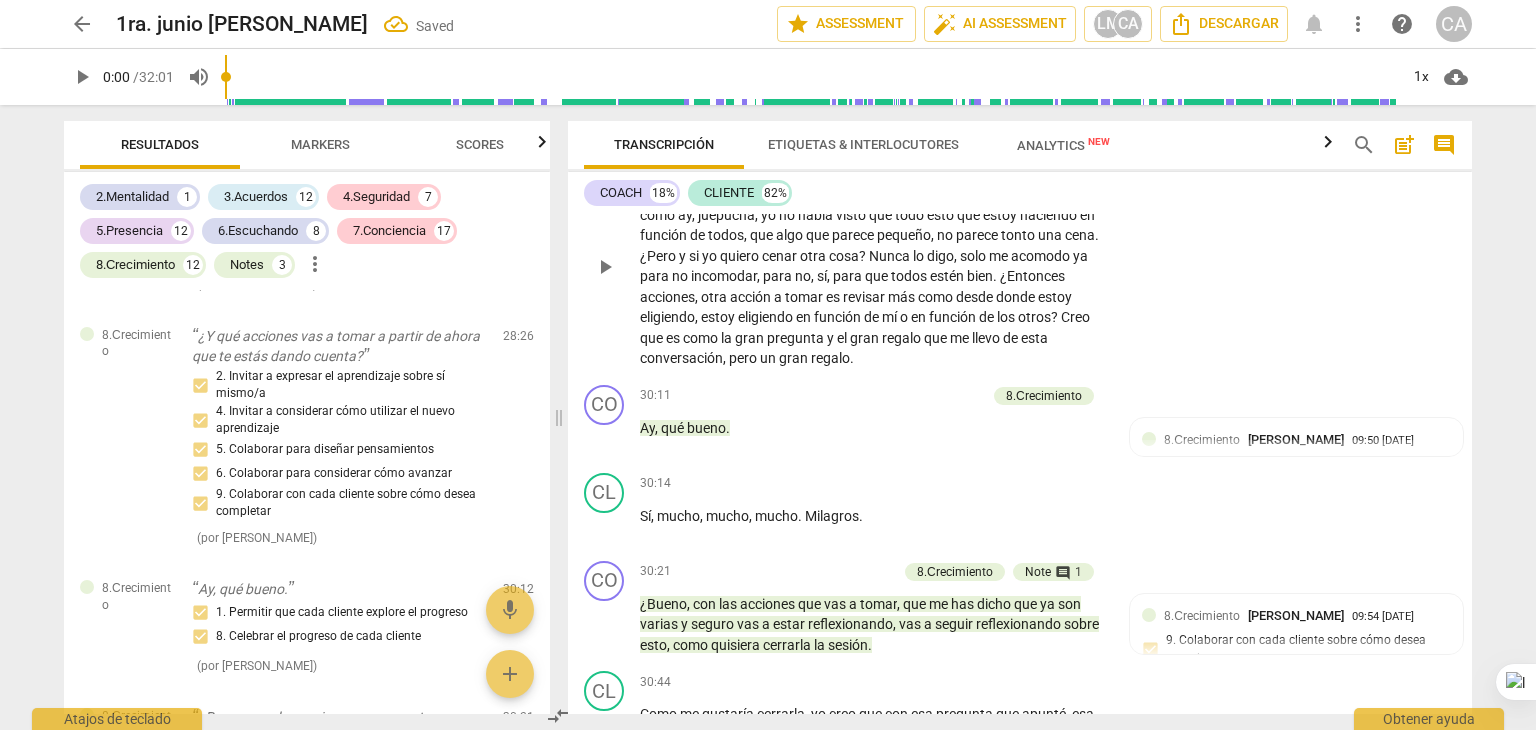 scroll, scrollTop: 8514, scrollLeft: 0, axis: vertical 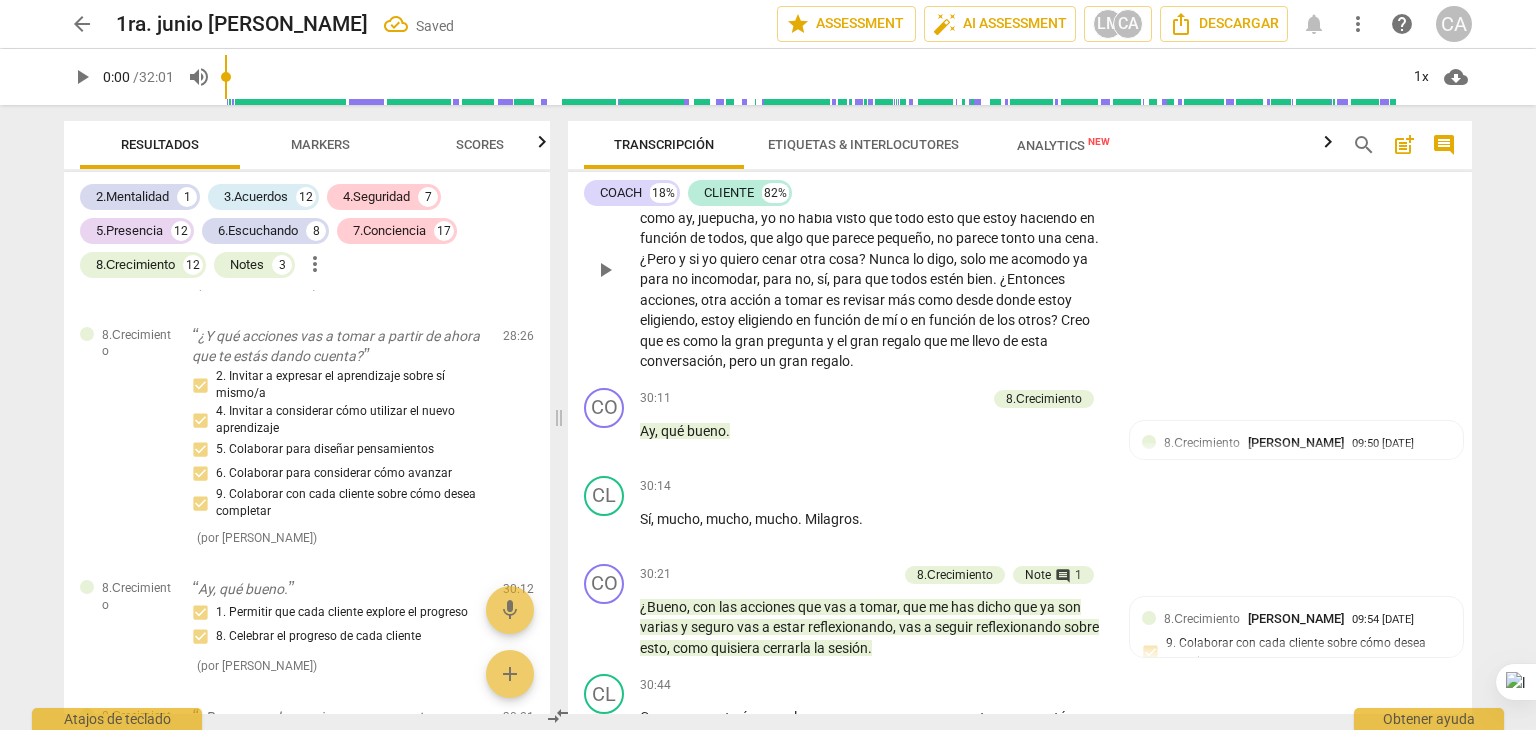 click on "desde" at bounding box center [976, 300] 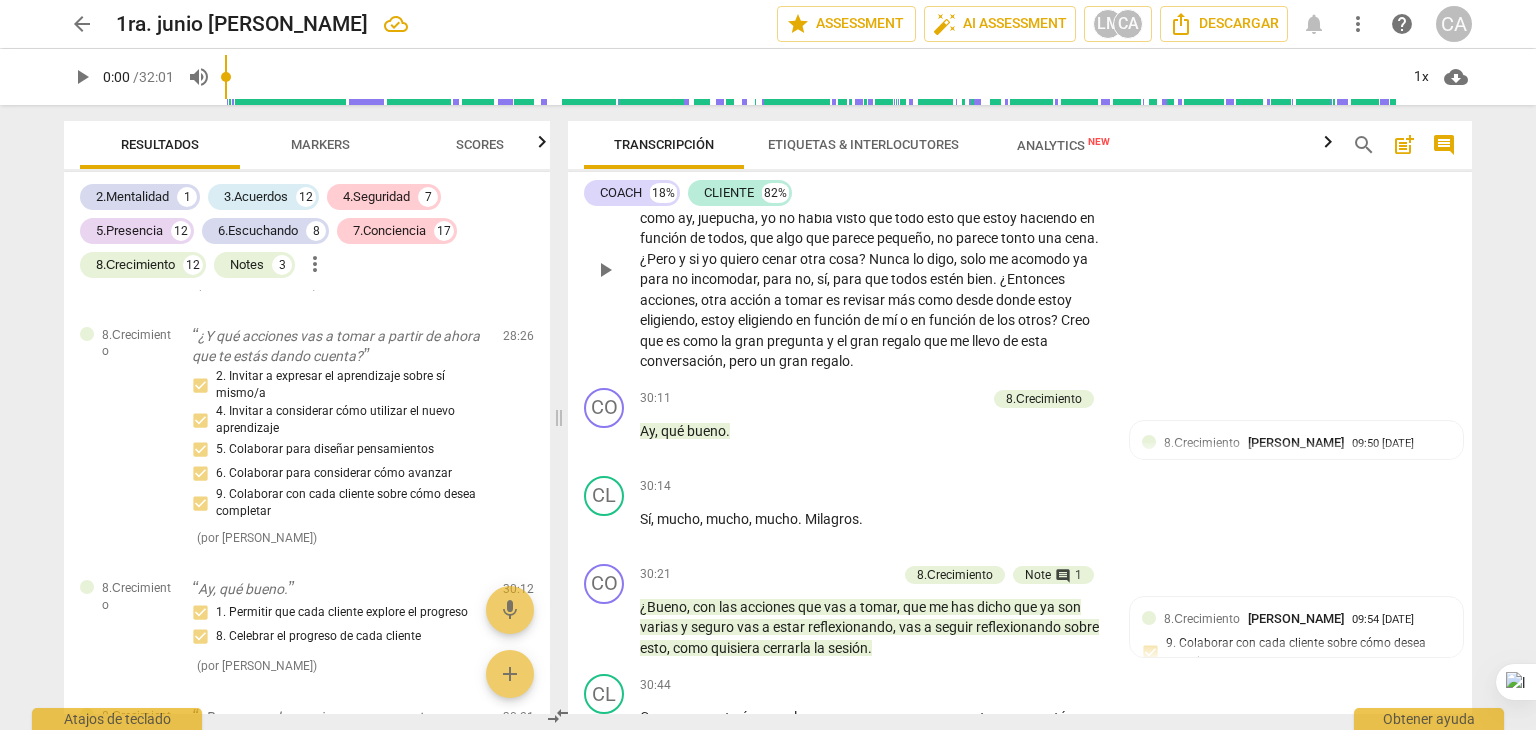 click on "acomodo" at bounding box center (1042, 259) 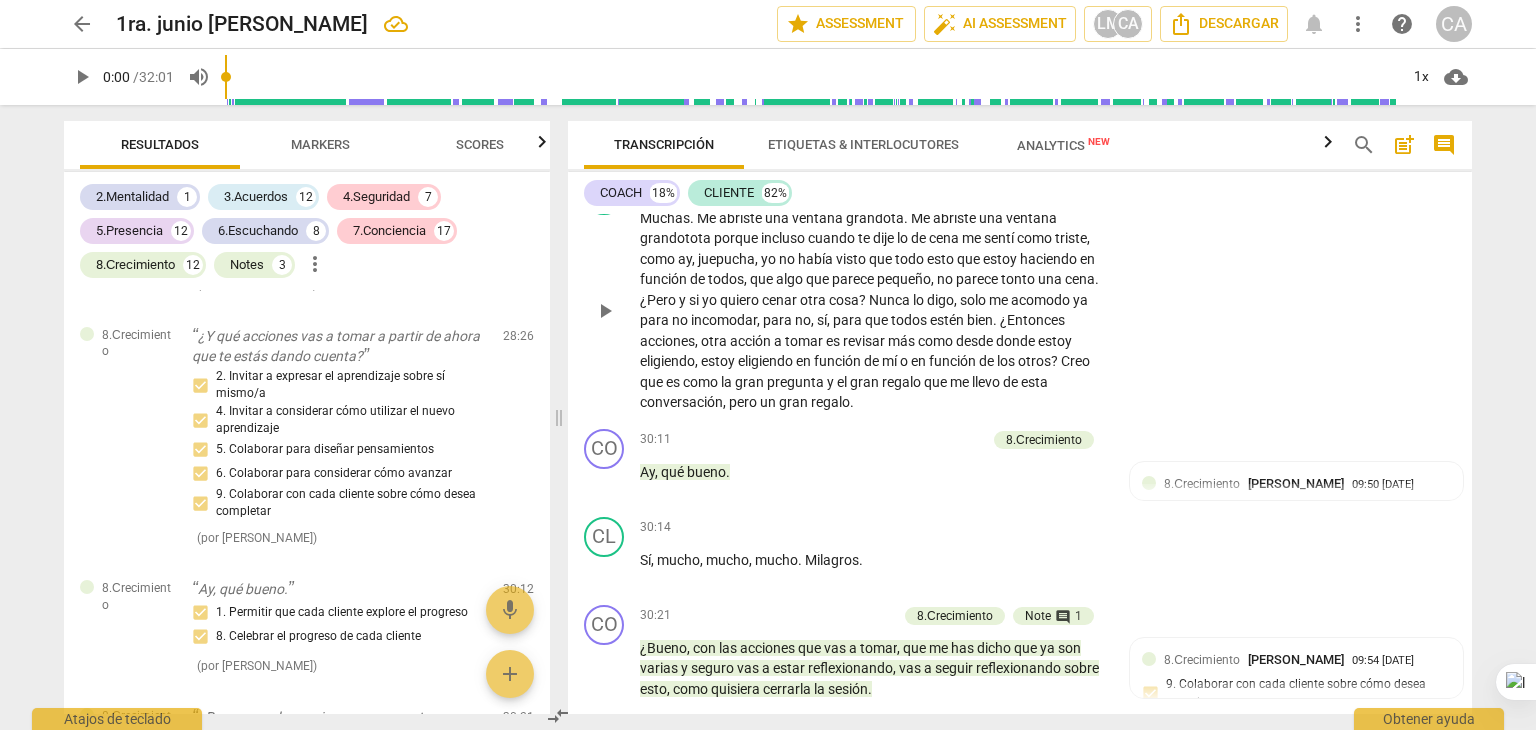 scroll, scrollTop: 8145, scrollLeft: 0, axis: vertical 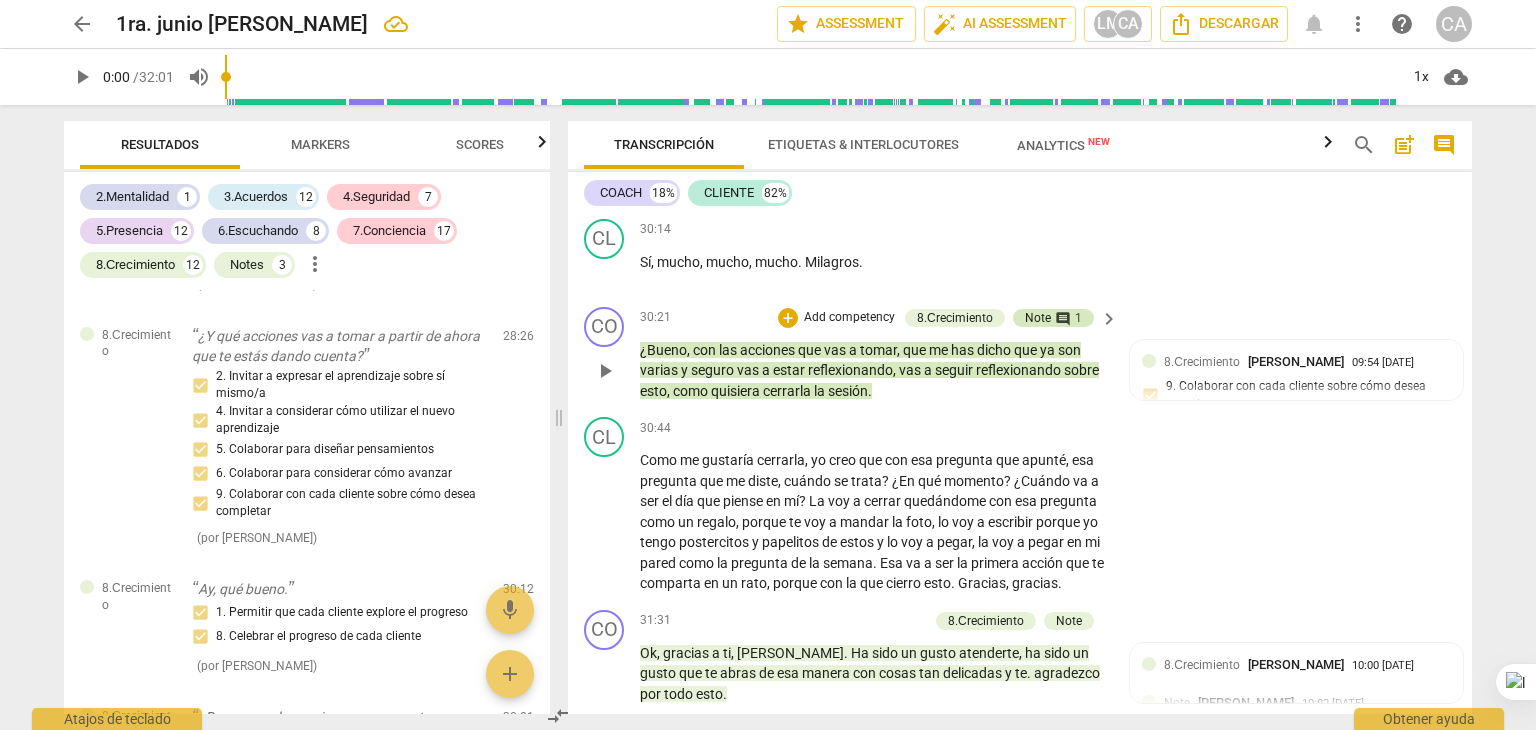 click on "comment 1" at bounding box center [1066, 318] 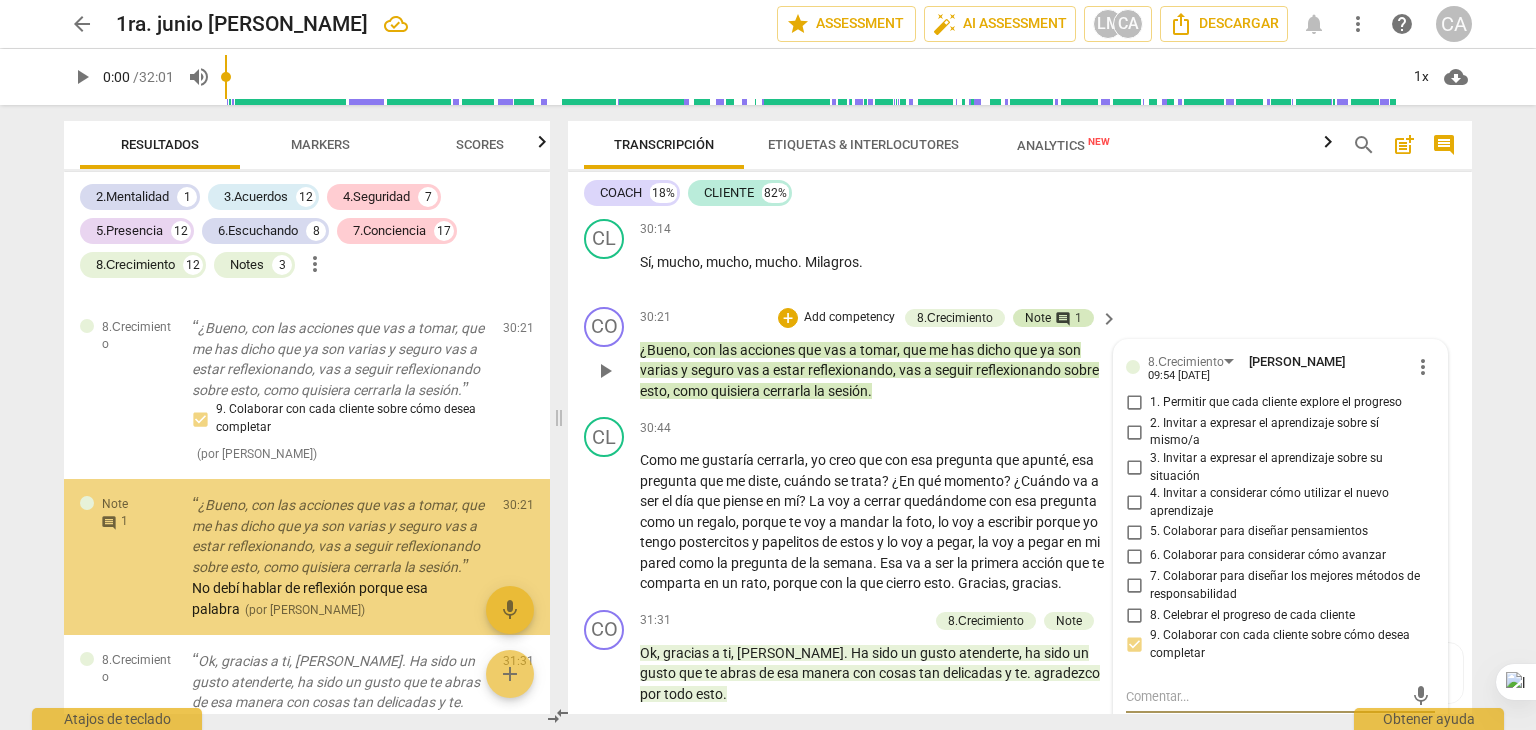 scroll, scrollTop: 12223, scrollLeft: 0, axis: vertical 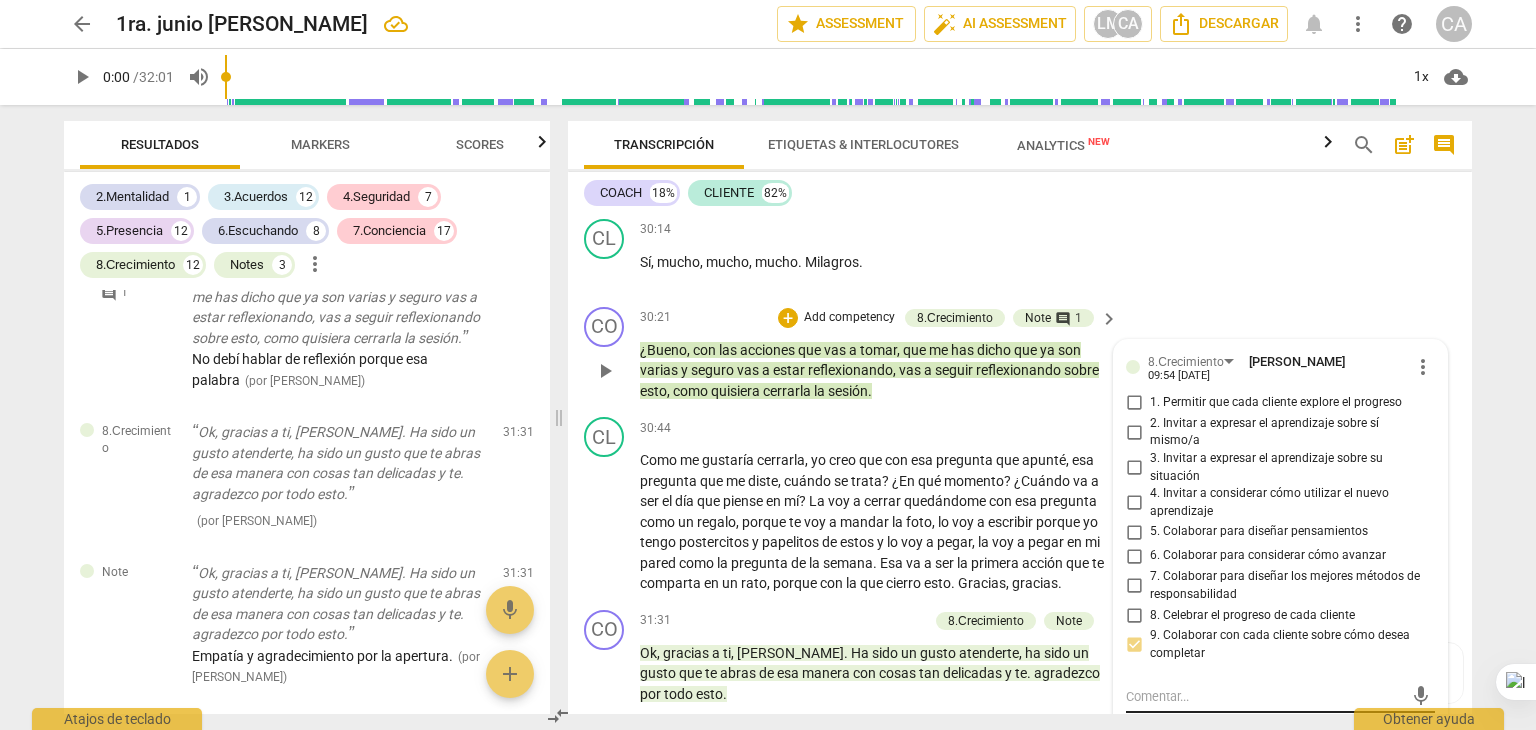 click on "mic" at bounding box center (1280, 697) 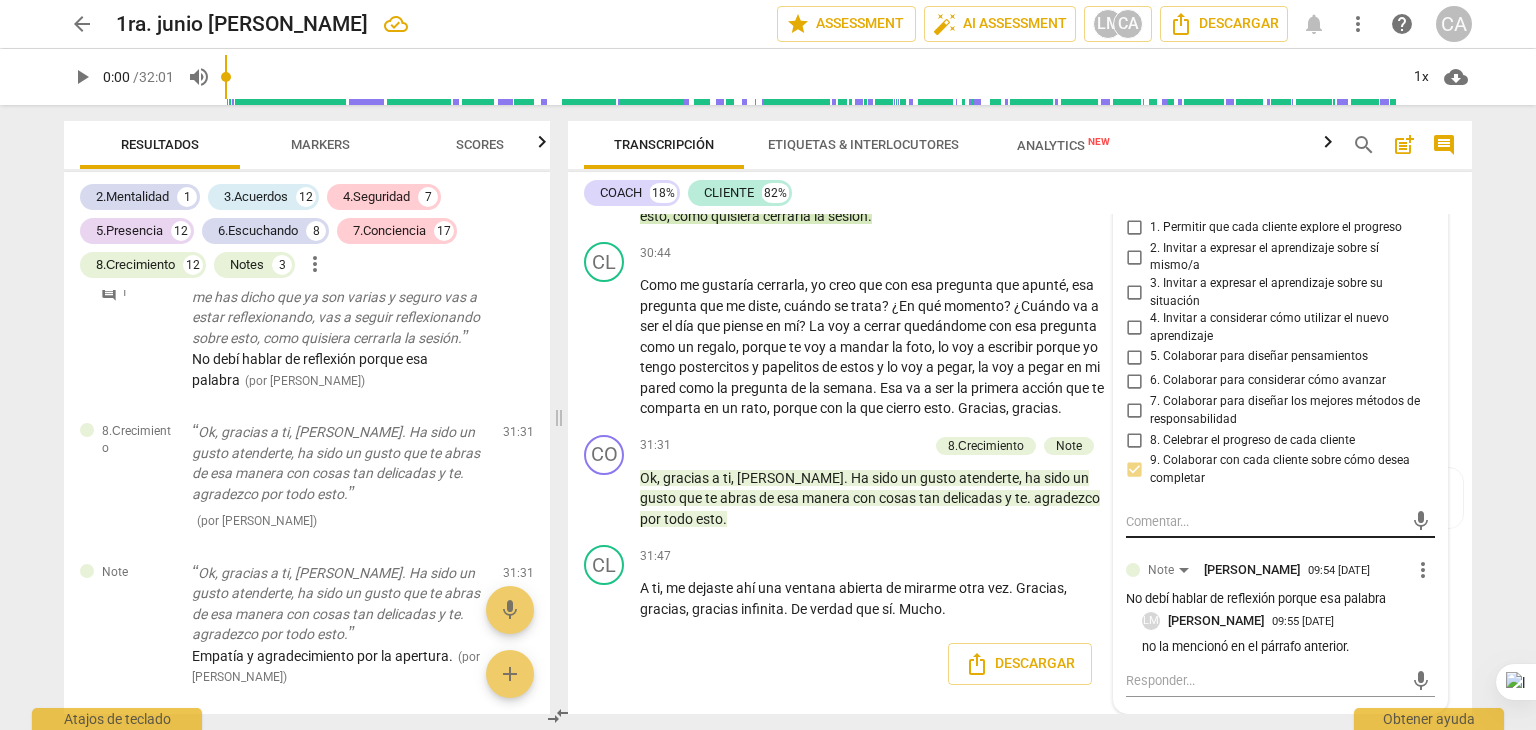 scroll, scrollTop: 8968, scrollLeft: 0, axis: vertical 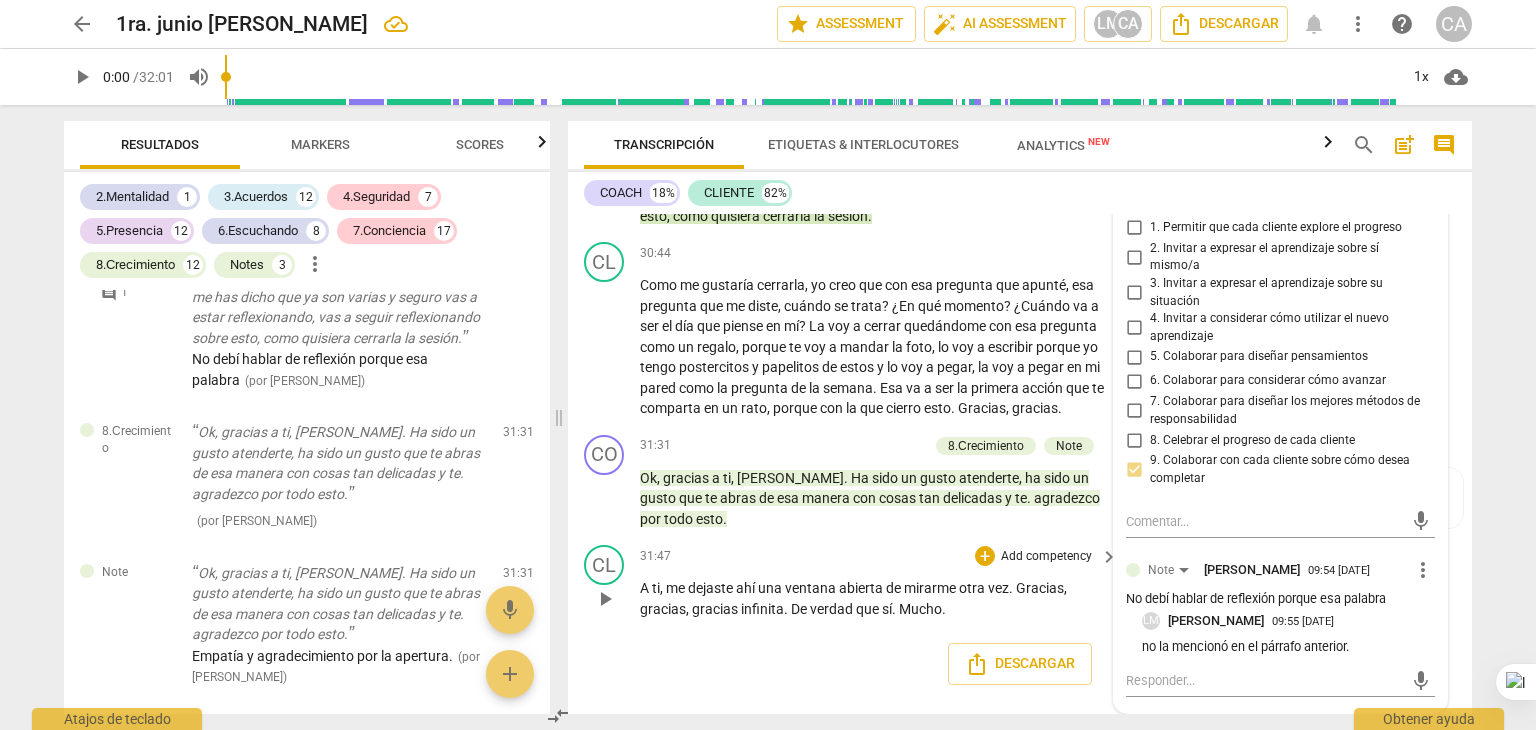 click on "31:47 + Add competency keyboard_arrow_right" at bounding box center [880, 556] 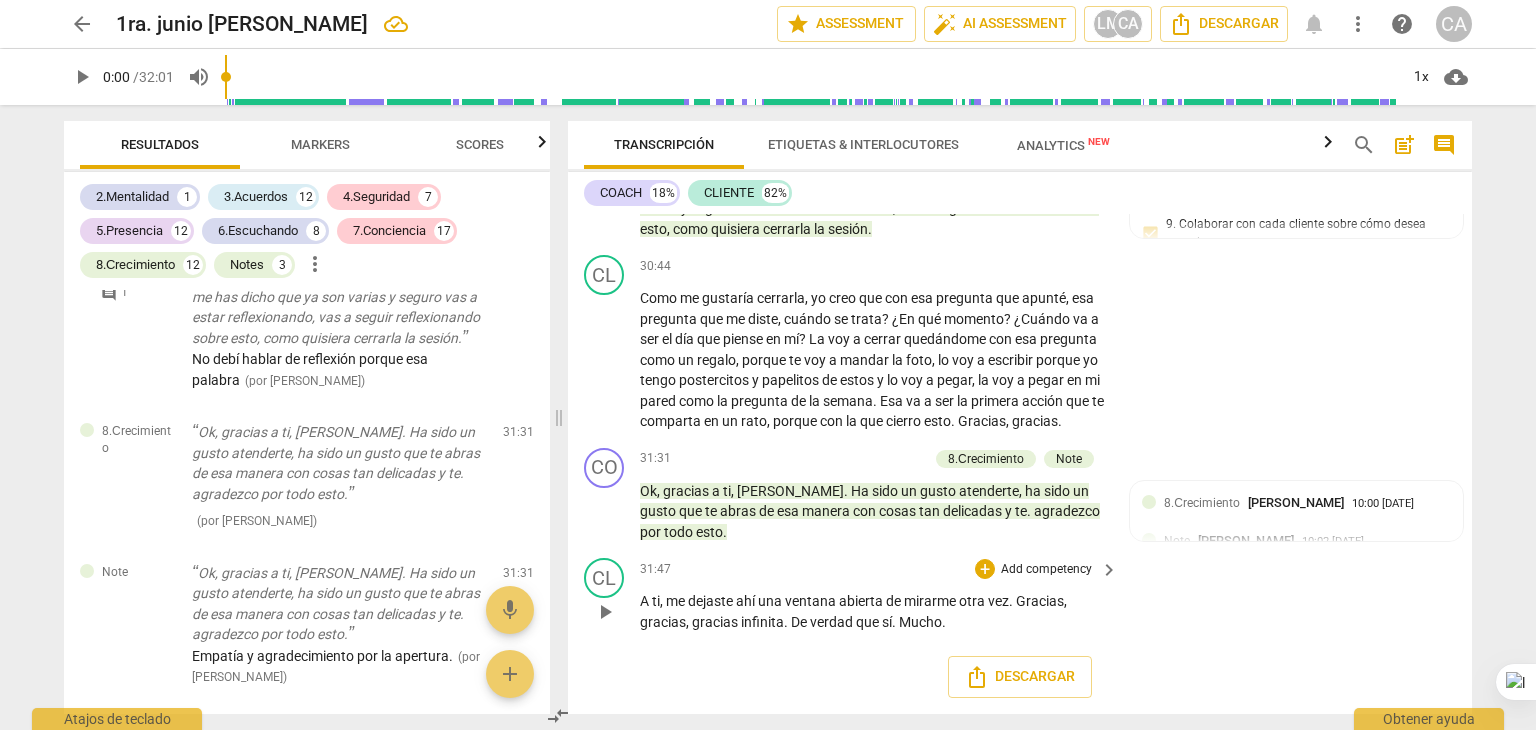 scroll, scrollTop: 8958, scrollLeft: 0, axis: vertical 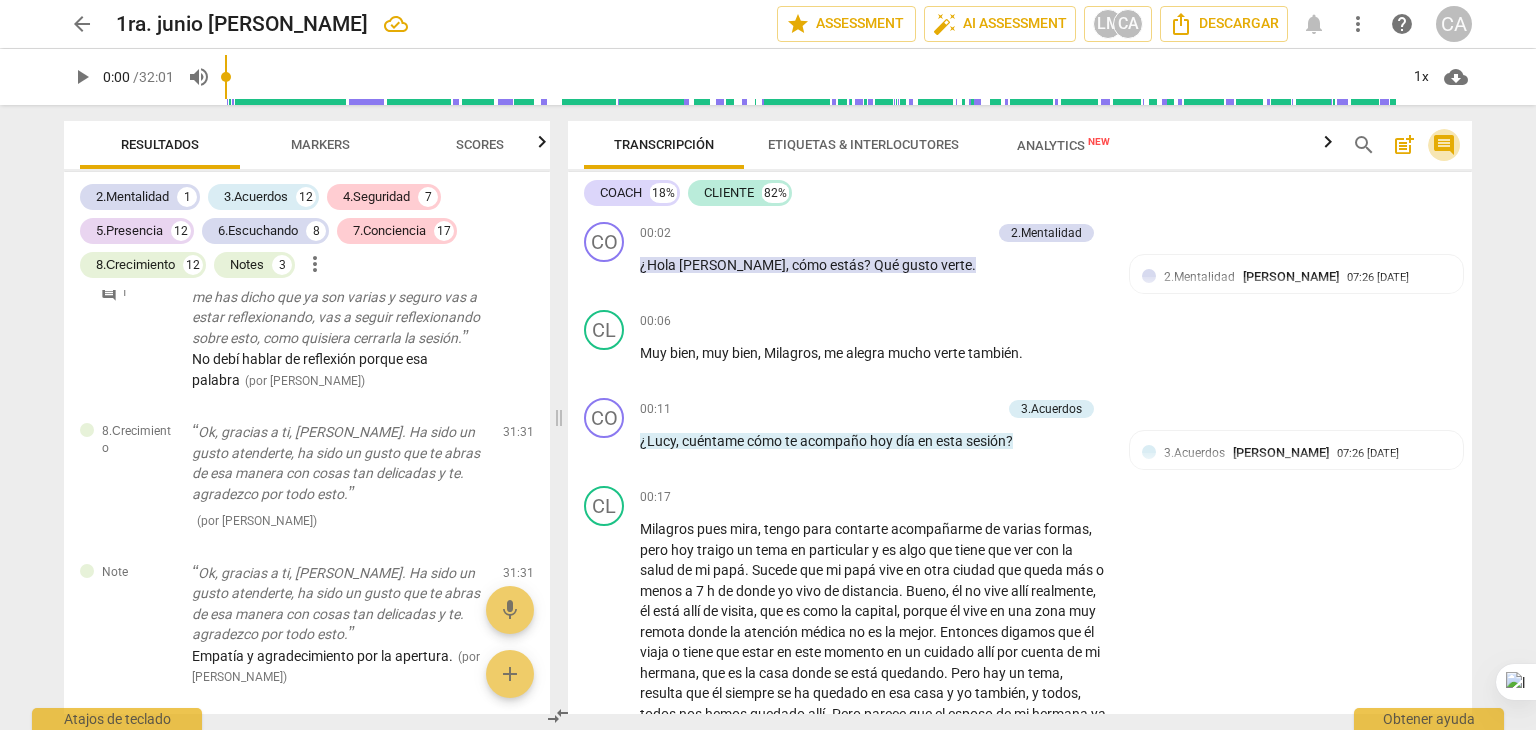click on "comment" at bounding box center [1444, 145] 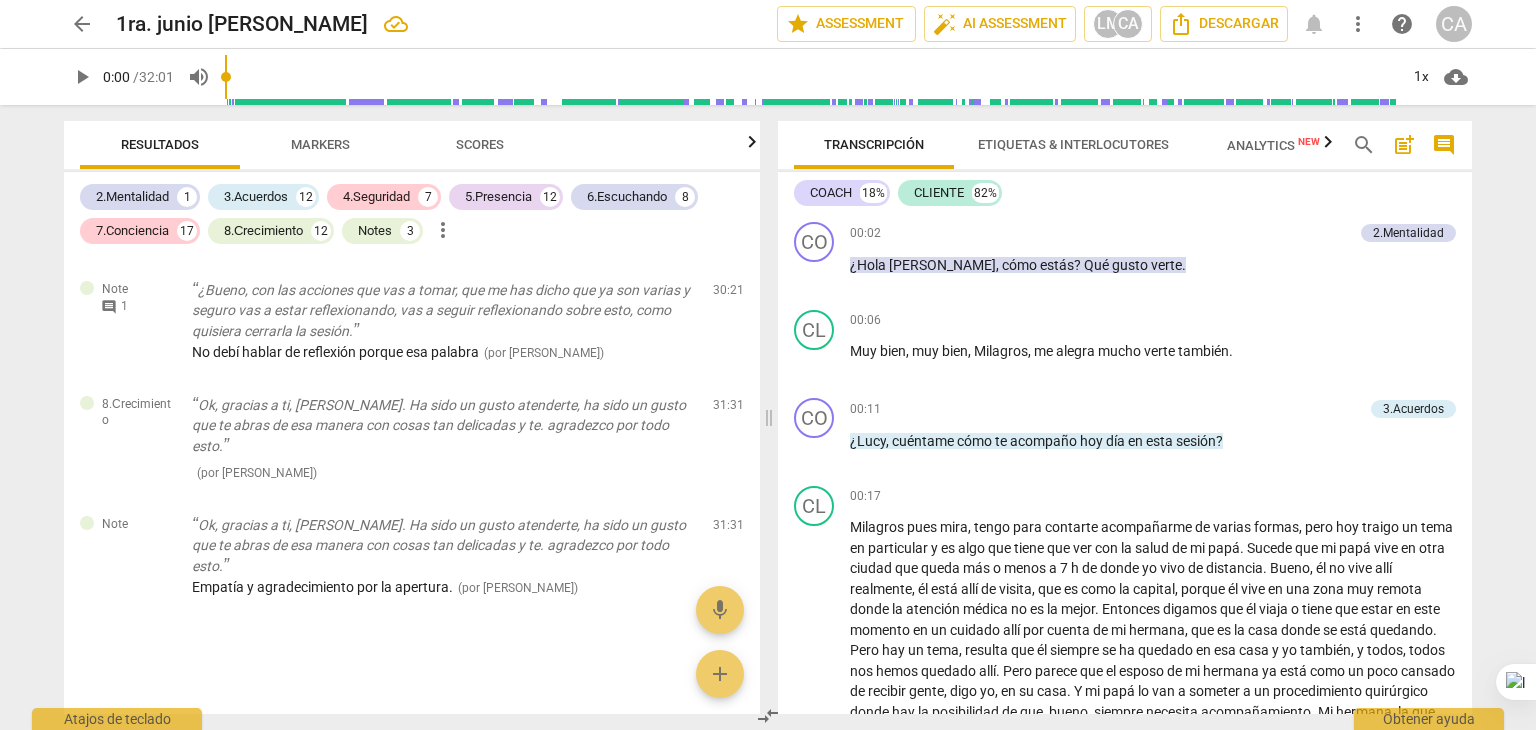 scroll, scrollTop: 10128, scrollLeft: 0, axis: vertical 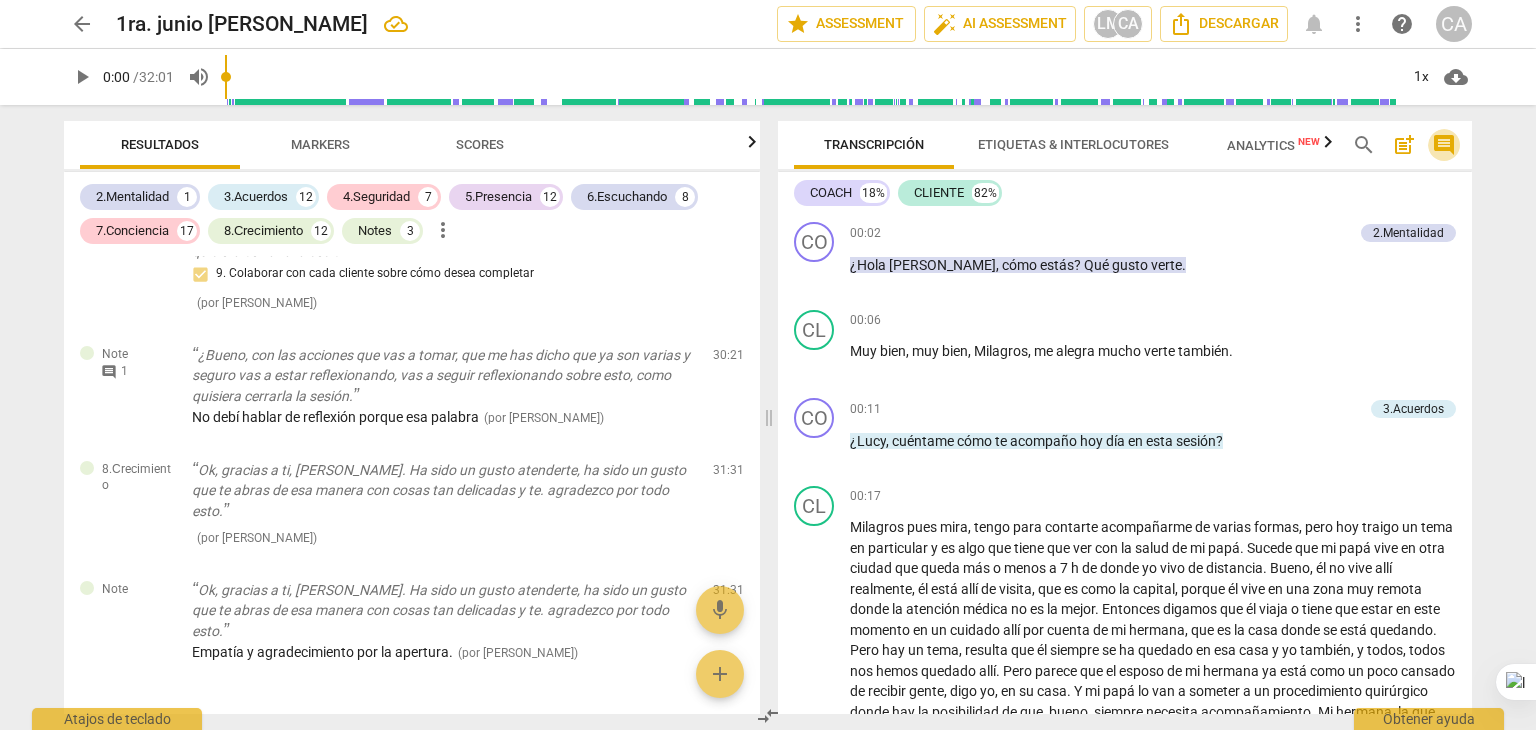 click on "comment" at bounding box center [1444, 145] 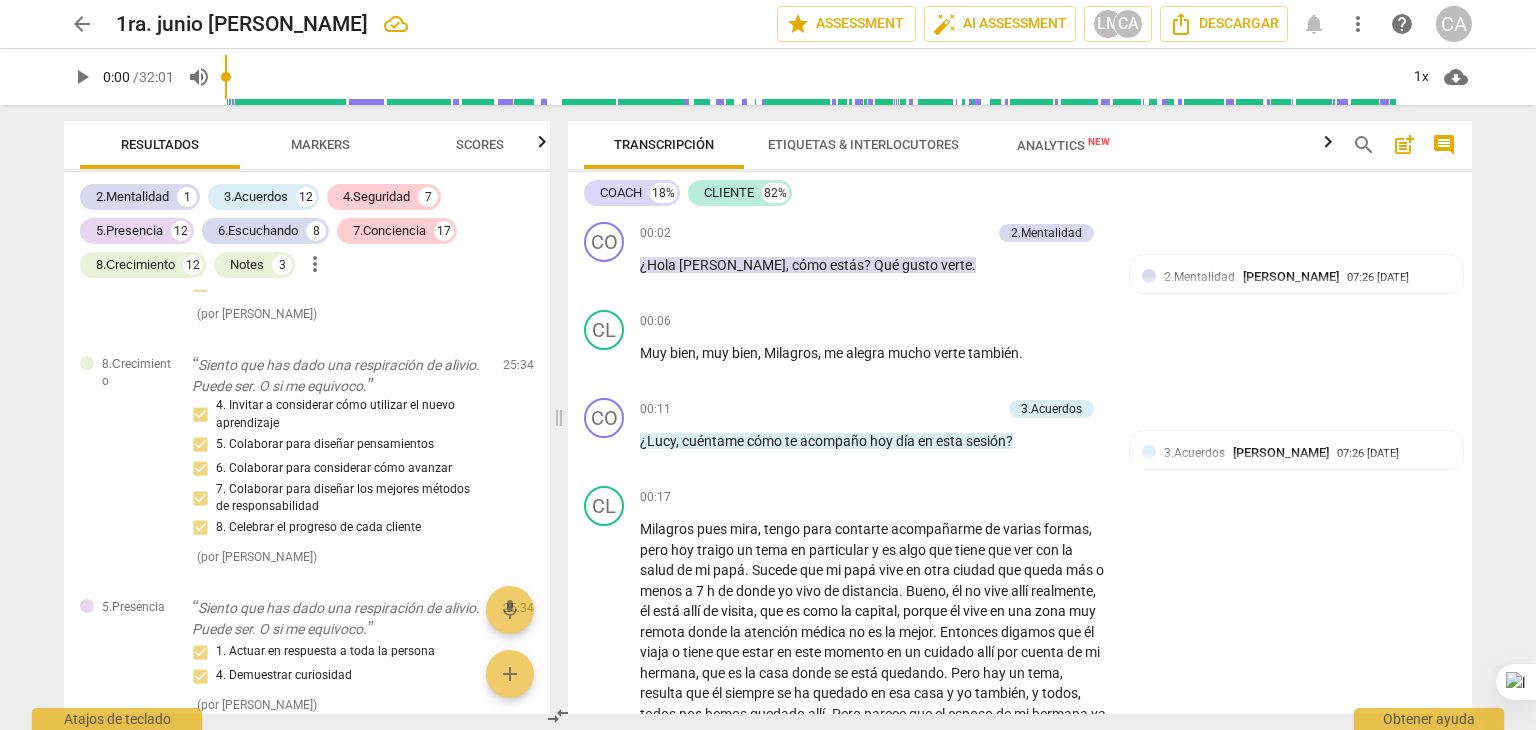 scroll, scrollTop: 12223, scrollLeft: 0, axis: vertical 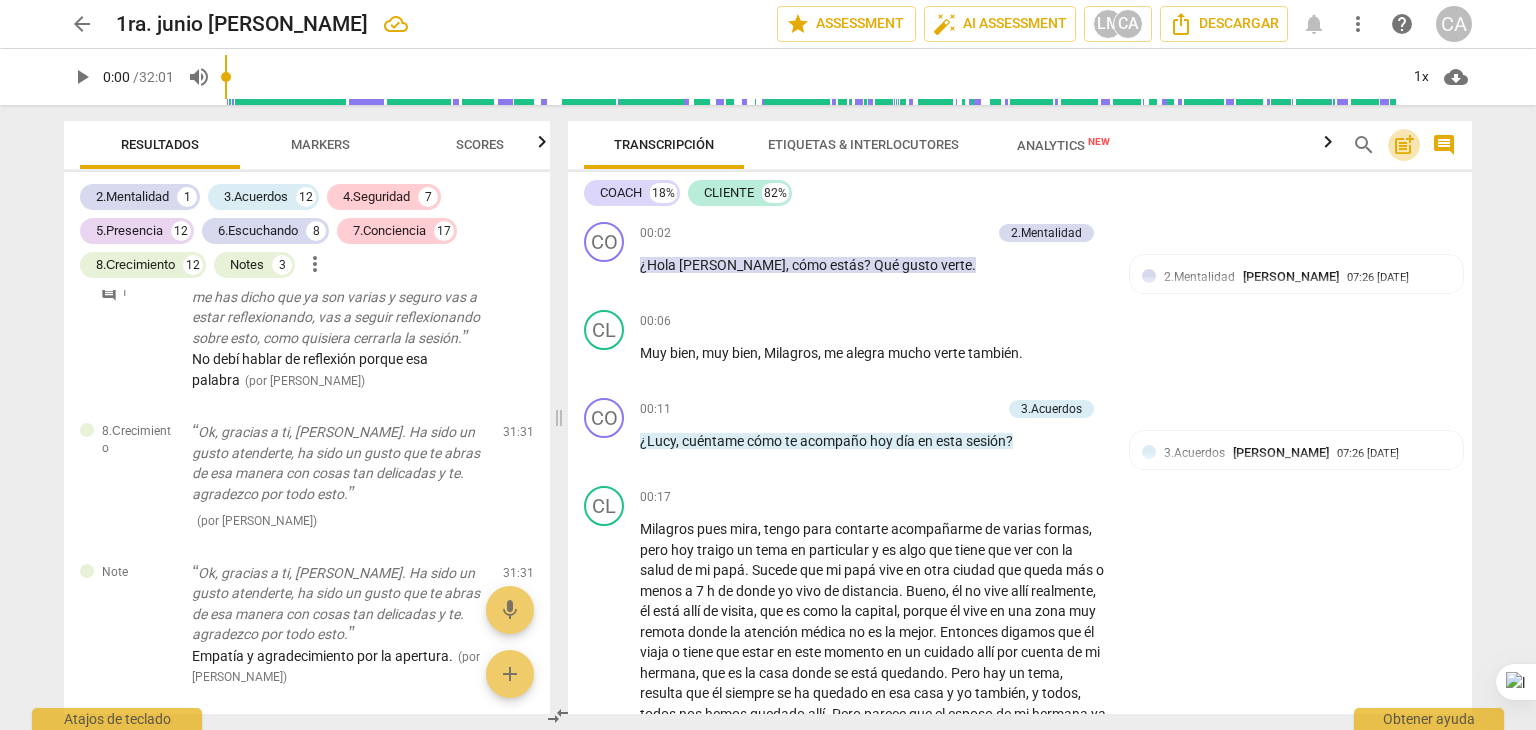 click on "post_add" at bounding box center [1404, 145] 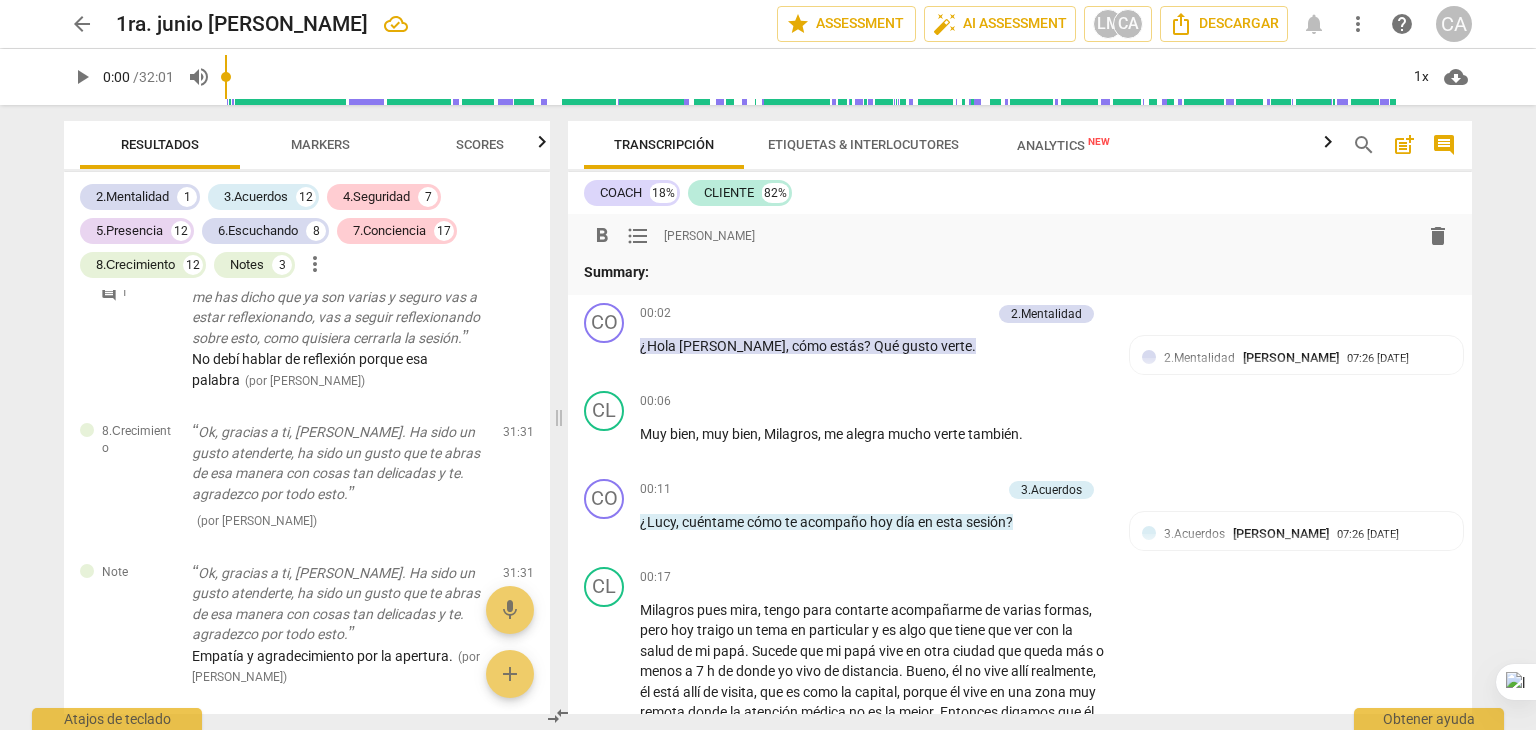 type 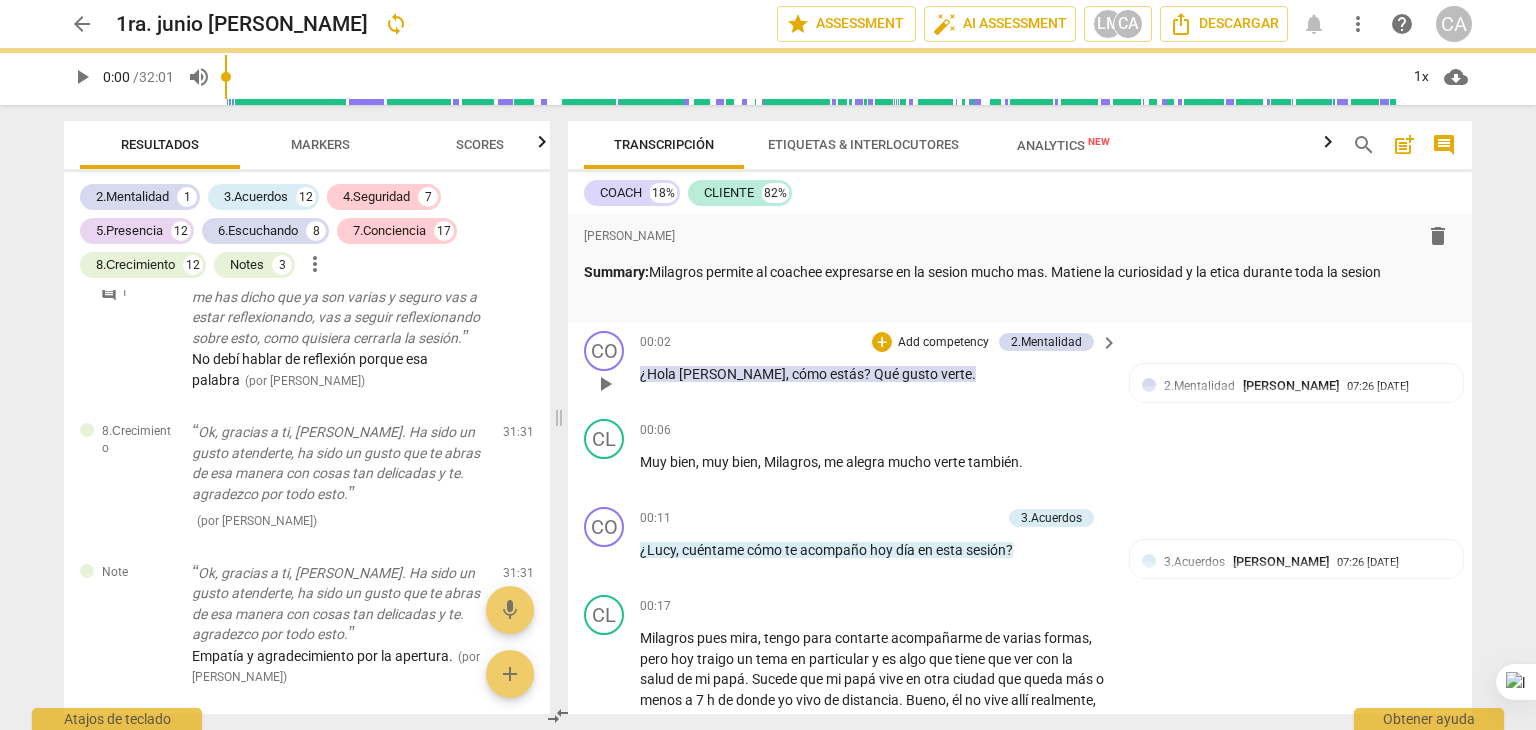 click on "¿Hola   [PERSON_NAME] ,   cómo   estás ?   Qué   gusto   verte ." at bounding box center [874, 374] 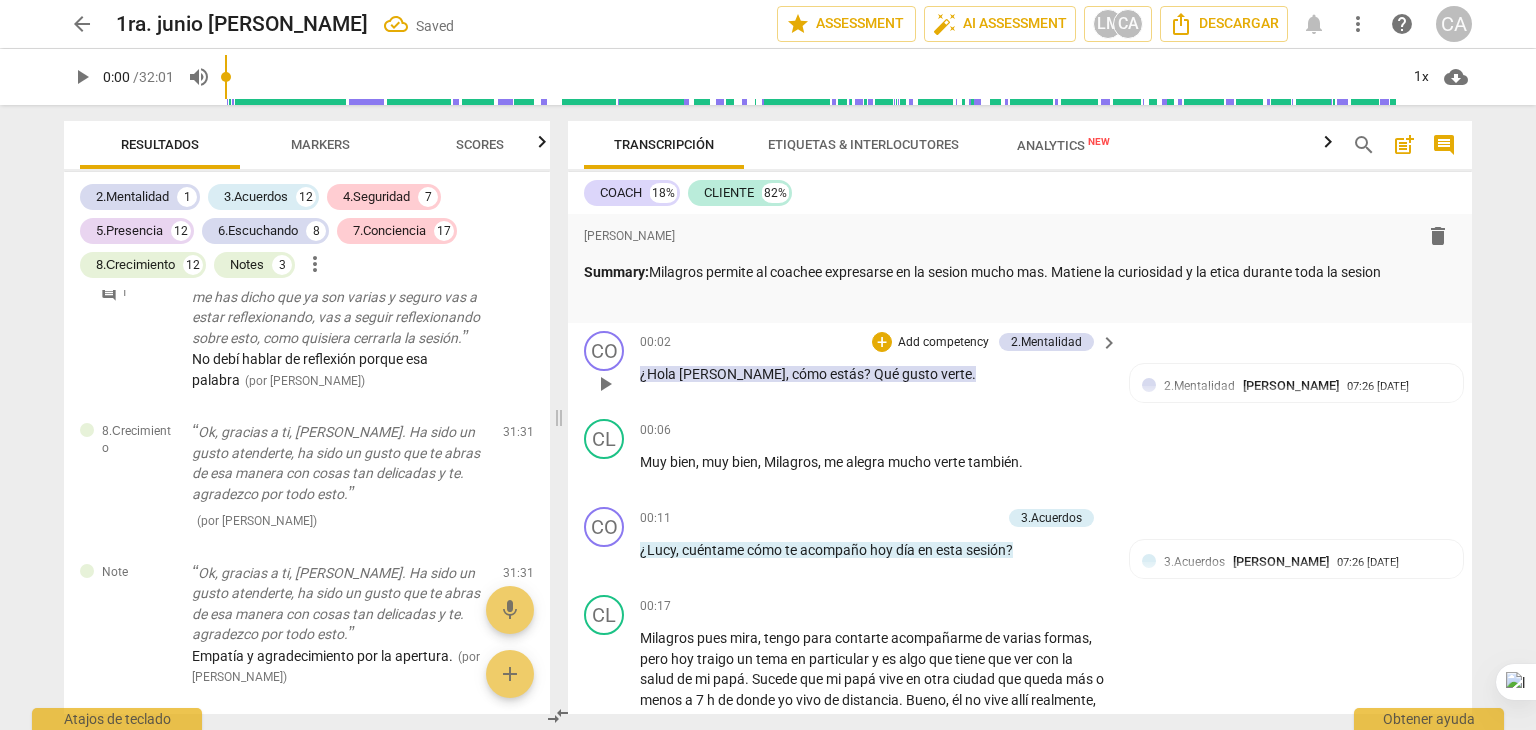 click on "CO play_arrow pause 00:02 + Add competency 2.Mentalidad keyboard_arrow_right ¿Hola   [PERSON_NAME] ,   cómo   estás ?   Qué   gusto   verte . 2.Mentalidad [PERSON_NAME] 07:26 [DATE]" at bounding box center [1020, 367] 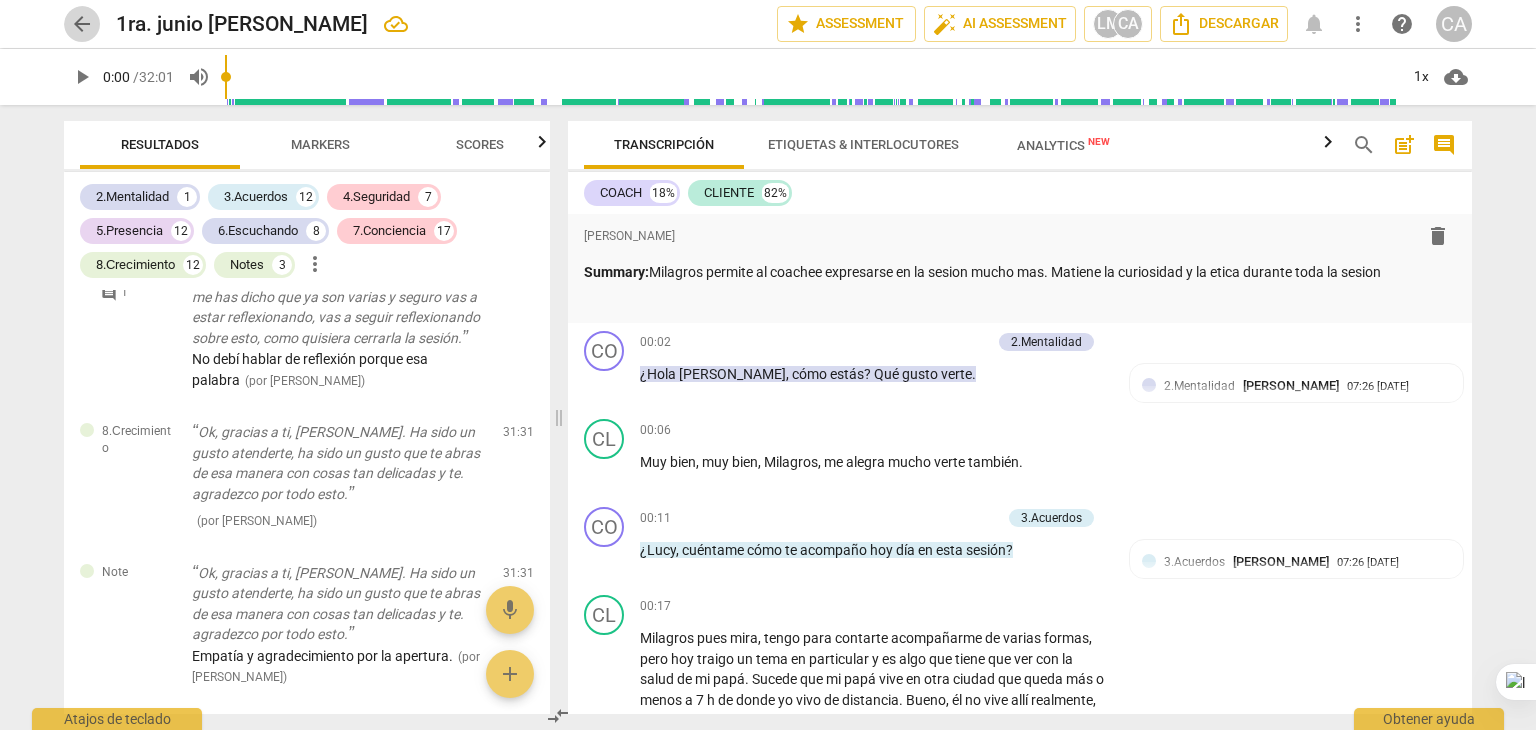 click on "arrow_back" at bounding box center [82, 24] 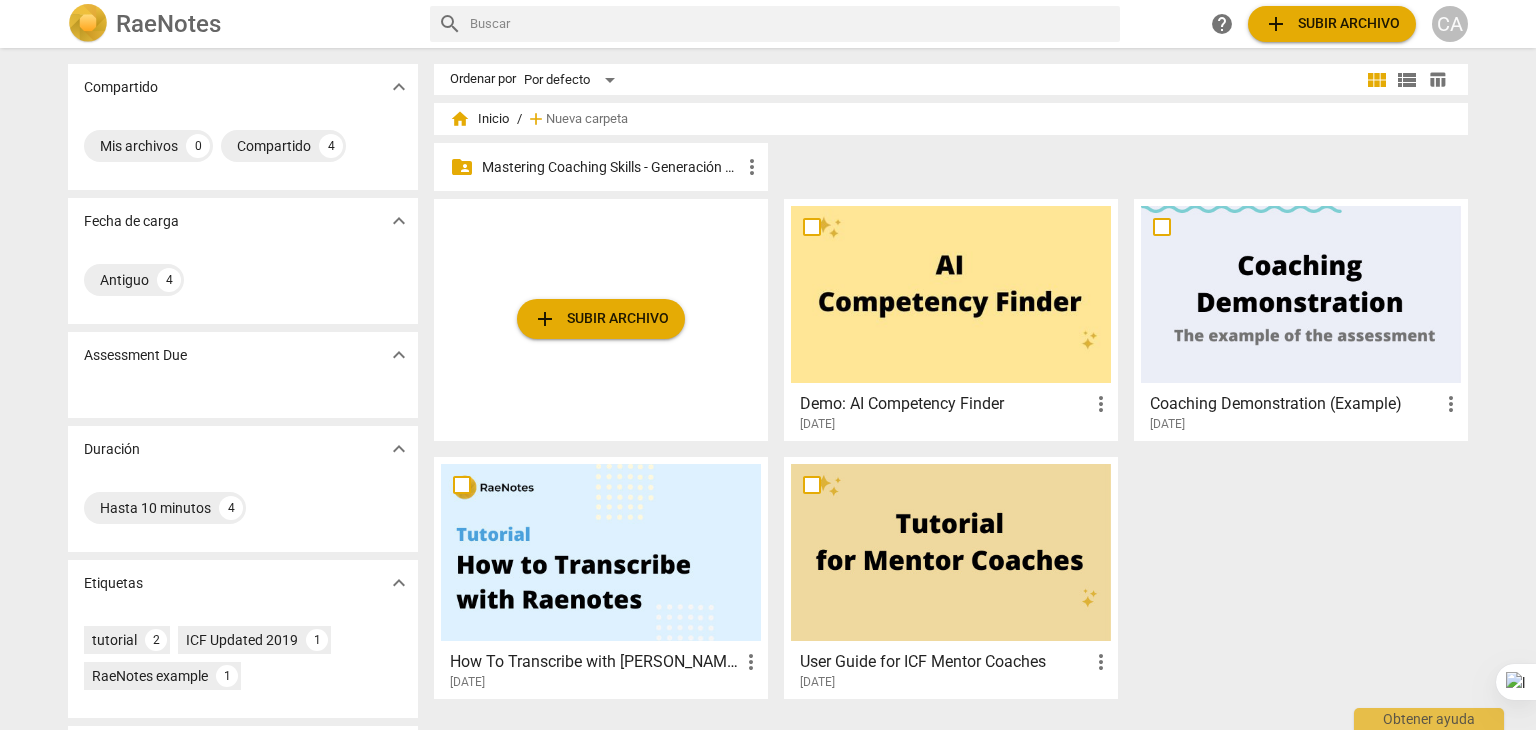 click on "folder_shared Mastering Coaching Skills - Generación 31 more_vert" at bounding box center (601, 167) 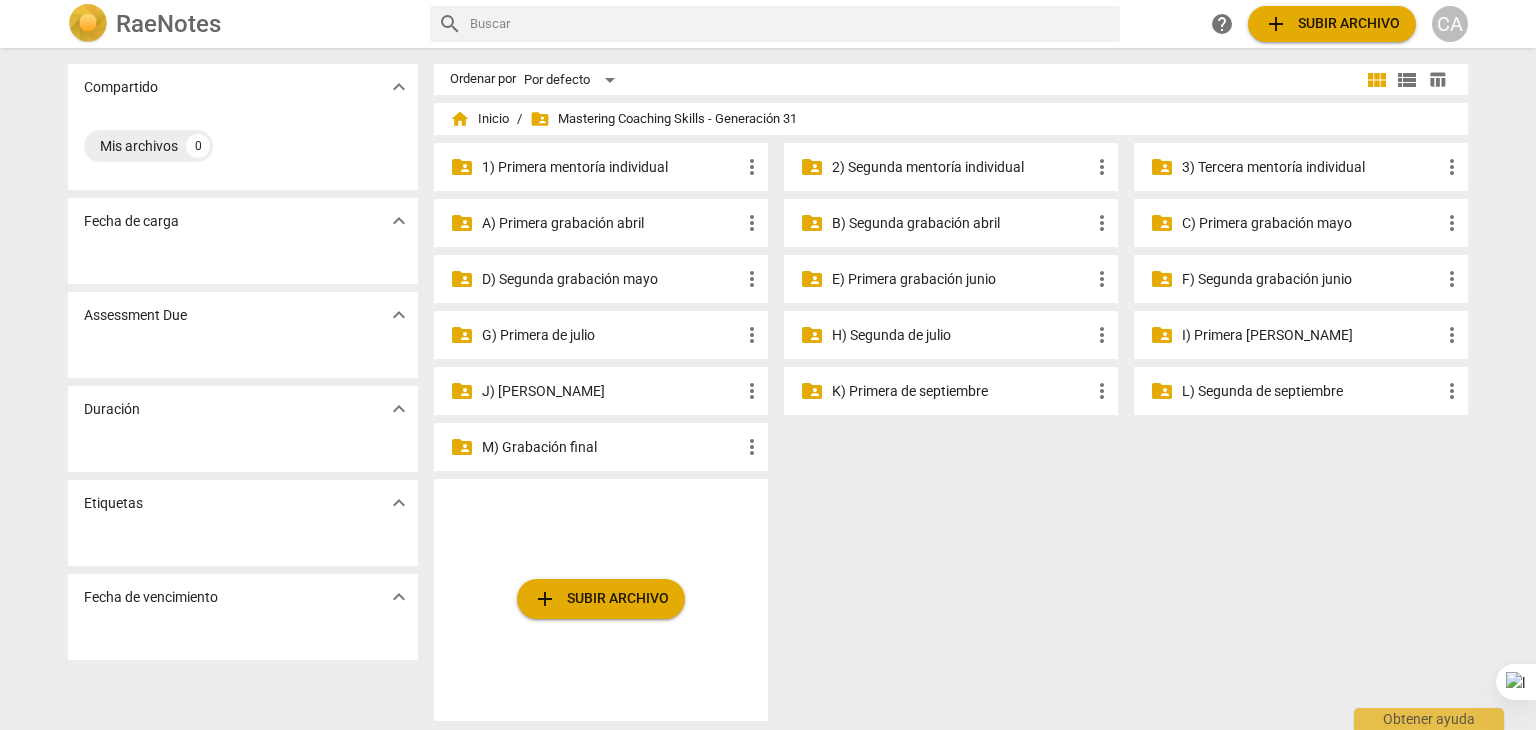 click on "D) Segunda grabación mayo" at bounding box center [611, 279] 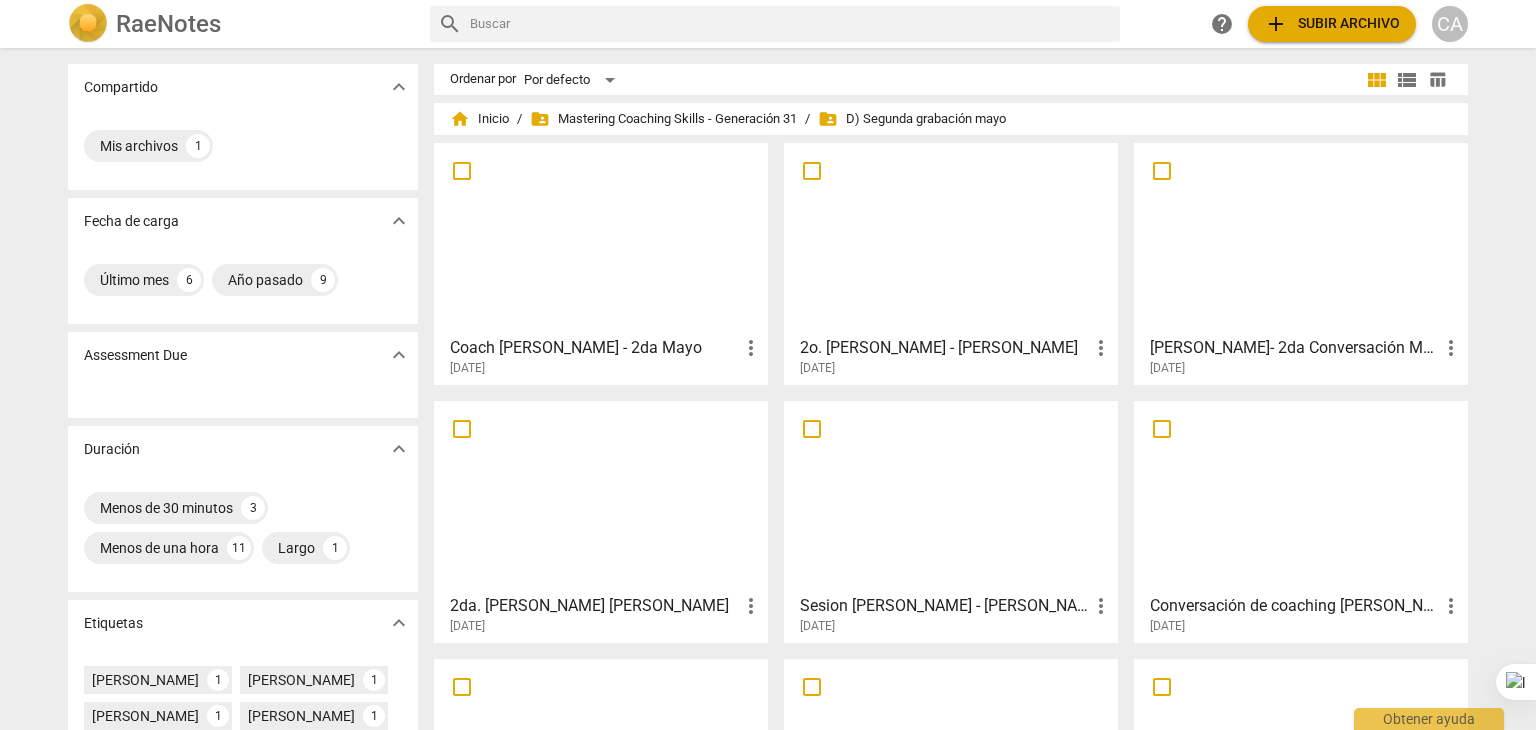 click at bounding box center [951, 496] 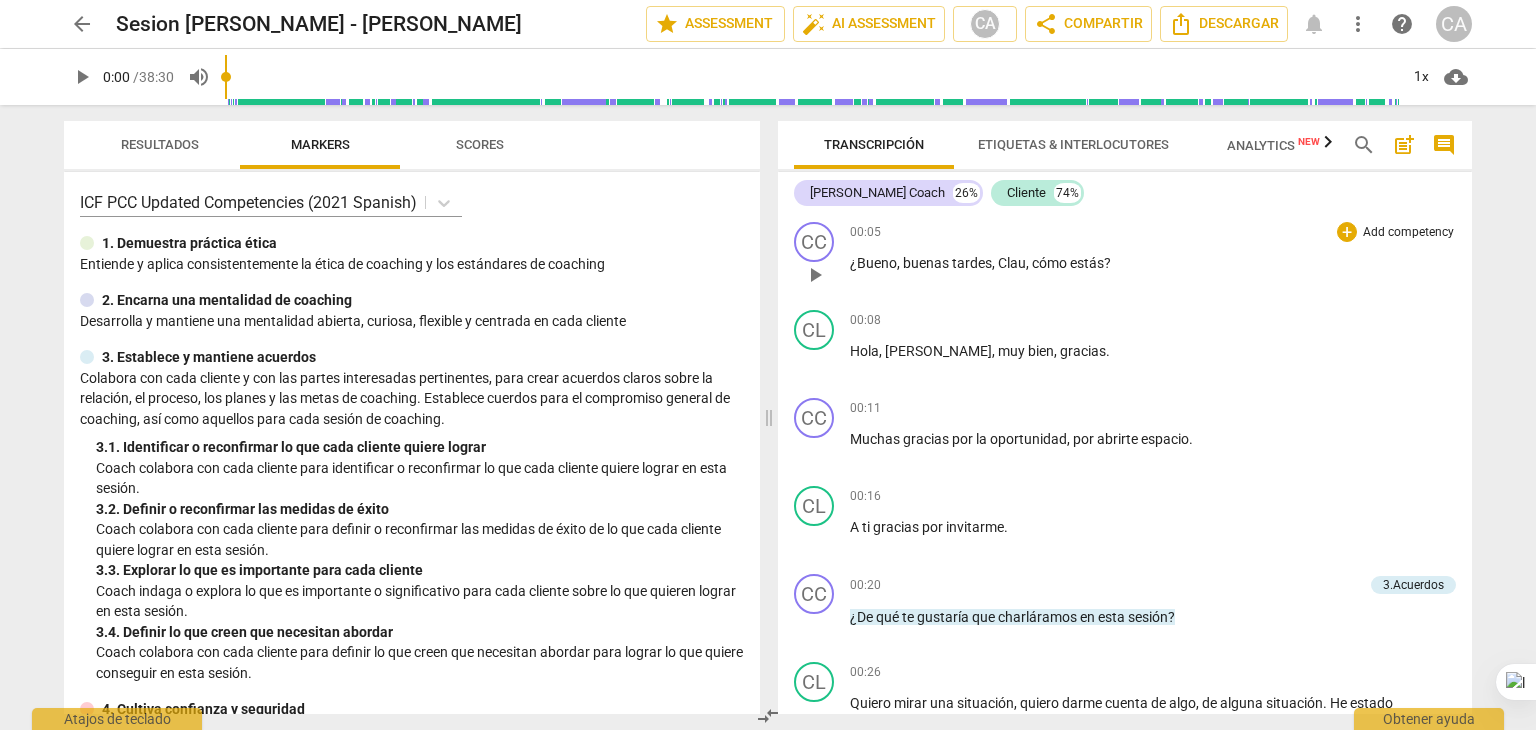 drag, startPoint x: 1460, startPoint y: 235, endPoint x: 1460, endPoint y: 293, distance: 58 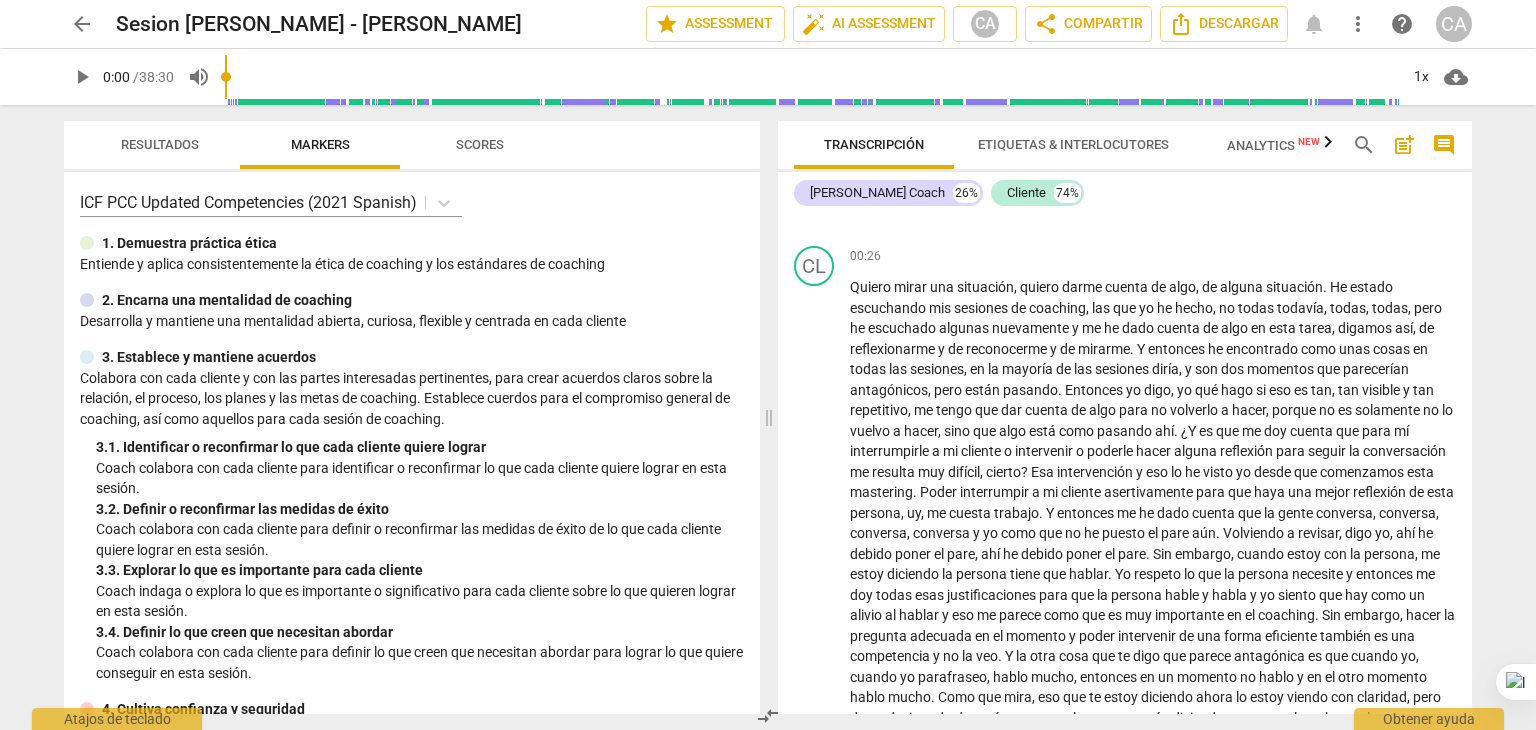 scroll, scrollTop: 0, scrollLeft: 0, axis: both 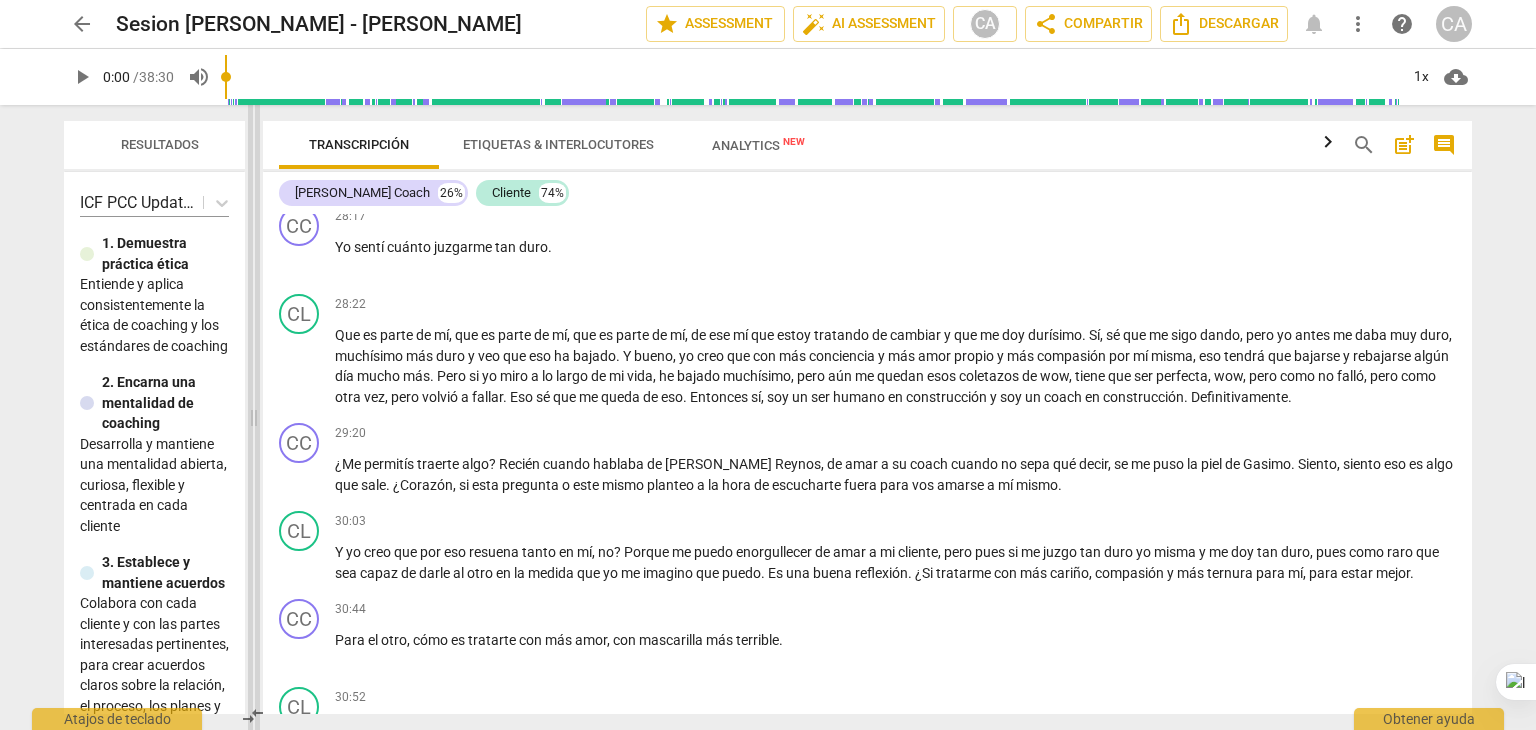 drag, startPoint x: 765, startPoint y: 418, endPoint x: 168, endPoint y: 430, distance: 597.1206 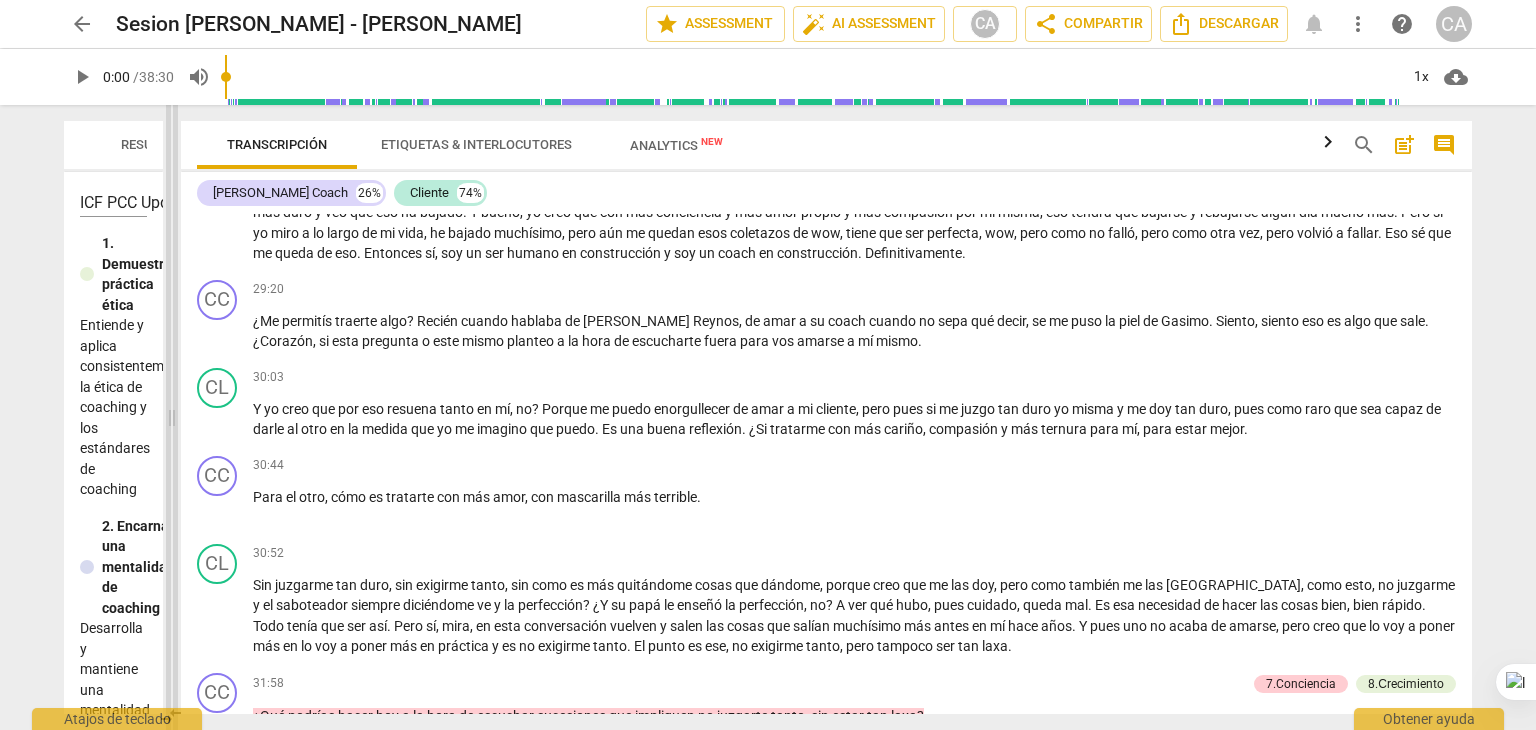 scroll, scrollTop: 4212, scrollLeft: 0, axis: vertical 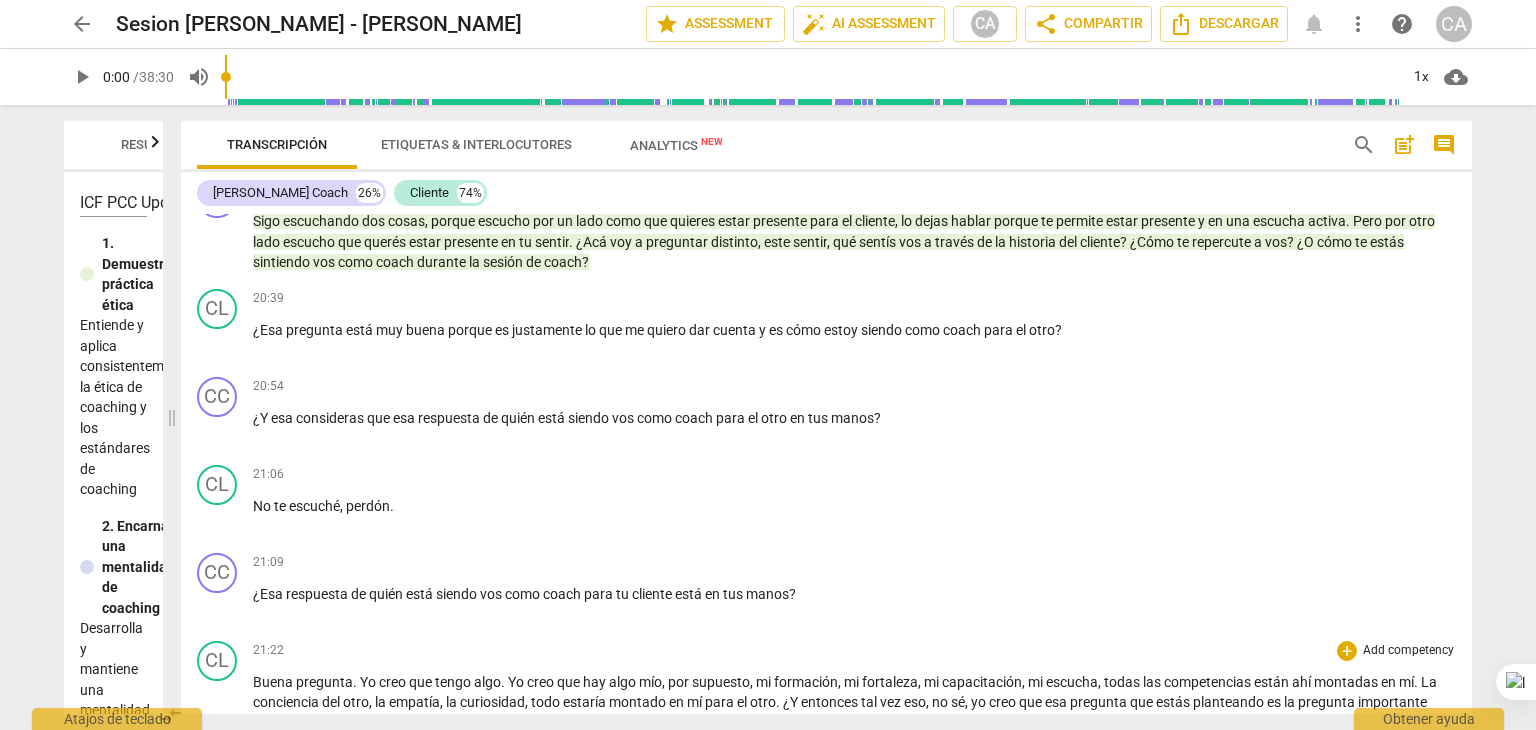 click on "," at bounding box center (443, 702) 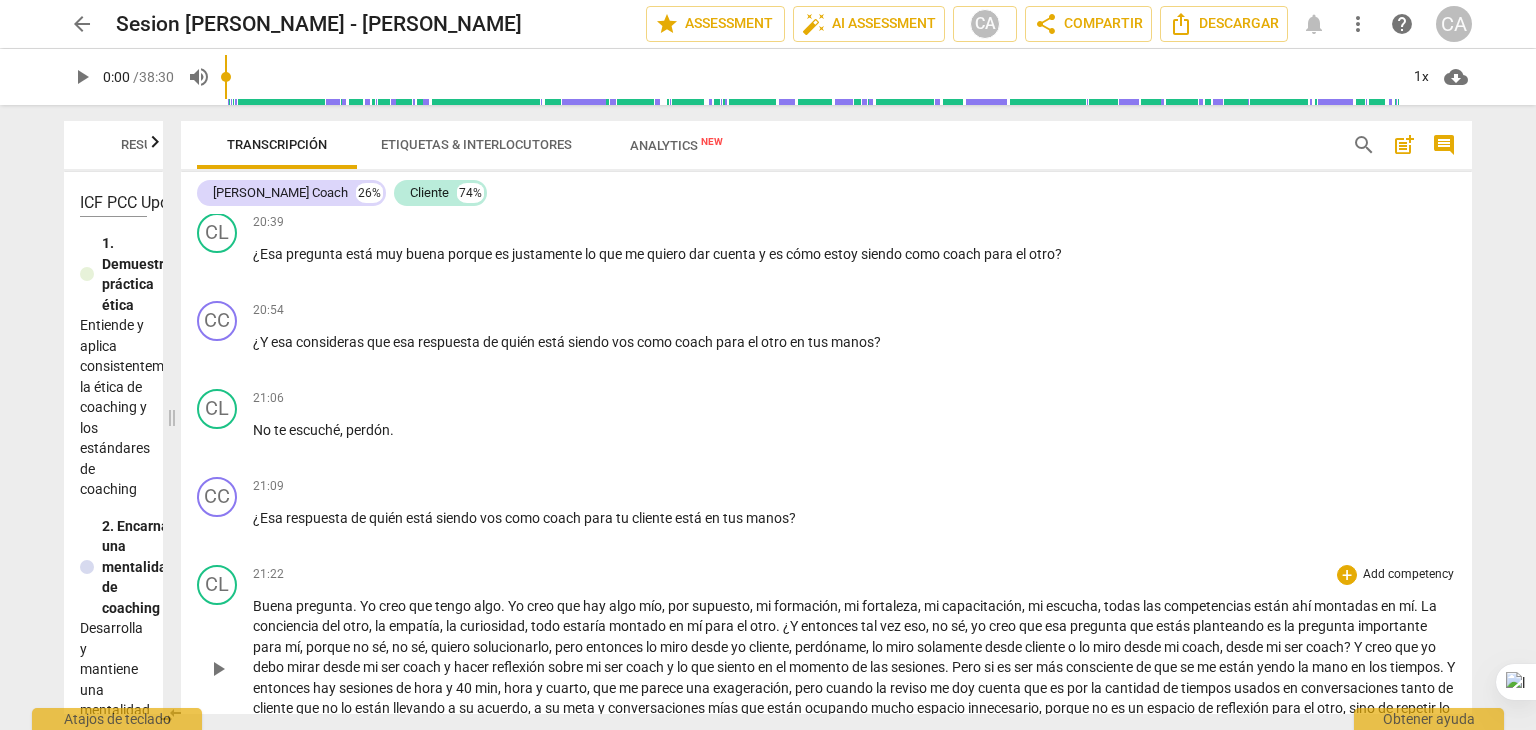 scroll, scrollTop: 4597, scrollLeft: 0, axis: vertical 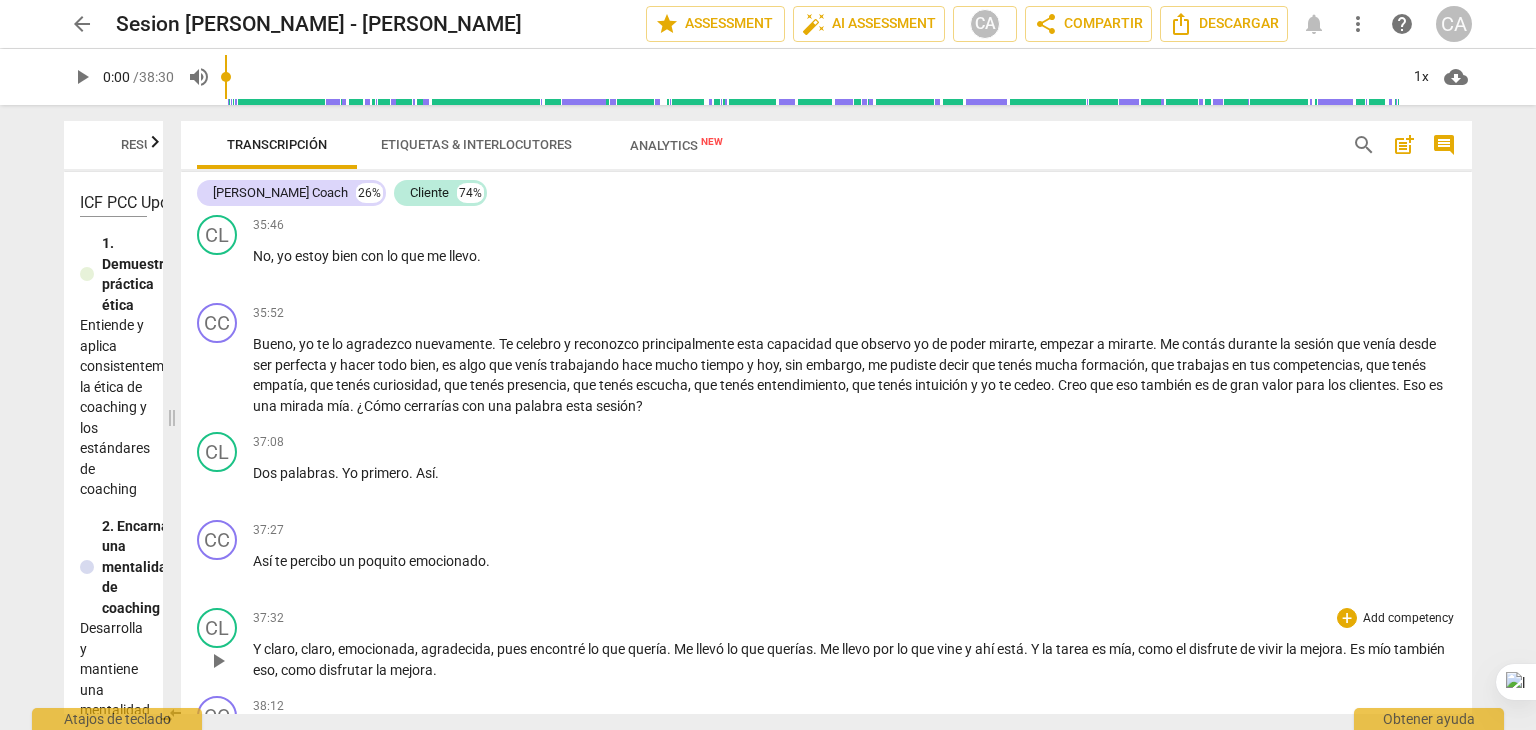 click on "Y   claro ,   claro ,   emocionada ,   agradecida ,   pues   encontré   lo   que   quería .   Me   llevó   lo   que   querías .   Me   llevo   por   lo   que   vine   y   ahí   está .   Y   la   tarea   es   mía ,   como   el   disfrute   de   vivir   la   mejora .   Es   mío   también   eso ,   como   disfrutar   la   mejora ." at bounding box center (854, 659) 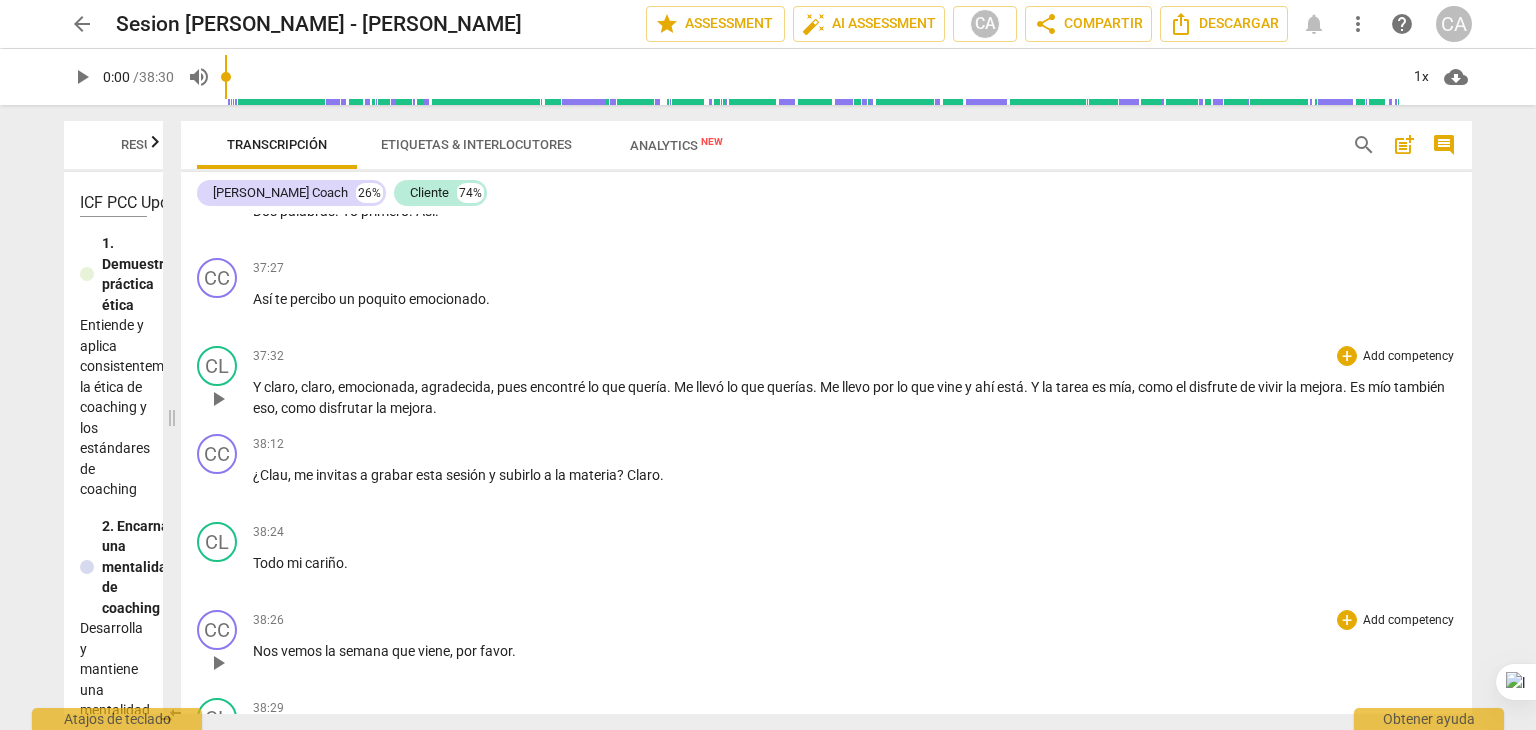 scroll, scrollTop: 6738, scrollLeft: 0, axis: vertical 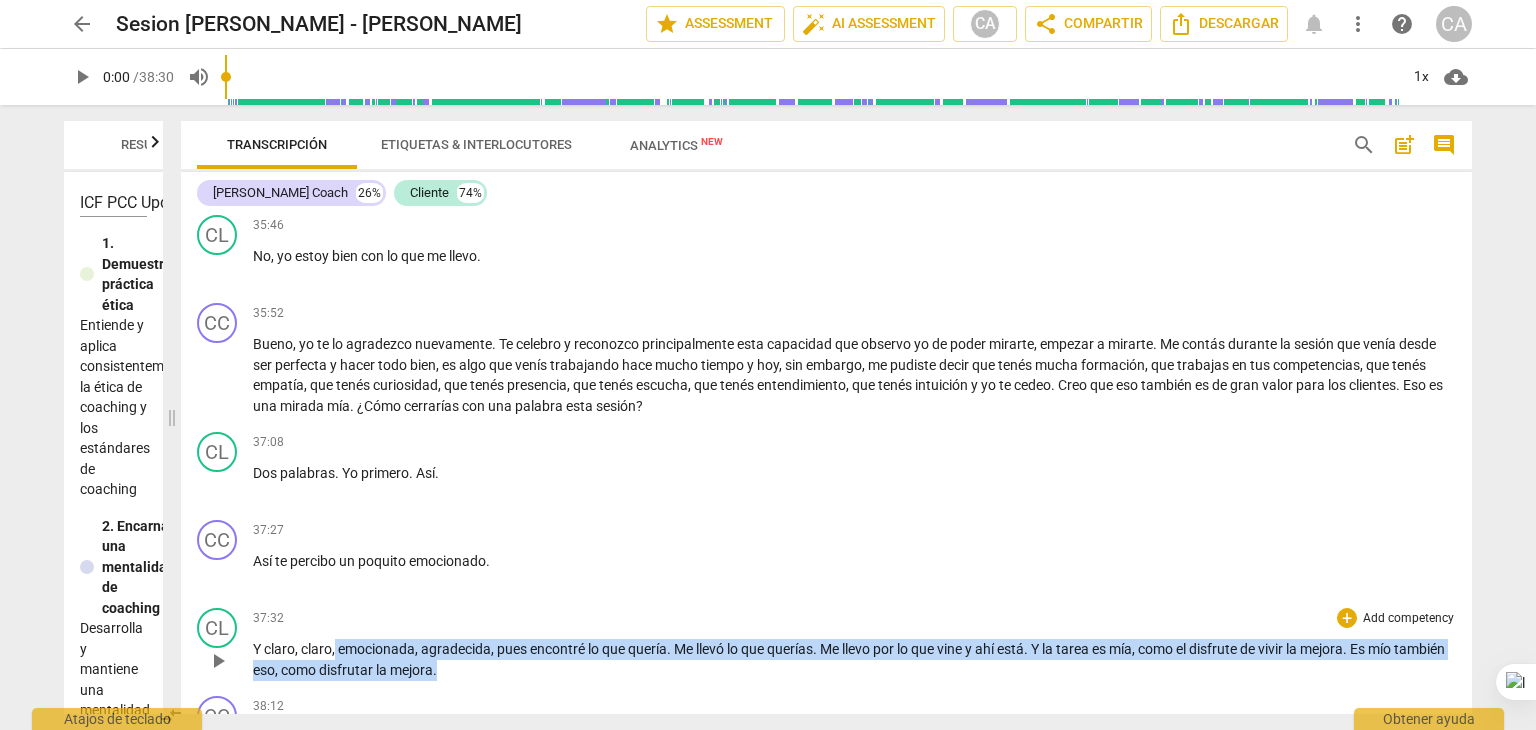 drag, startPoint x: 336, startPoint y: 634, endPoint x: 511, endPoint y: 662, distance: 177.22585 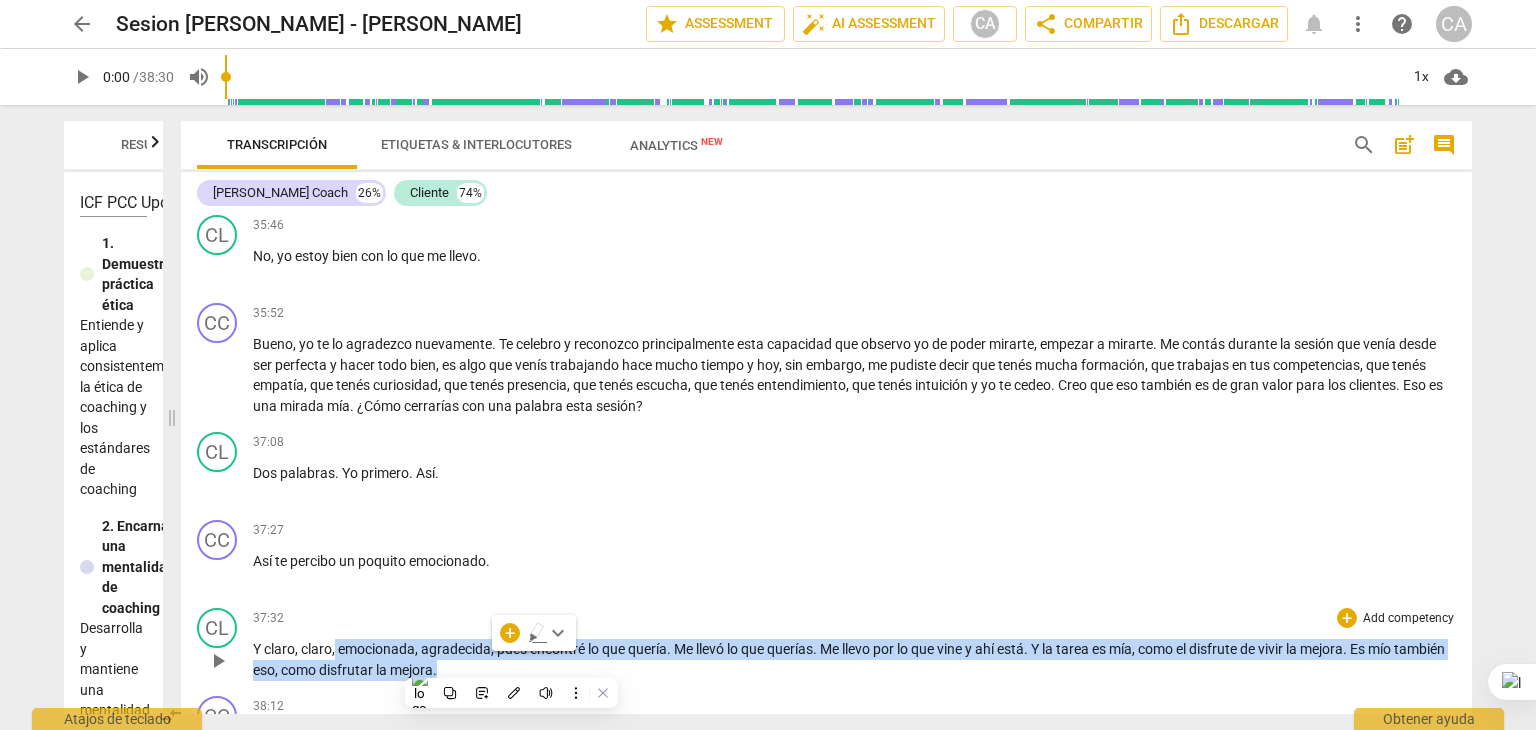 copy on "emocionada ,   agradecida ,   pues   encontré   lo   que   quería .   Me   llevó   lo   que   querías .   Me   llevo   por   lo   que   vine   y   ahí   está .   Y   la   tarea   es   mía ,   como   el   disfrute   de   vivir   la   mejora .   Es   mío   también   eso ,   como   disfrutar   la   mejora ." 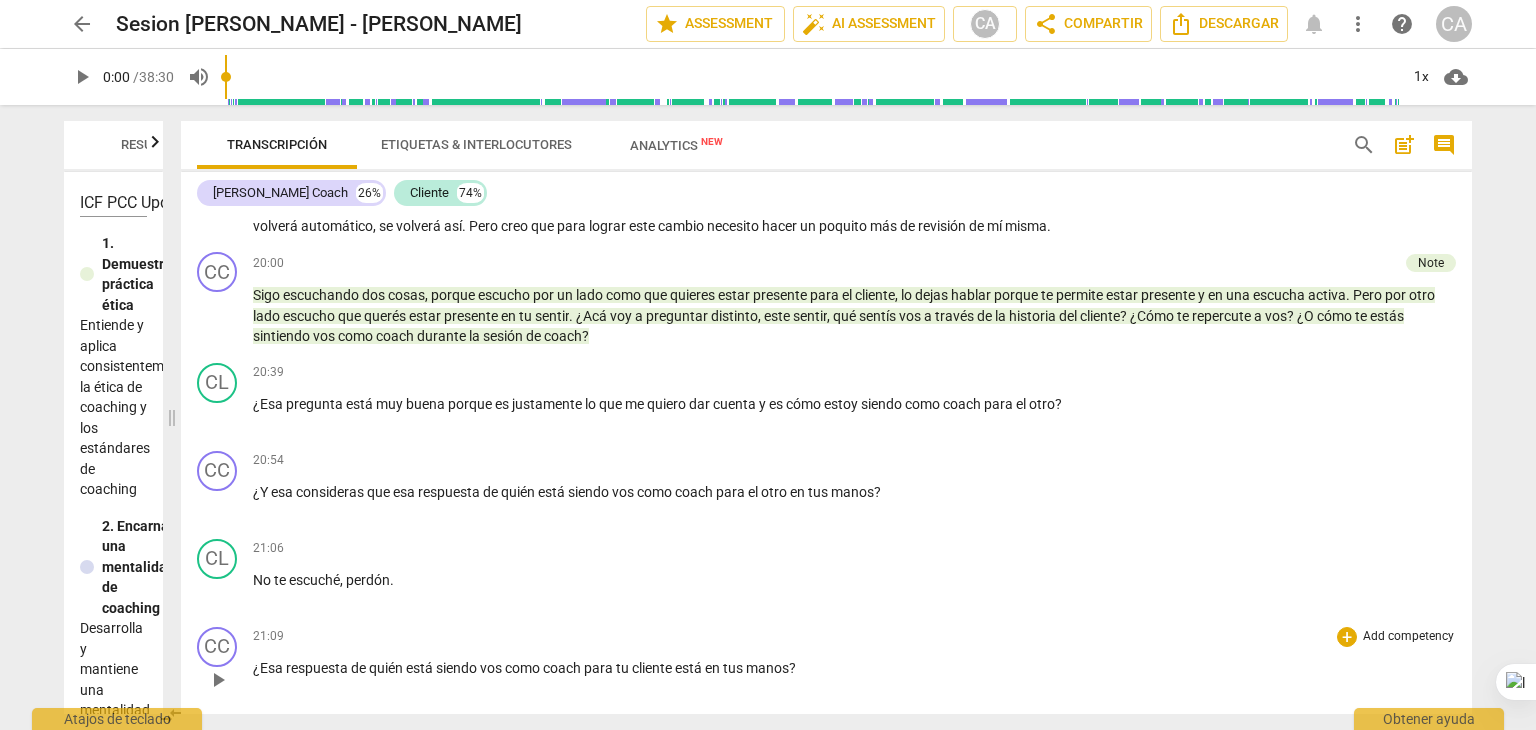 scroll, scrollTop: 4098, scrollLeft: 0, axis: vertical 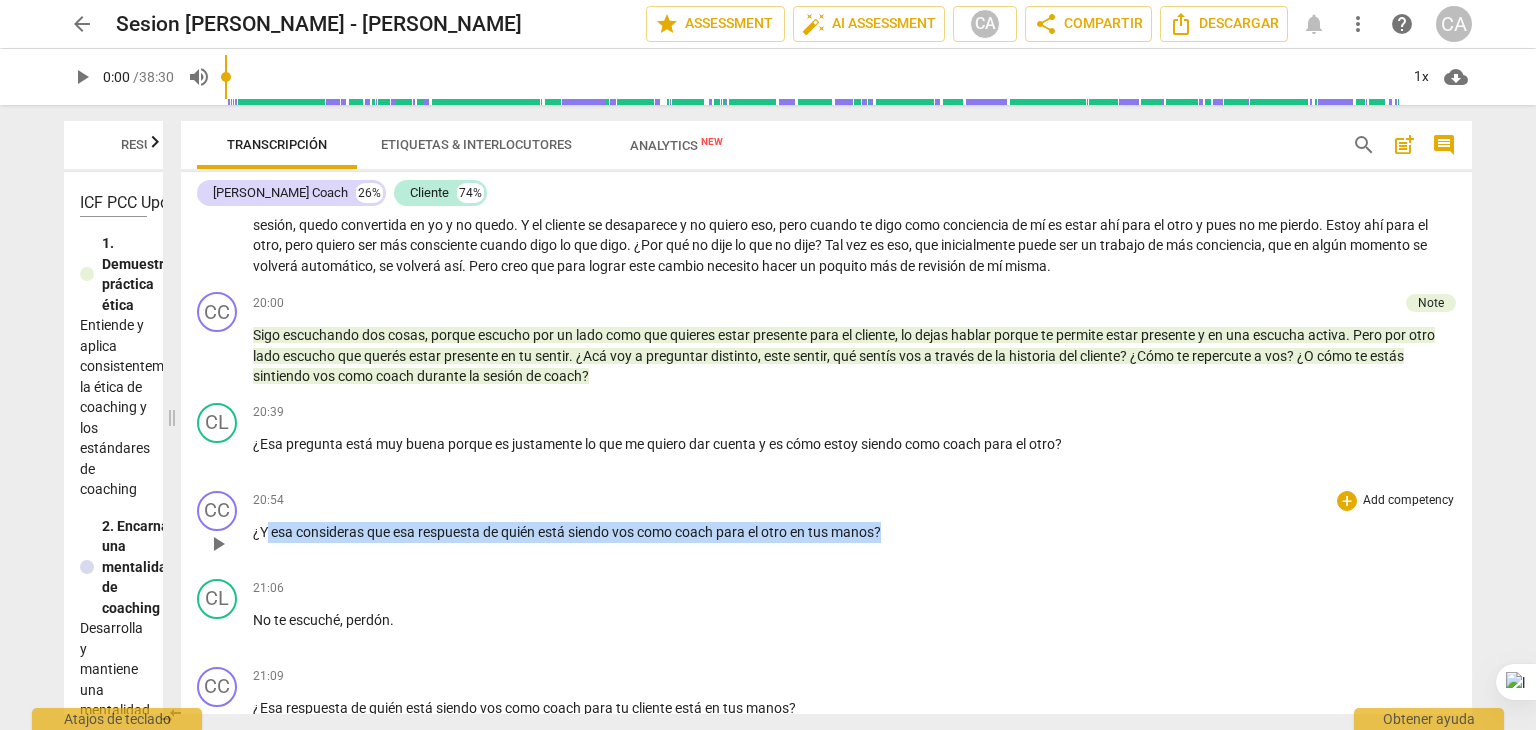 drag, startPoint x: 263, startPoint y: 509, endPoint x: 899, endPoint y: 497, distance: 636.1132 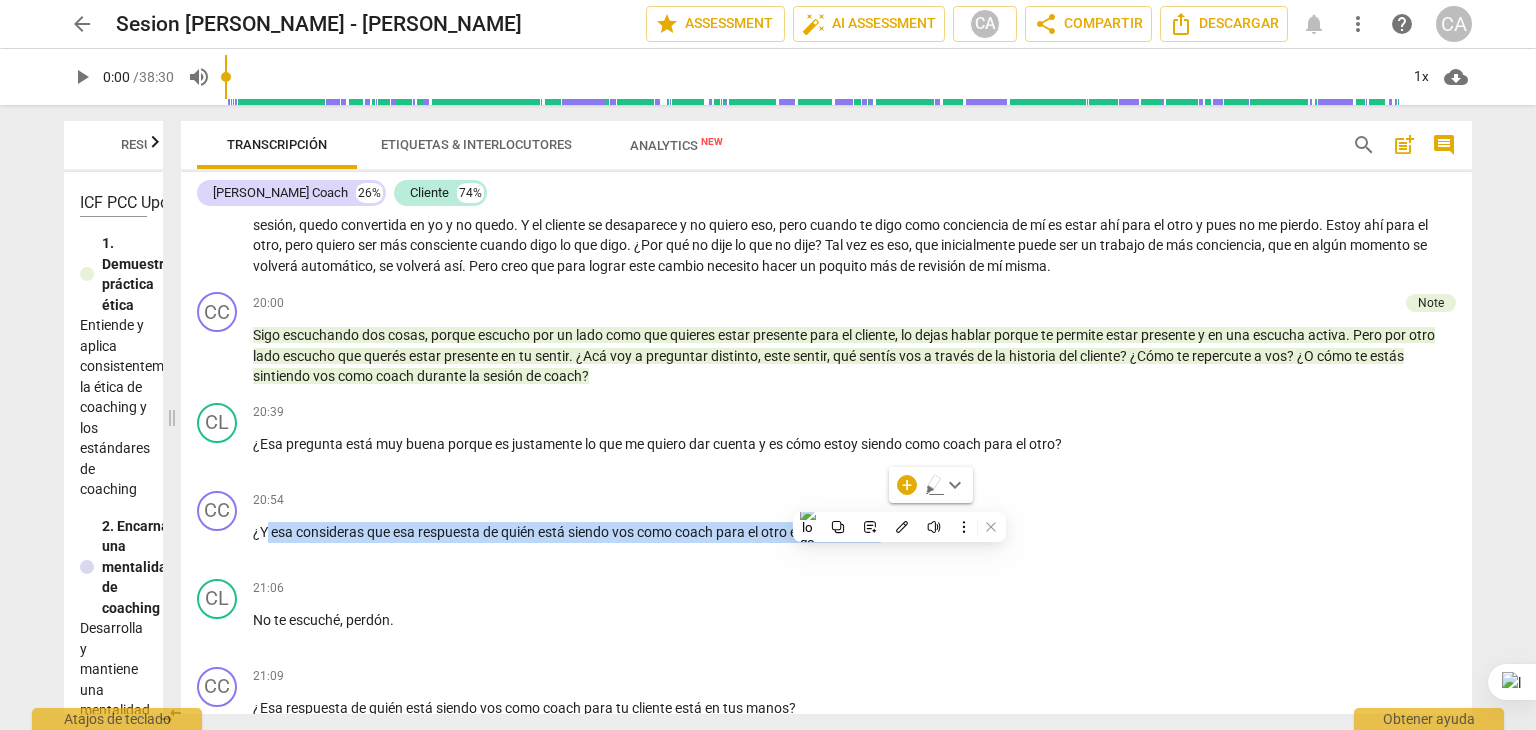 copy on "esa   consideras   que   esa   respuesta   de   quién   está   siendo   vos   como   coach   para   el   otro   en   tus   manos ?" 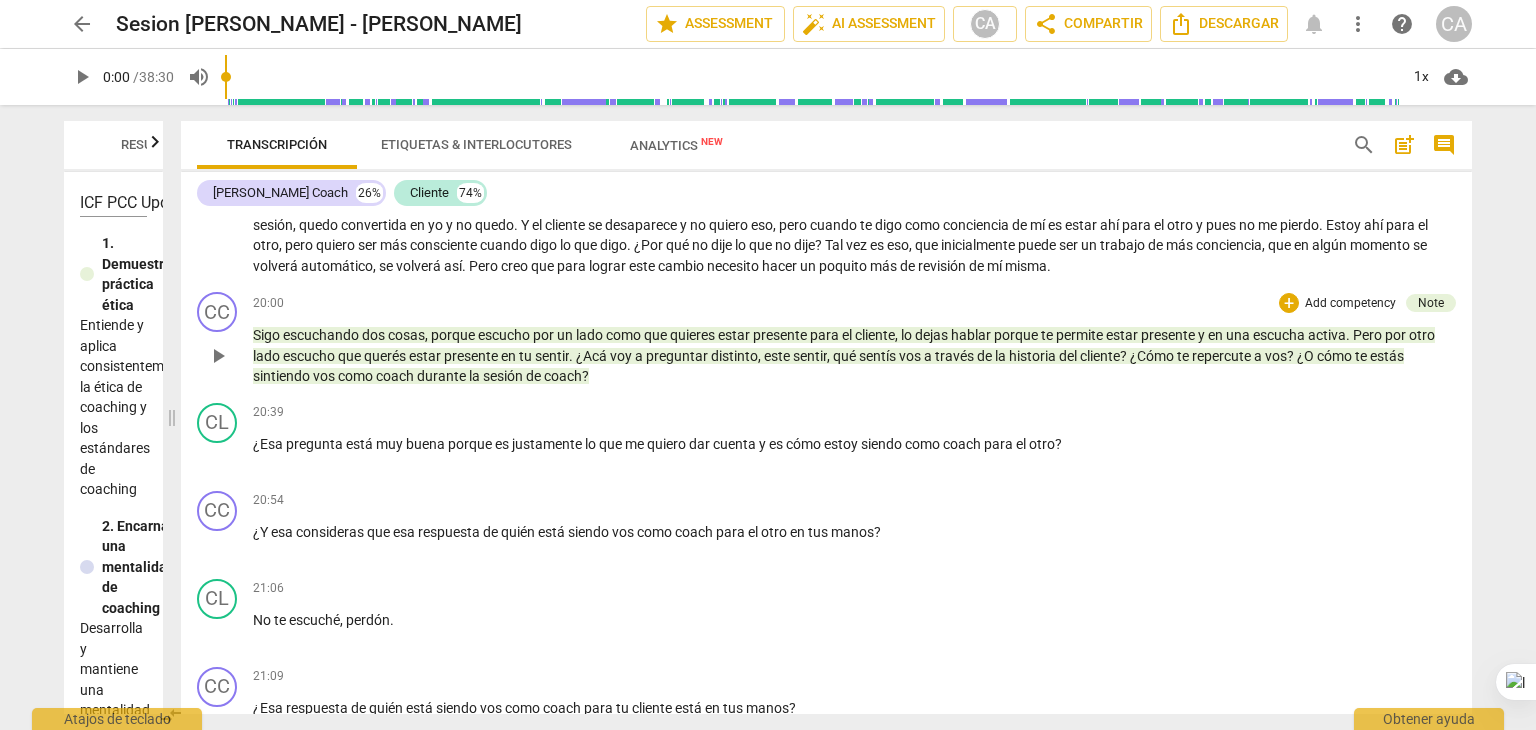 scroll, scrollTop: 3797, scrollLeft: 0, axis: vertical 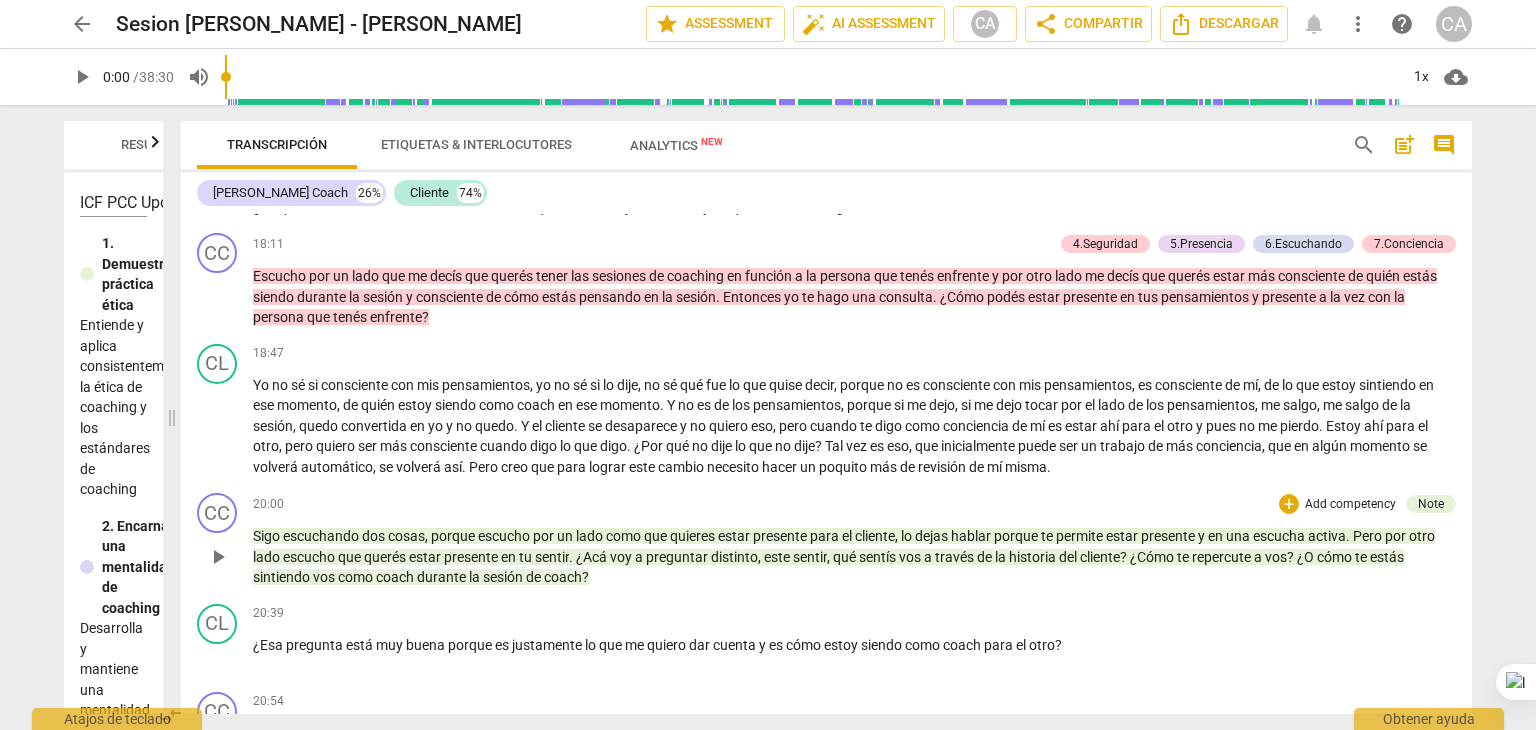 click on "Sigo   escuchando   dos   cosas ,   porque   escucho   por   un   lado   como   que   quieres   estar   presente   para   el   cliente ,   lo   dejas   hablar   porque   te   permite   estar   presente   y   en   una   escucha   activa .   Pero   por   otro   lado   escucho   que   querés   estar   presente   en   tu   sentir .   ¿Acá   voy   a   preguntar   distinto ,   este   sentir ,   qué   sentís   vos   a   través   de   la   historia   del   cliente ?   ¿Cómo   te   repercute   a   vos ?   ¿O   cómo   te   estás   sintiendo   vos   como   coach   durante   la   sesión   de   coach ?" at bounding box center (854, 557) 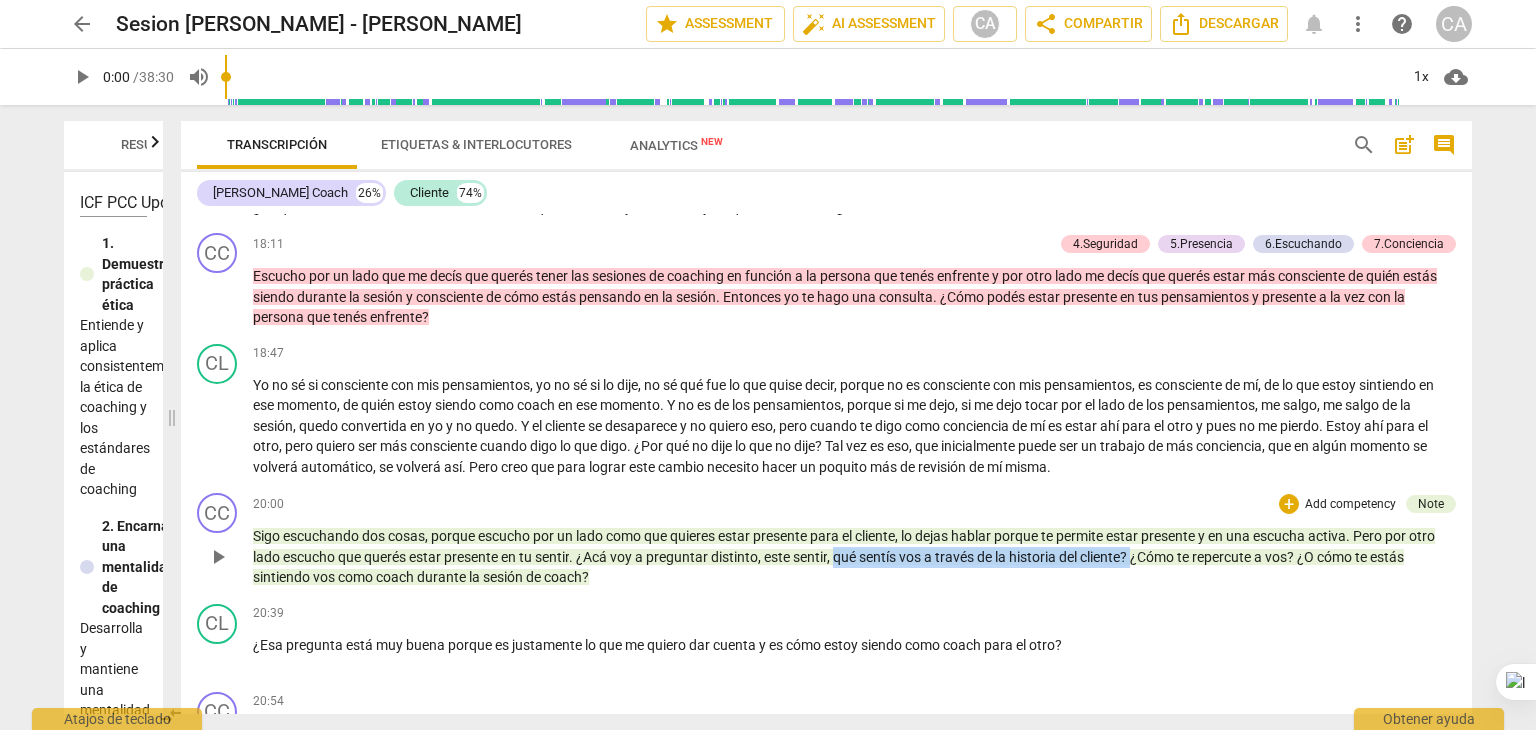 drag, startPoint x: 838, startPoint y: 537, endPoint x: 1138, endPoint y: 537, distance: 300 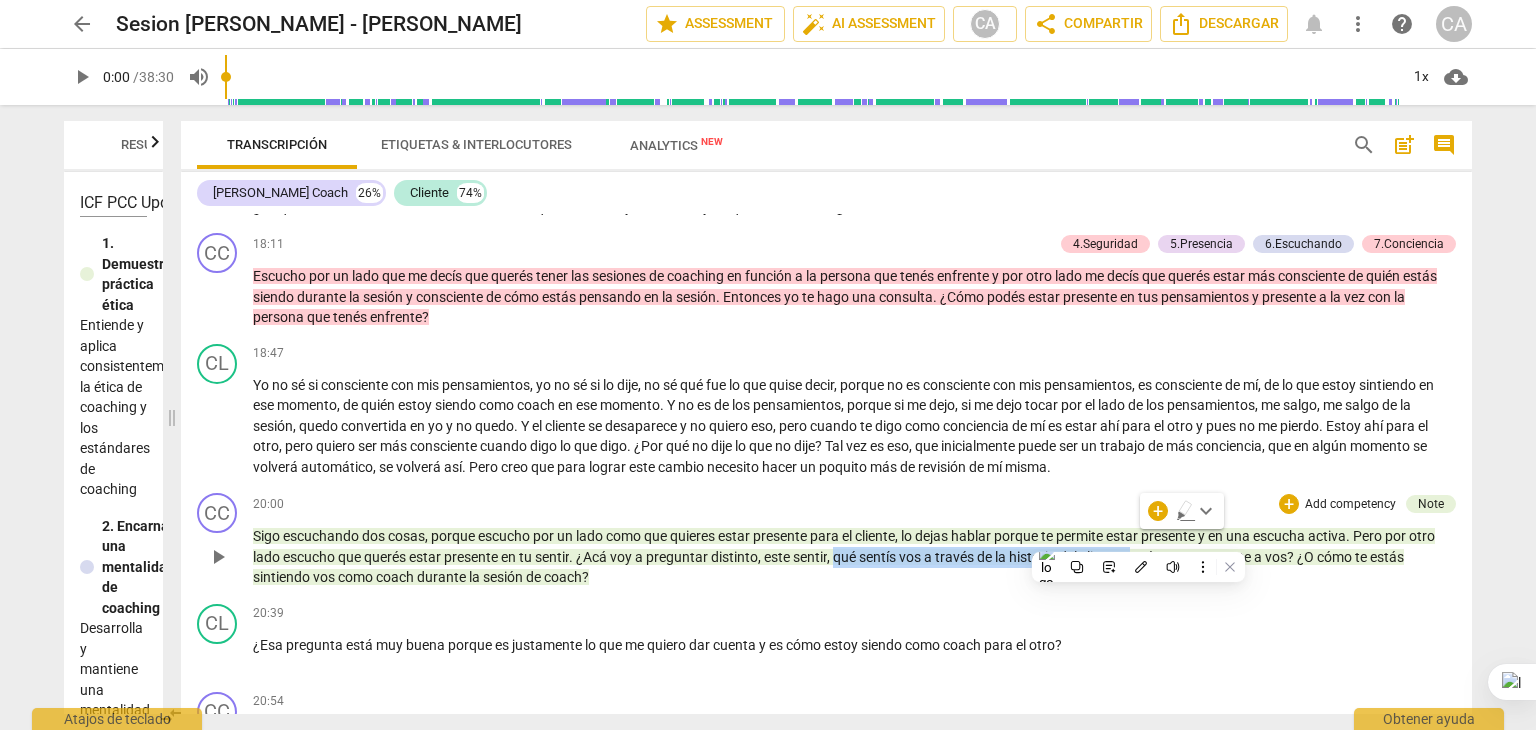 copy on "qué   sentís   vos   a   través   de   la   historia   del   cliente ?" 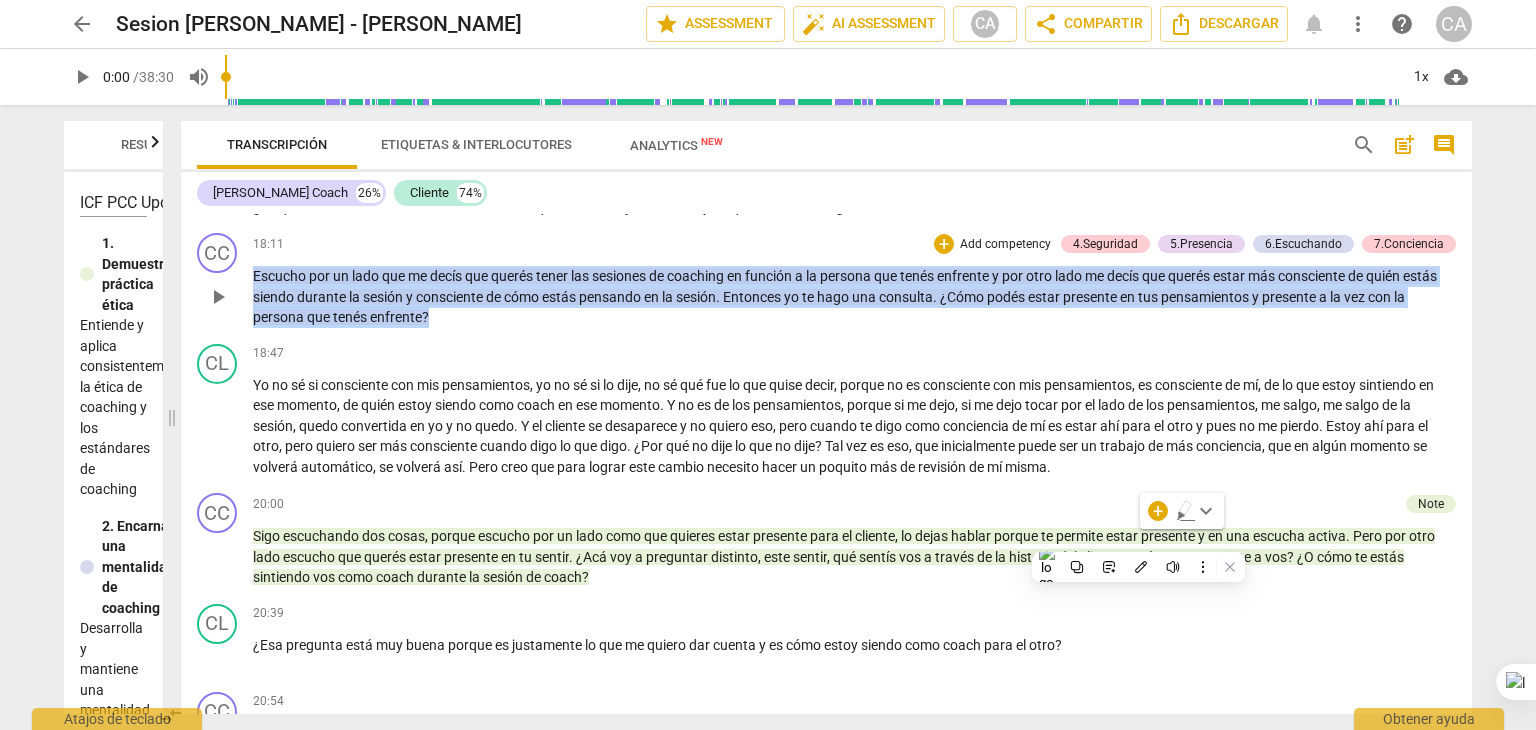 drag, startPoint x: 252, startPoint y: 254, endPoint x: 459, endPoint y: 302, distance: 212.49236 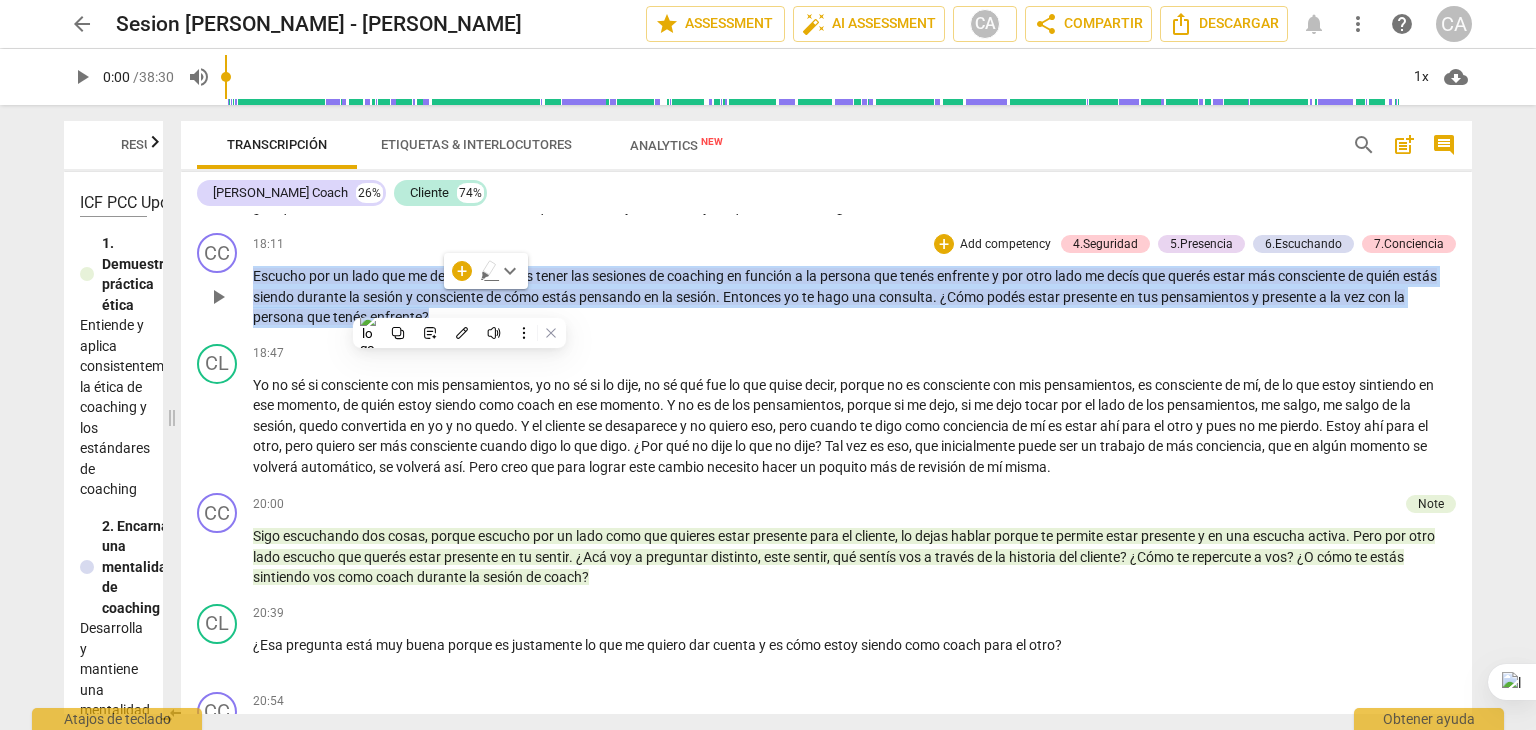 copy on "Escucho   por   un   lado   que   me   decís   que   querés   tener   las   sesiones   de   coaching   en   función   a   la   persona   que   tenés   enfrente   y   por   otro   lado   me   decís   que   querés   estar   más   consciente   de   quién   estás   siendo   durante   la   sesión   y   consciente   de   cómo   estás   pensando   en   la   sesión .   Entonces   yo   te   hago   una   consulta .   ¿Cómo   podés   estar   presente   en   tus   pensamientos   y   presente   a   la   vez   con   la   persona   que   tenés   enfrente ?" 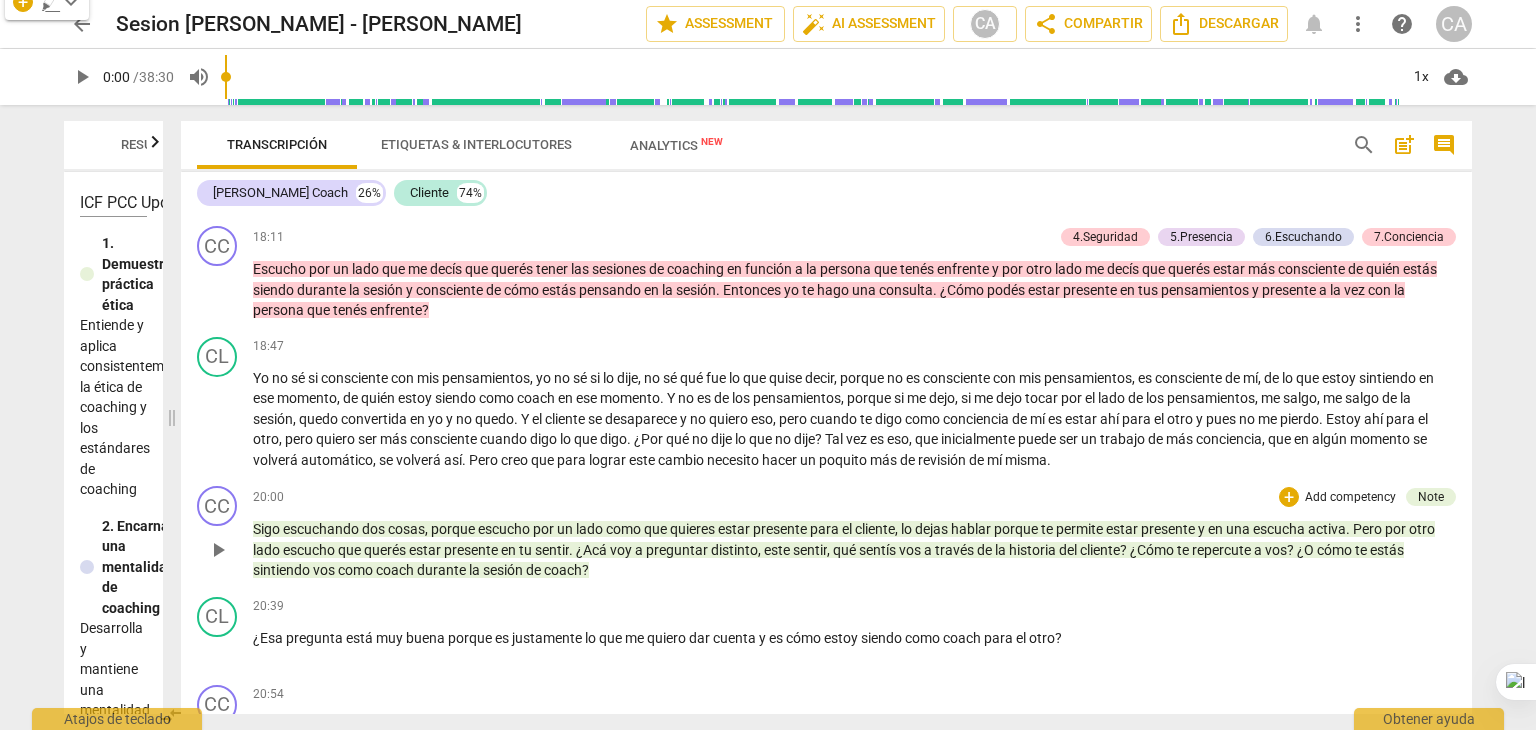 scroll, scrollTop: 4232, scrollLeft: 0, axis: vertical 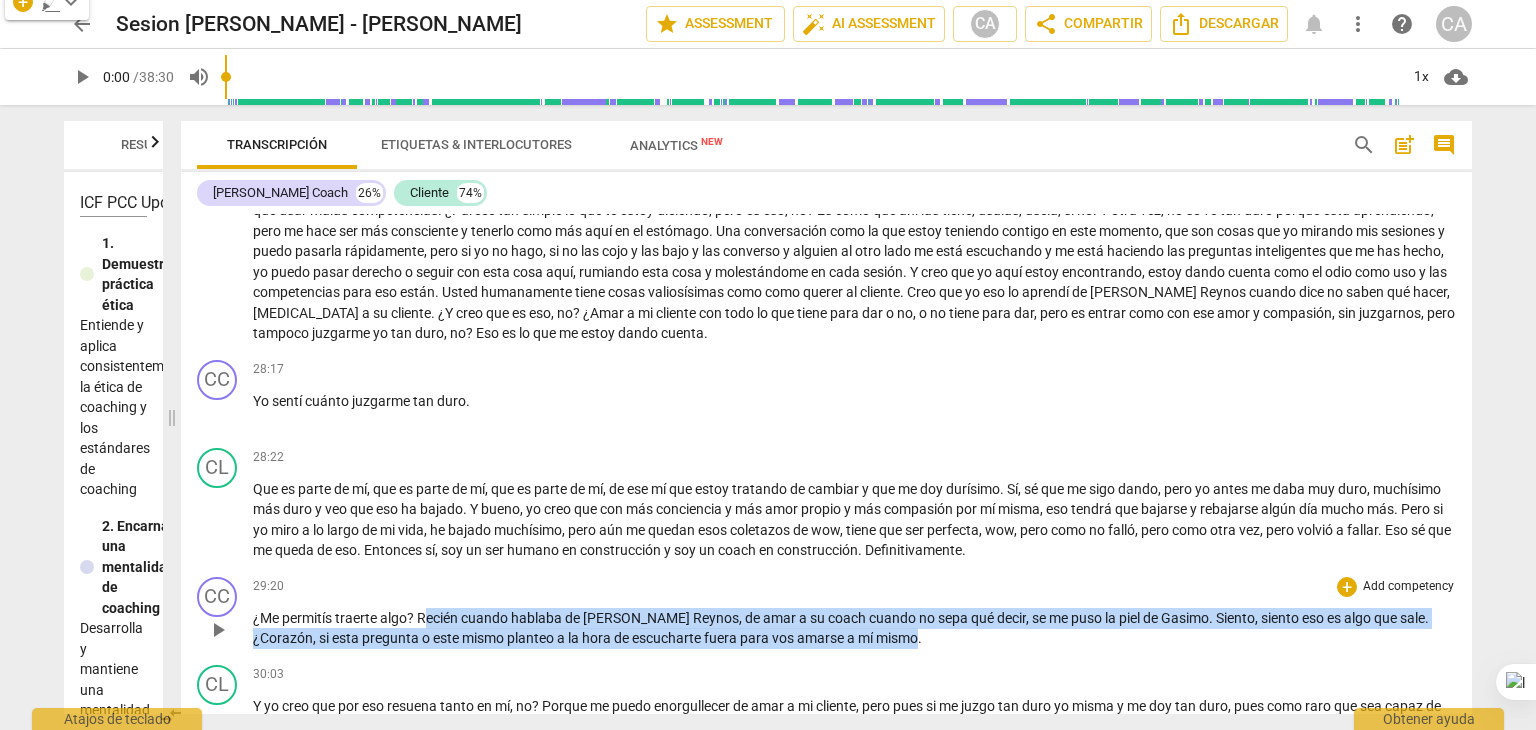 drag, startPoint x: 422, startPoint y: 590, endPoint x: 858, endPoint y: 615, distance: 436.71616 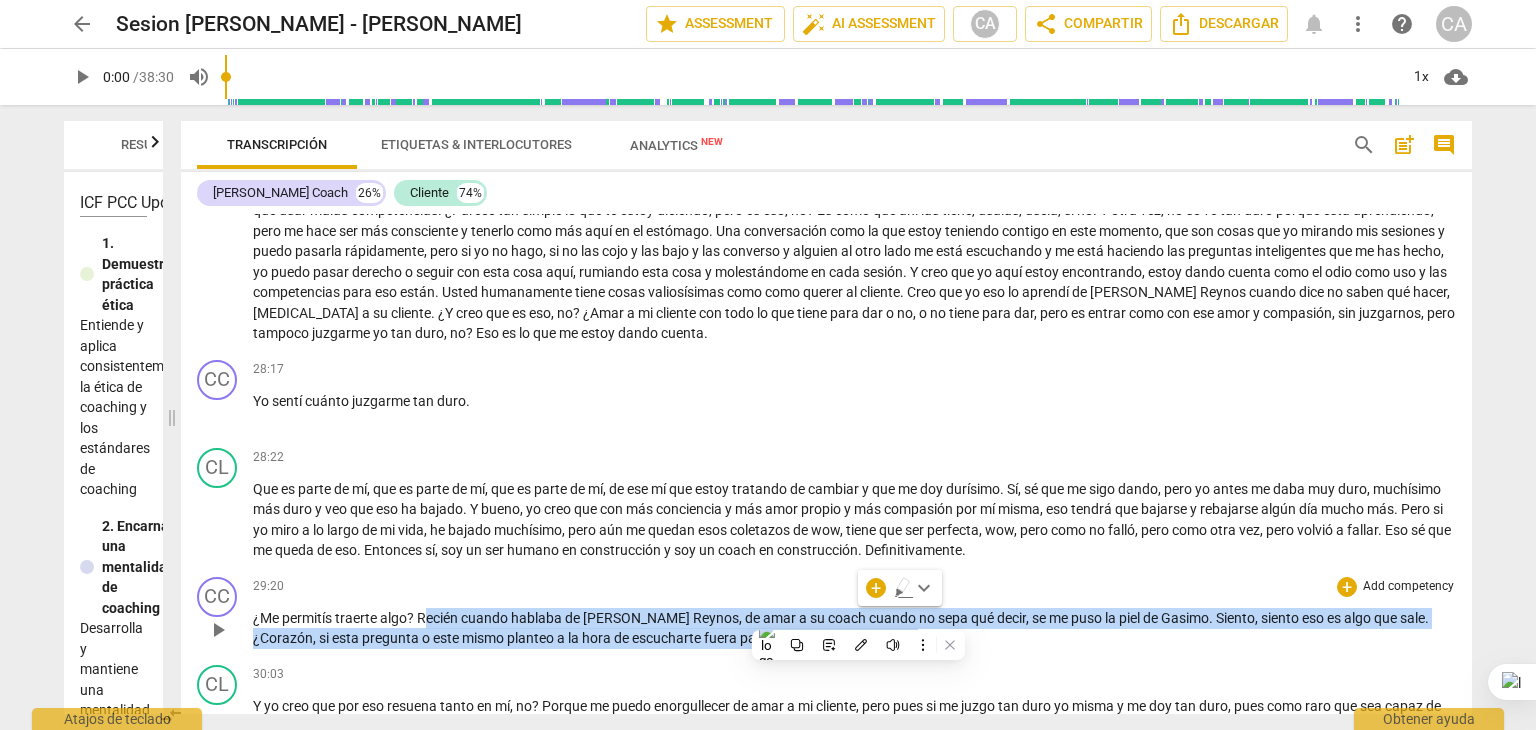 copy on "ecién   cuando   hablaba   de   [PERSON_NAME] ,   de   amar   a   su   coach   cuando   no   sepa   qué   decir ,   se   me   puso   la   piel   de   Gasimo .   Siento ,   siento   eso   es   algo   que   sale .   ¿Corazón ,   si   esta   pregunta   o   este   mismo   planteo   a   la   hora   de   escucharte   fuera   para   vos   amarse   a   mí   mismo" 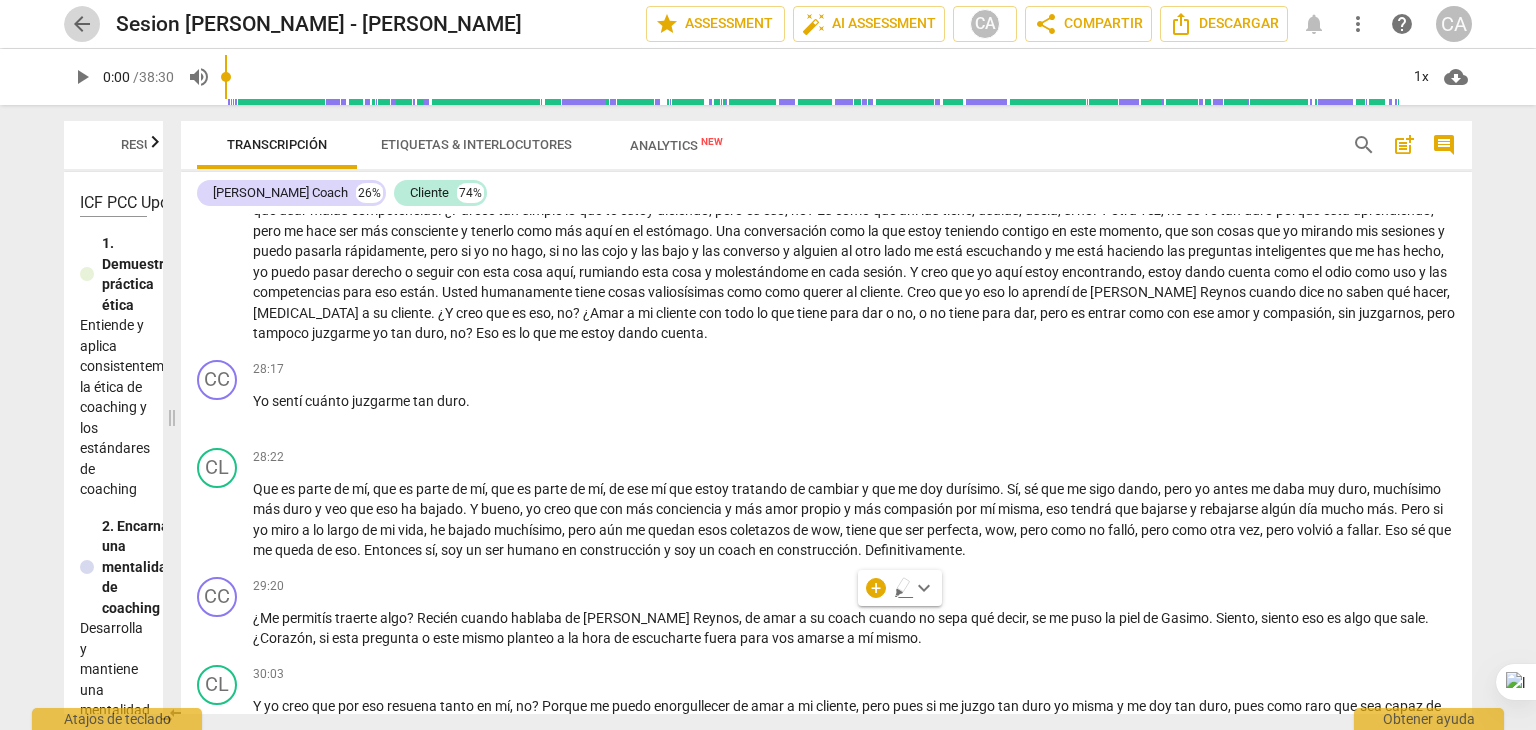 click on "arrow_back" at bounding box center (82, 24) 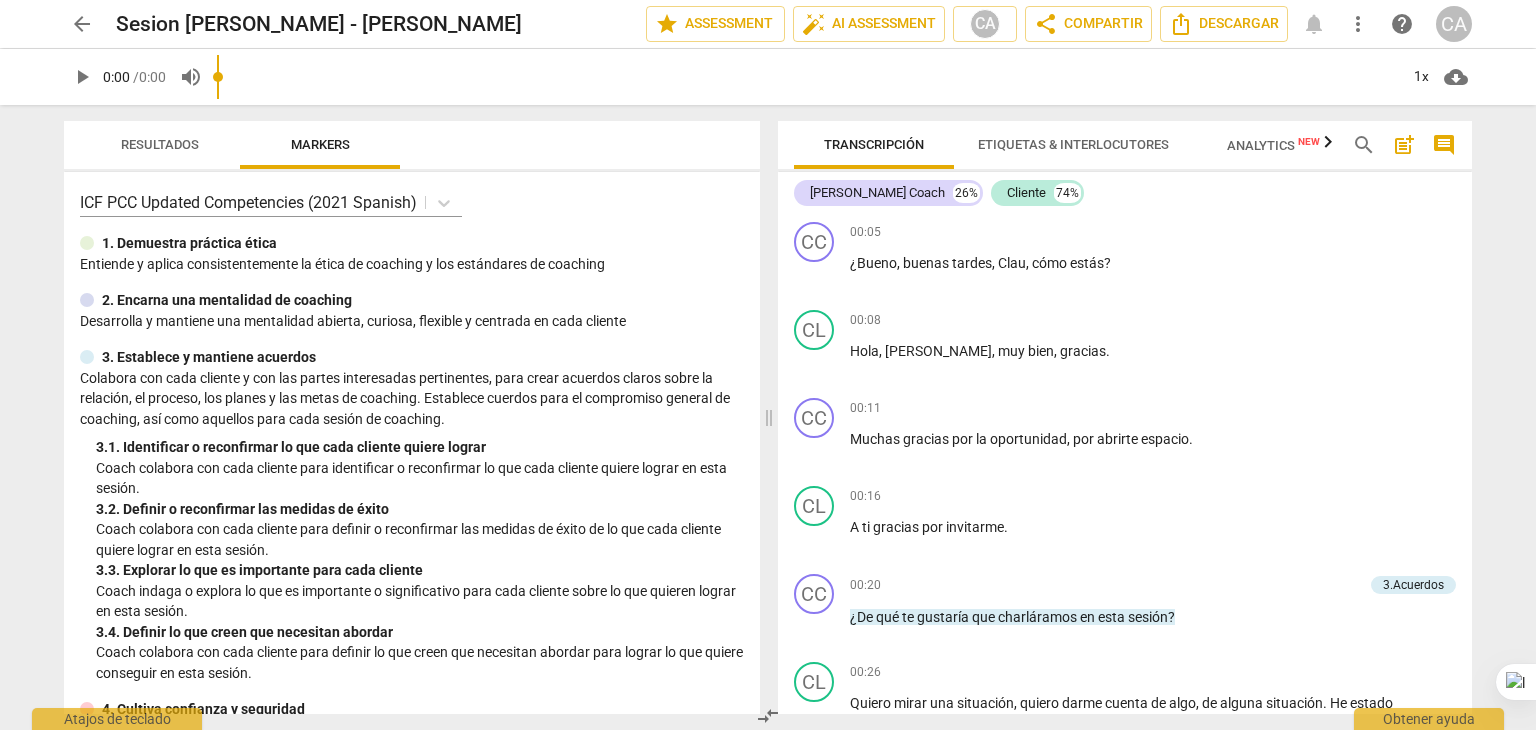 click on "arrow_back" at bounding box center [82, 24] 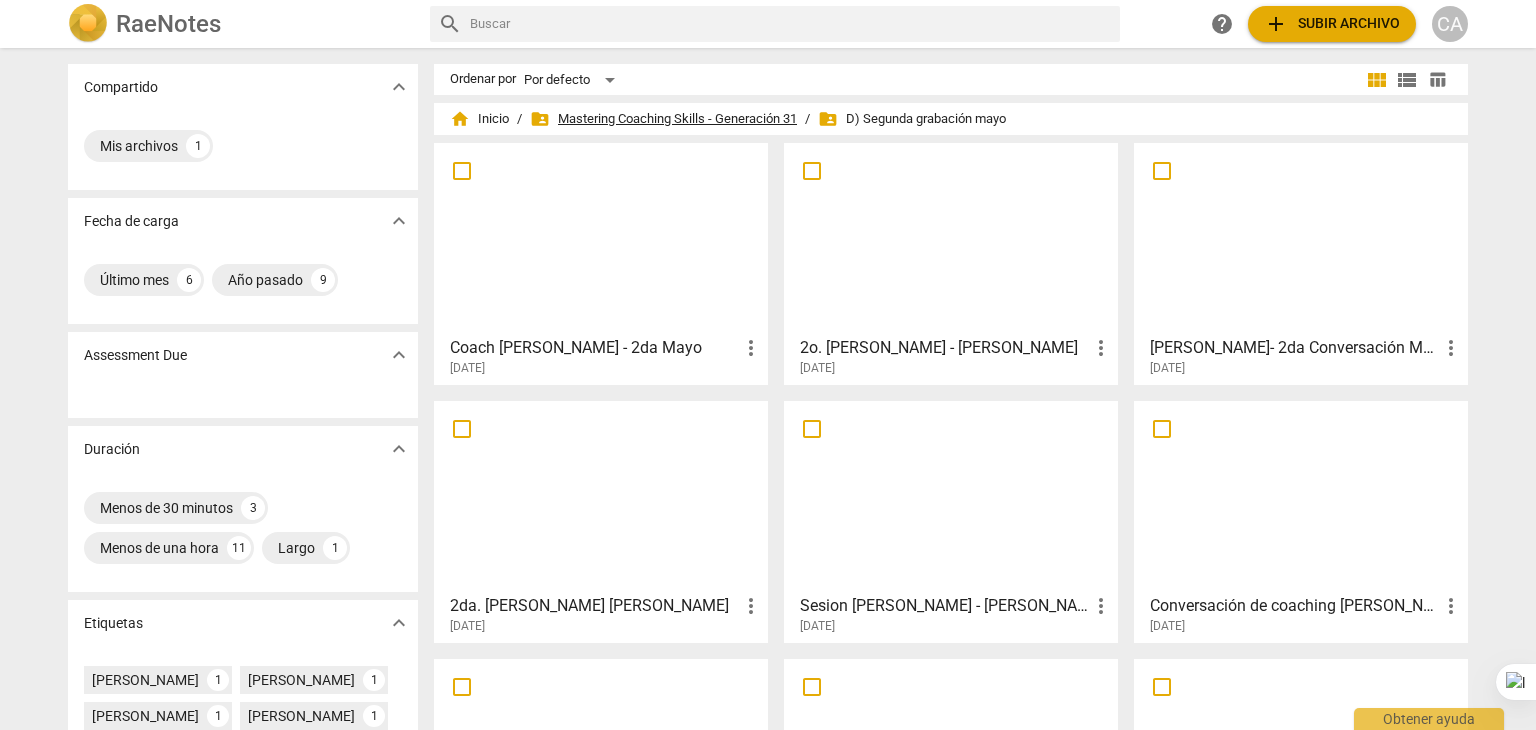 click on "folder_shared Mastering Coaching Skills - Generación 31" at bounding box center [663, 119] 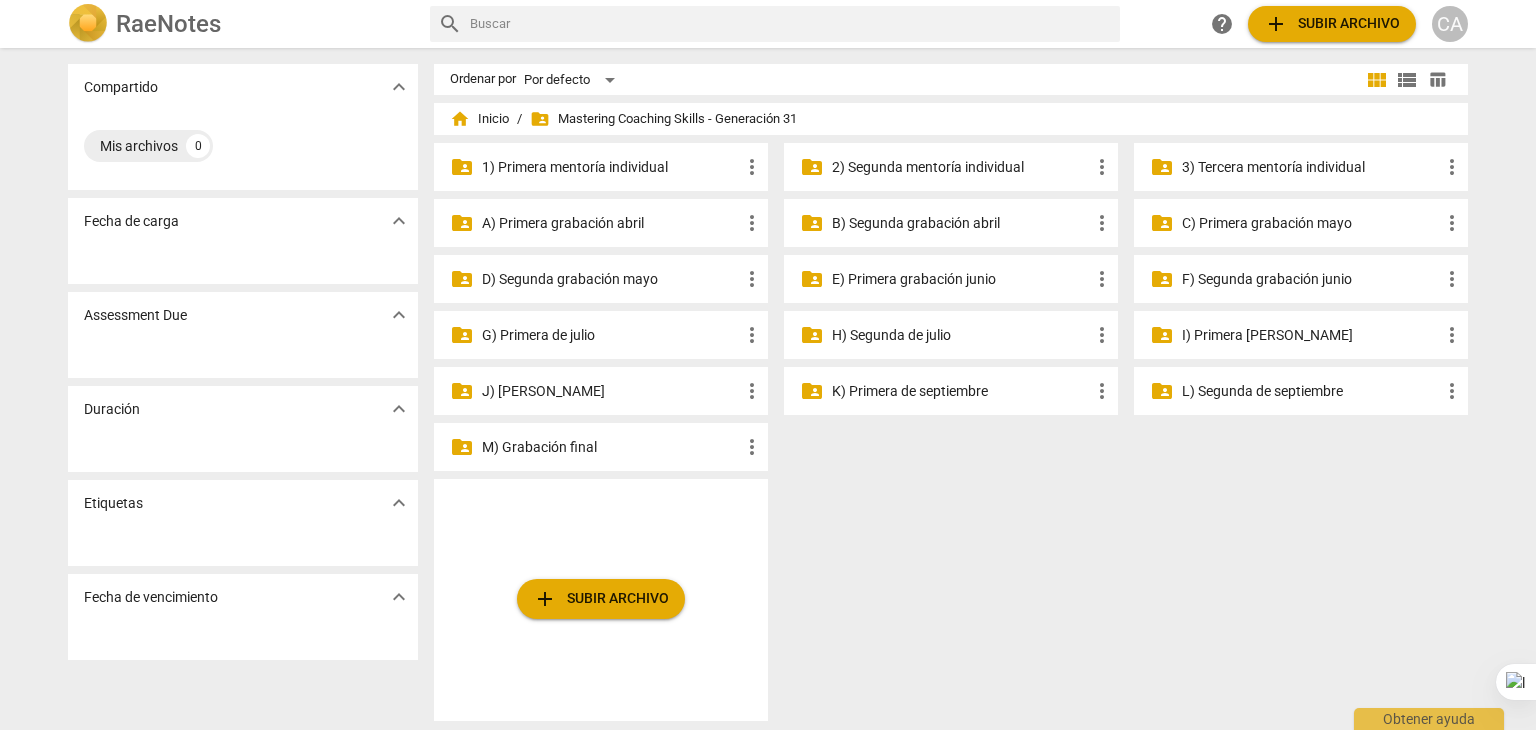 click on "E) Primera grabación junio" at bounding box center [961, 279] 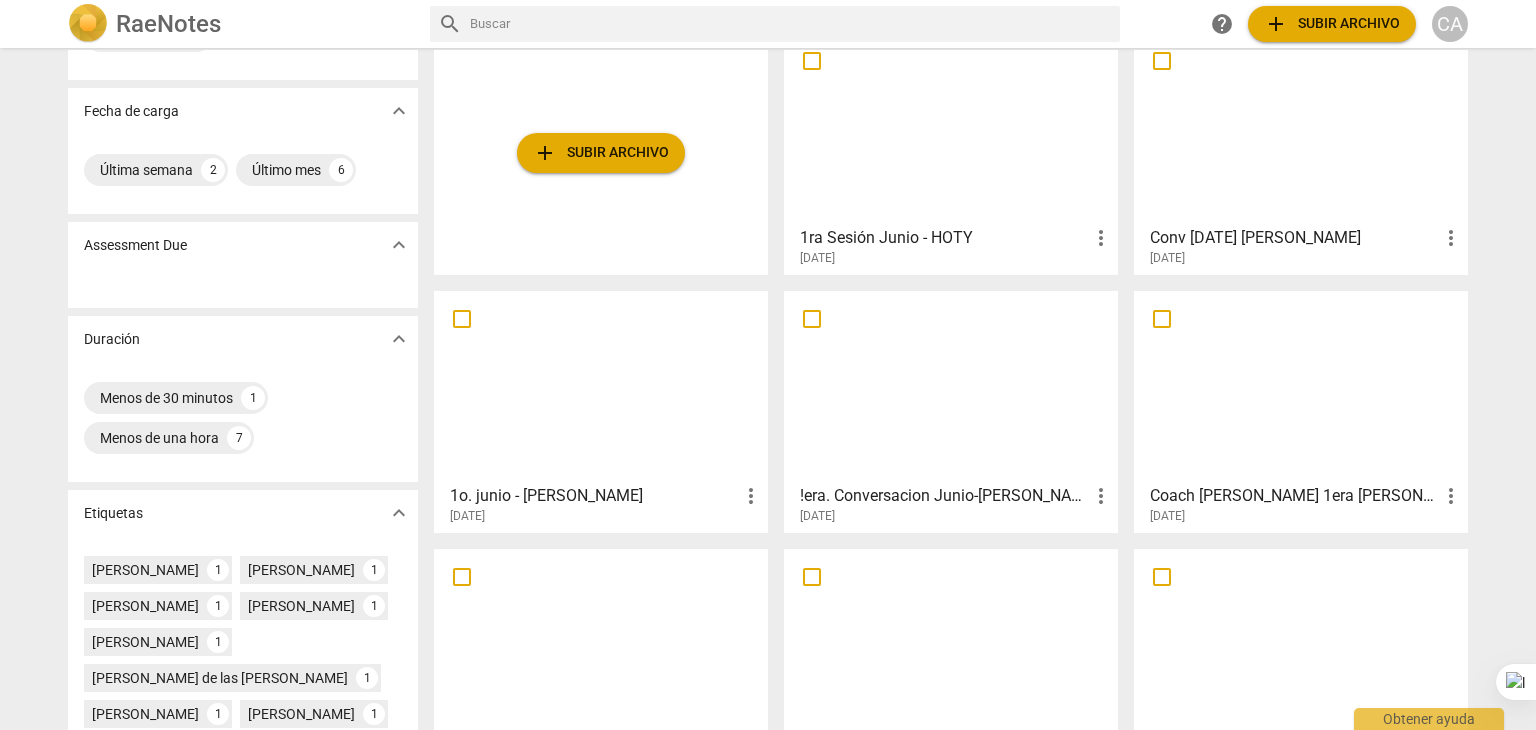 scroll, scrollTop: 70, scrollLeft: 0, axis: vertical 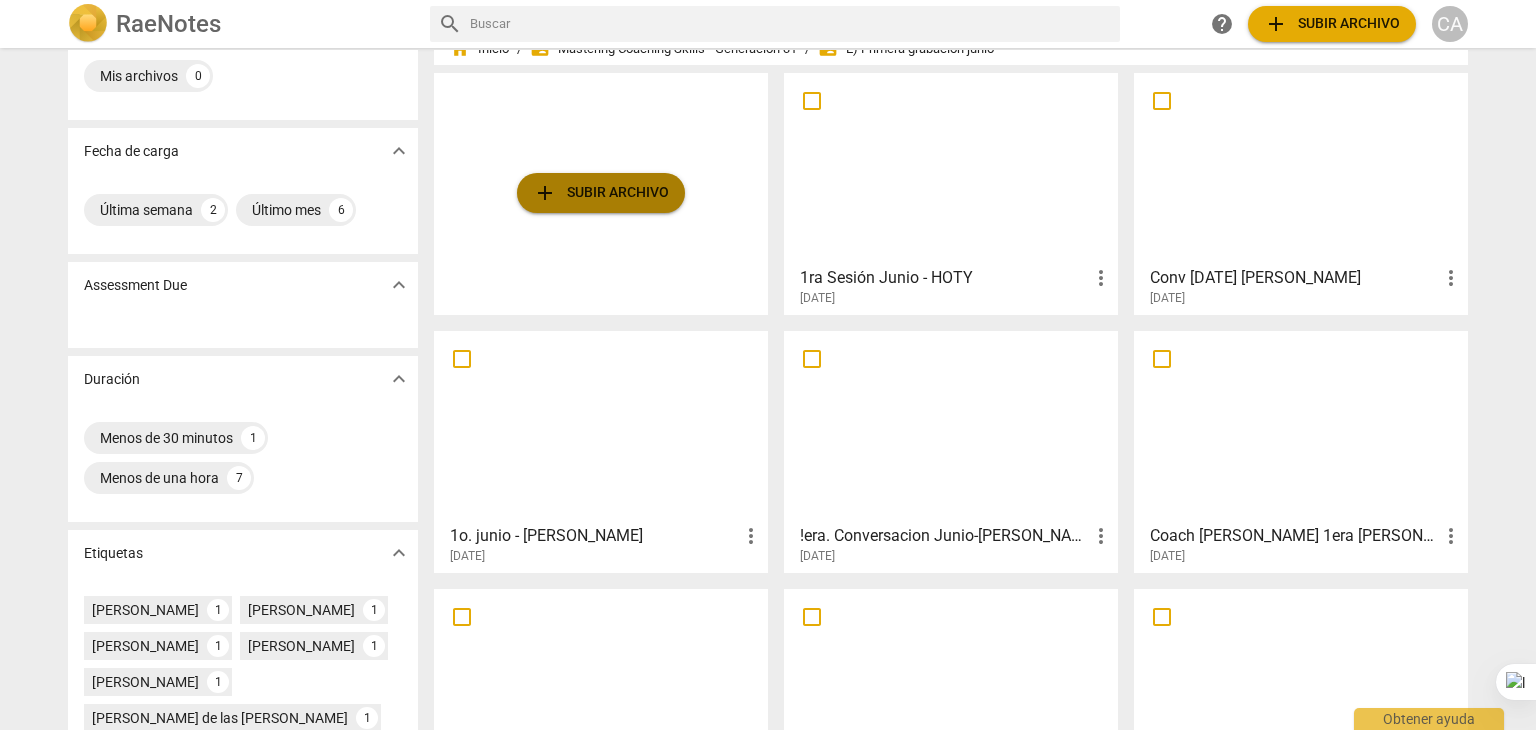 click on "add   Subir archivo" at bounding box center (601, 193) 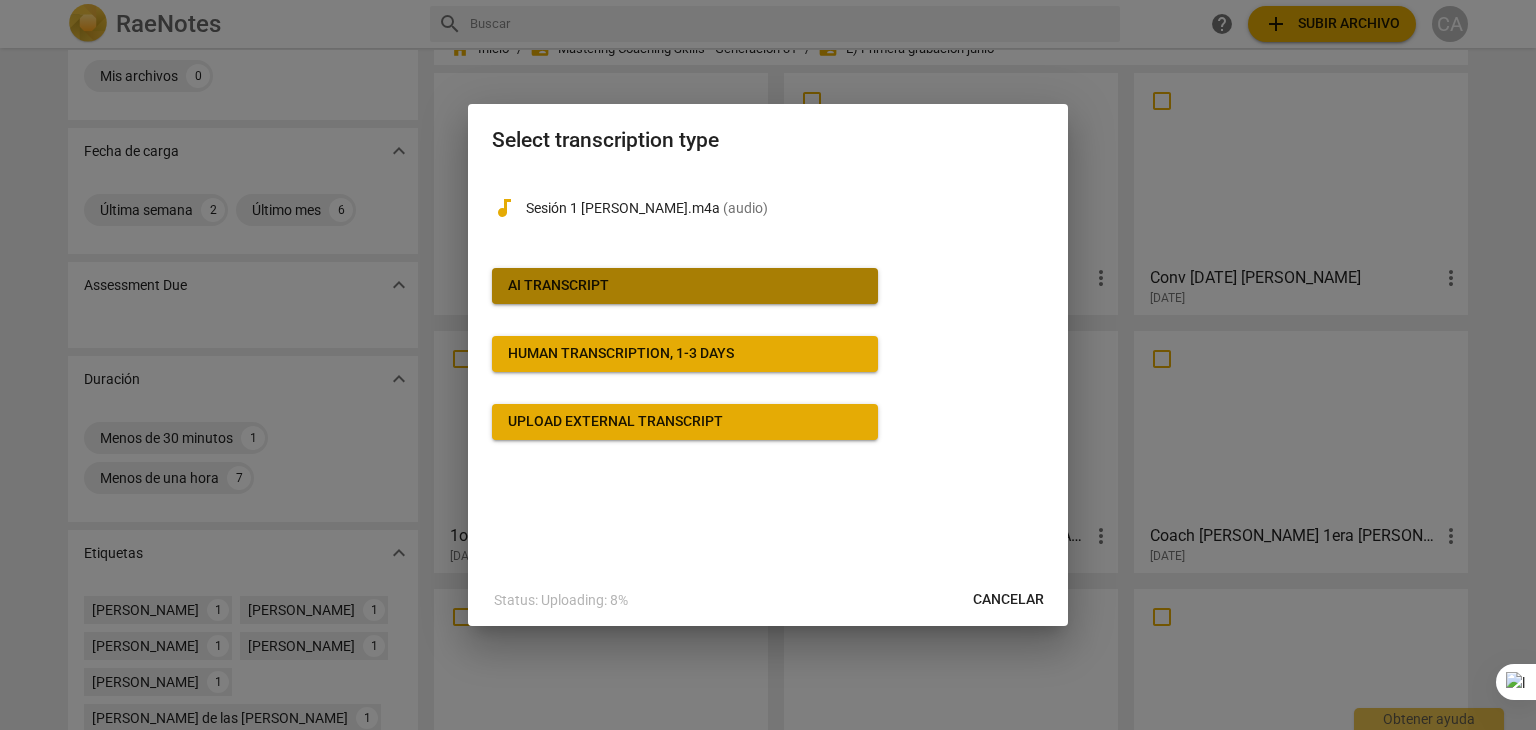 click on "AI Transcript" at bounding box center (685, 286) 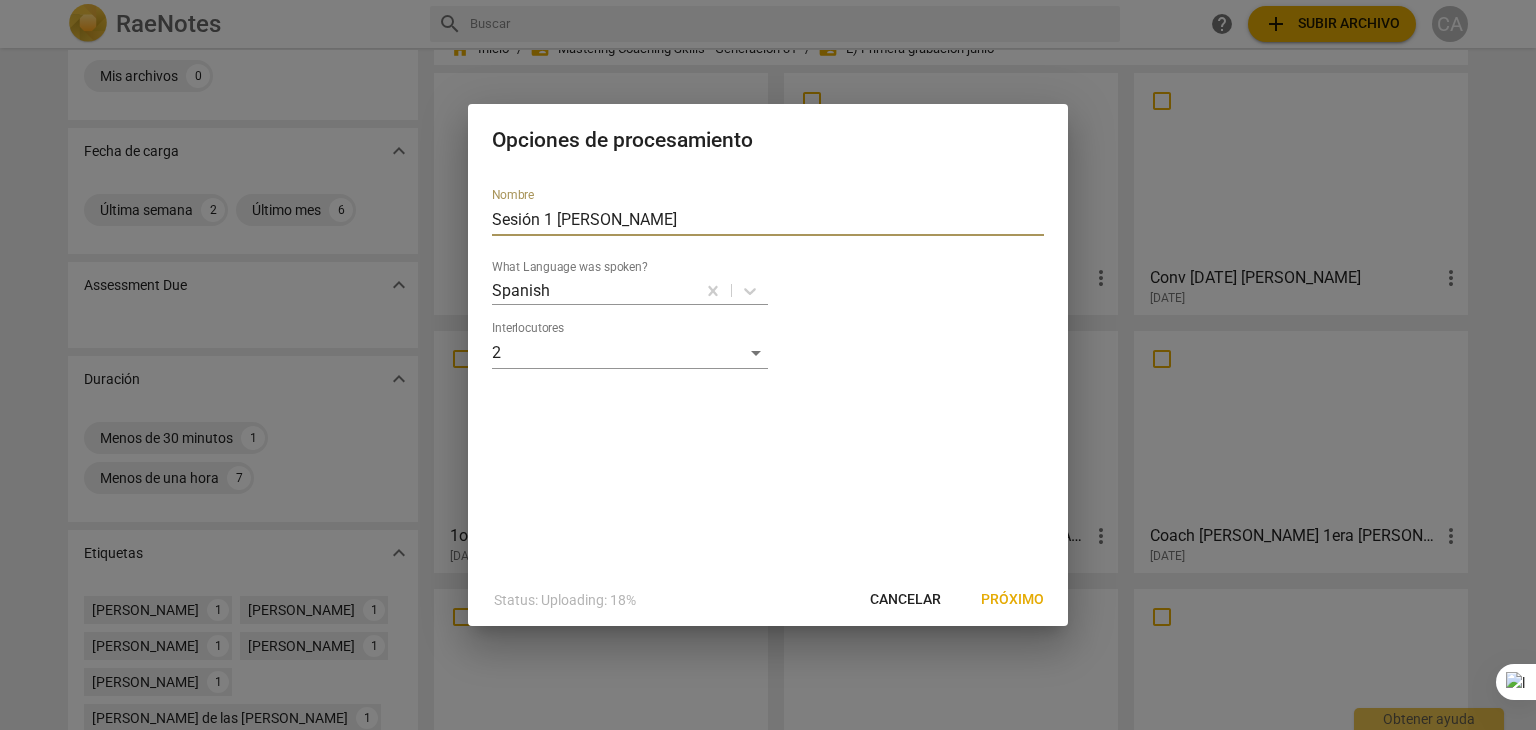 drag, startPoint x: 629, startPoint y: 212, endPoint x: 471, endPoint y: 212, distance: 158 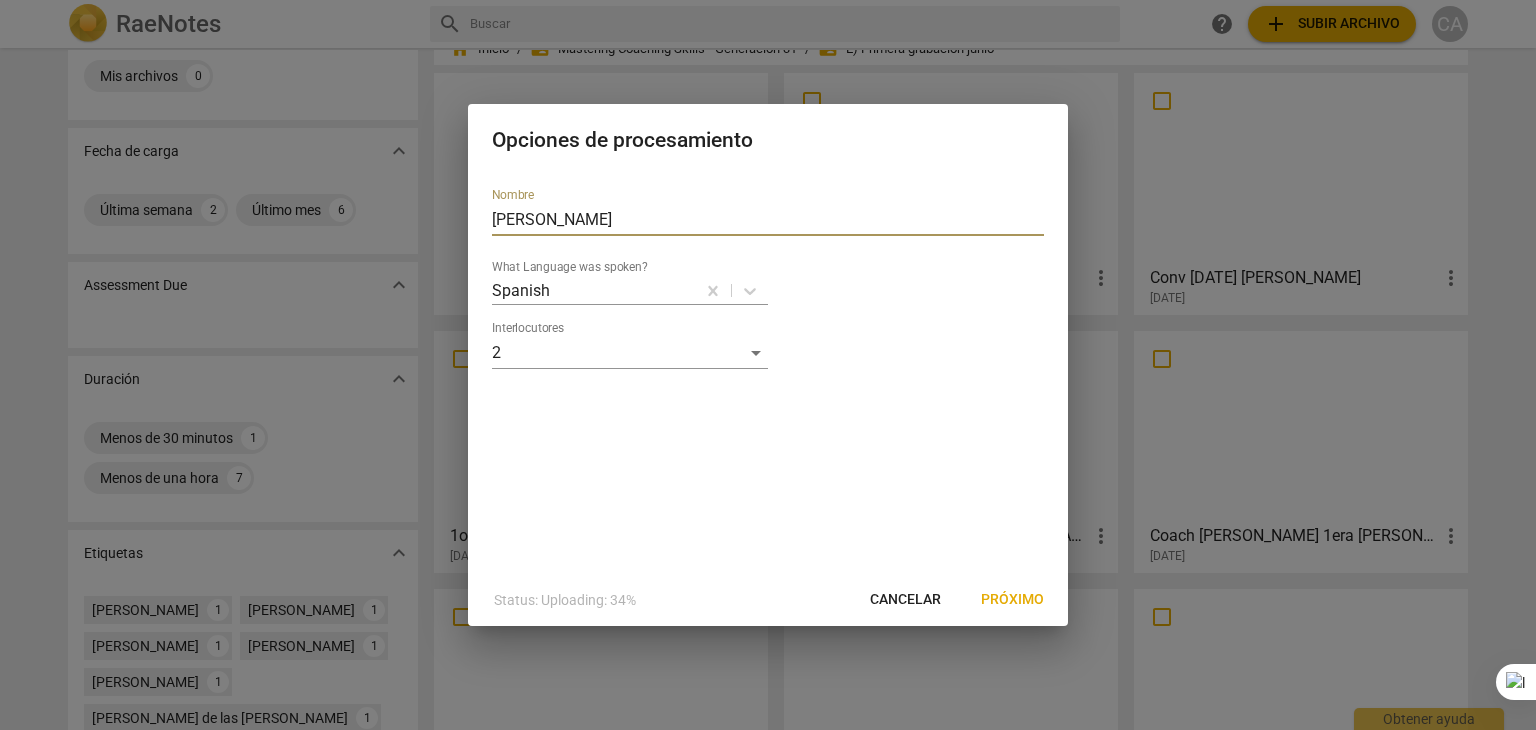 type on "[PERSON_NAME]" 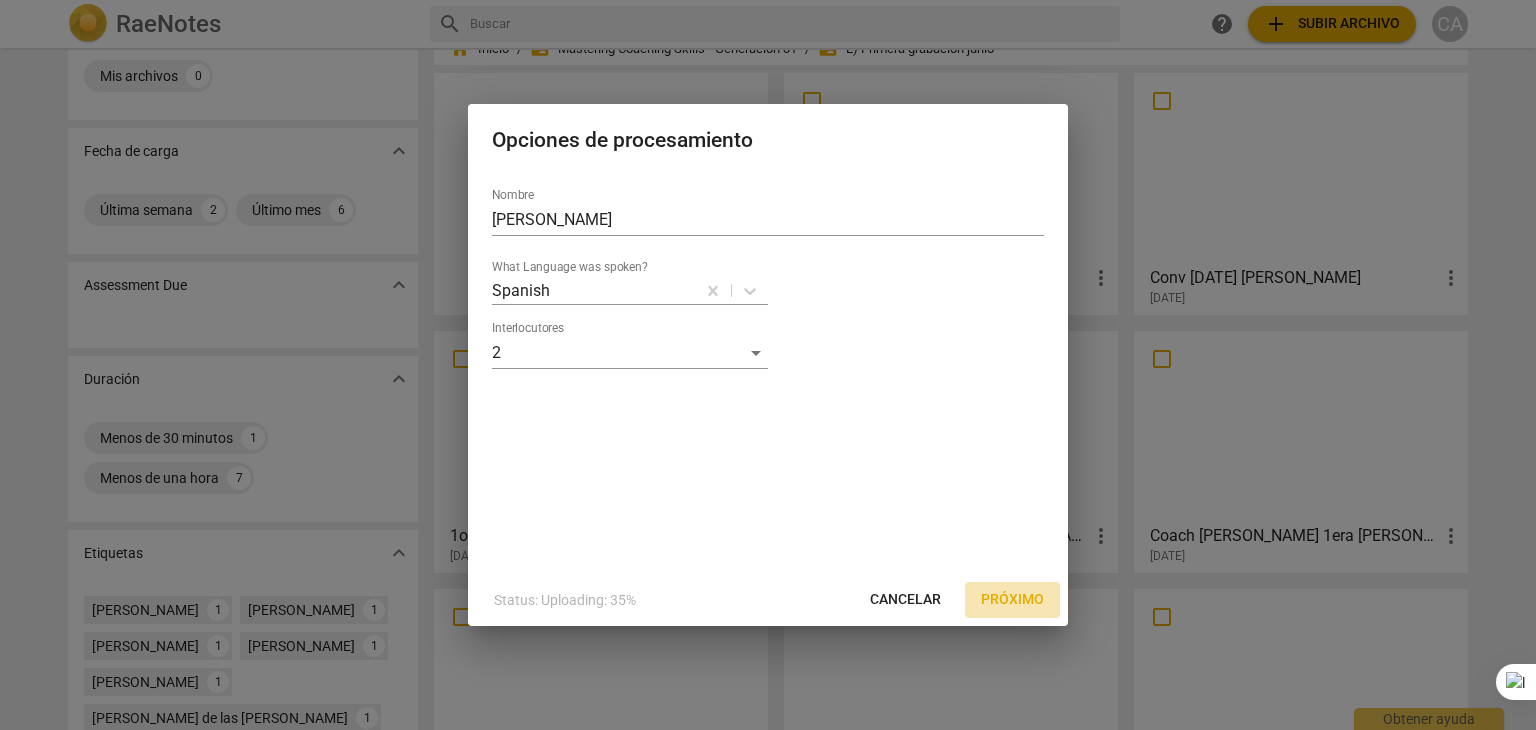 click on "Próximo" at bounding box center [1012, 600] 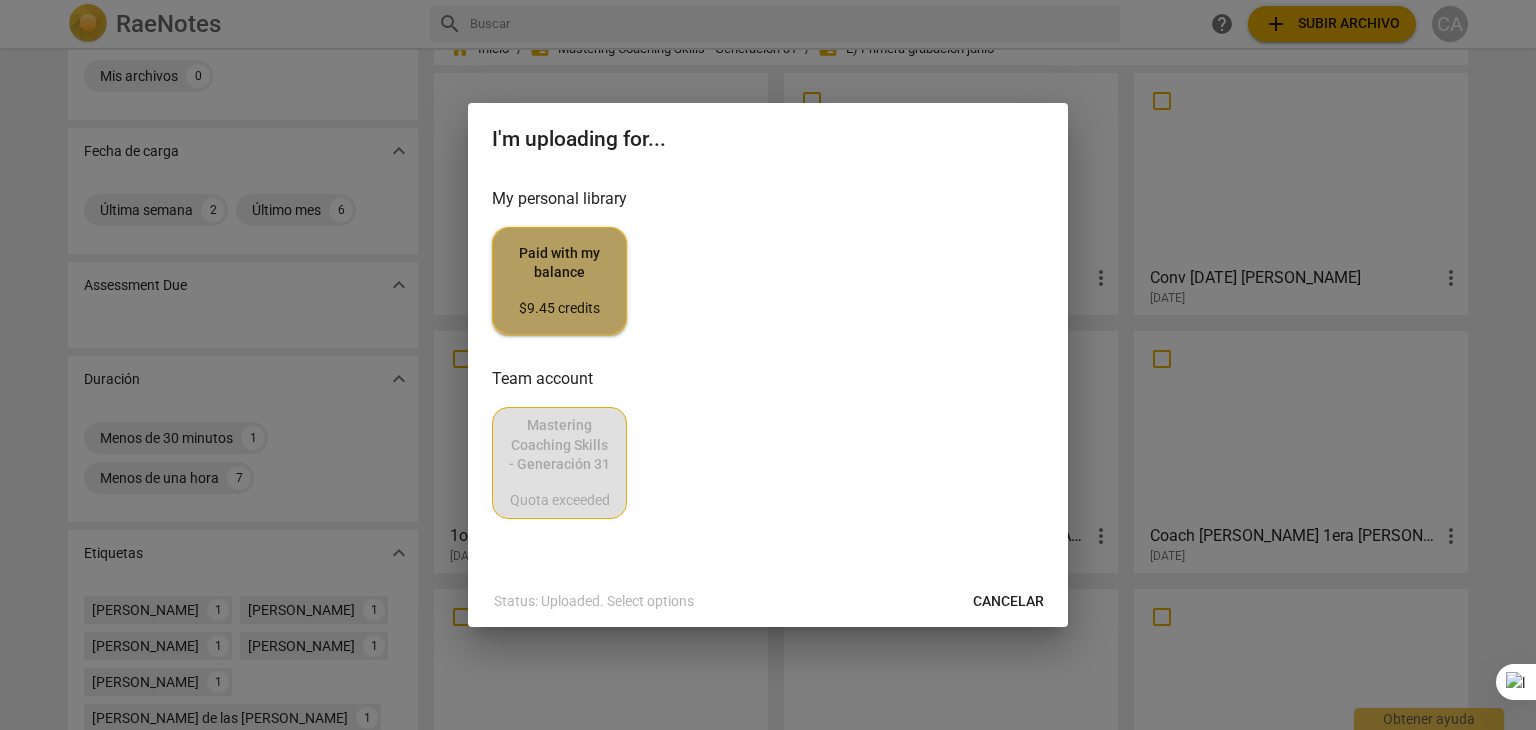 click on "Paid with my balance $9.45 credits" at bounding box center [559, 281] 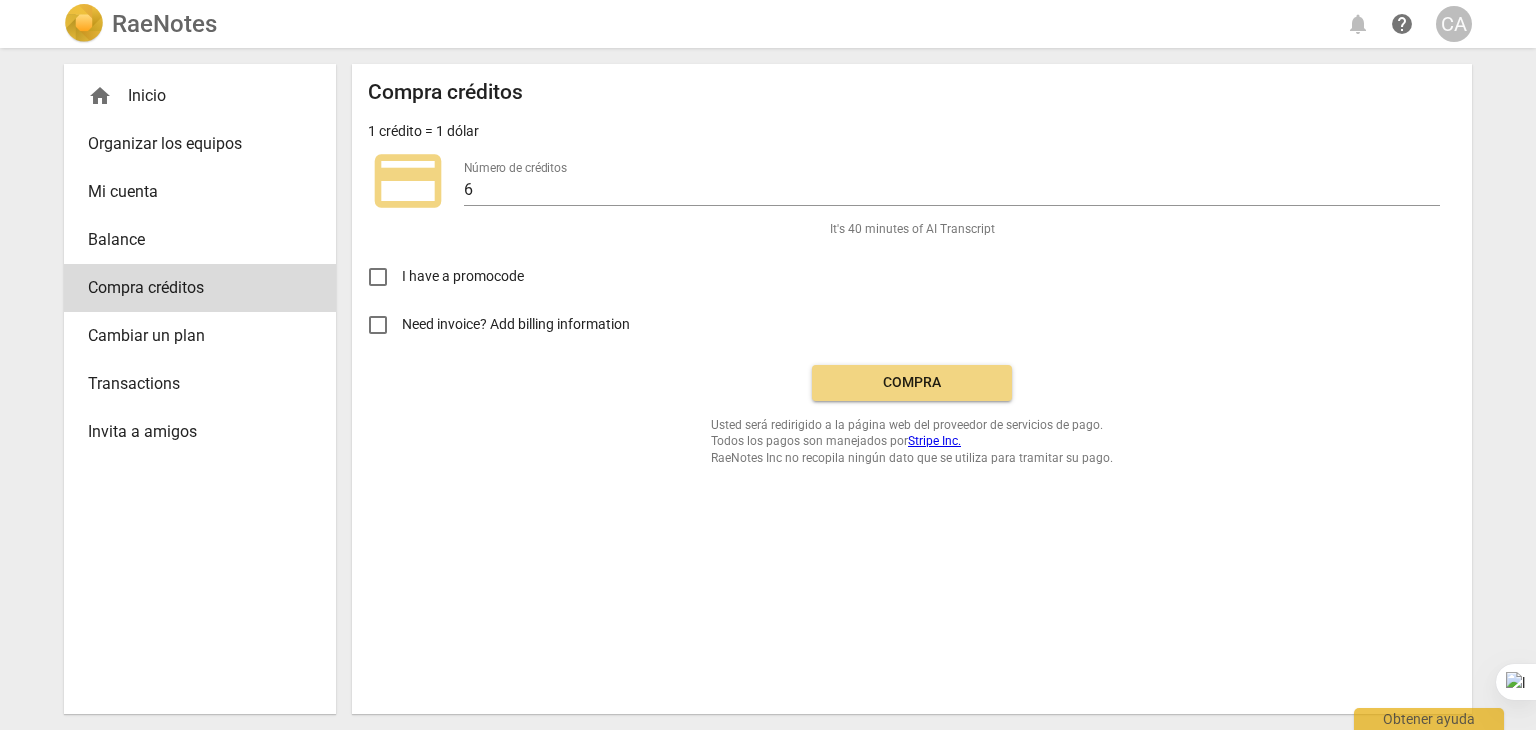 click on "It's 40 minutes of AI Transcript" at bounding box center (912, 229) 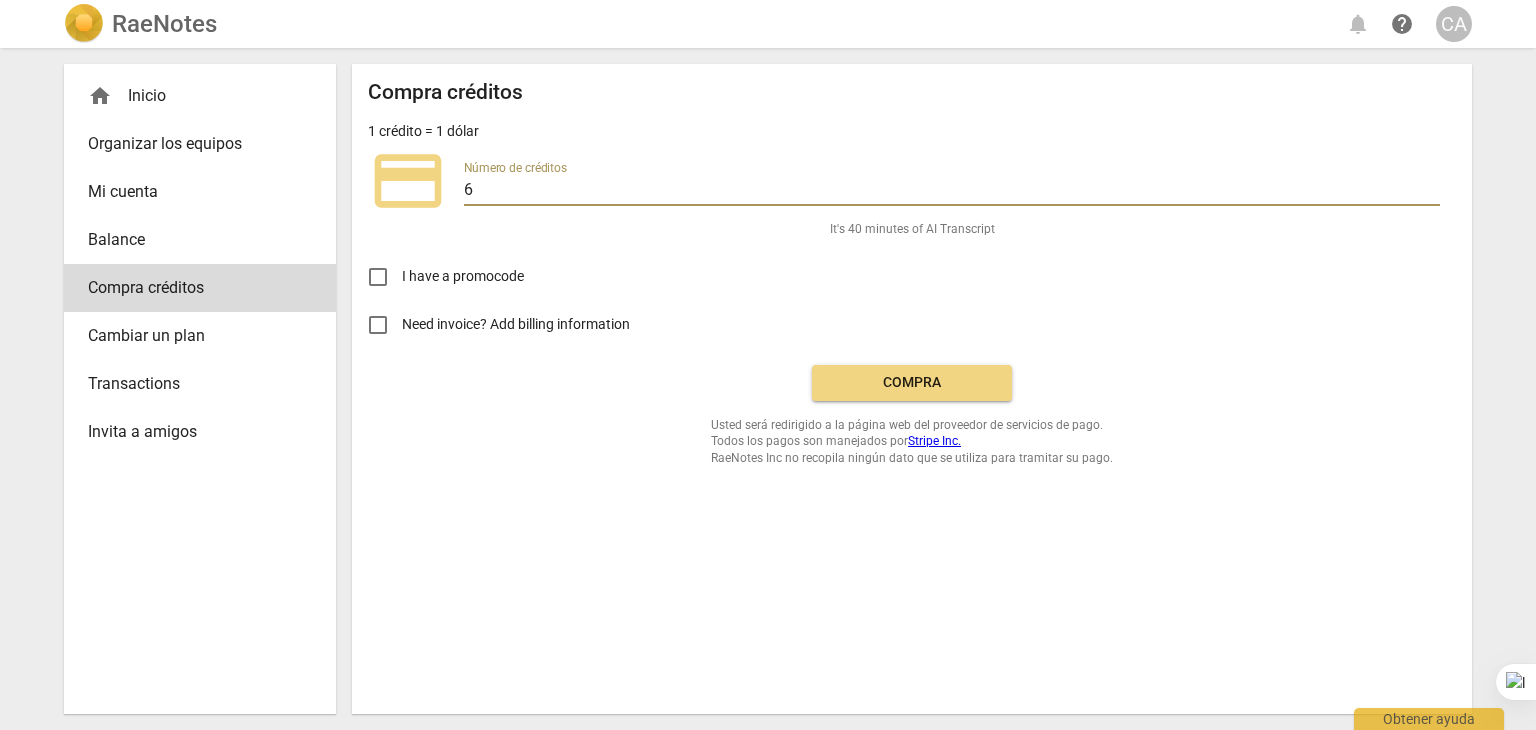 click on "6" at bounding box center (952, 191) 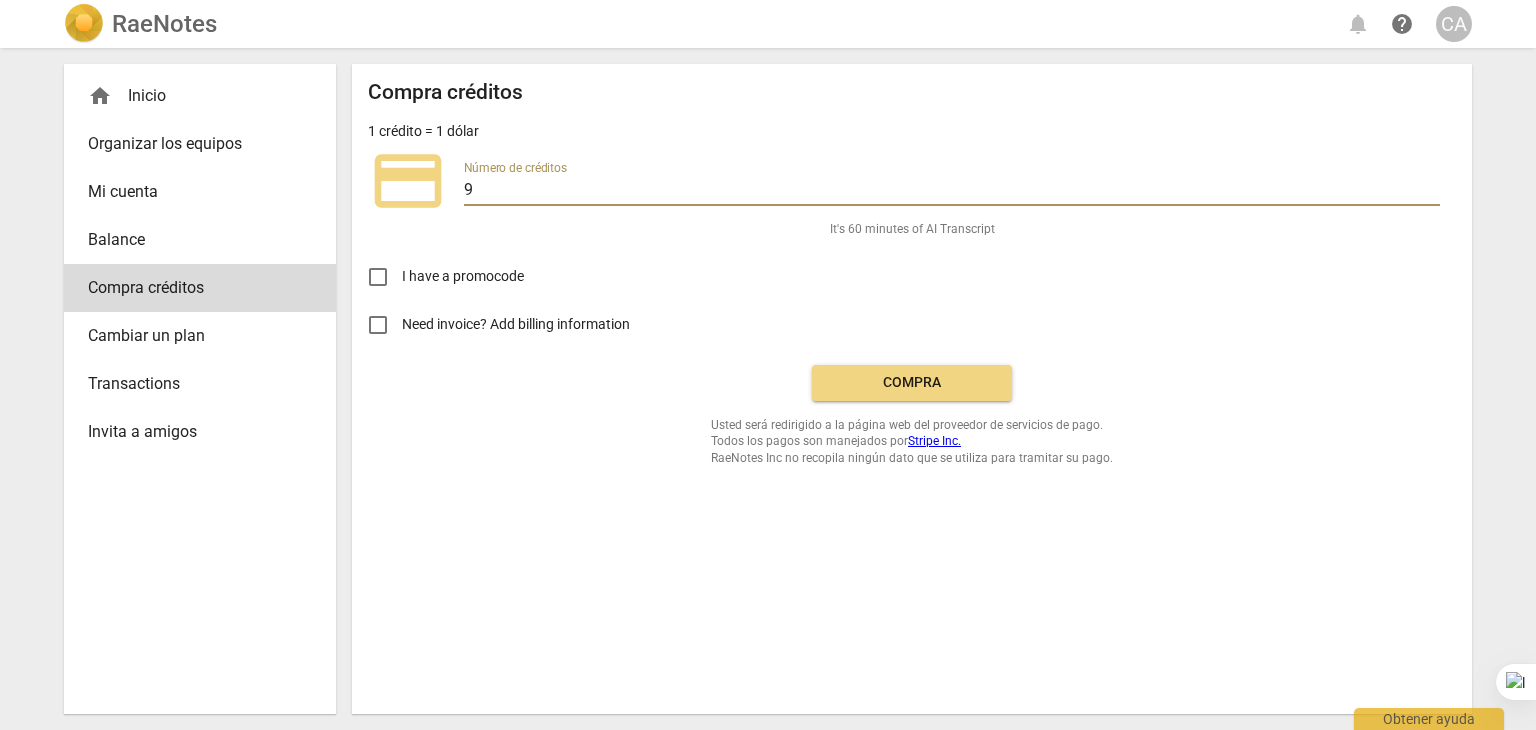 type on "9" 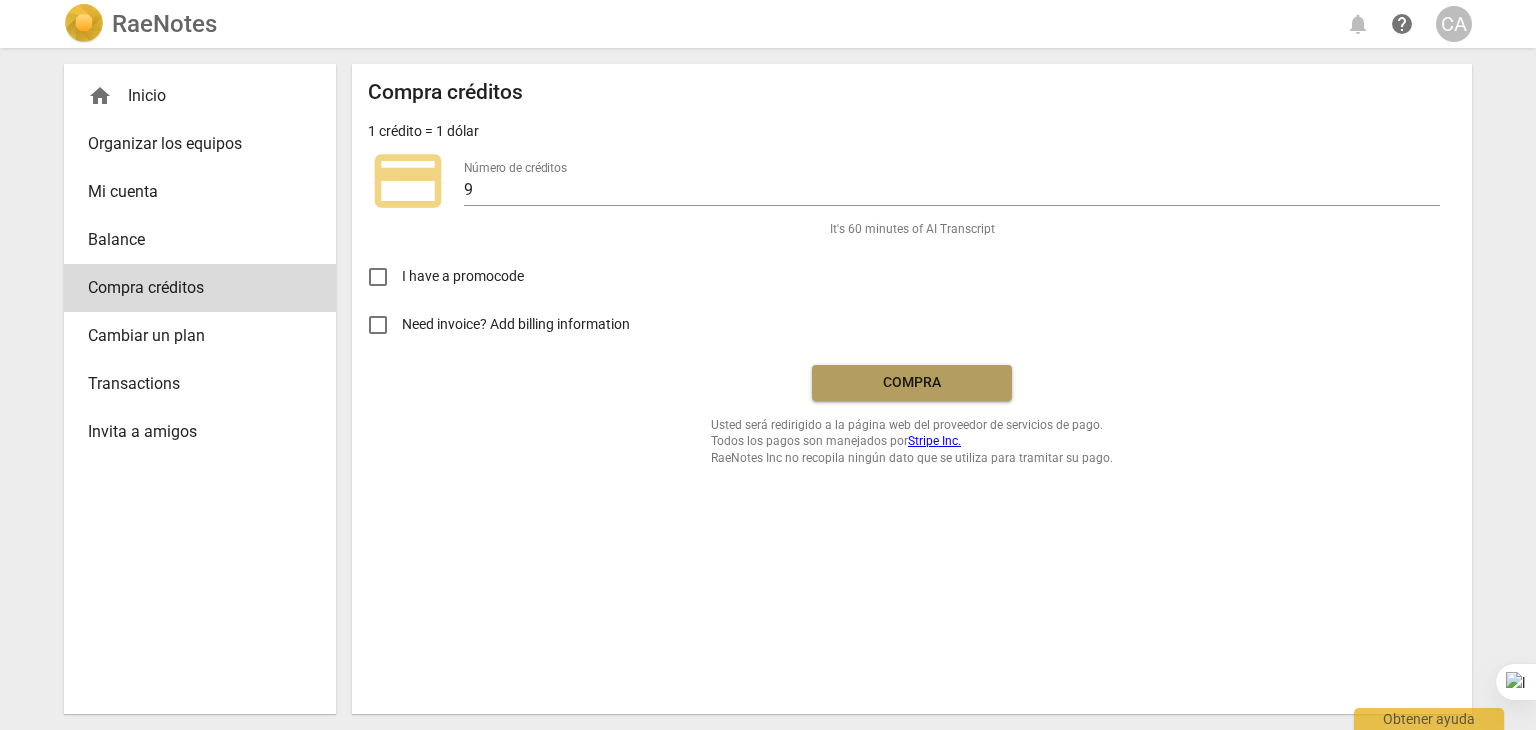 click on "Compra" at bounding box center [912, 383] 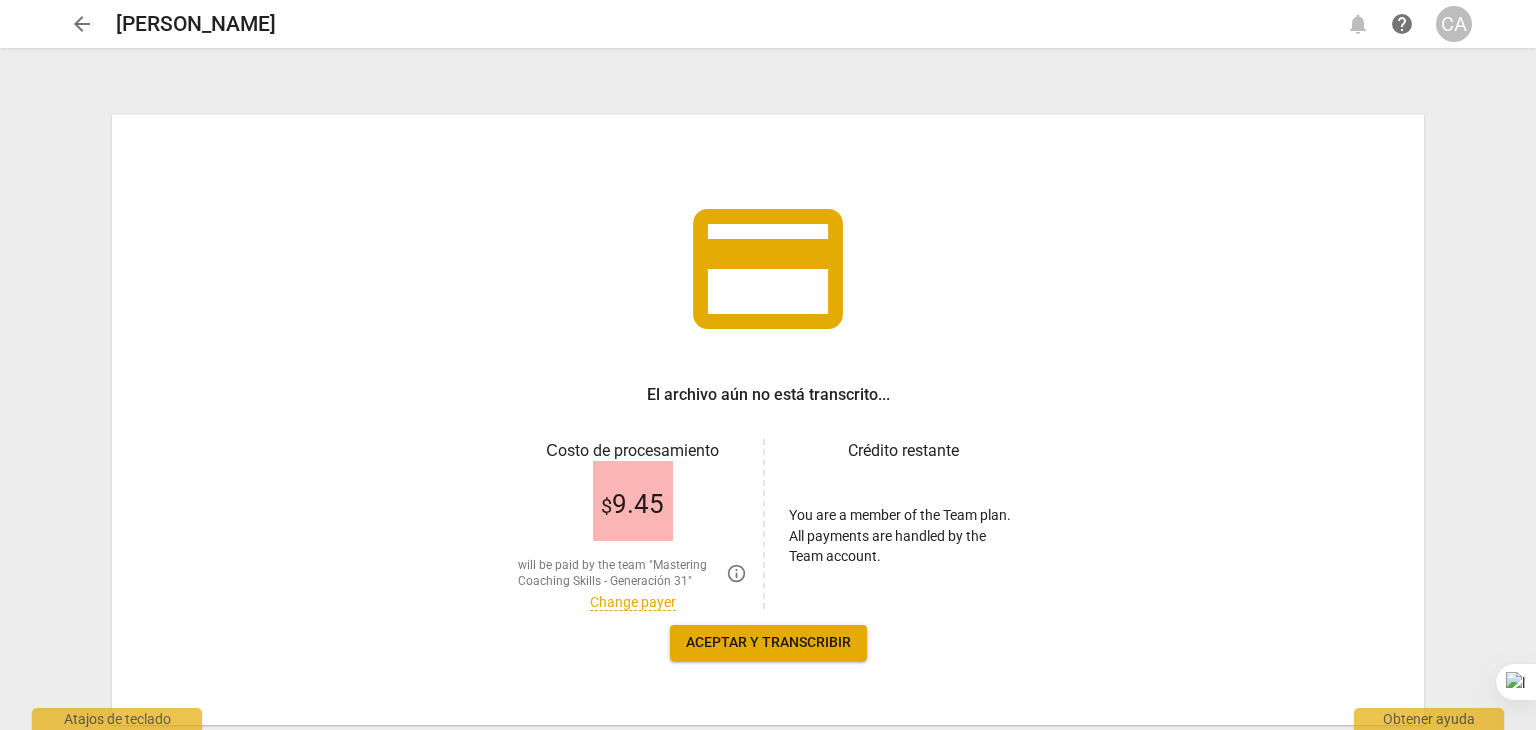 scroll, scrollTop: 0, scrollLeft: 0, axis: both 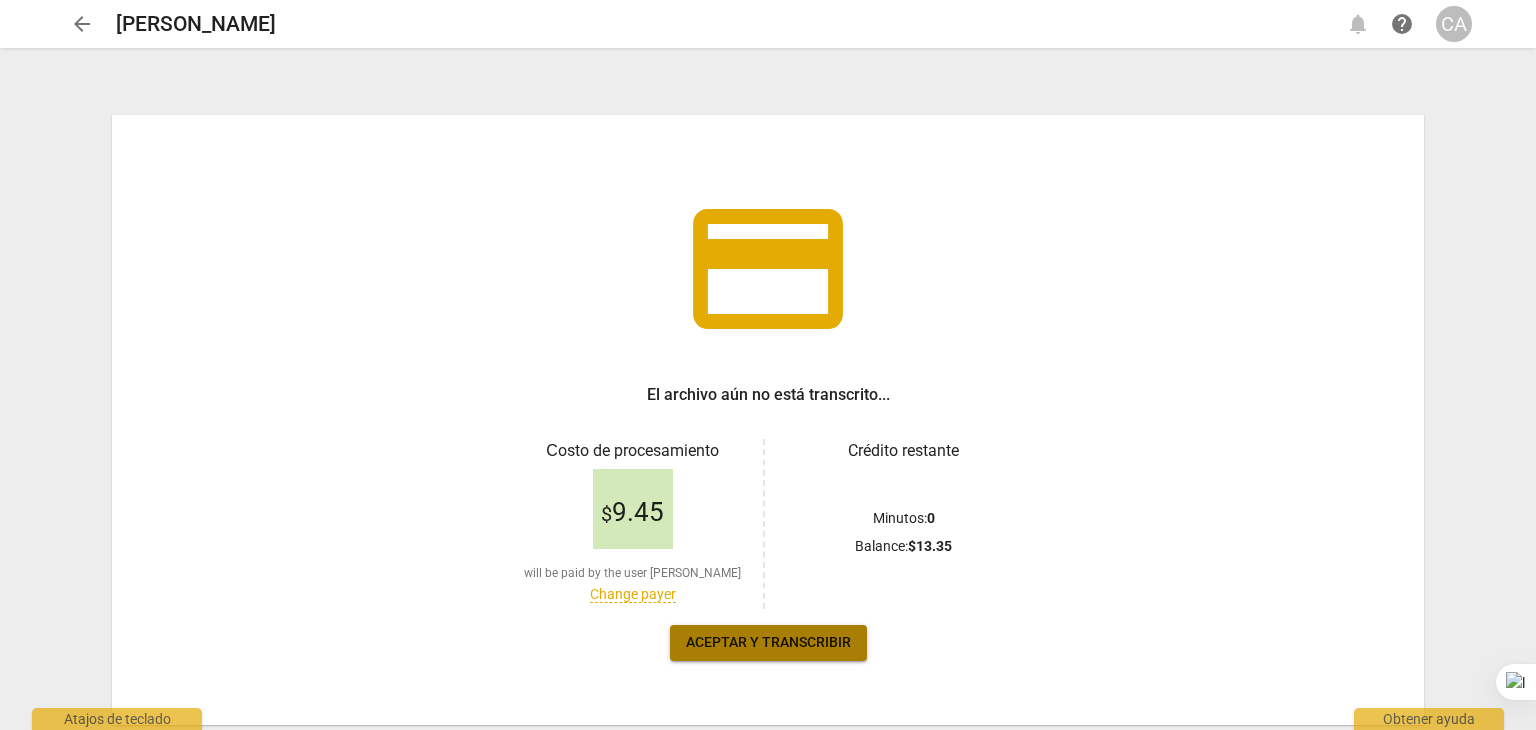 click on "Aceptar y transcribir" at bounding box center (768, 643) 